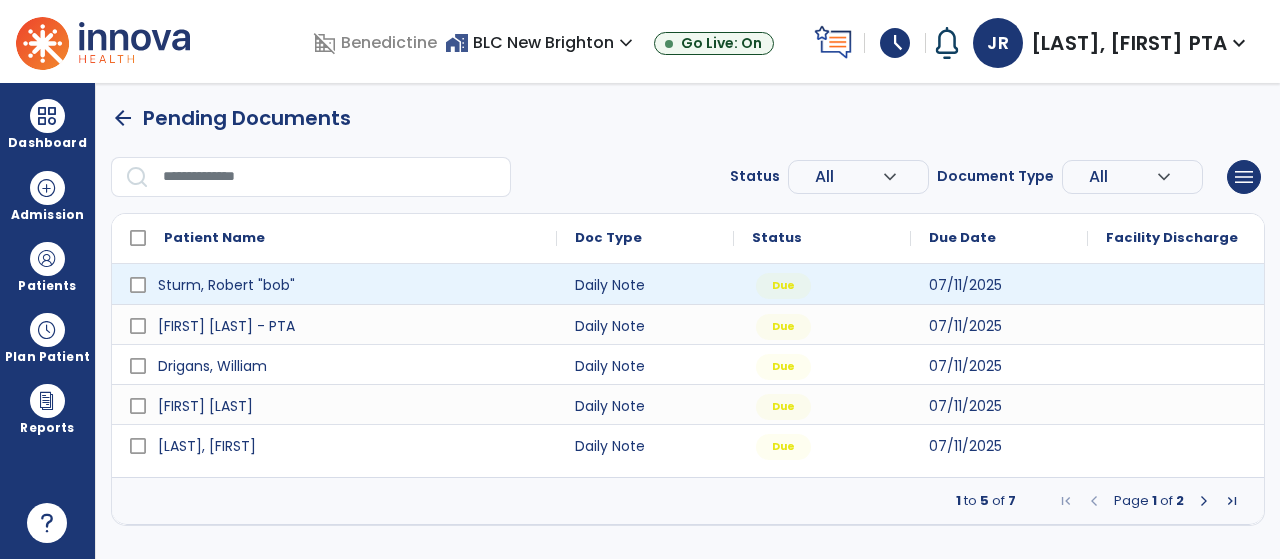 scroll, scrollTop: 0, scrollLeft: 0, axis: both 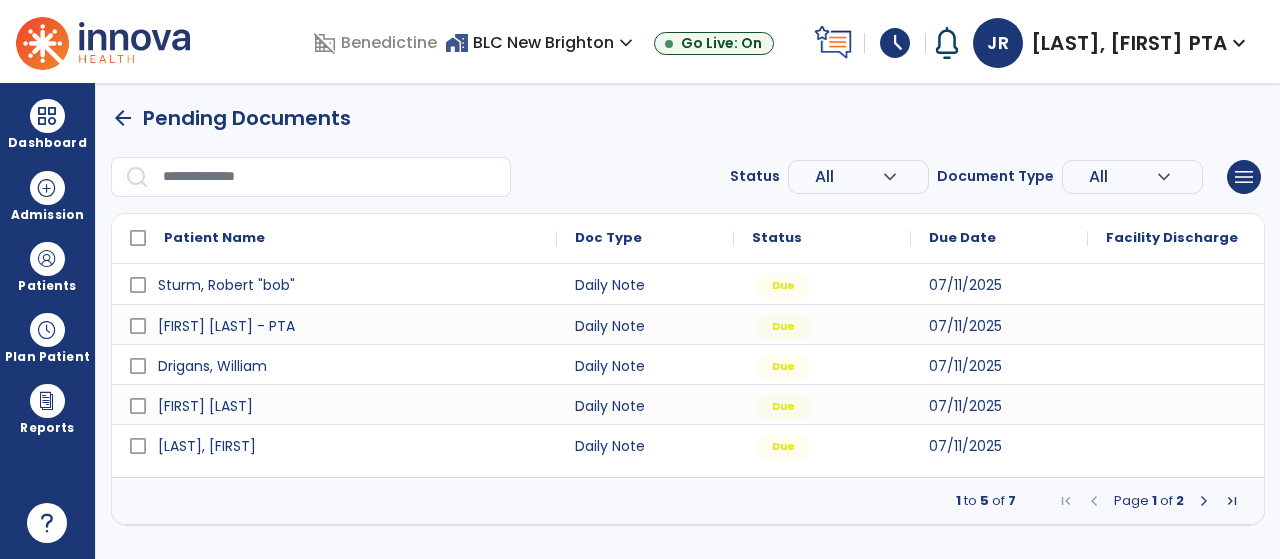 click at bounding box center [1204, 501] 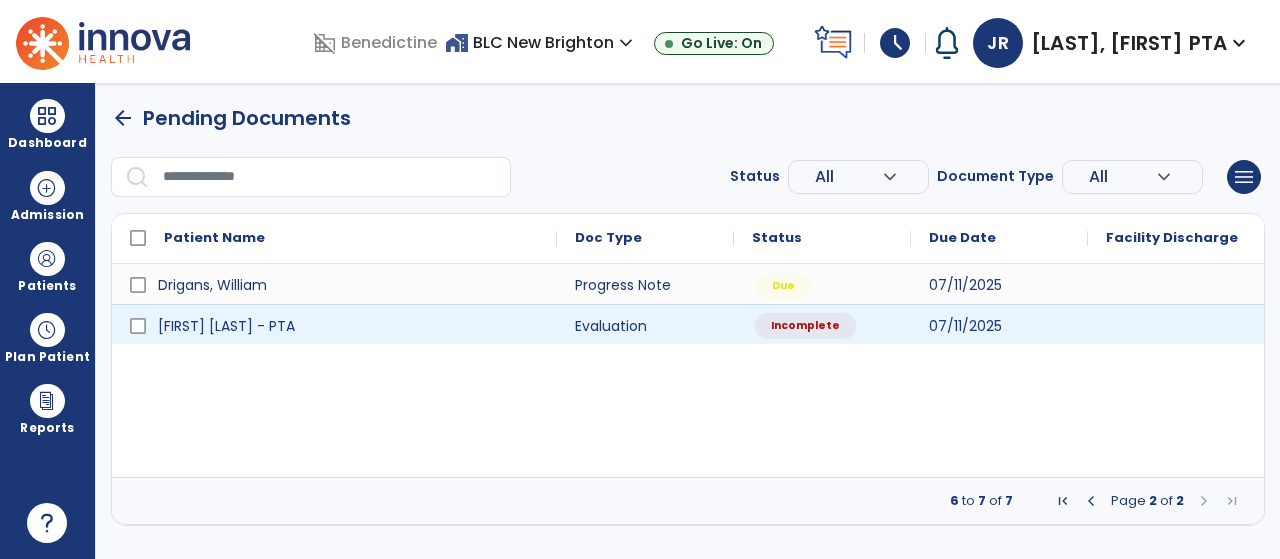 click on "Incomplete" at bounding box center [805, 326] 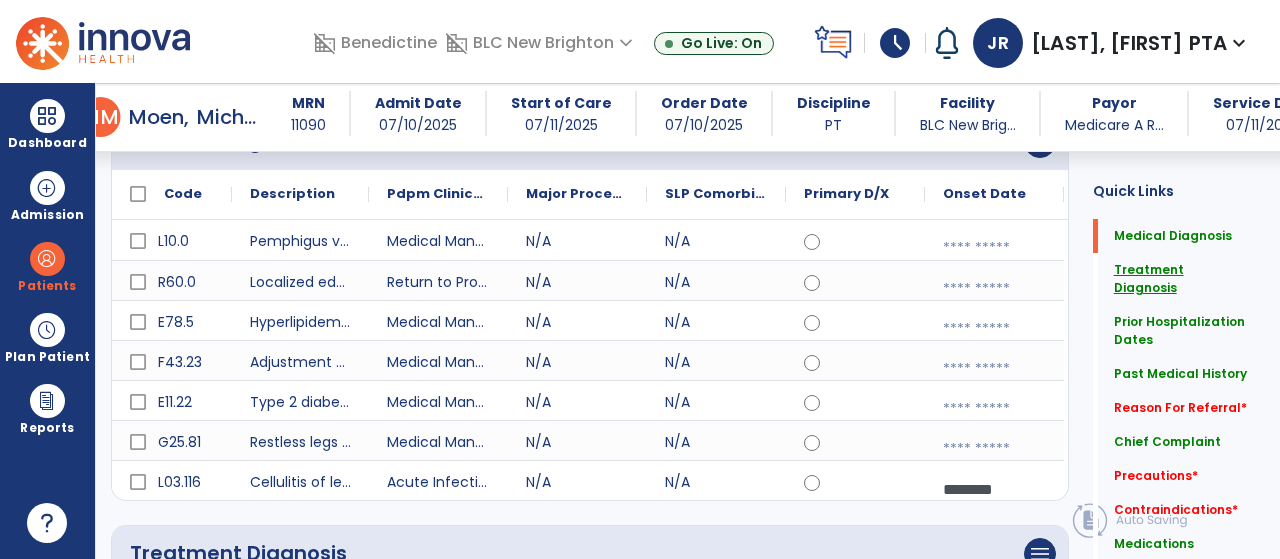 scroll, scrollTop: 234, scrollLeft: 0, axis: vertical 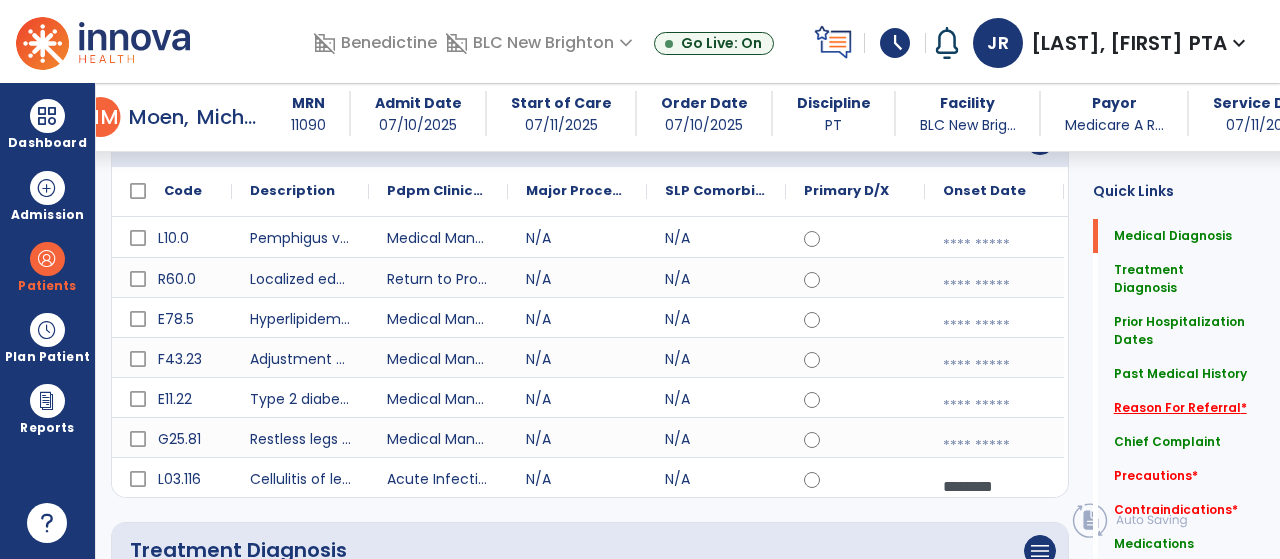 click on "Reason For Referral   *" 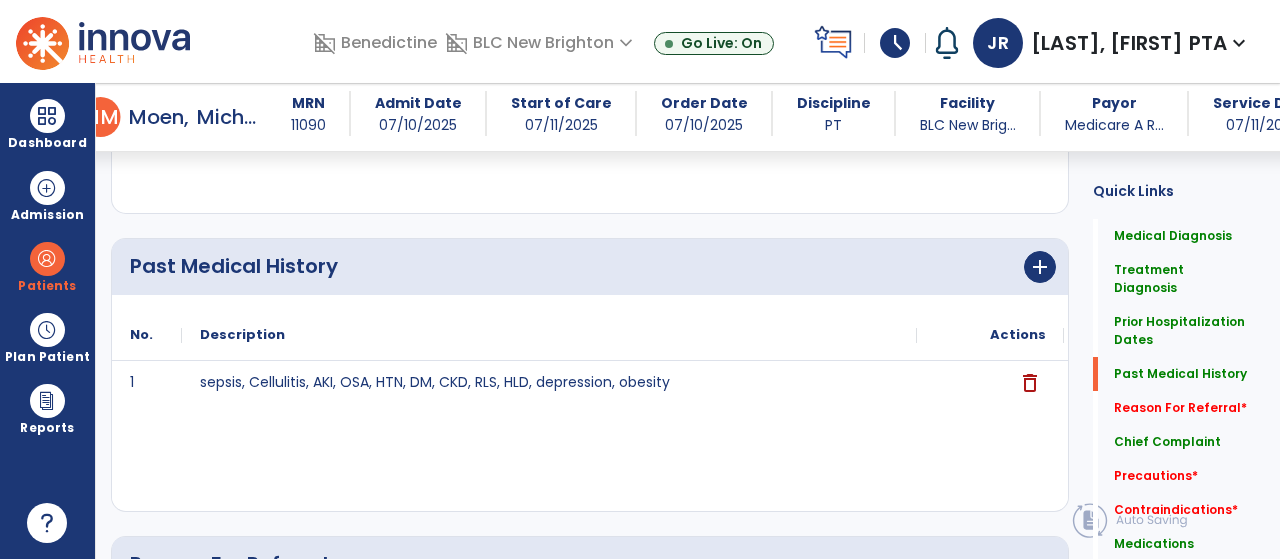scroll, scrollTop: 1444, scrollLeft: 0, axis: vertical 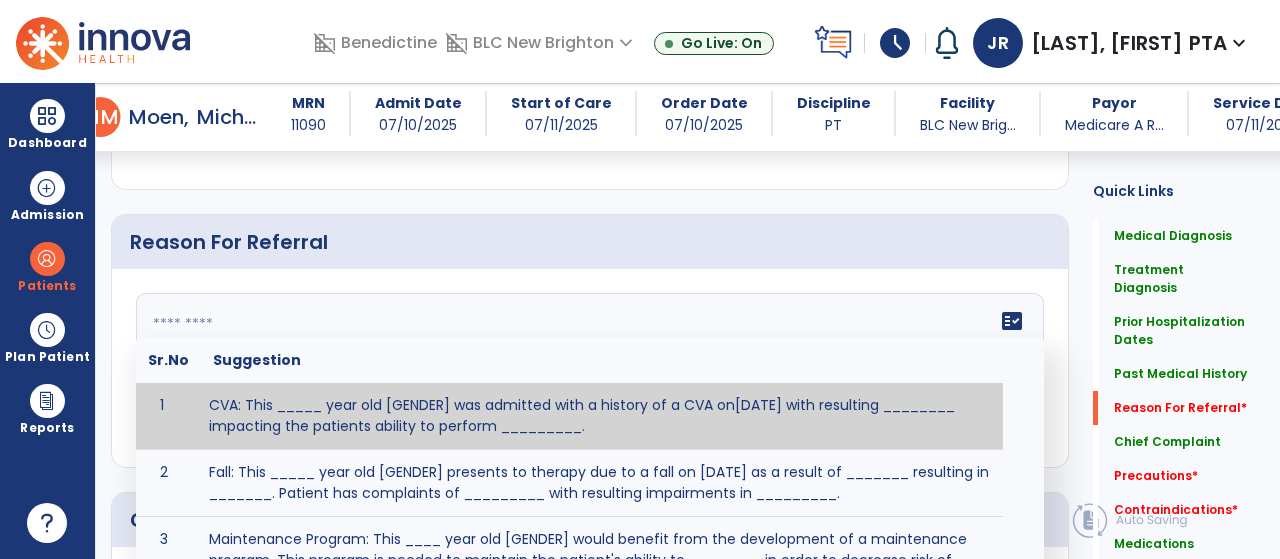 click 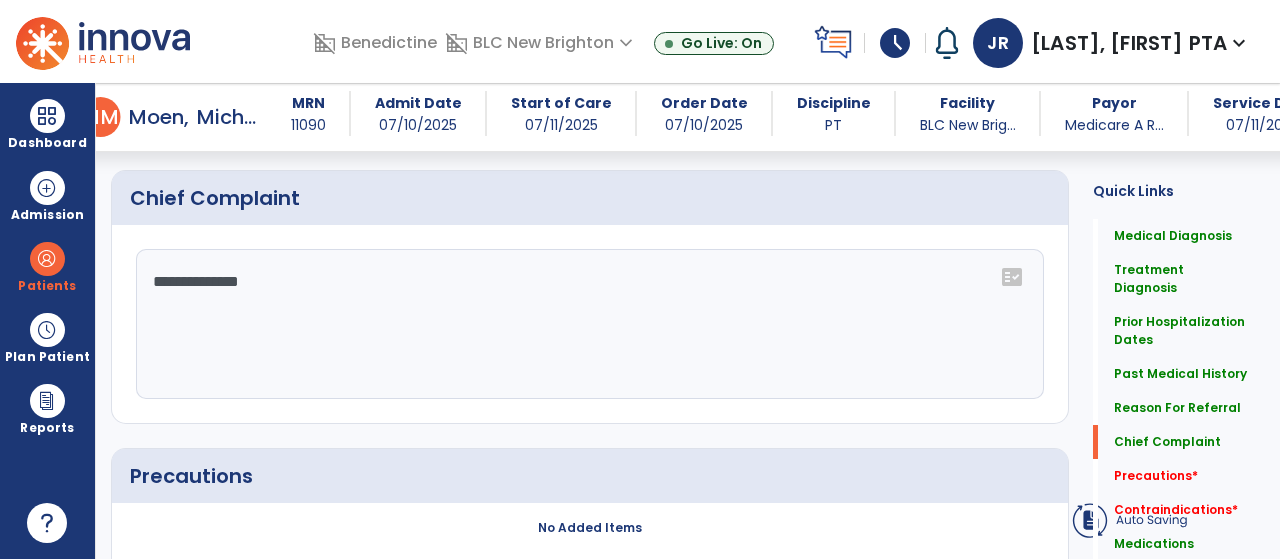 scroll, scrollTop: 1766, scrollLeft: 0, axis: vertical 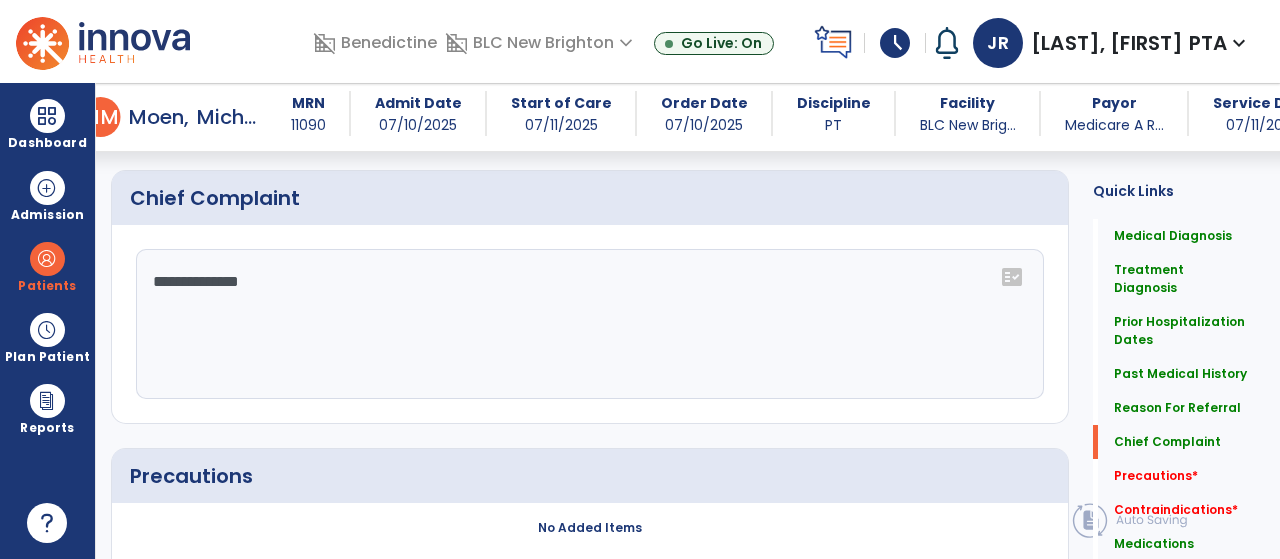 type on "**********" 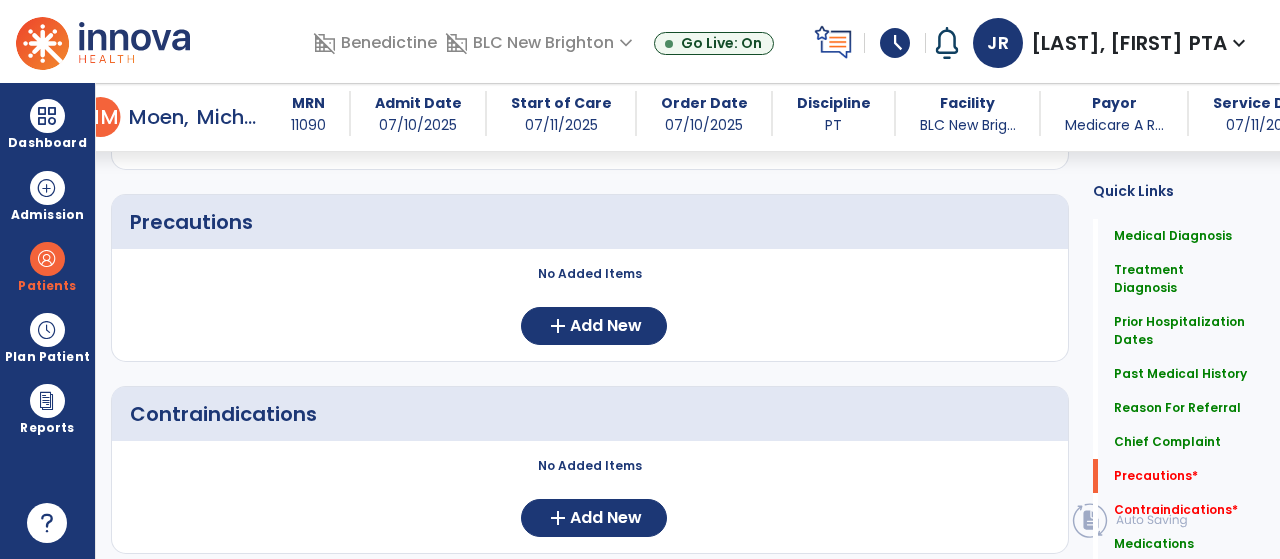 scroll, scrollTop: 2030, scrollLeft: 0, axis: vertical 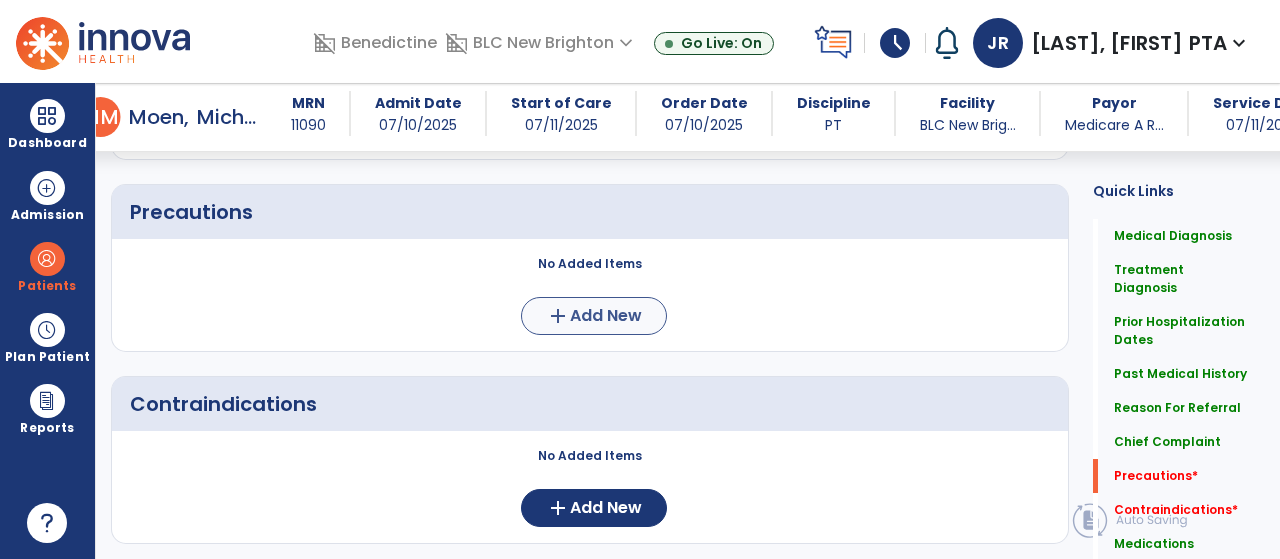 type on "********" 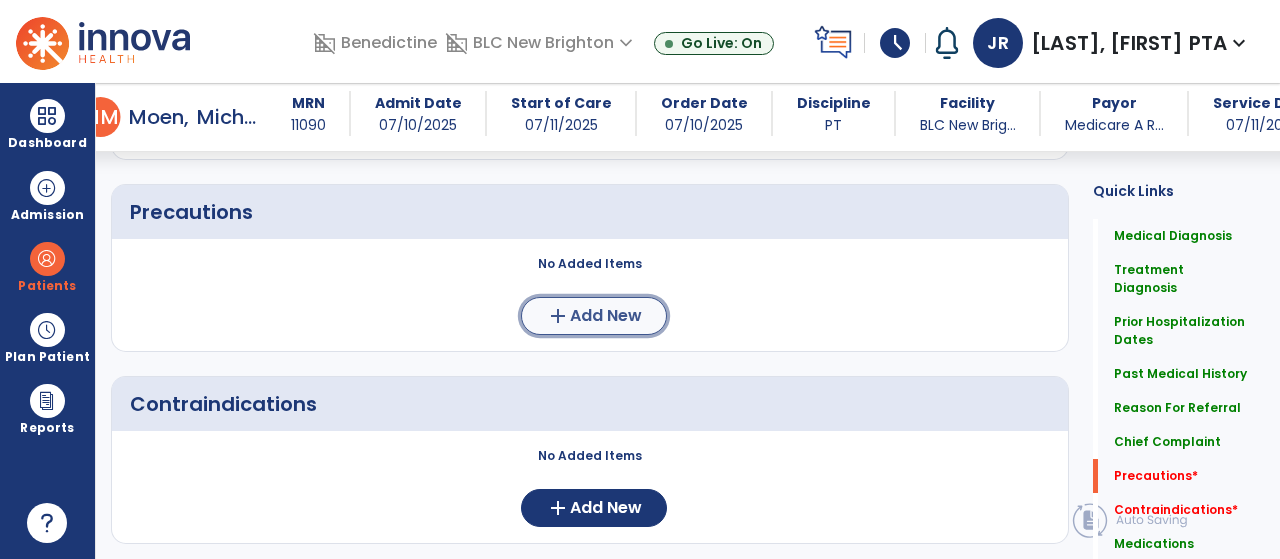 click on "Add New" 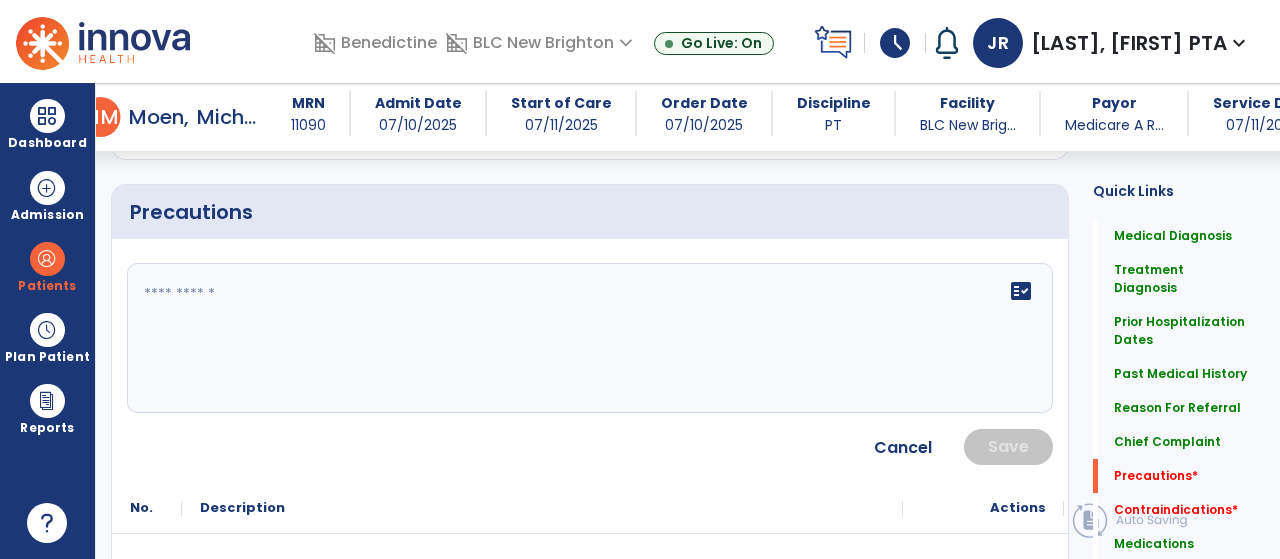 click 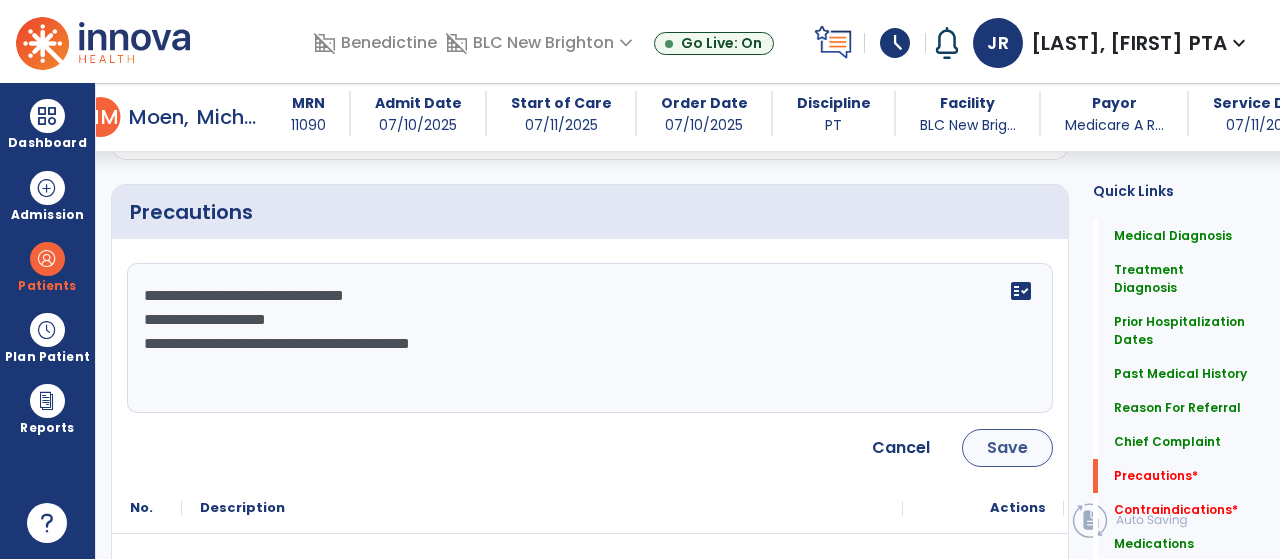 type on "**********" 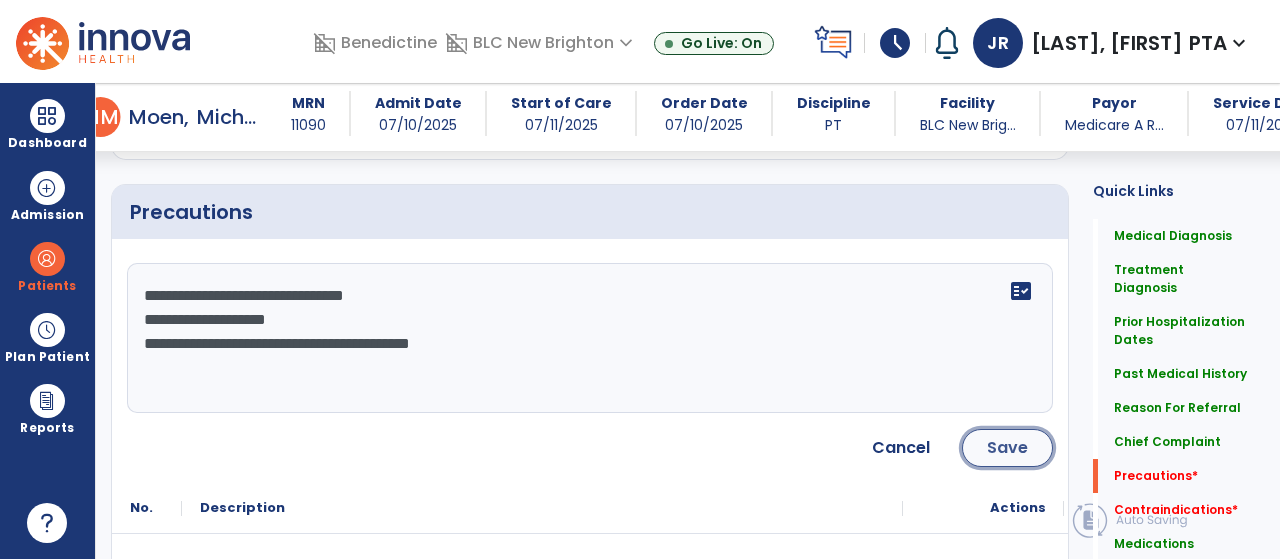 click on "Save" 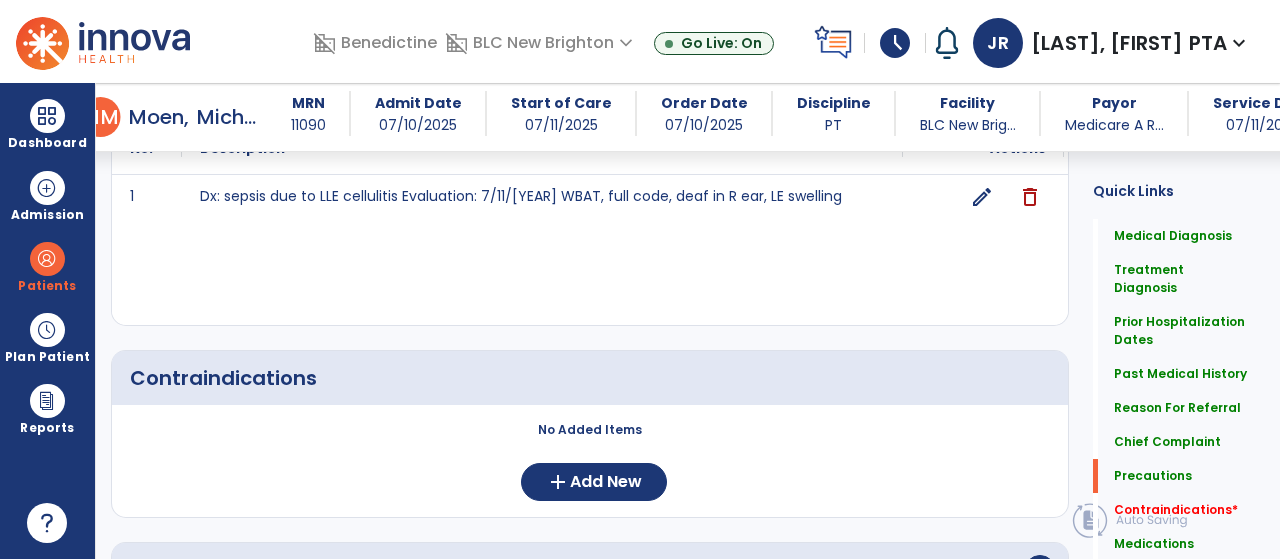 scroll, scrollTop: 2230, scrollLeft: 0, axis: vertical 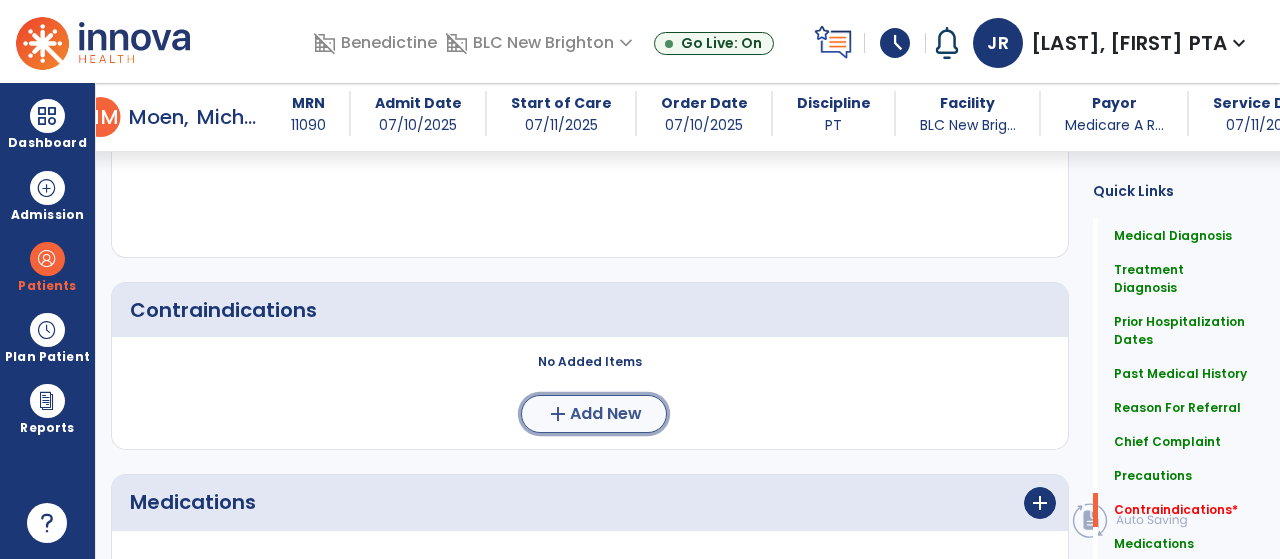 click on "Add New" 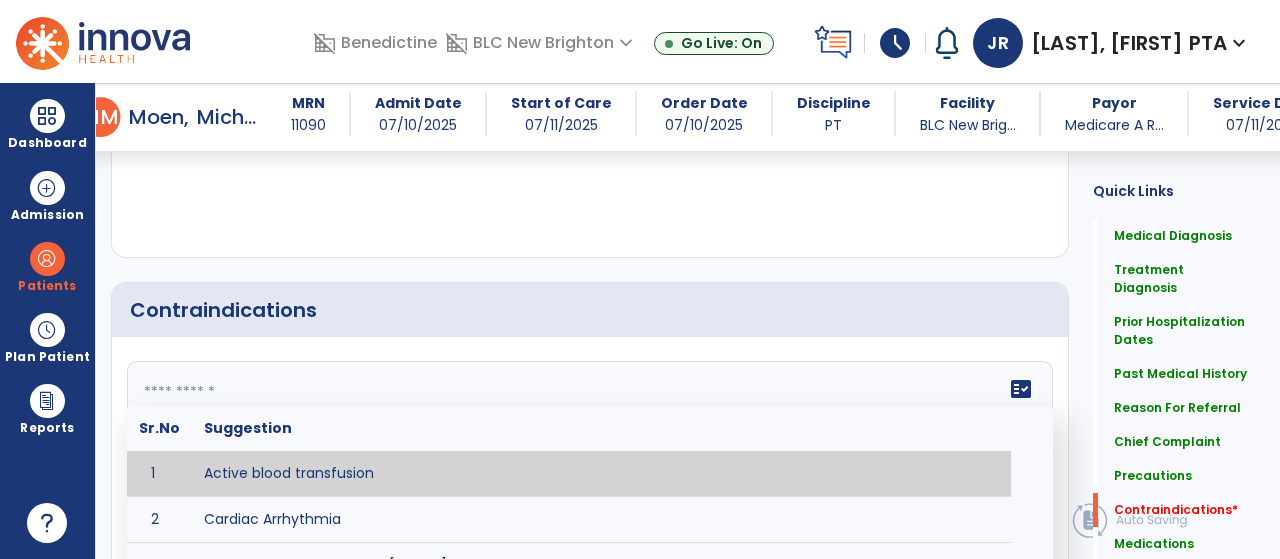 click on "fact_check  Sr.No Suggestion 1 Active blood transfusion 2 Cardiac Arrhythmia 3 Chemotherapy in the last [HOURS] 4 Complaint of chest pain 5 DVT 6 Hypertension [VALUES] 7 Inflammation or infection in the heart. 8 Oxygen saturation lower than [VALUE] 9 Pacemaker 10 Pulmonary infarction 11 Recent changes in EKG 12 Severe aortic stenosis 13 Severe dehydration 14 Severe diaphoresis 15 Severe orthostatic hypotension 16 Severe shortness of breath/dyspnea 17 Significantly elevated potassium levels 18 Significantly low potassium levels 19 Suspected or known dissecting aneurysm 20 Systemic infection 21 Uncontrolled diabetes with blood sugar levels greater than [VALUE] or less than [Value]  22 Unstable angina 23 Untreated blood clots" 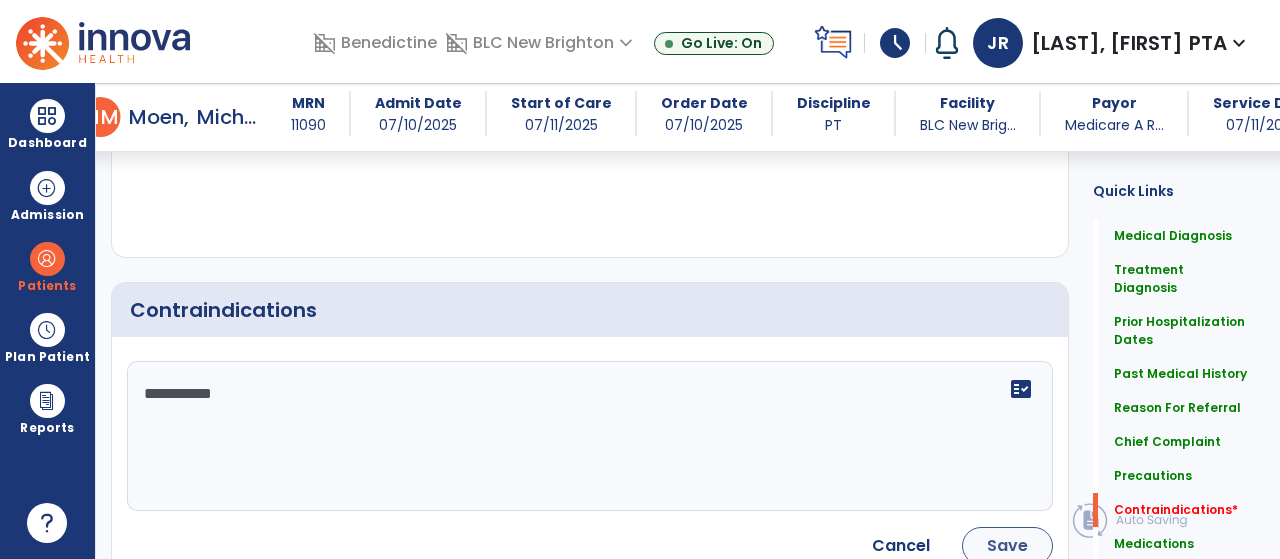 type on "**********" 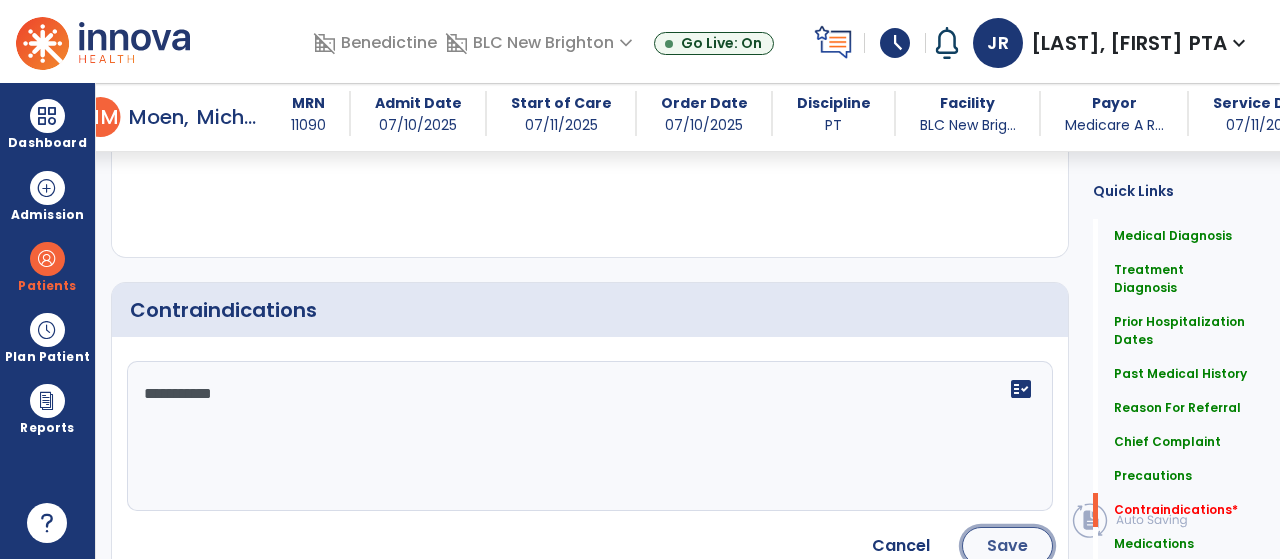 click on "Save" 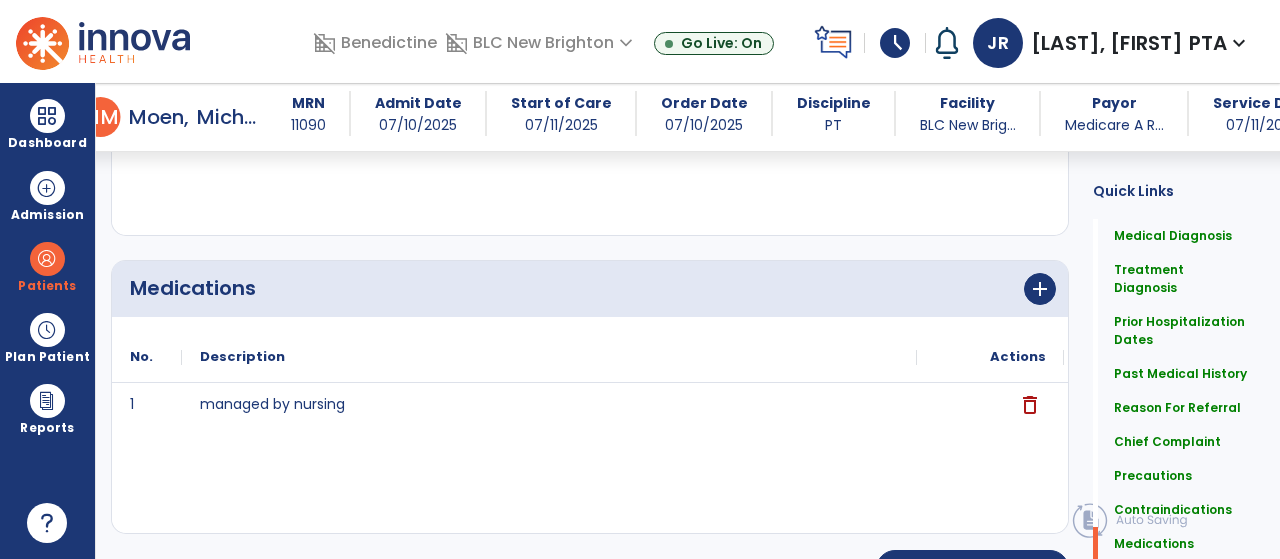 scroll, scrollTop: 2570, scrollLeft: 0, axis: vertical 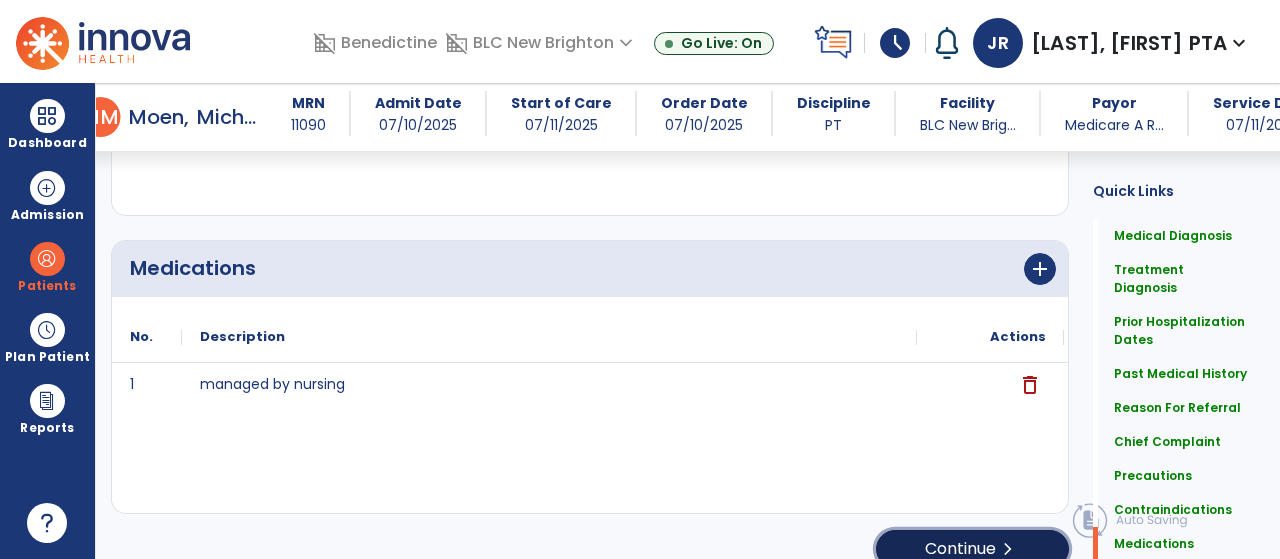 click on "Continue  chevron_right" 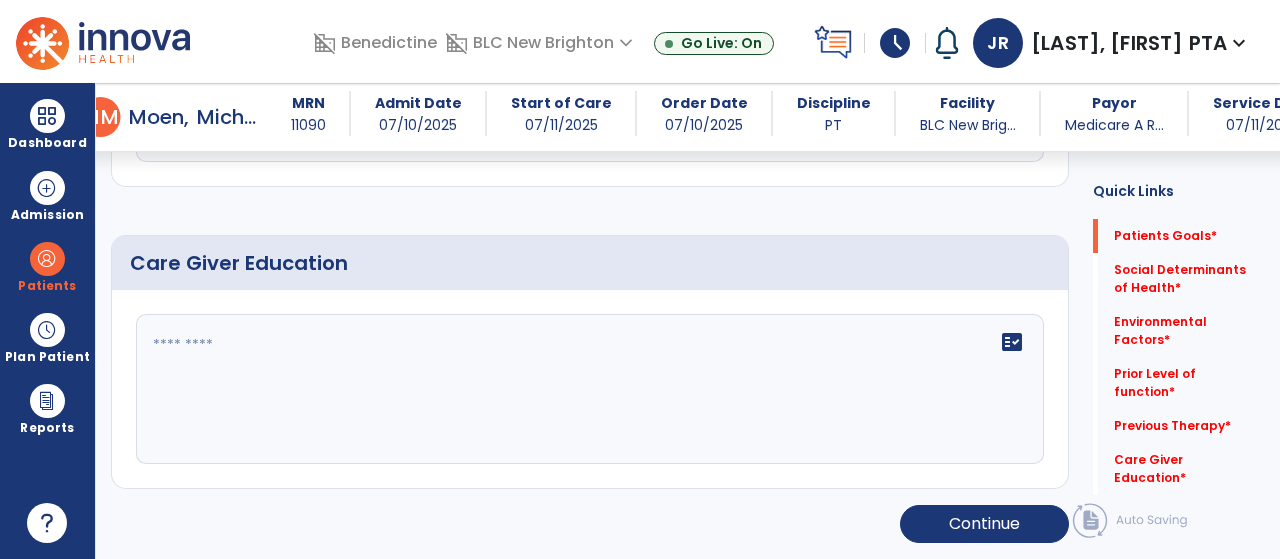 scroll, scrollTop: 144, scrollLeft: 0, axis: vertical 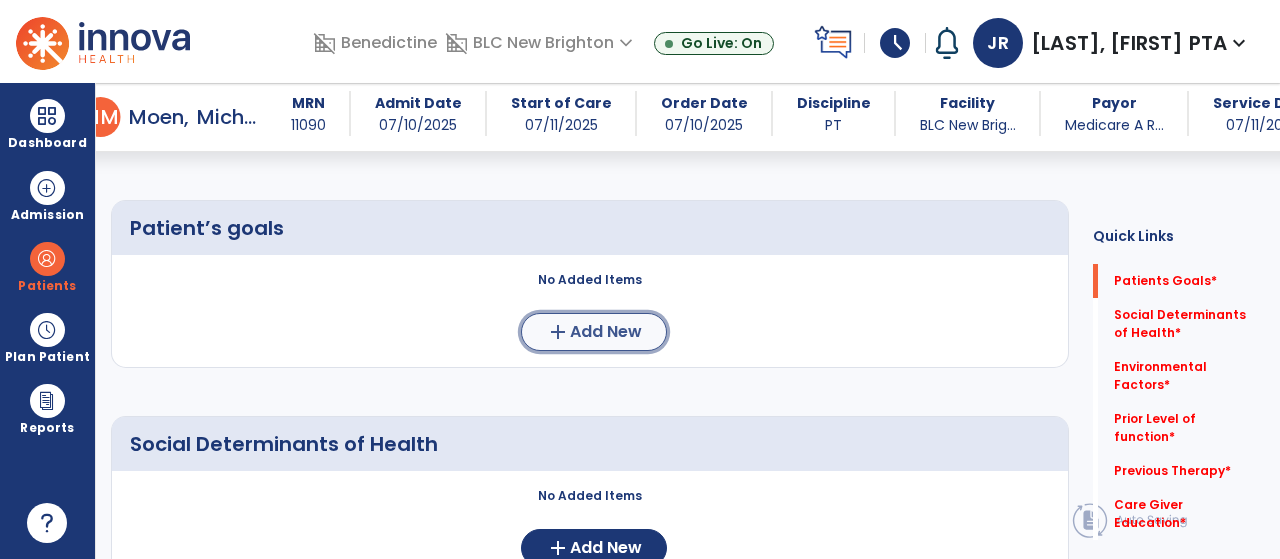 click on "Add New" 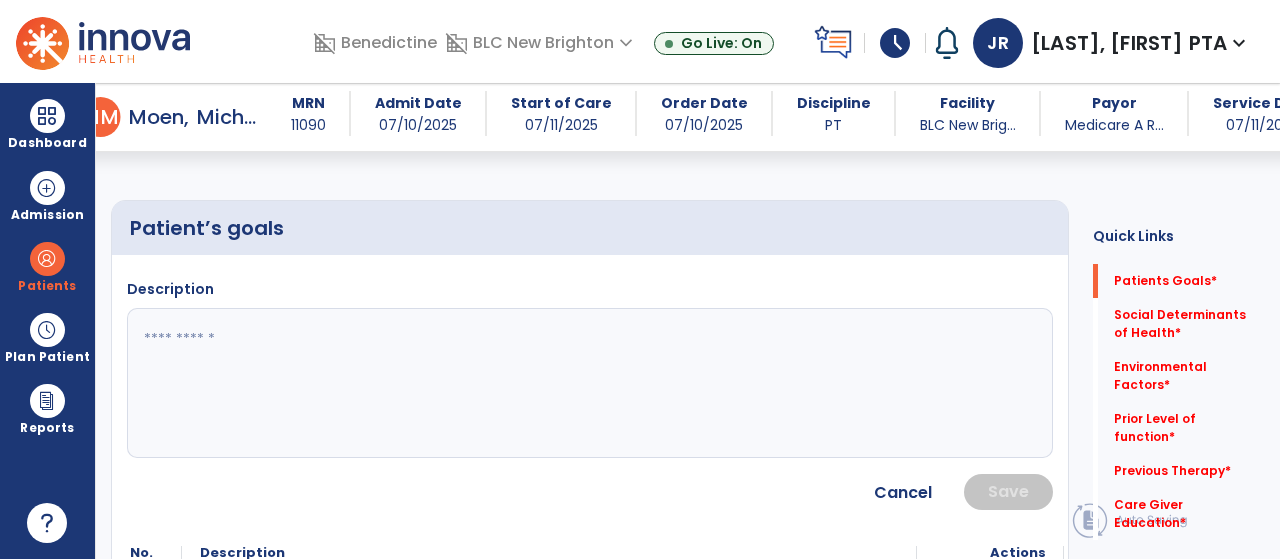click 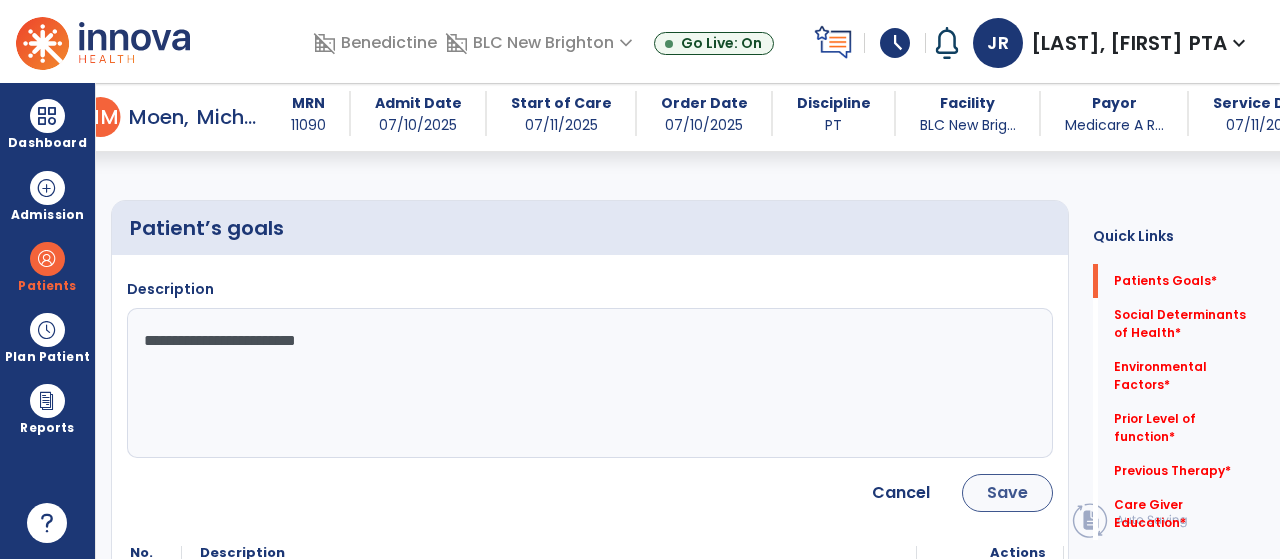 type on "**********" 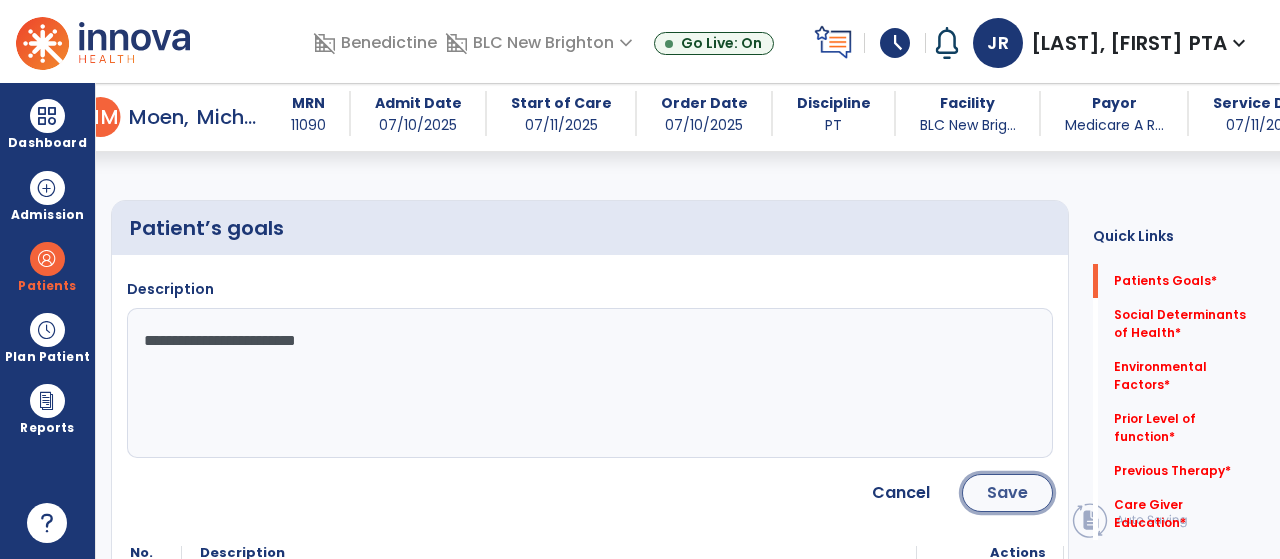 click on "Save" 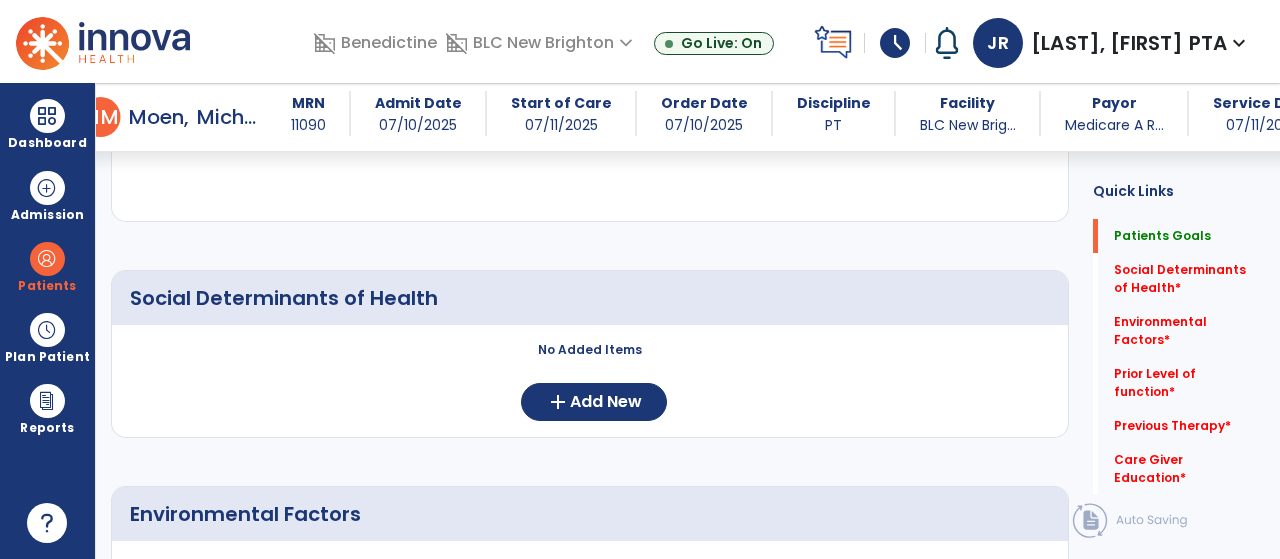 scroll, scrollTop: 396, scrollLeft: 0, axis: vertical 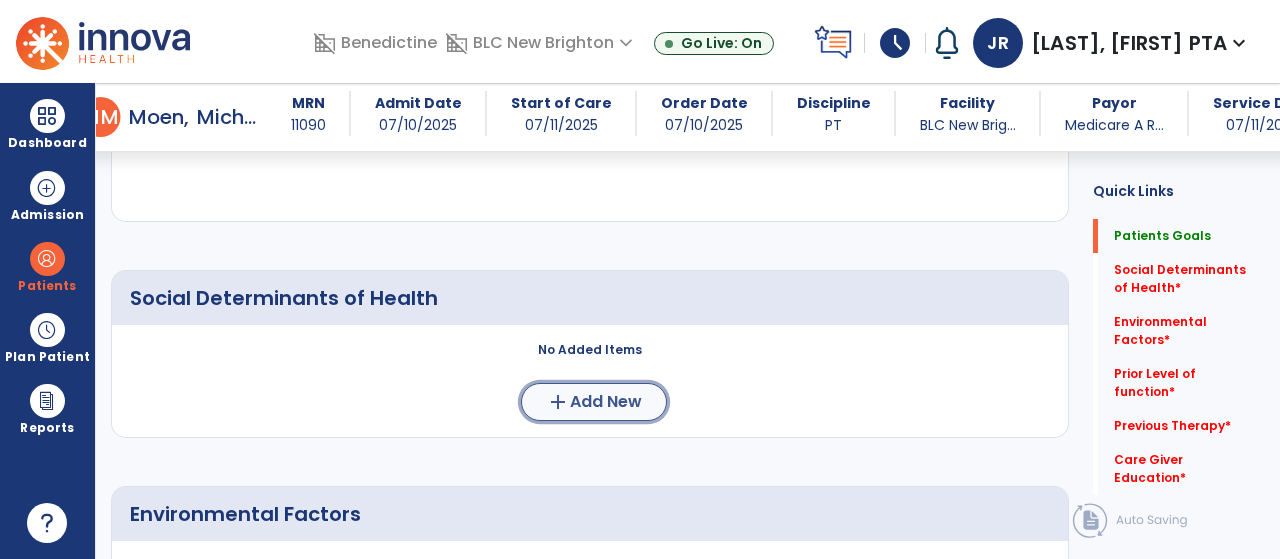 click on "Add New" 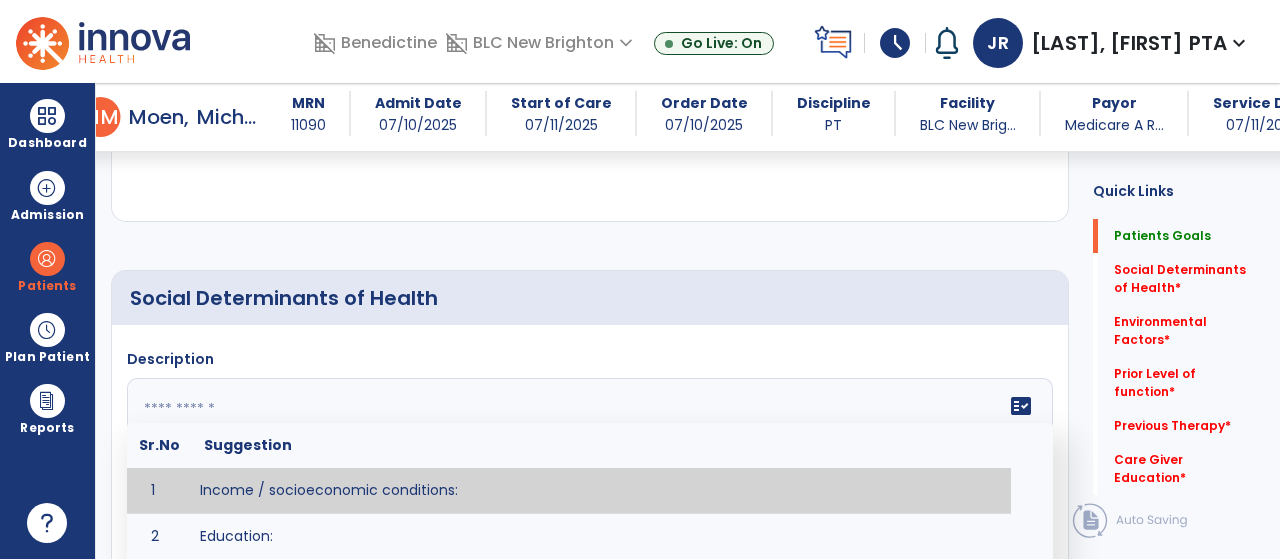 click 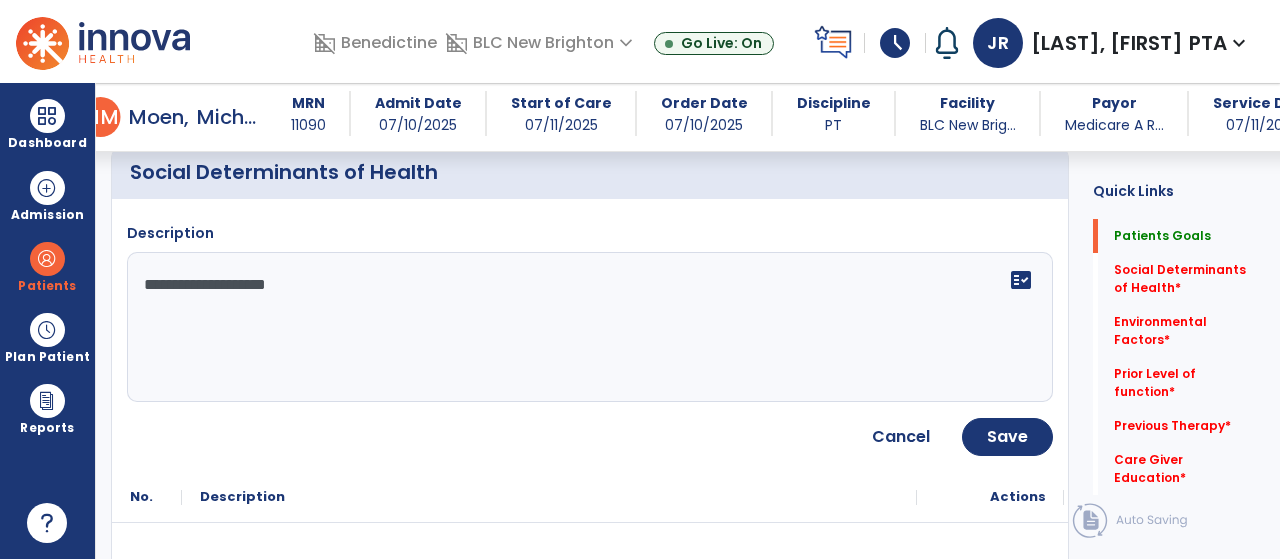 scroll, scrollTop: 526, scrollLeft: 0, axis: vertical 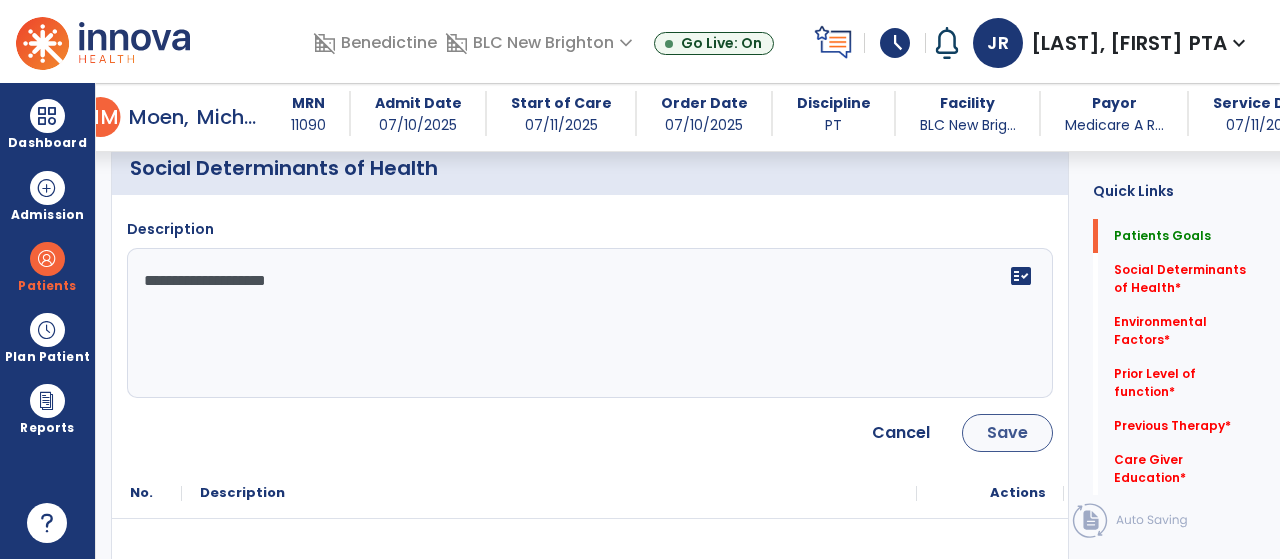 type on "**********" 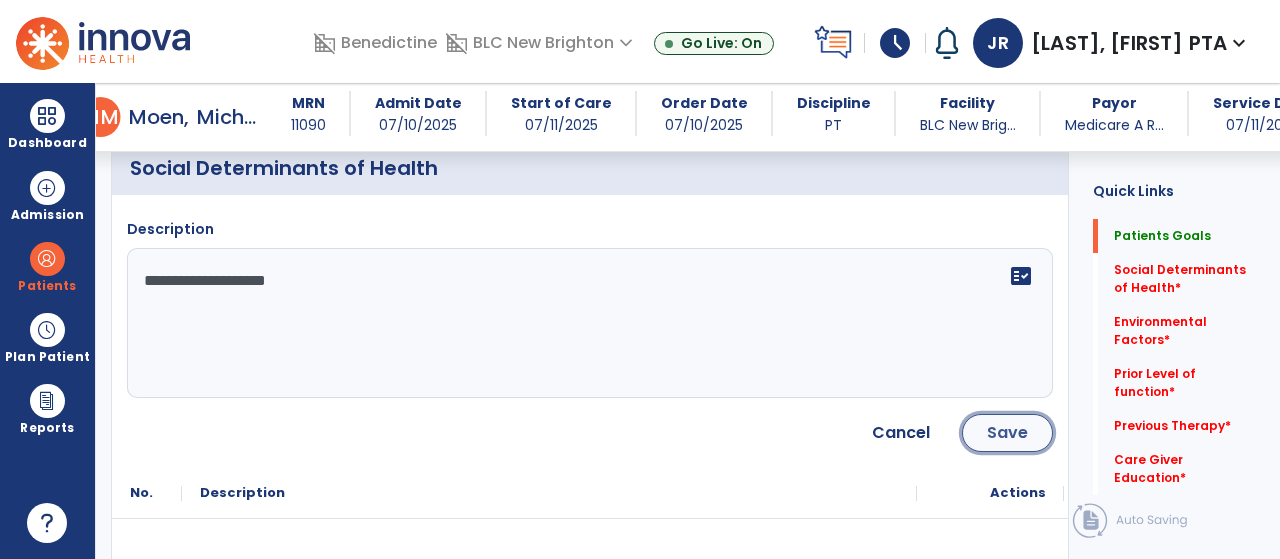 click on "Save" 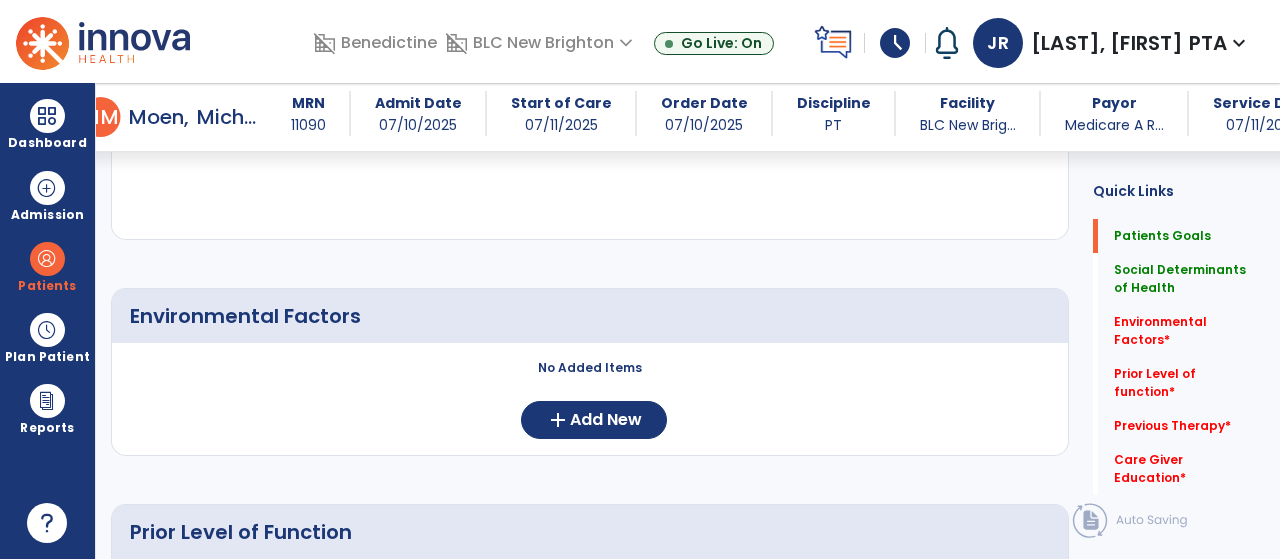 scroll, scrollTop: 758, scrollLeft: 0, axis: vertical 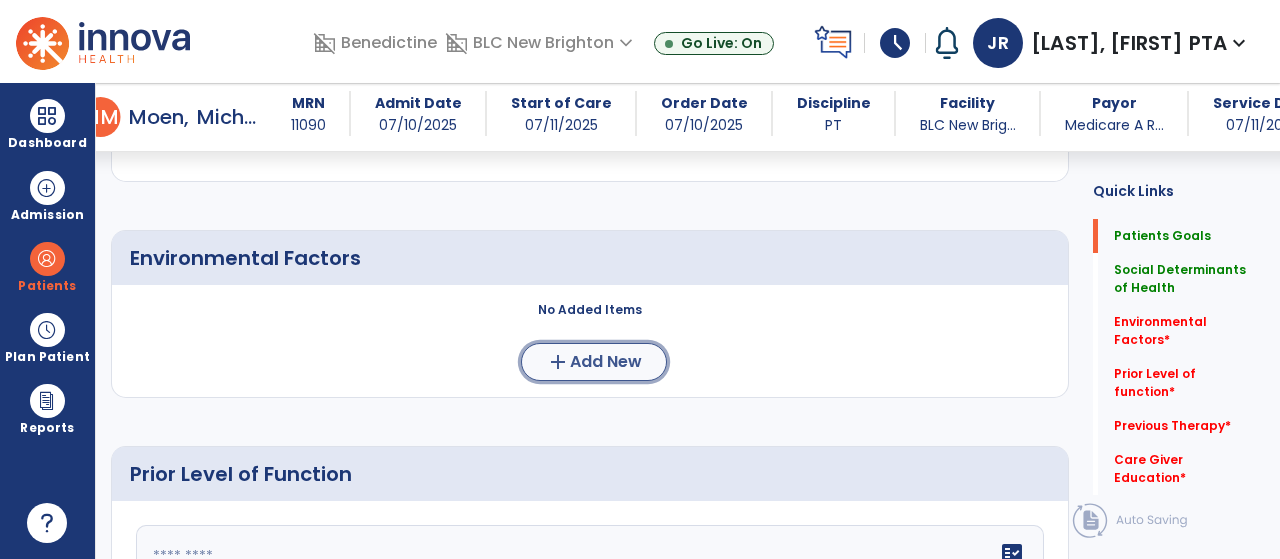 click on "Add New" 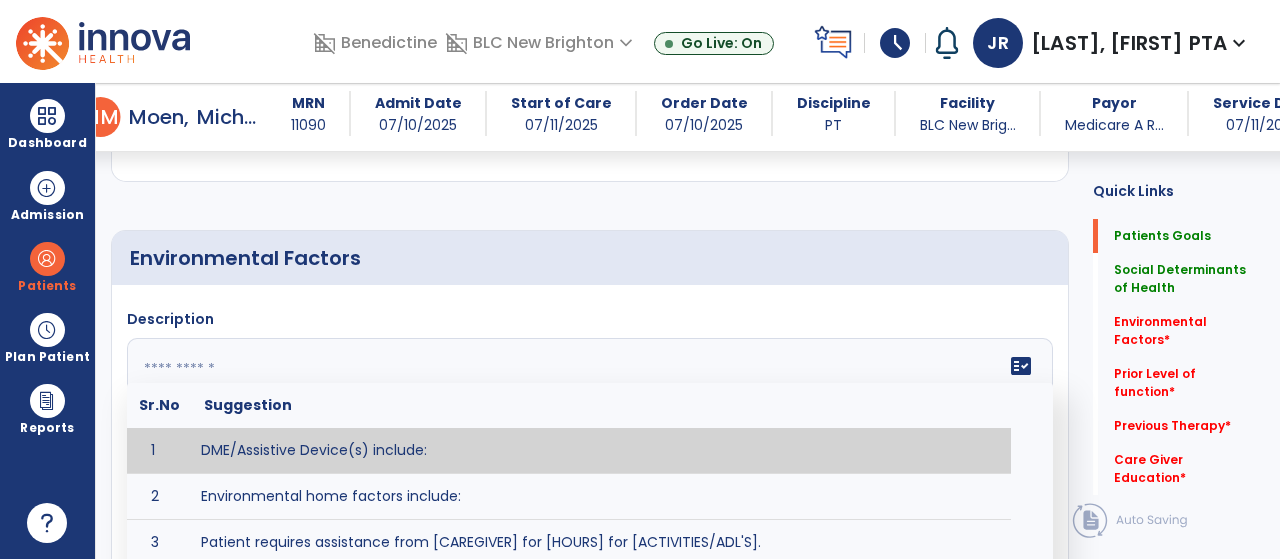 click 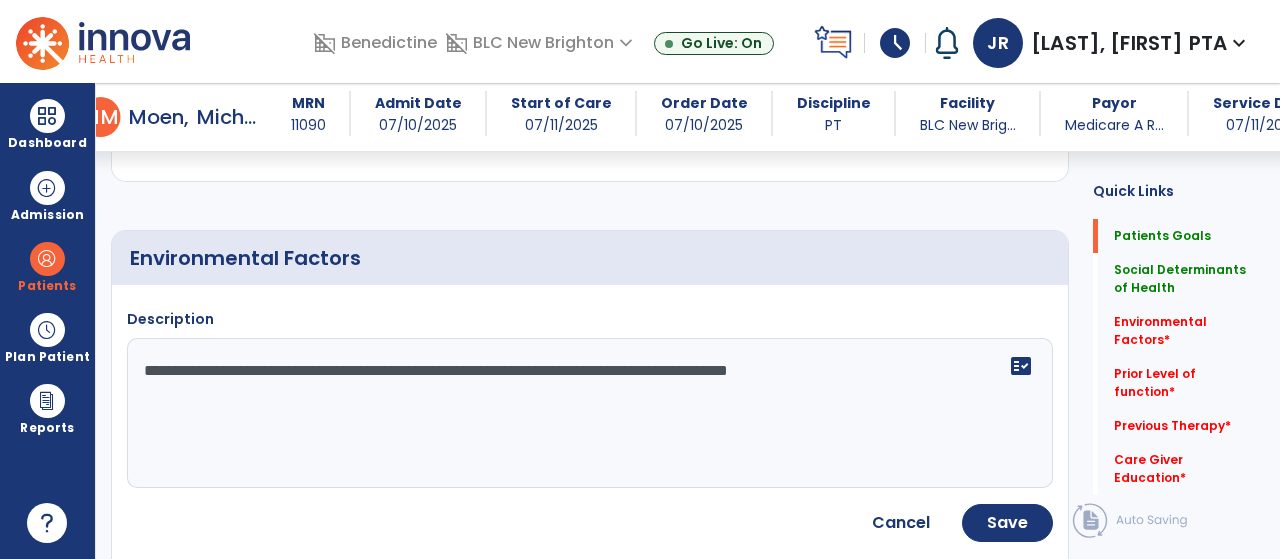 click on "**********" 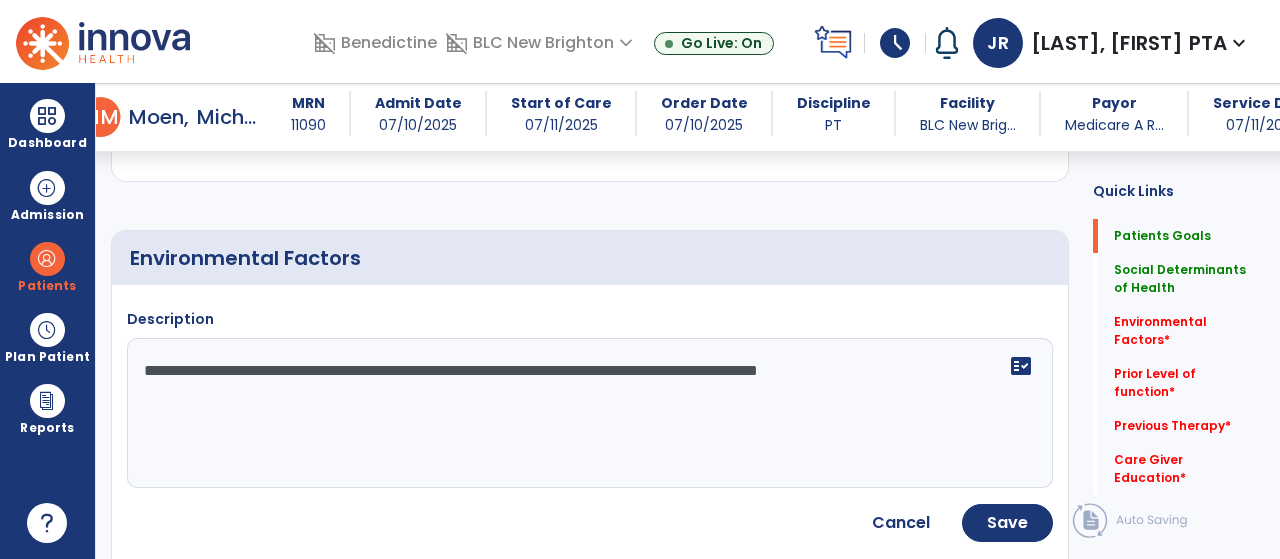 click on "**********" 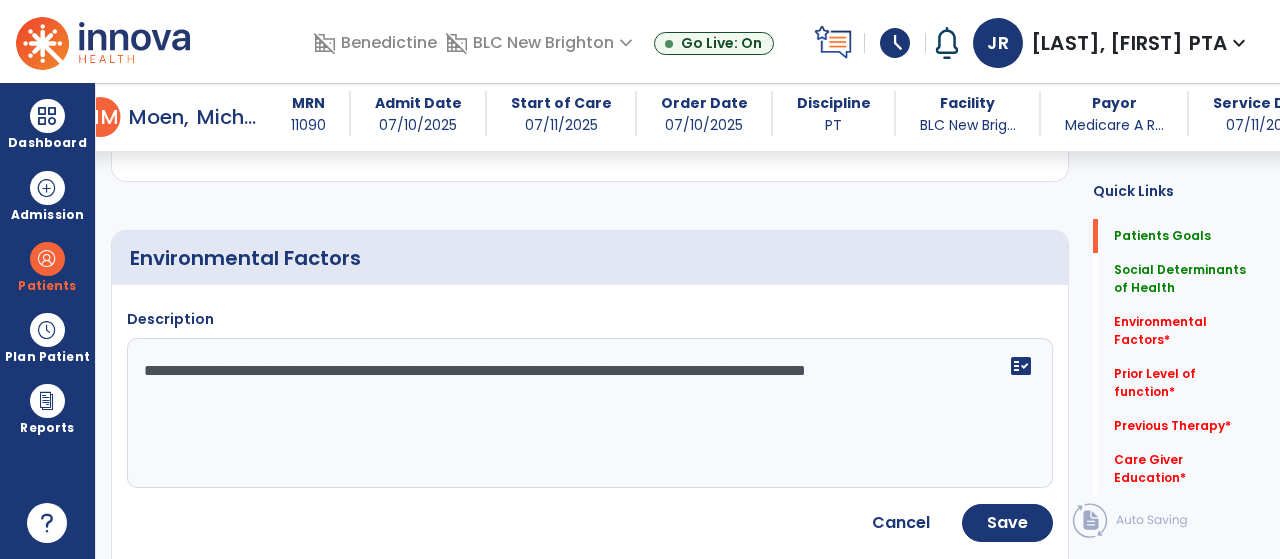 click on "**********" 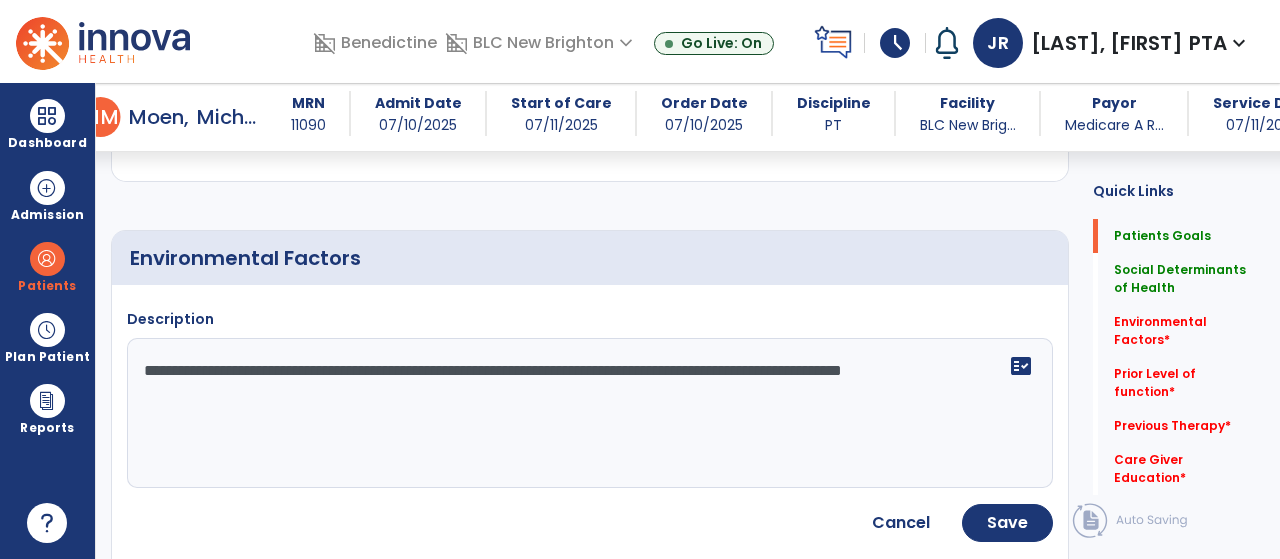 click on "**********" 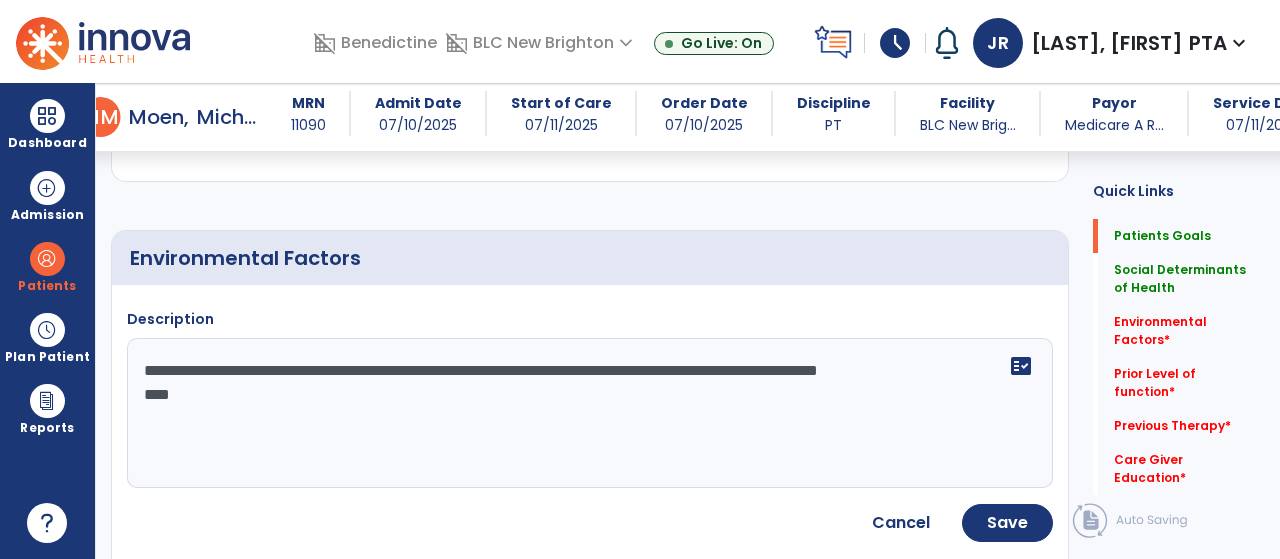 click on "**********" 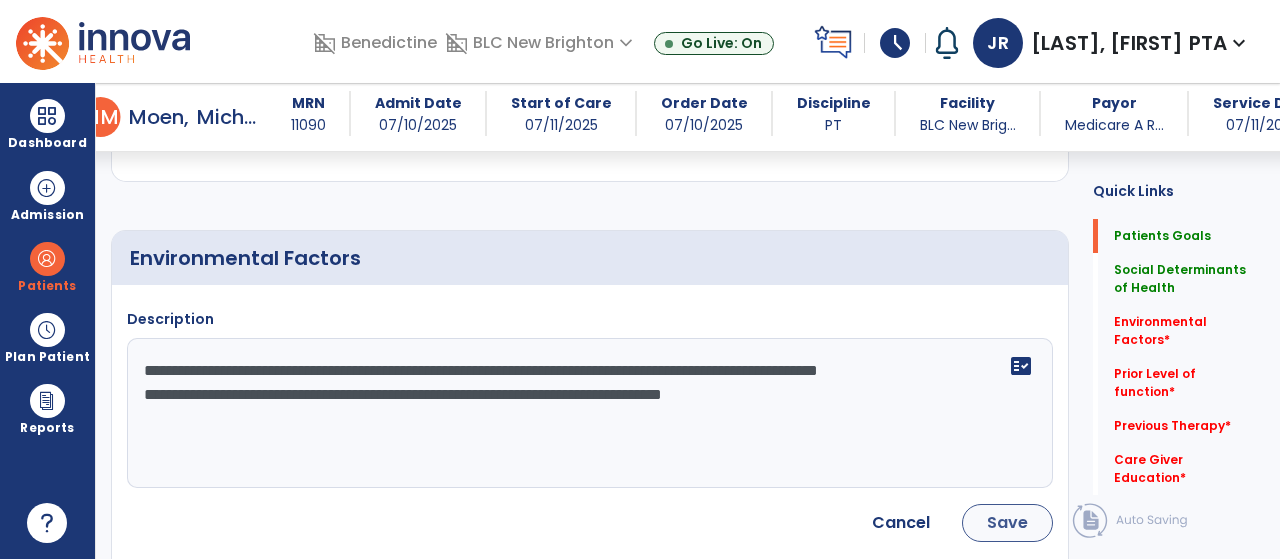 type on "**********" 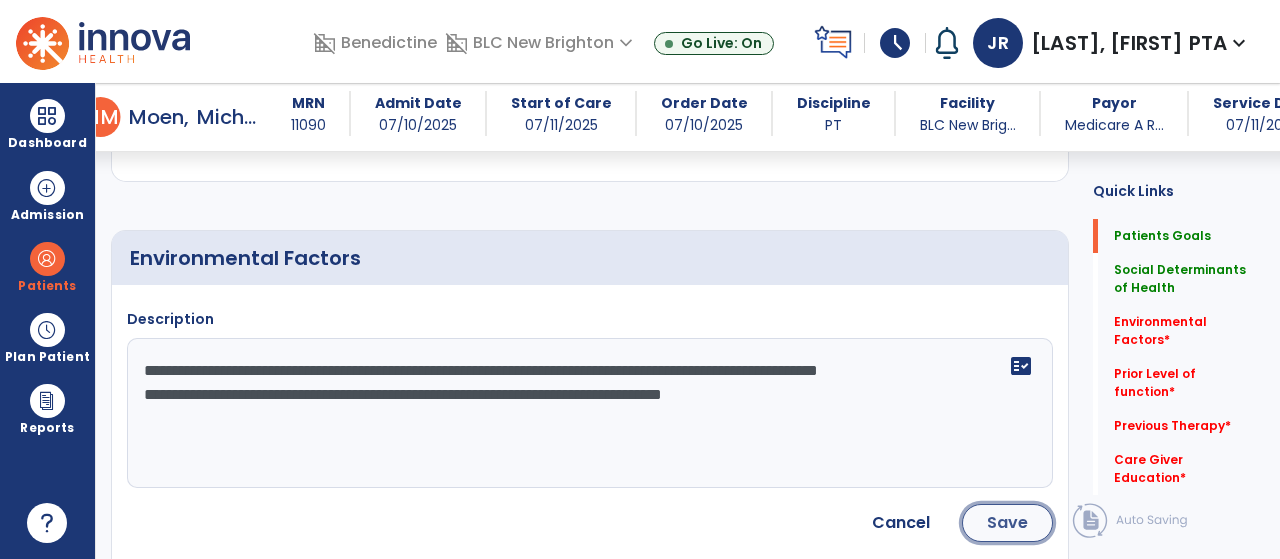 click on "Save" 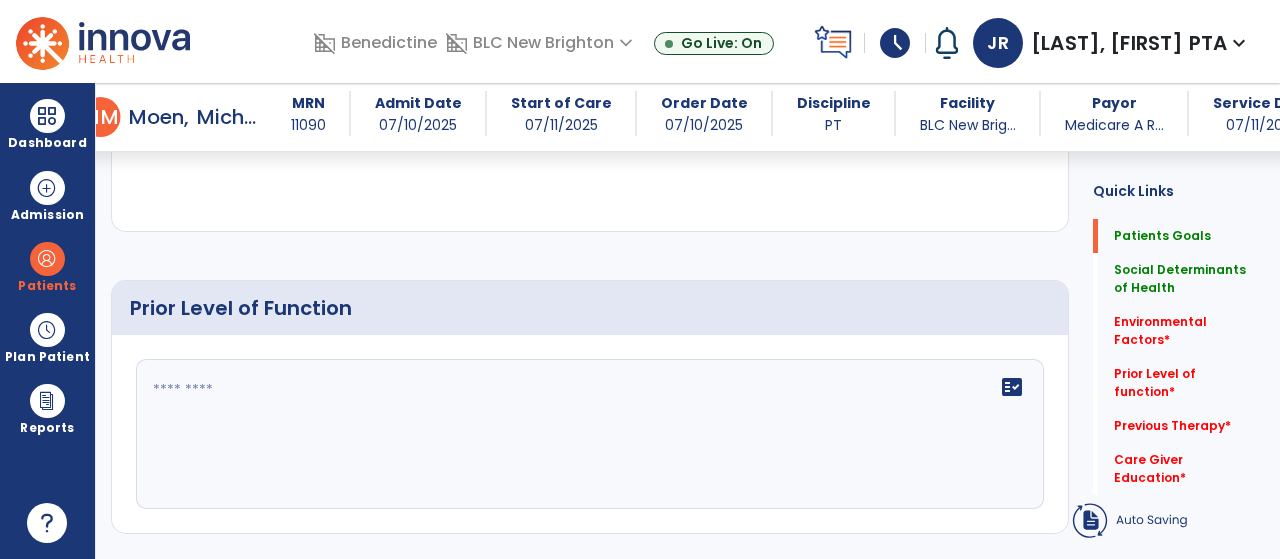 scroll, scrollTop: 1036, scrollLeft: 0, axis: vertical 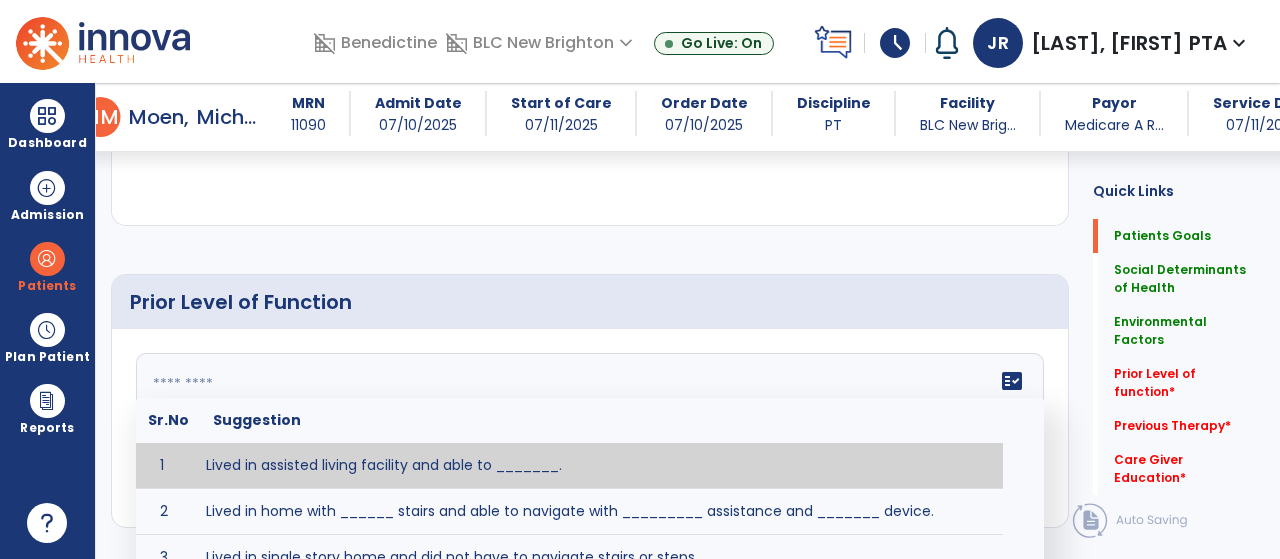 click 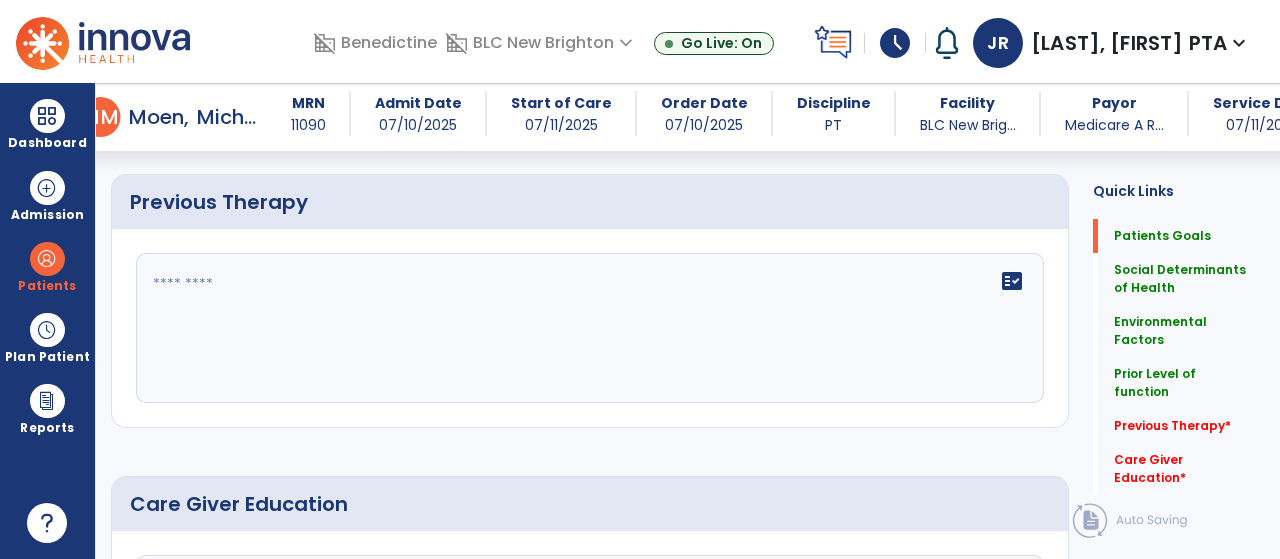 scroll, scrollTop: 1444, scrollLeft: 0, axis: vertical 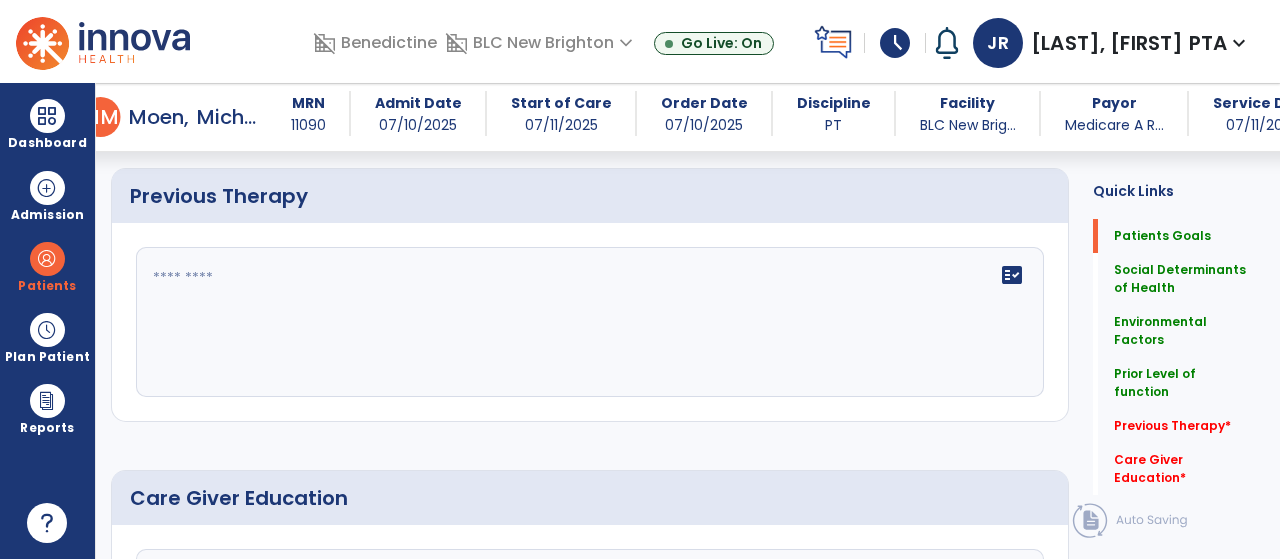 type on "**********" 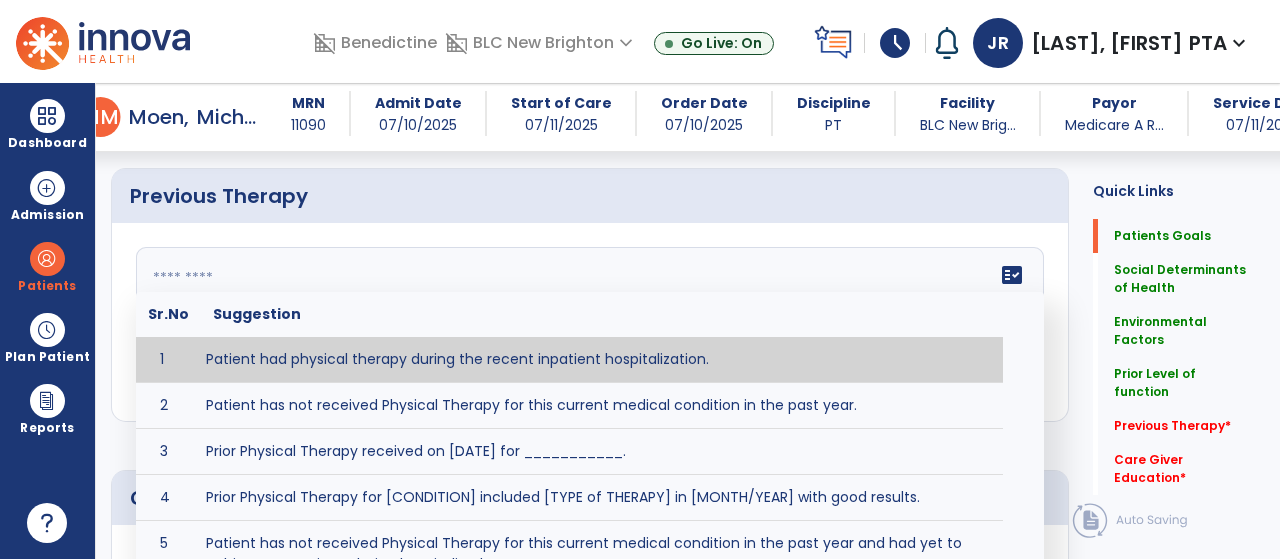 click on "fact_check  Sr.No Suggestion 1 Patient had physical therapy during the recent inpatient hospitalization. 2 Patient has not received Physical Therapy for this current medical condition in the past year. 3 Prior Physical Therapy received on [DATE] for ___________. 4 Prior Physical Therapy for [CONDITION] included [TYPE of THERAPY] in [MONTH/YEAR] with good results. 5 Patient has not received Physical Therapy for this current medical condition in the past year and had yet to achieve LTGs prior to being hospitalized. 6 Prior to this recent hospitalization, the patient had been on therapy case load for [TIME]and was still working to achieve LTGs before being hospitalized." 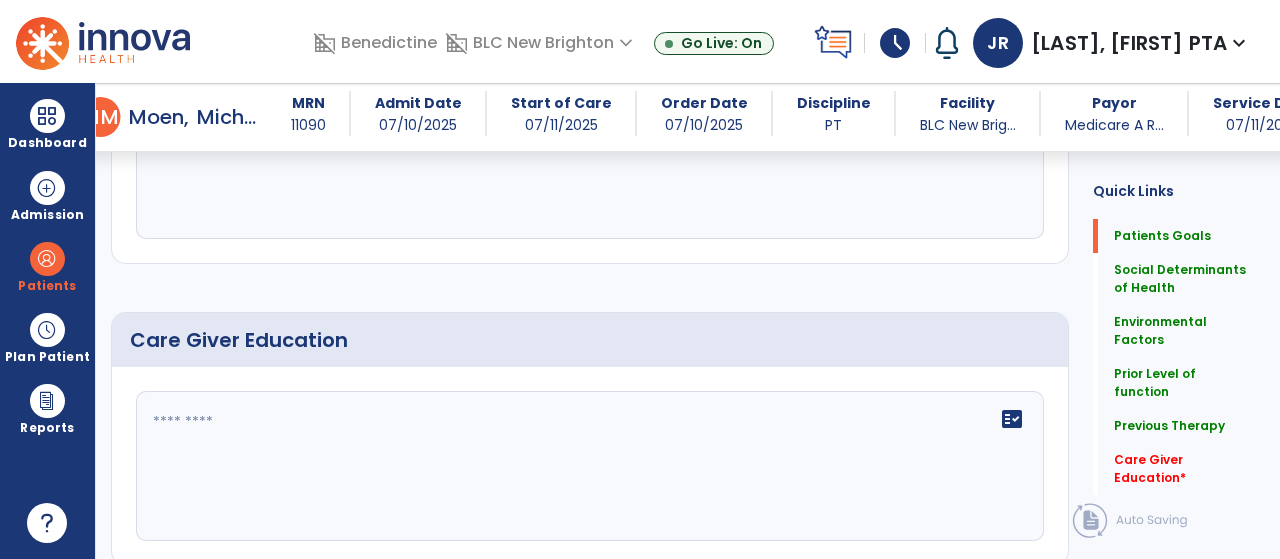 scroll, scrollTop: 1656, scrollLeft: 0, axis: vertical 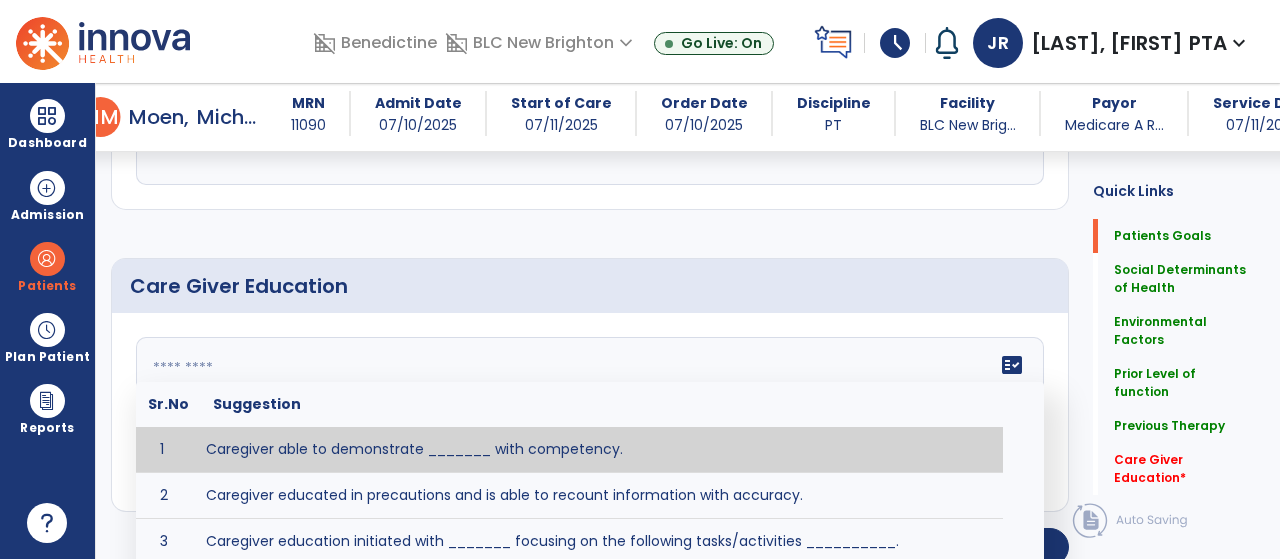 click 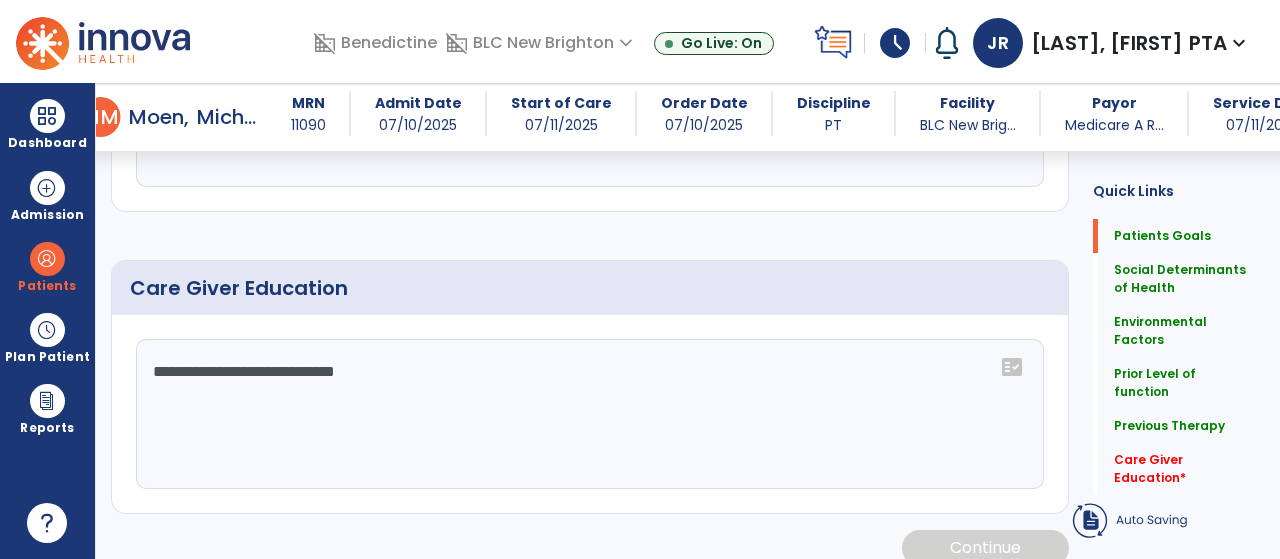 scroll, scrollTop: 1656, scrollLeft: 0, axis: vertical 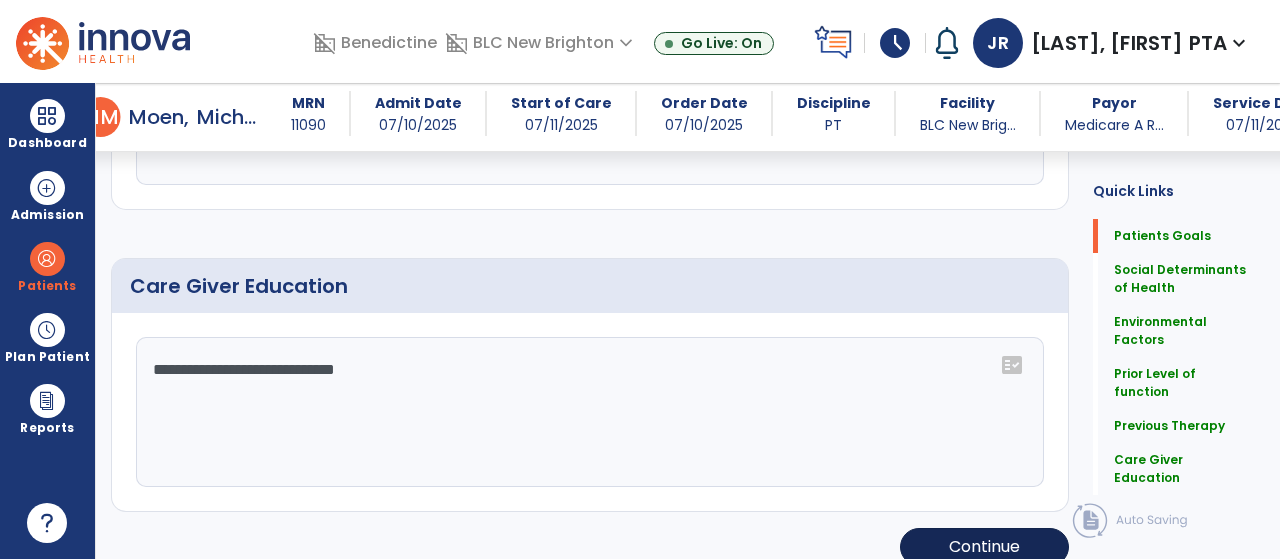type on "**********" 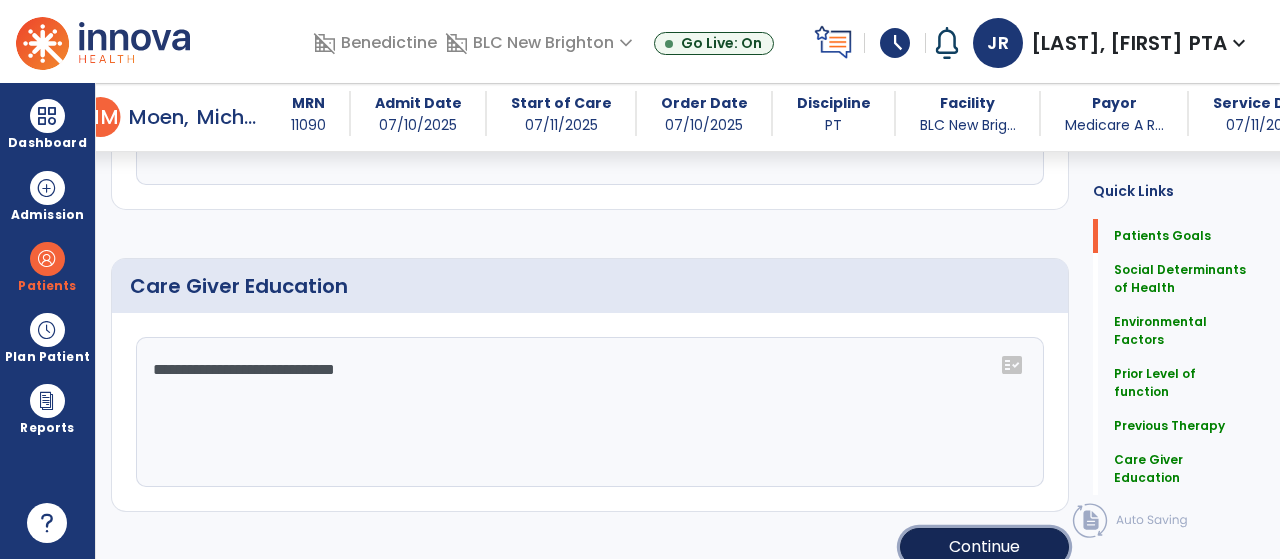 click on "Continue" 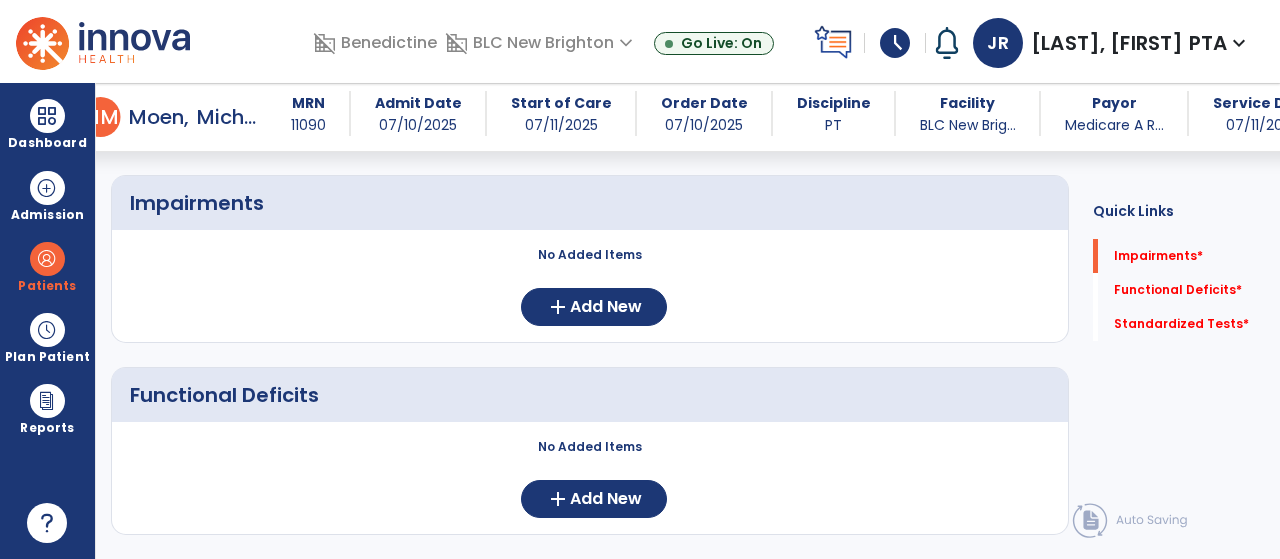scroll, scrollTop: 171, scrollLeft: 0, axis: vertical 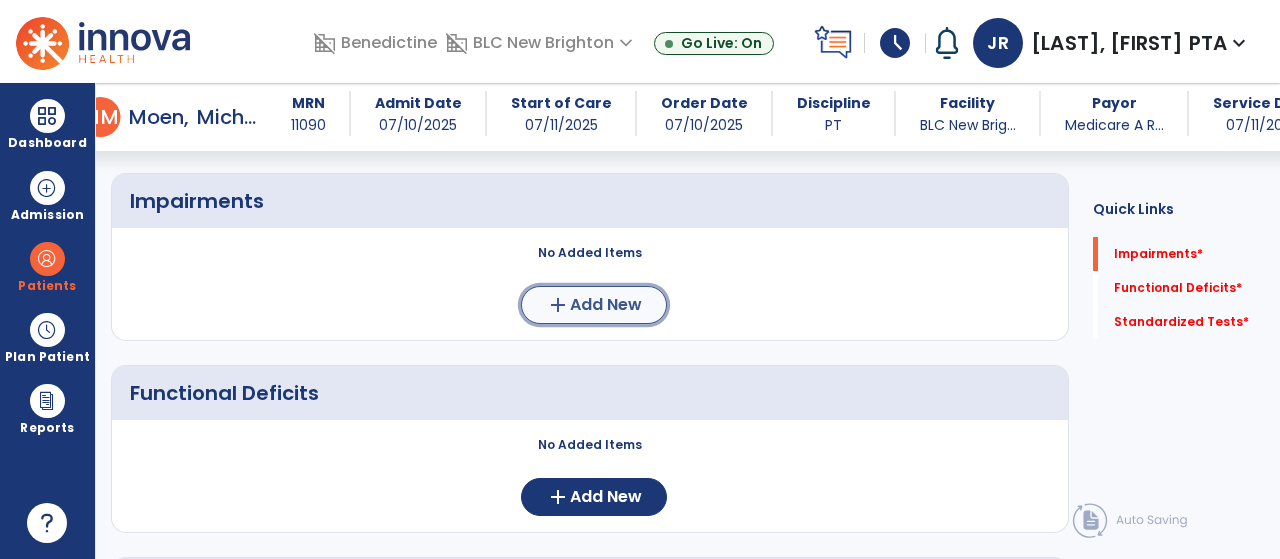 click on "Add New" 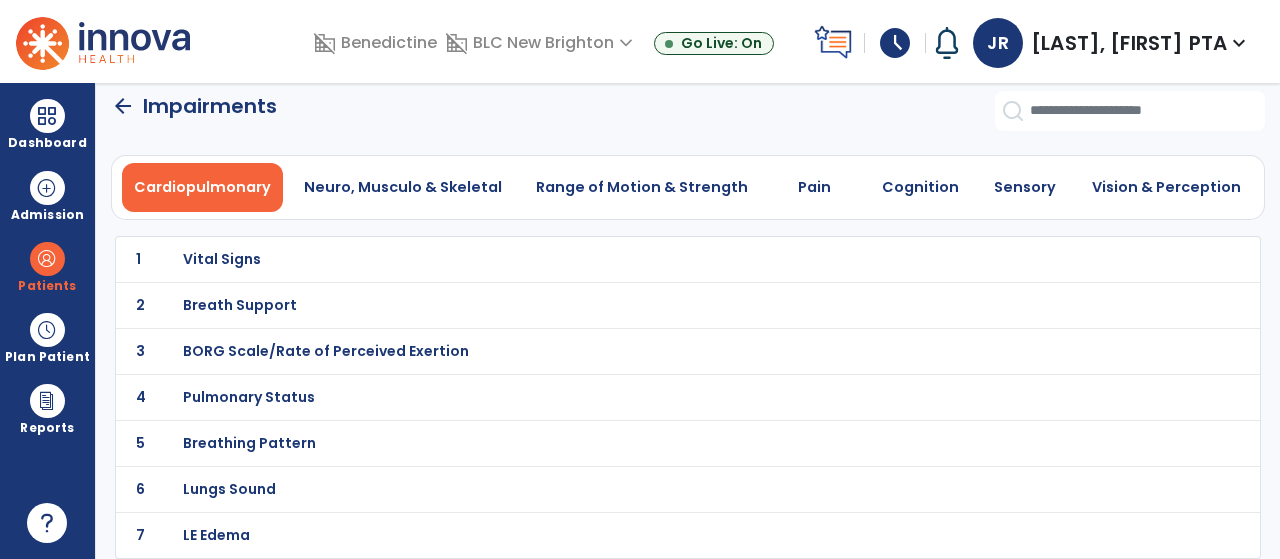 scroll, scrollTop: 8, scrollLeft: 0, axis: vertical 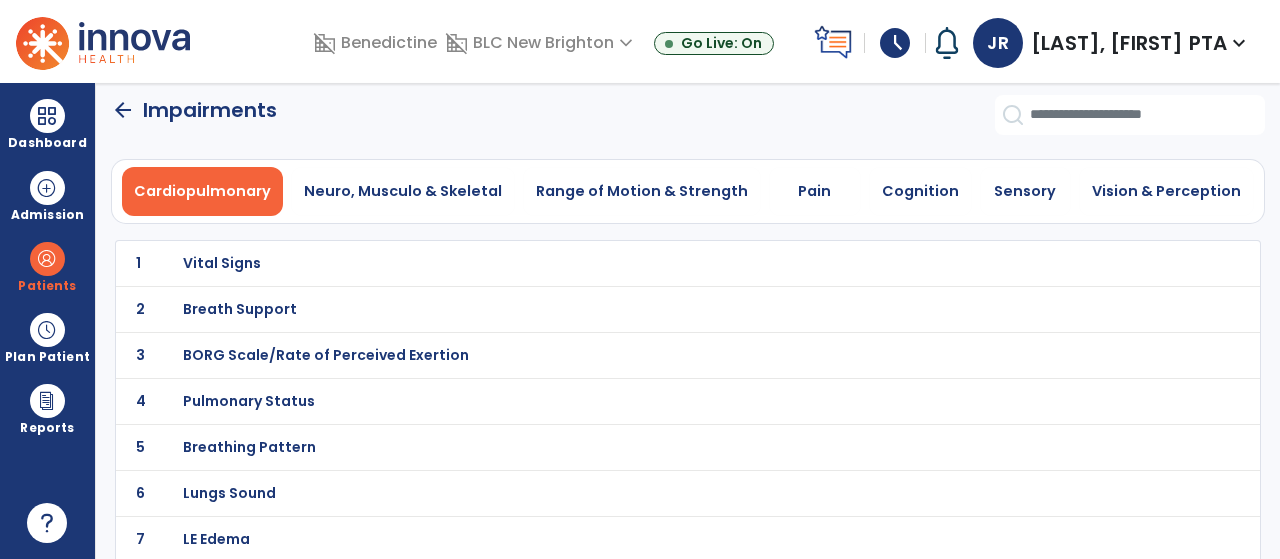 click on "LE Edema" at bounding box center (644, 263) 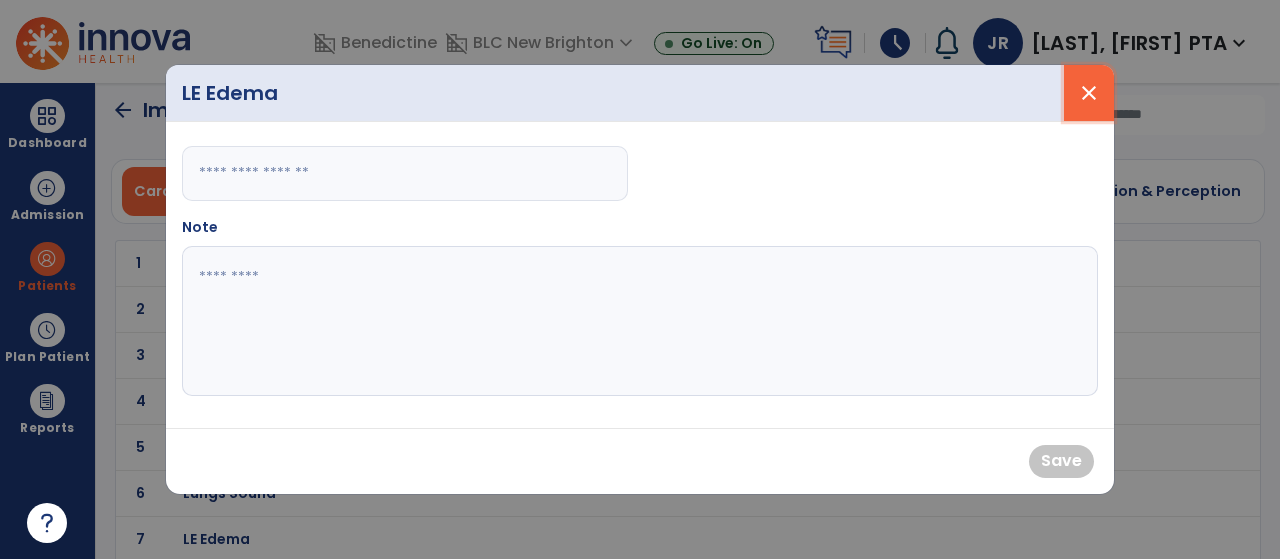 click on "close" at bounding box center [1089, 93] 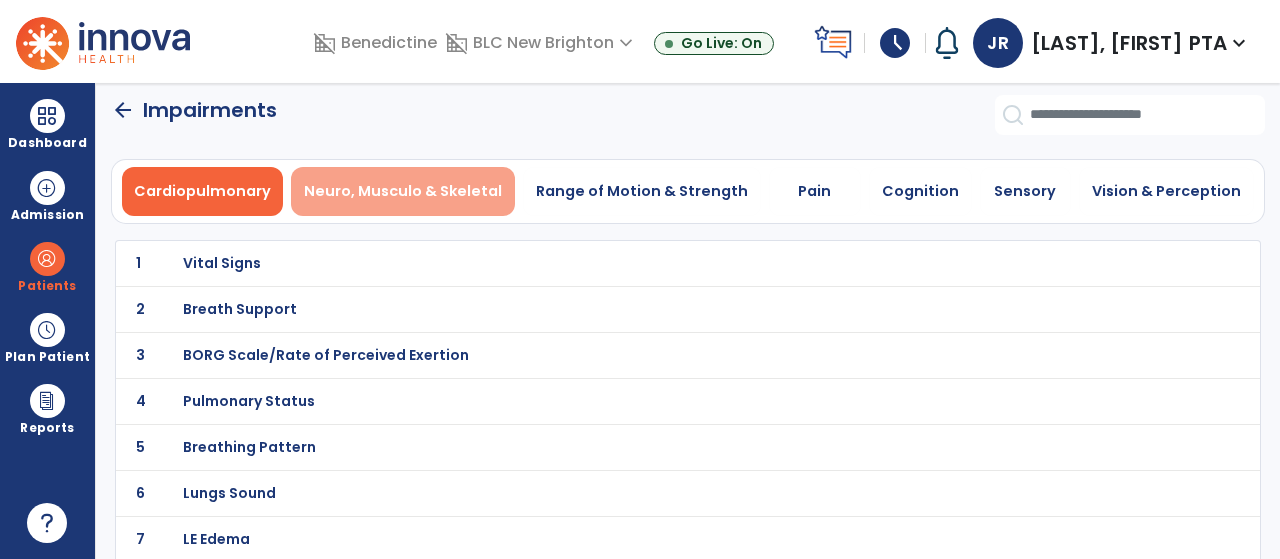 click on "Neuro, Musculo & Skeletal" at bounding box center [403, 191] 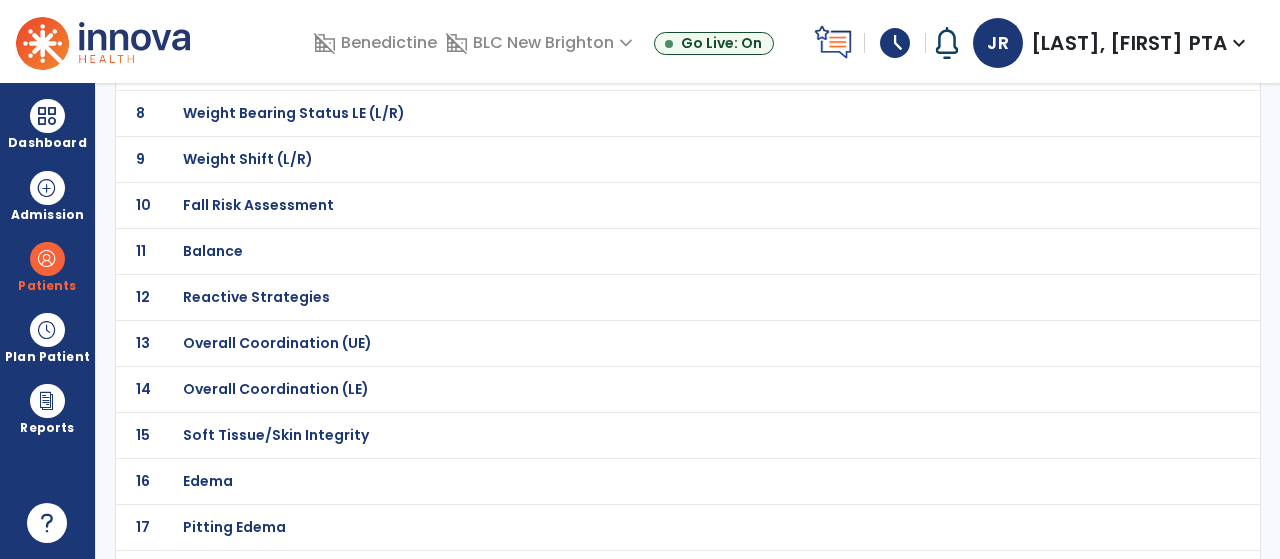 scroll, scrollTop: 486, scrollLeft: 0, axis: vertical 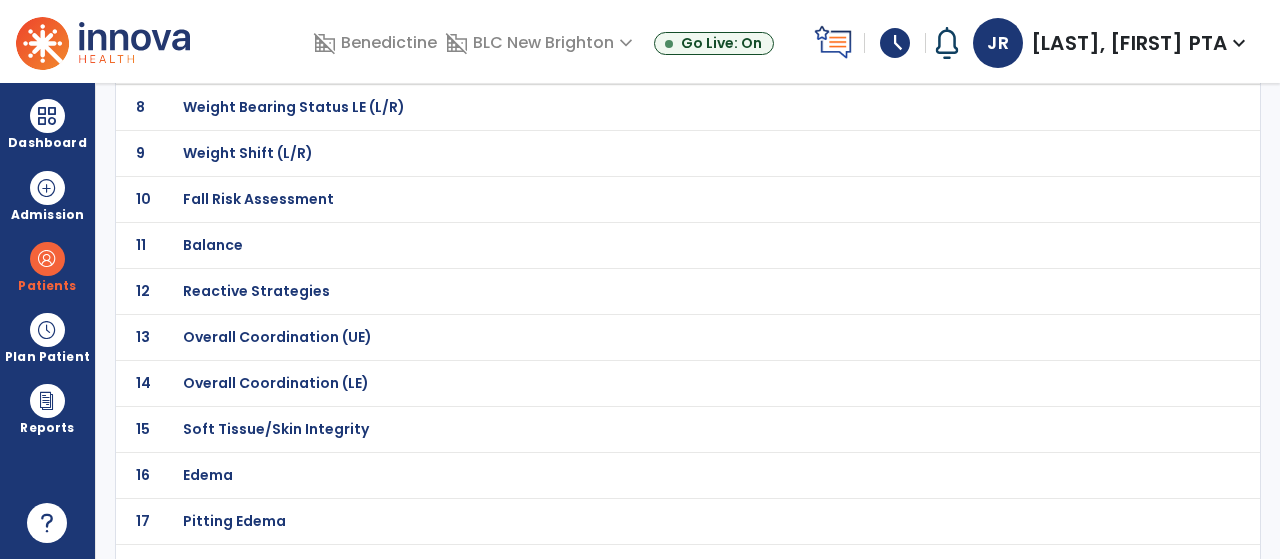 click on "Overall Coordination (LE)" at bounding box center [254, -215] 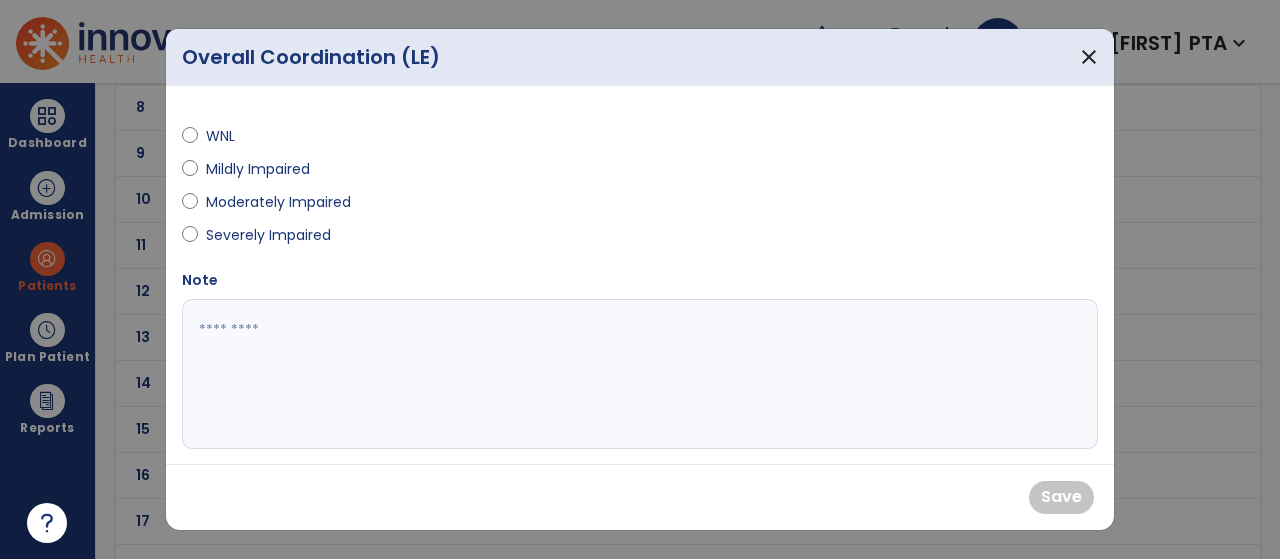 click on "Moderately Impaired" at bounding box center [278, 202] 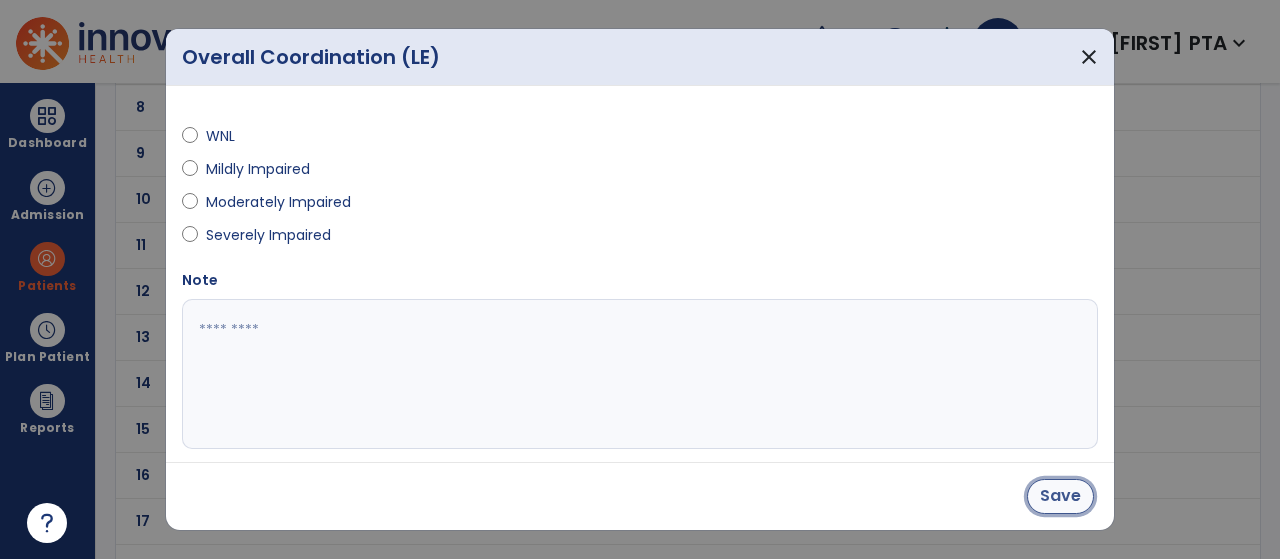 click on "Save" at bounding box center (1060, 496) 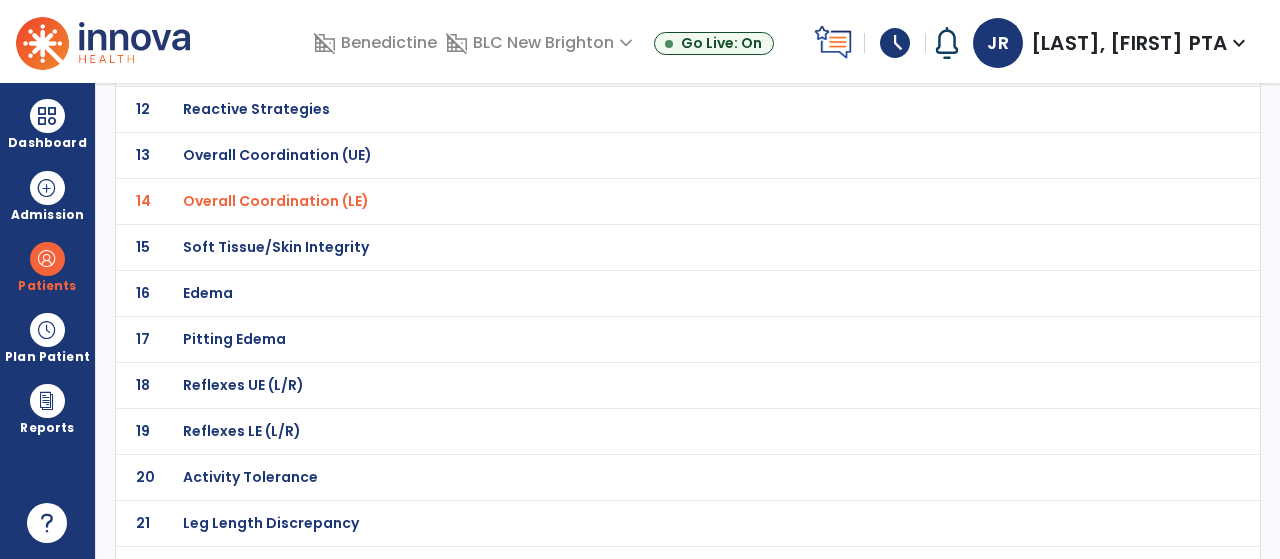 scroll, scrollTop: 670, scrollLeft: 0, axis: vertical 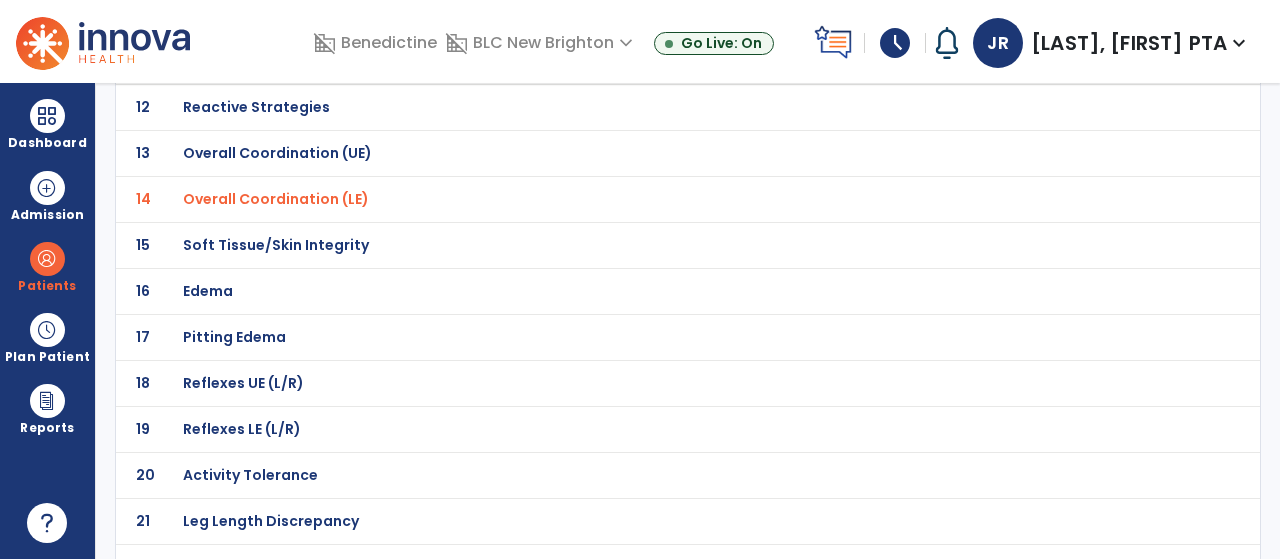 click on "Soft Tissue/Skin Integrity" at bounding box center (254, -399) 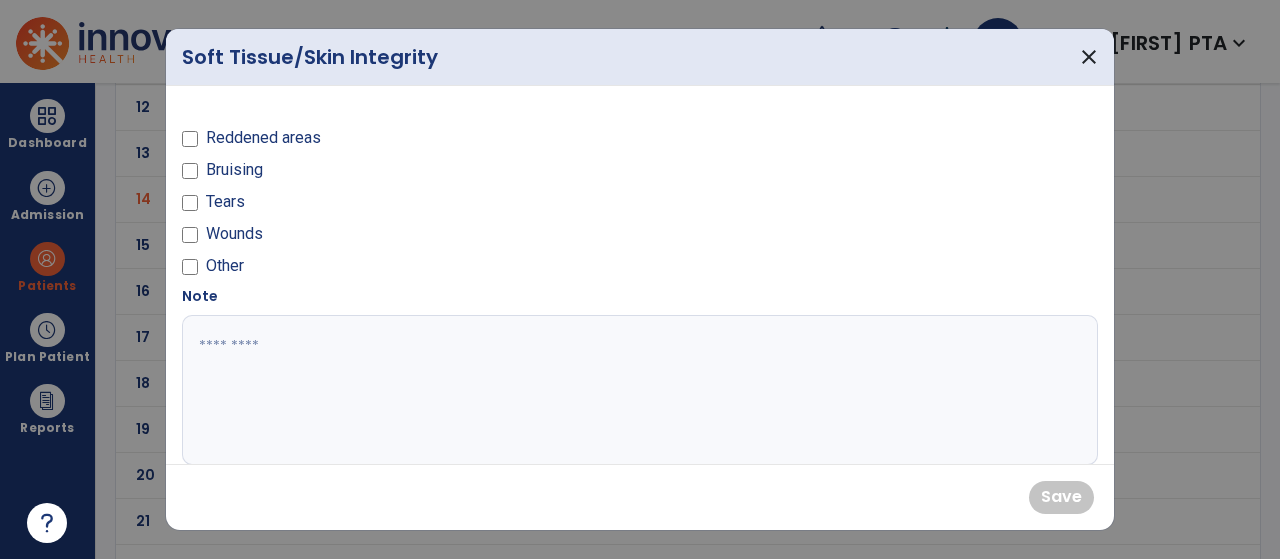 click on "Reddened areas" at bounding box center [263, 138] 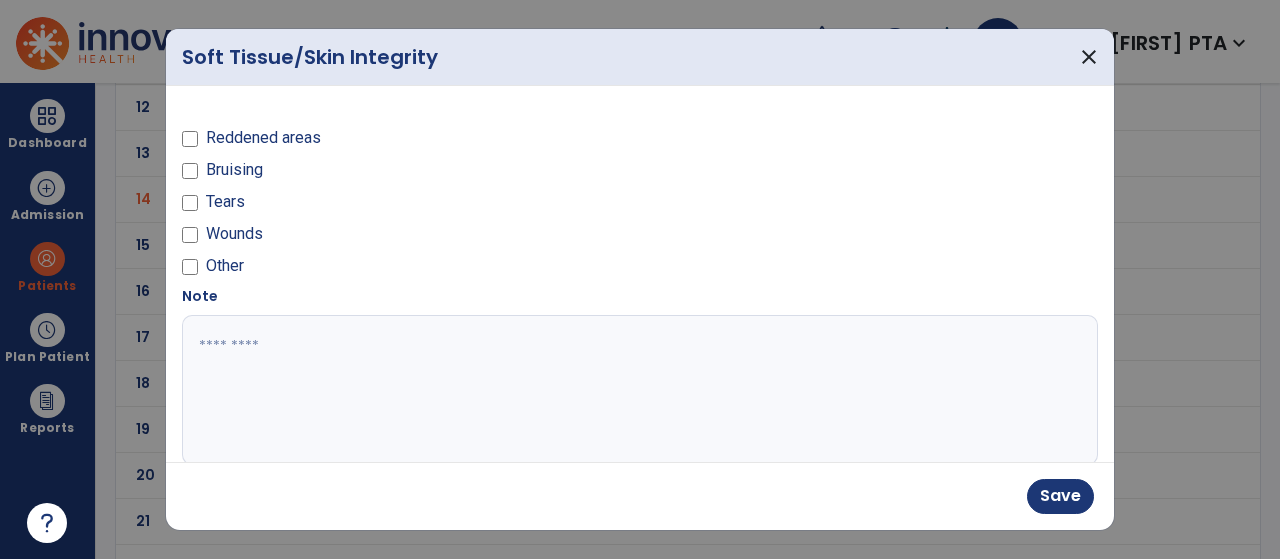 click at bounding box center (638, 390) 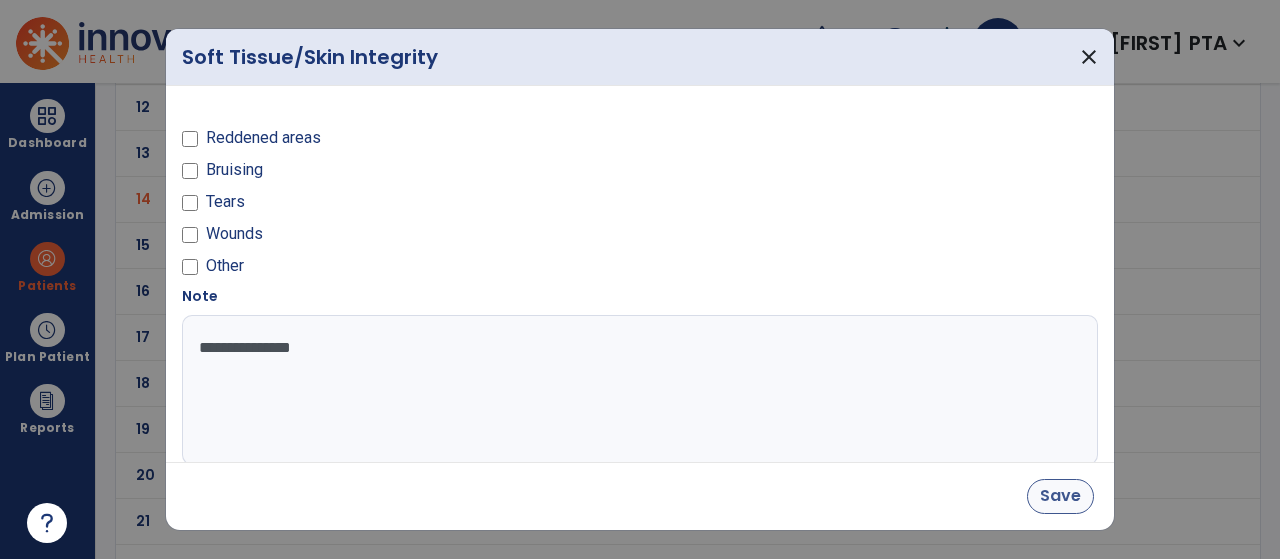 type on "**********" 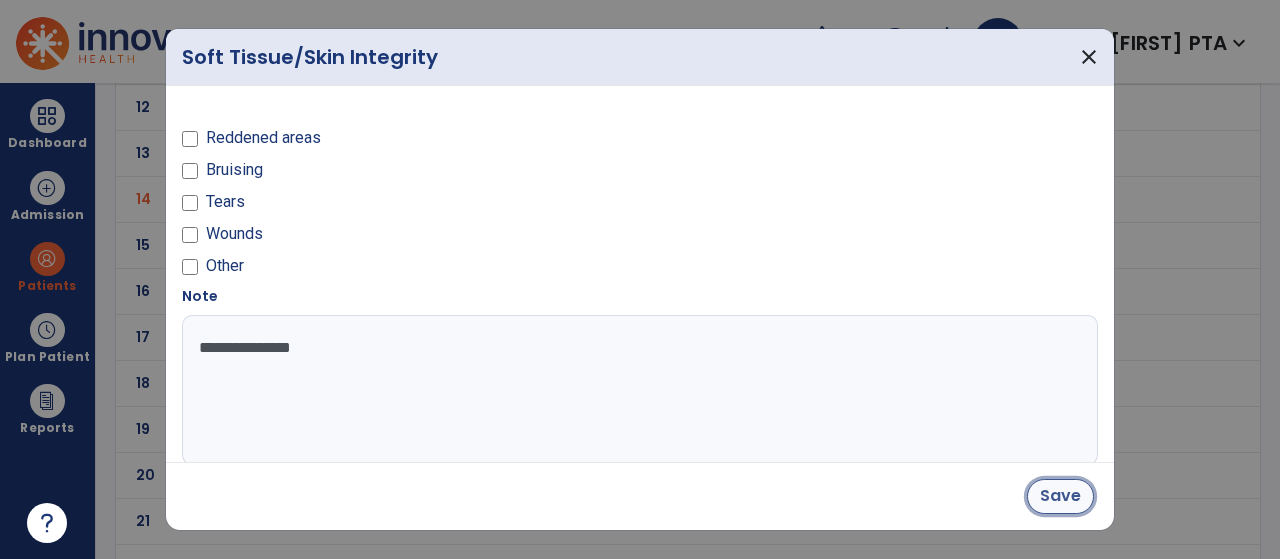 click on "Save" at bounding box center [1060, 496] 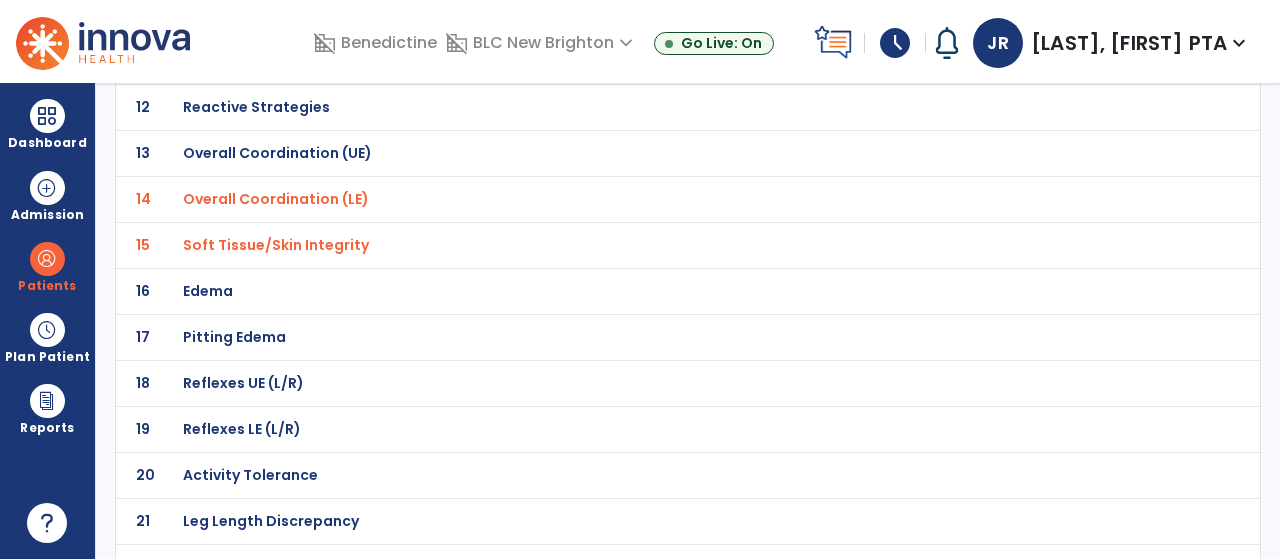 click on "Edema" at bounding box center [254, -399] 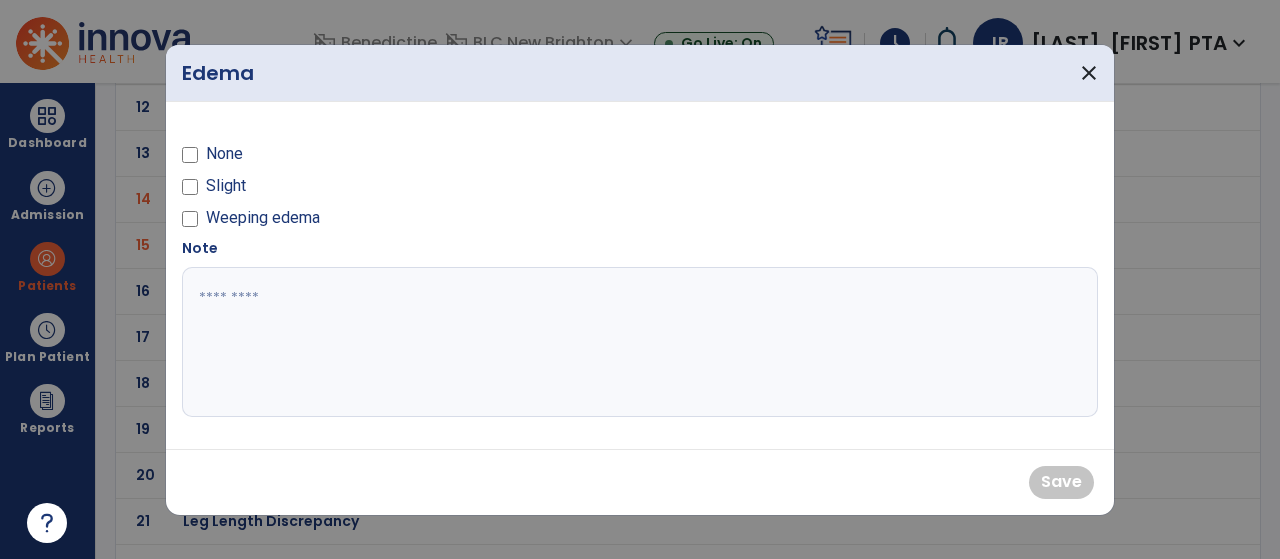 click on "Slight" at bounding box center [226, 186] 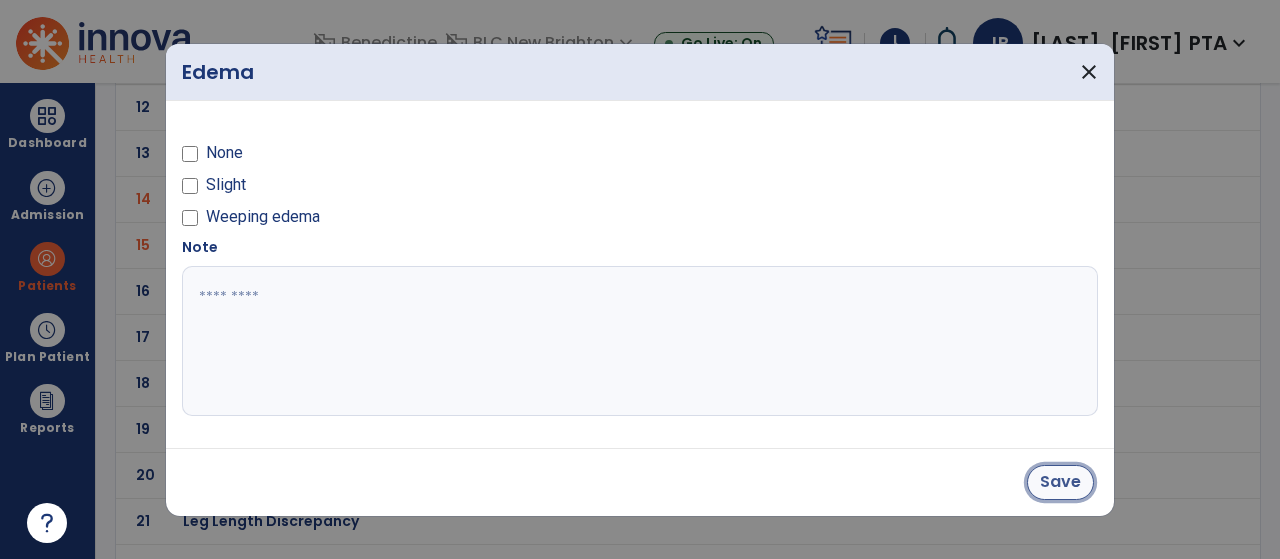 click on "Save" at bounding box center (1060, 482) 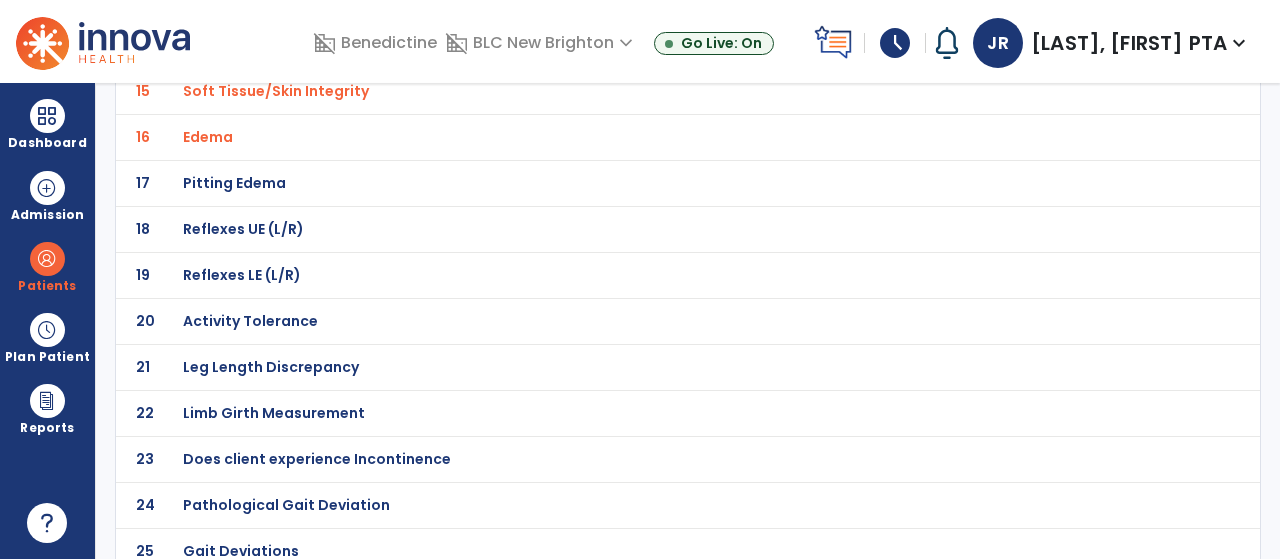 scroll, scrollTop: 830, scrollLeft: 0, axis: vertical 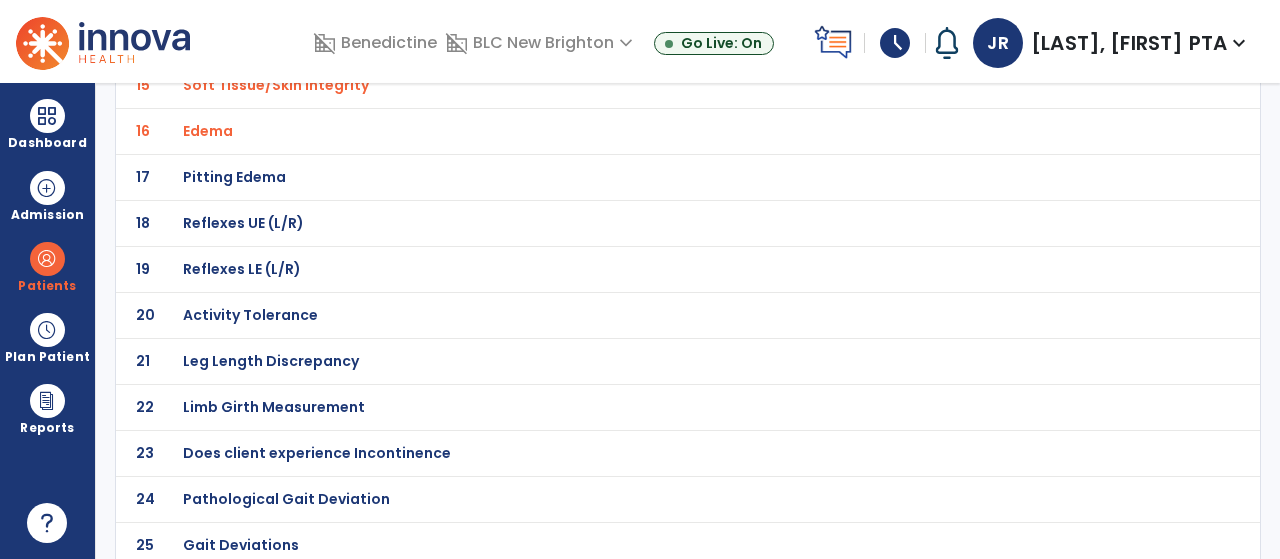 click on "Pathological Gait Deviation" at bounding box center (254, -559) 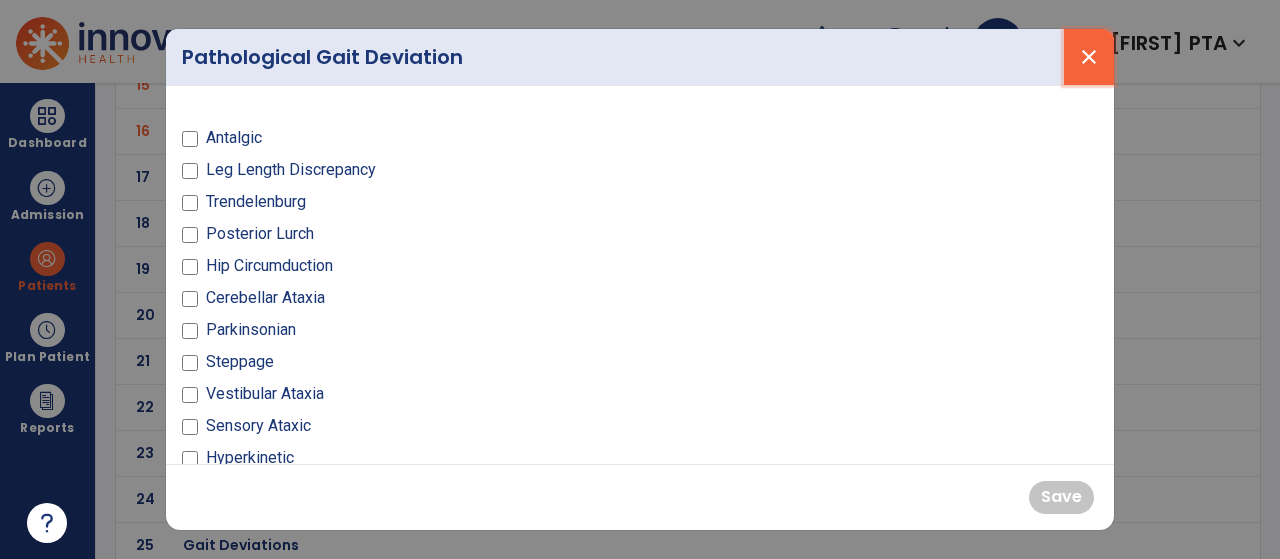 click on "close" at bounding box center (1089, 57) 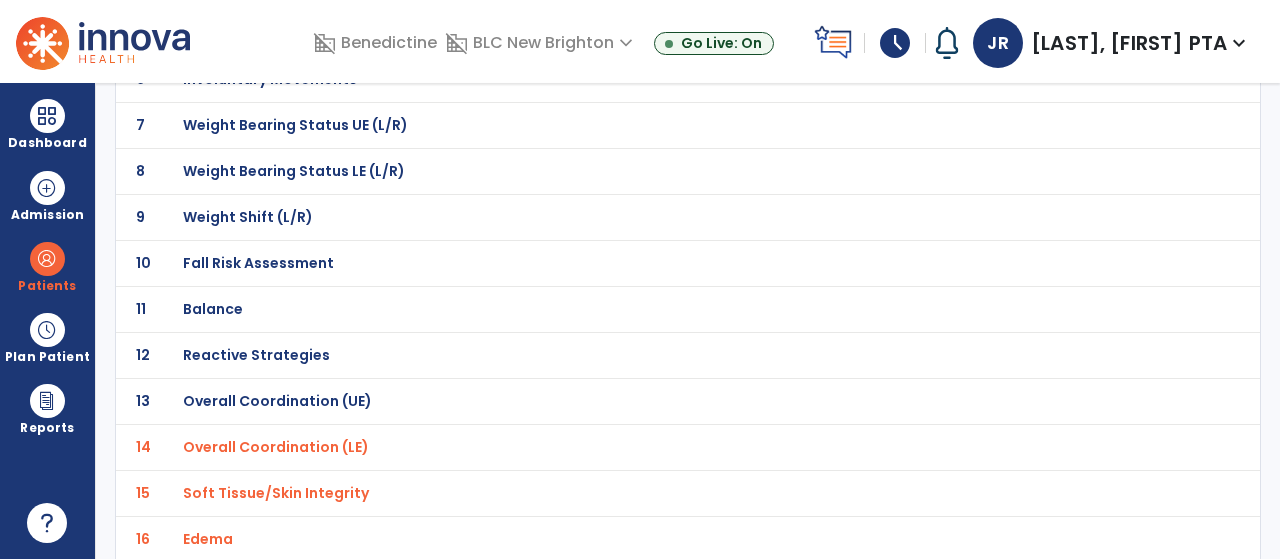 scroll, scrollTop: 0, scrollLeft: 0, axis: both 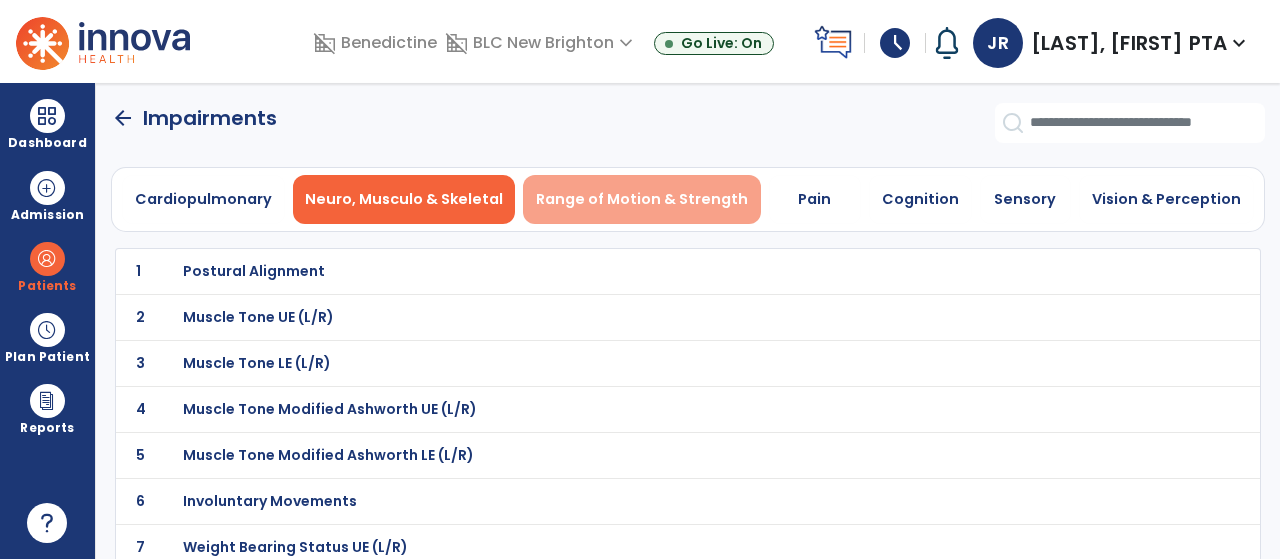 click on "Range of Motion & Strength" at bounding box center [642, 199] 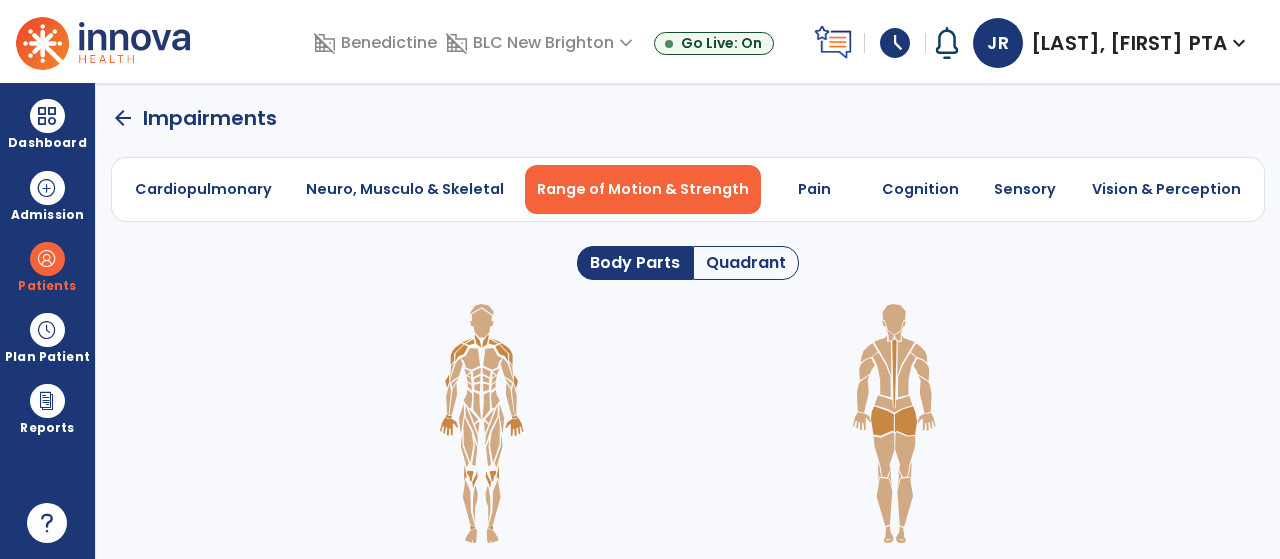 click on "Quadrant" 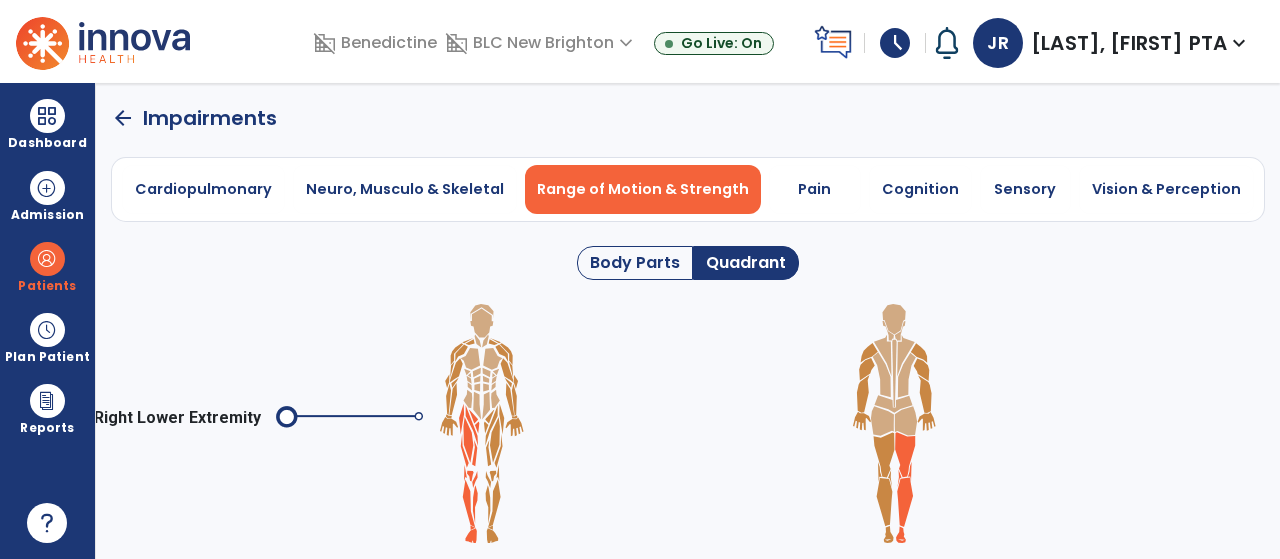 click 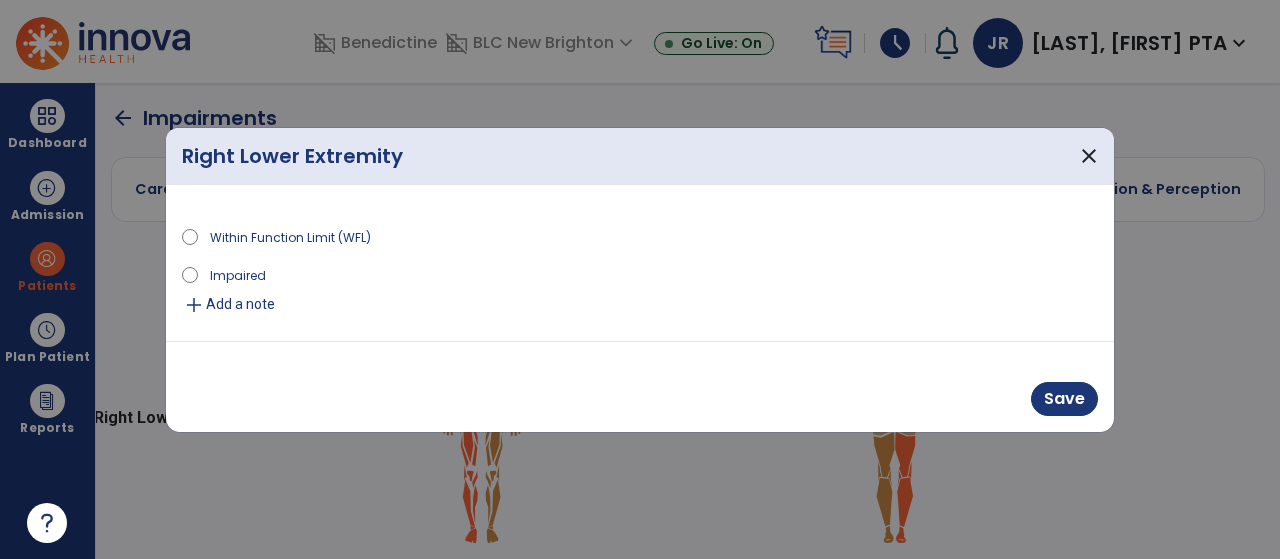 click on "Impaired" at bounding box center [238, 274] 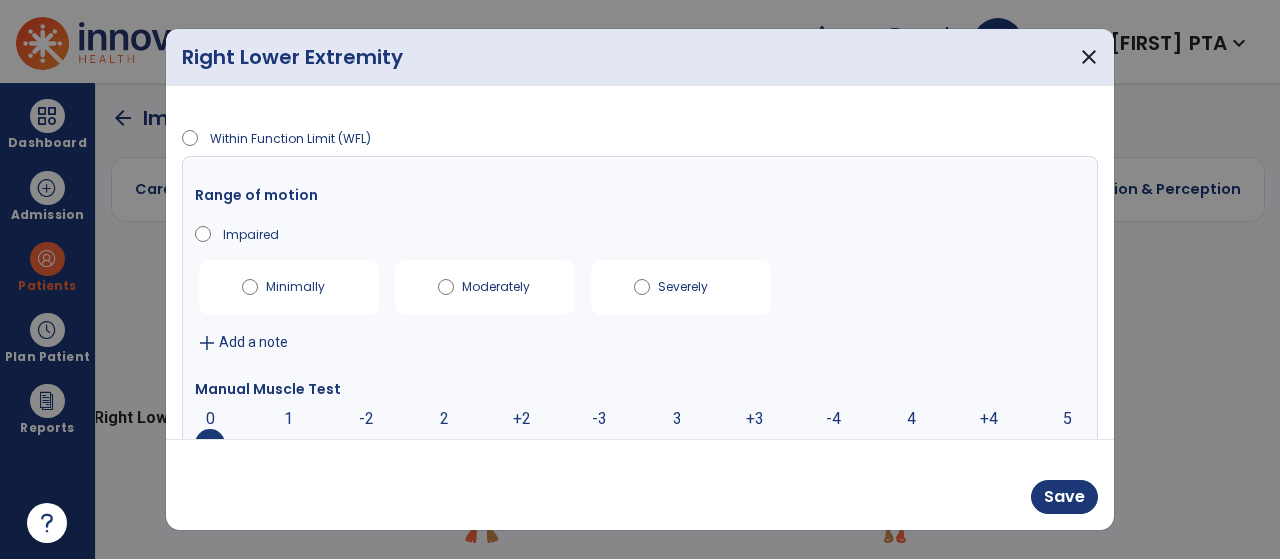 click on "Moderately" at bounding box center [497, 283] 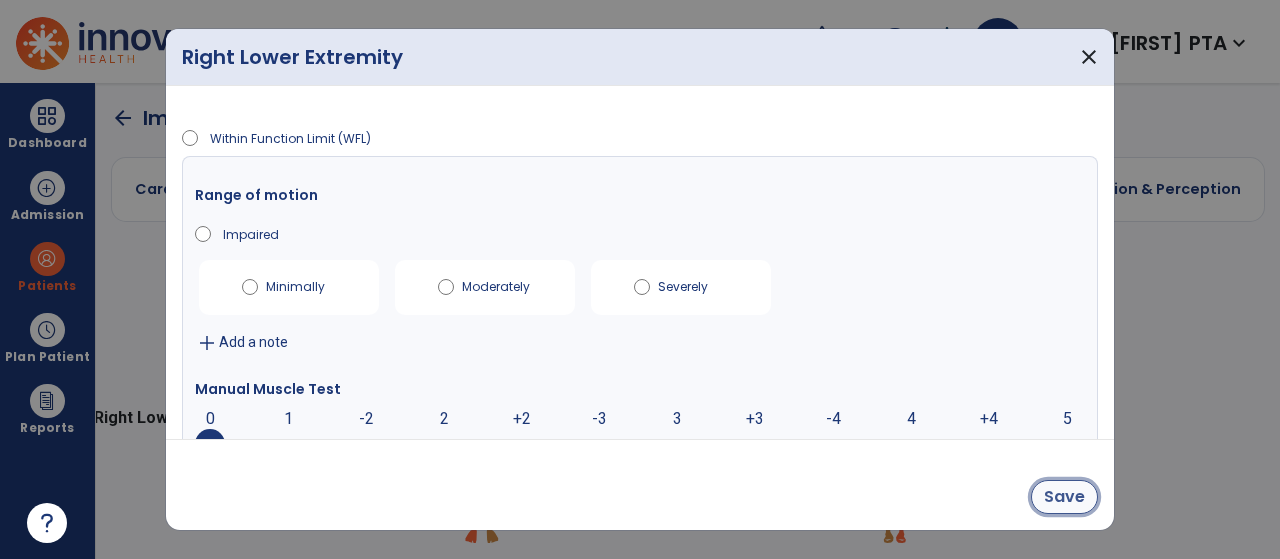 click on "Save" at bounding box center (1064, 497) 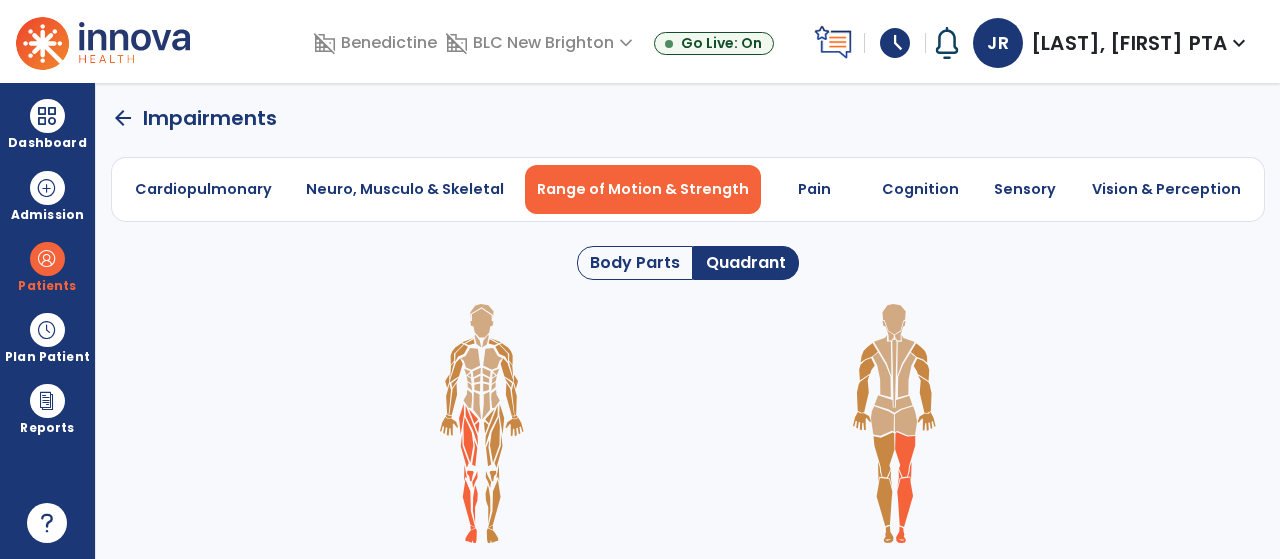 click 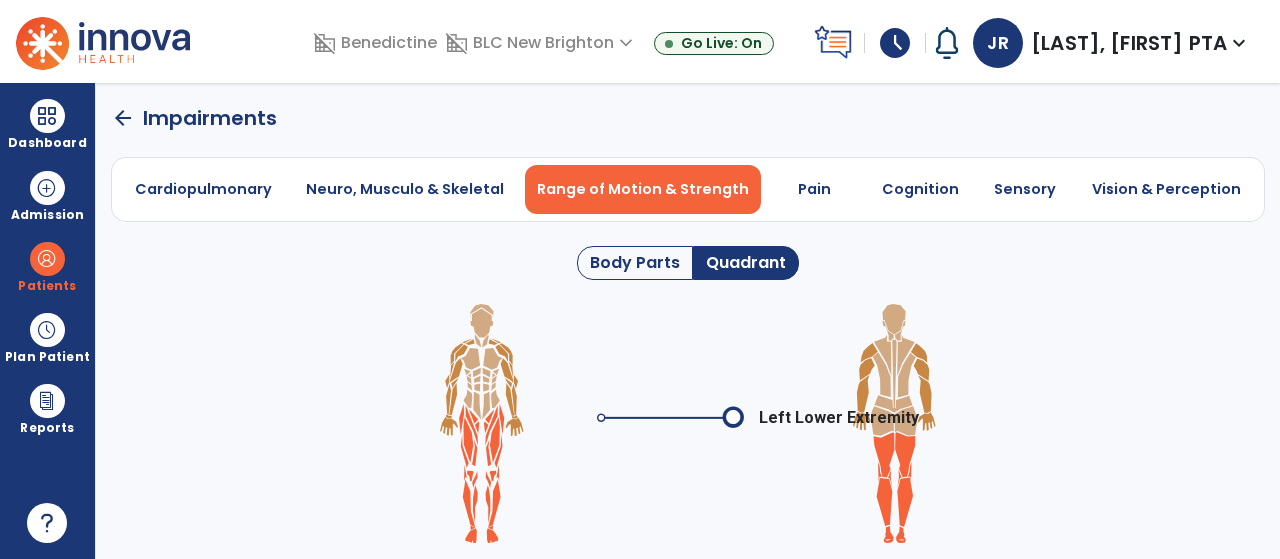 click 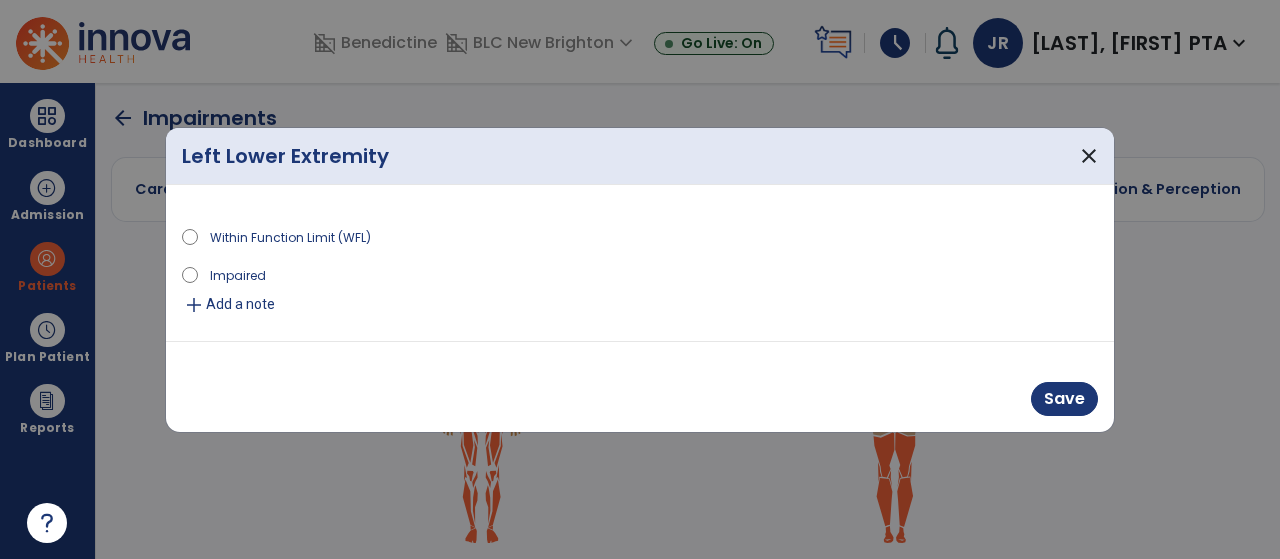 click on "Impaired" at bounding box center [238, 274] 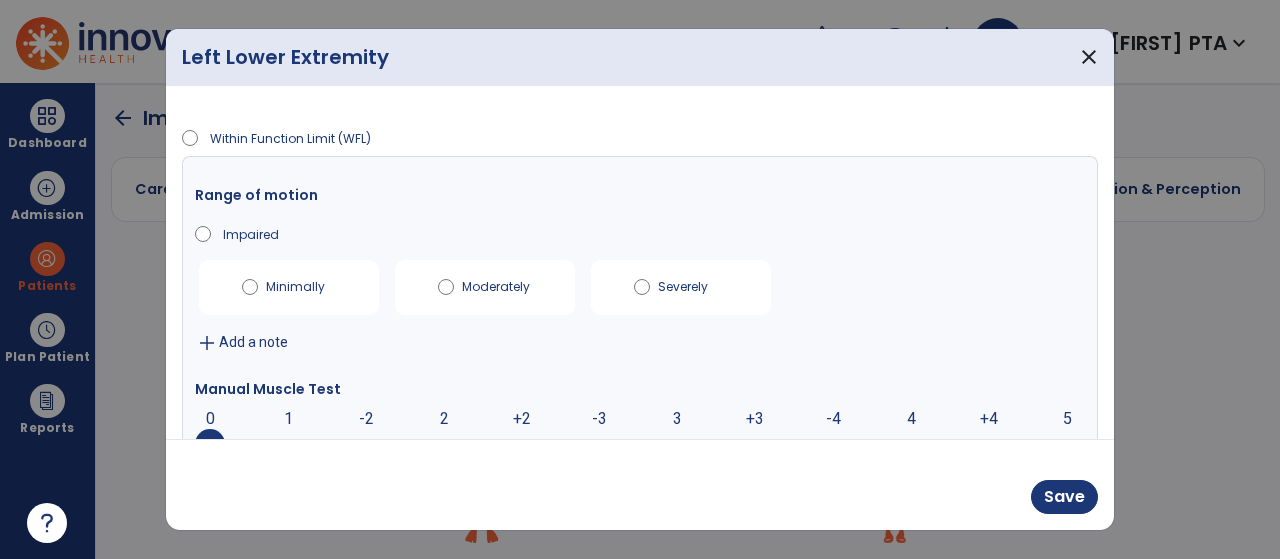 click on "Moderately" at bounding box center (485, 287) 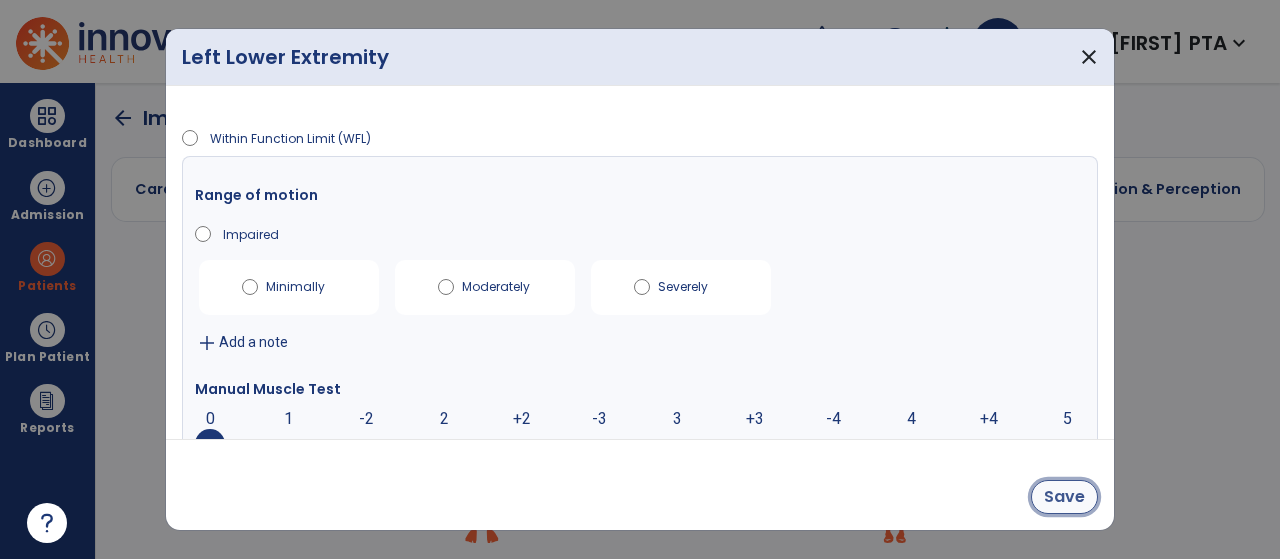 click on "Save" at bounding box center [1064, 497] 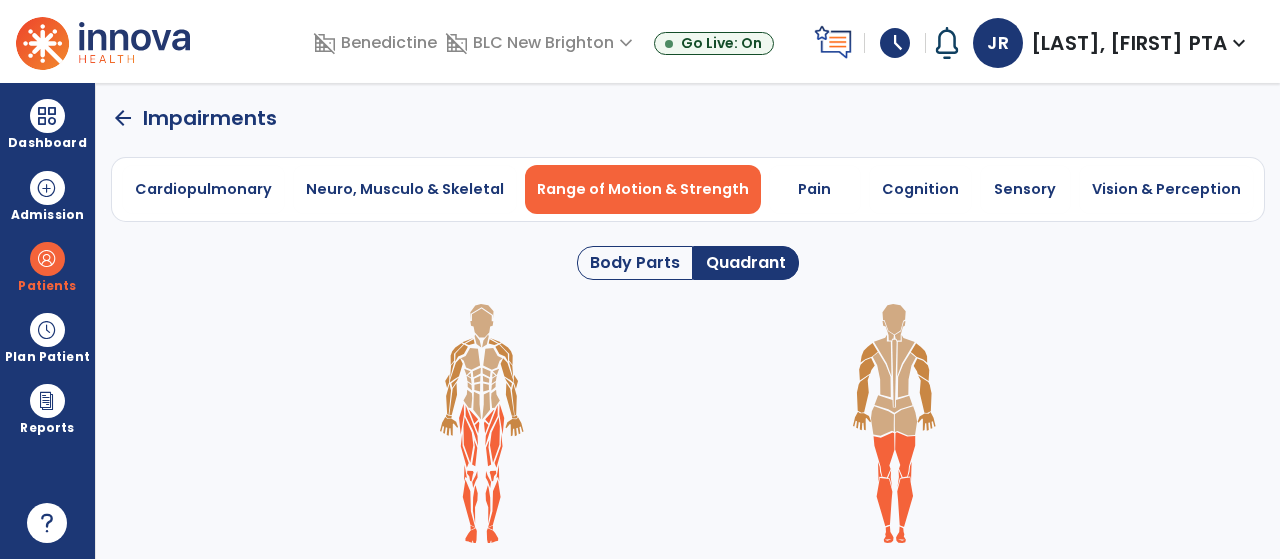 click on "arrow_back" 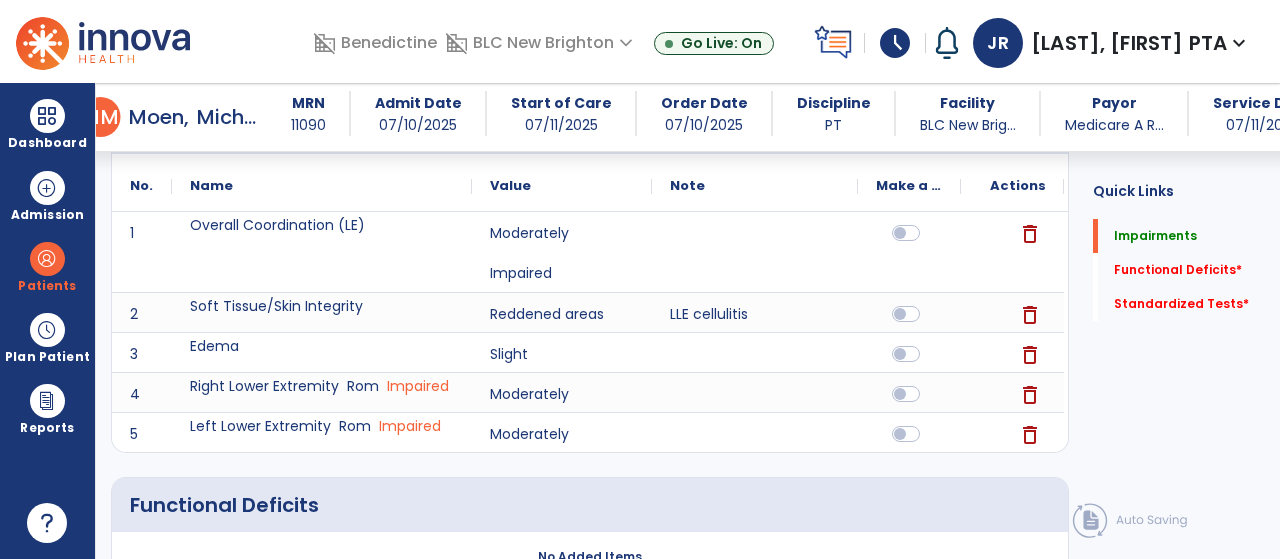 scroll, scrollTop: 248, scrollLeft: 0, axis: vertical 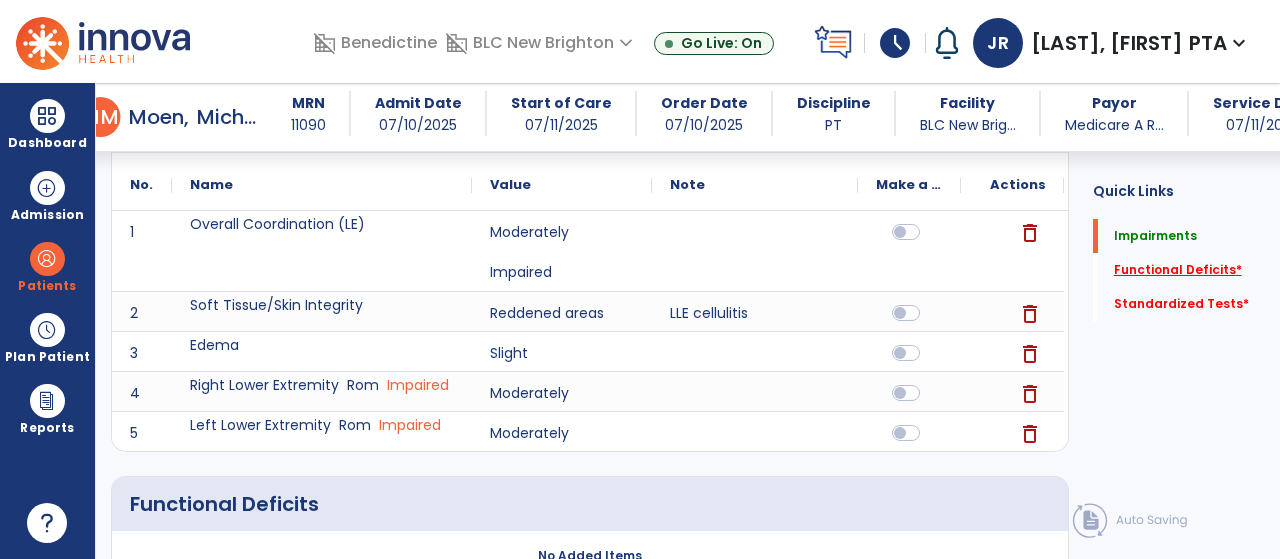 click on "Functional Deficits   *" 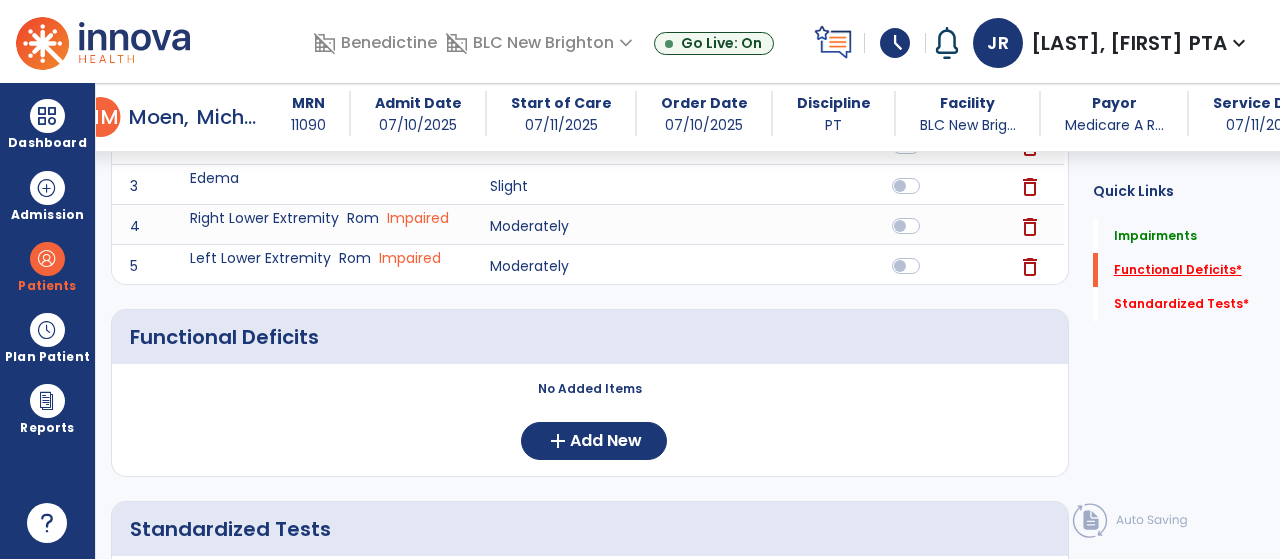 scroll, scrollTop: 470, scrollLeft: 0, axis: vertical 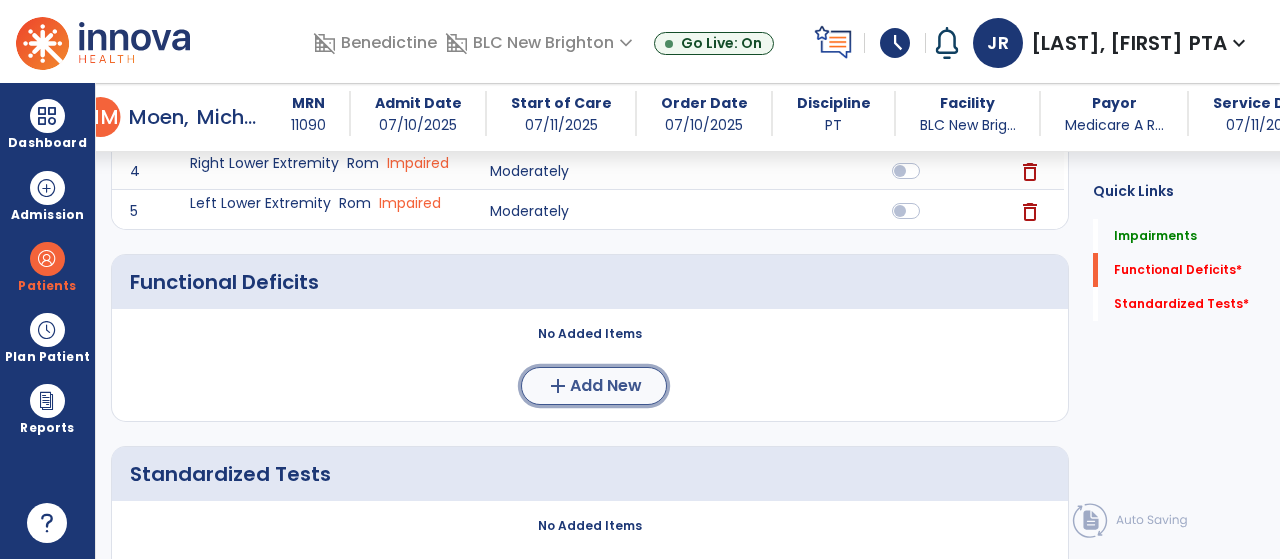 click on "Add New" 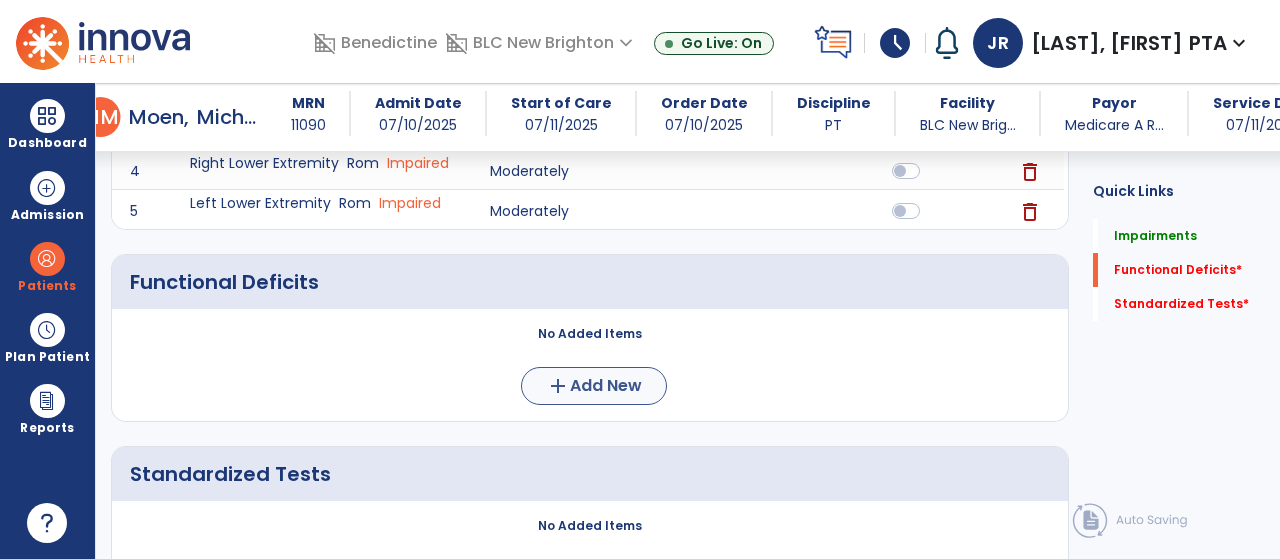 scroll, scrollTop: 0, scrollLeft: 0, axis: both 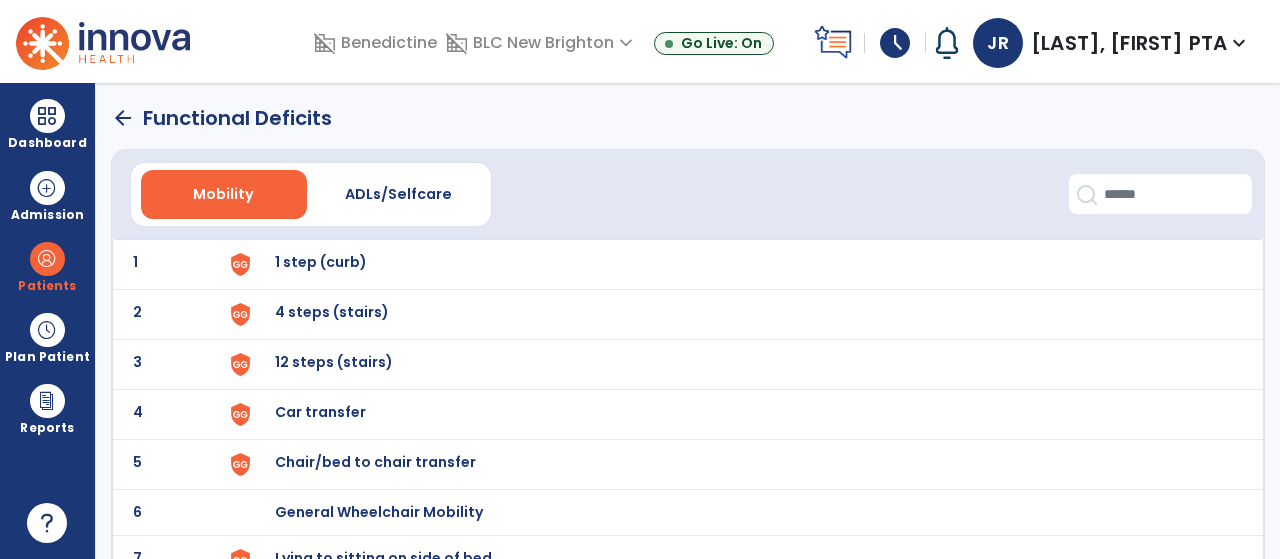 click on "1 step (curb)" at bounding box center [321, 262] 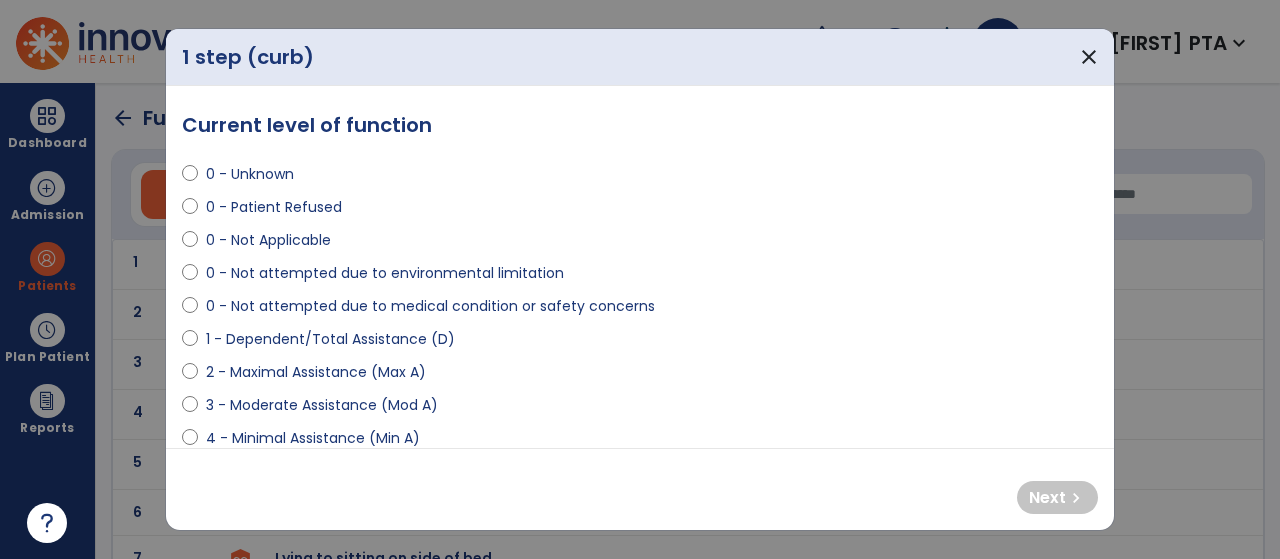click on "0 - Not attempted due to medical condition or safety concerns" at bounding box center (430, 306) 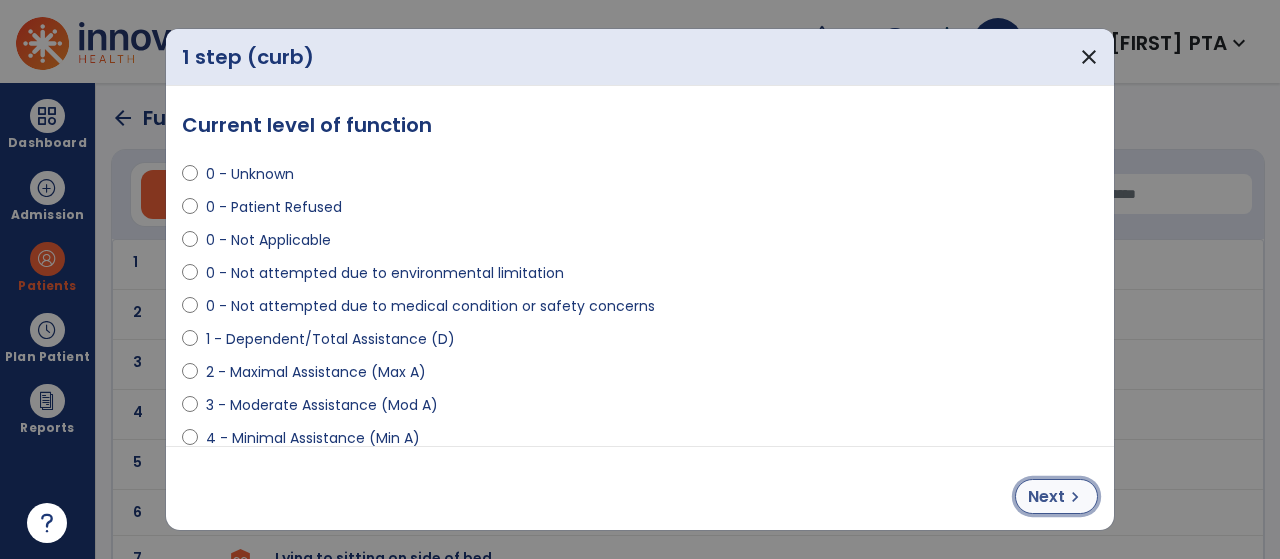 click on "Next" at bounding box center (1046, 497) 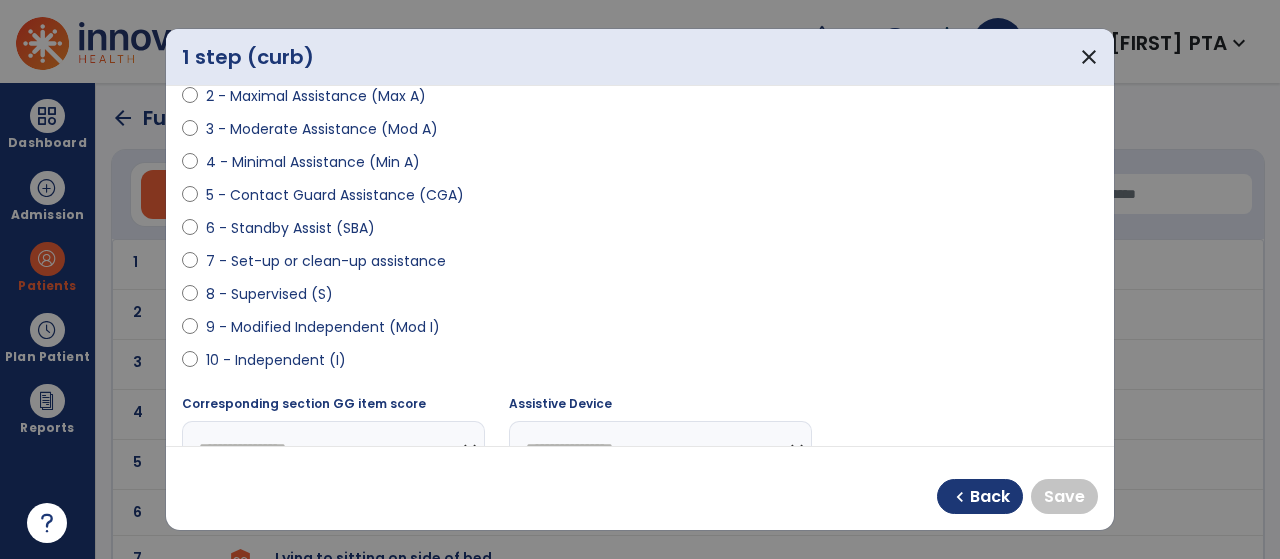 scroll, scrollTop: 279, scrollLeft: 0, axis: vertical 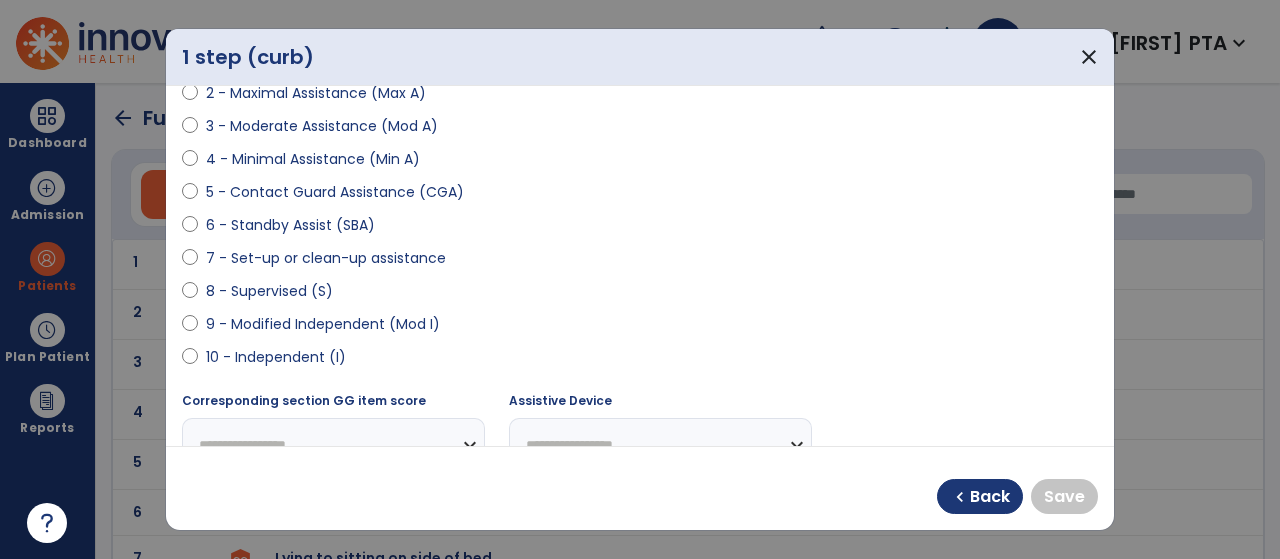 click on "9 - Modified Independent (Mod I)" at bounding box center [323, 324] 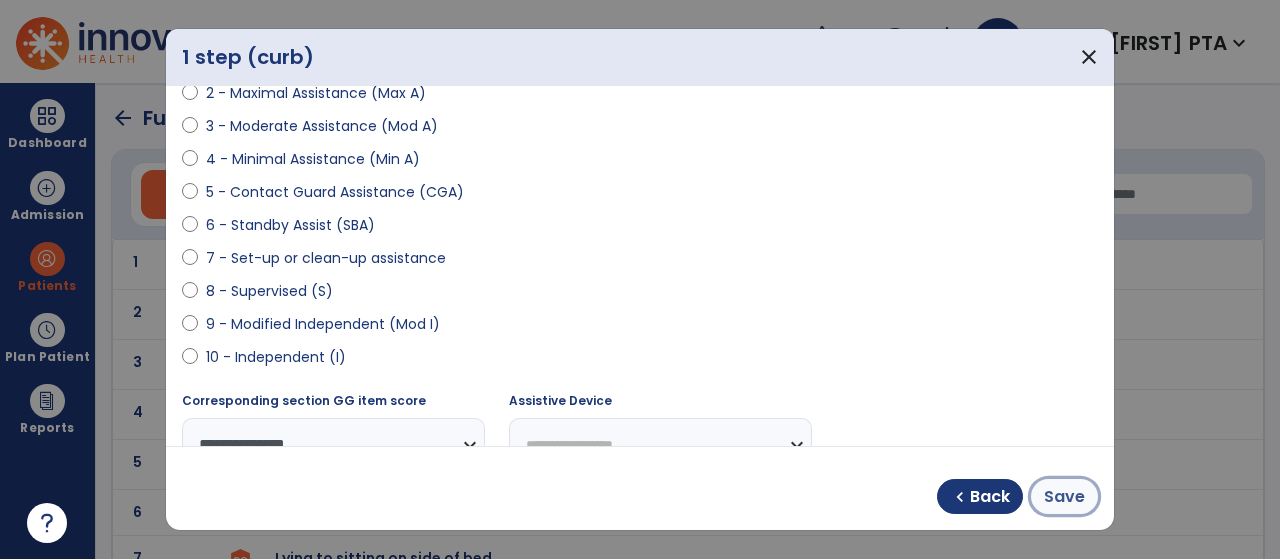 click on "Save" at bounding box center [1064, 497] 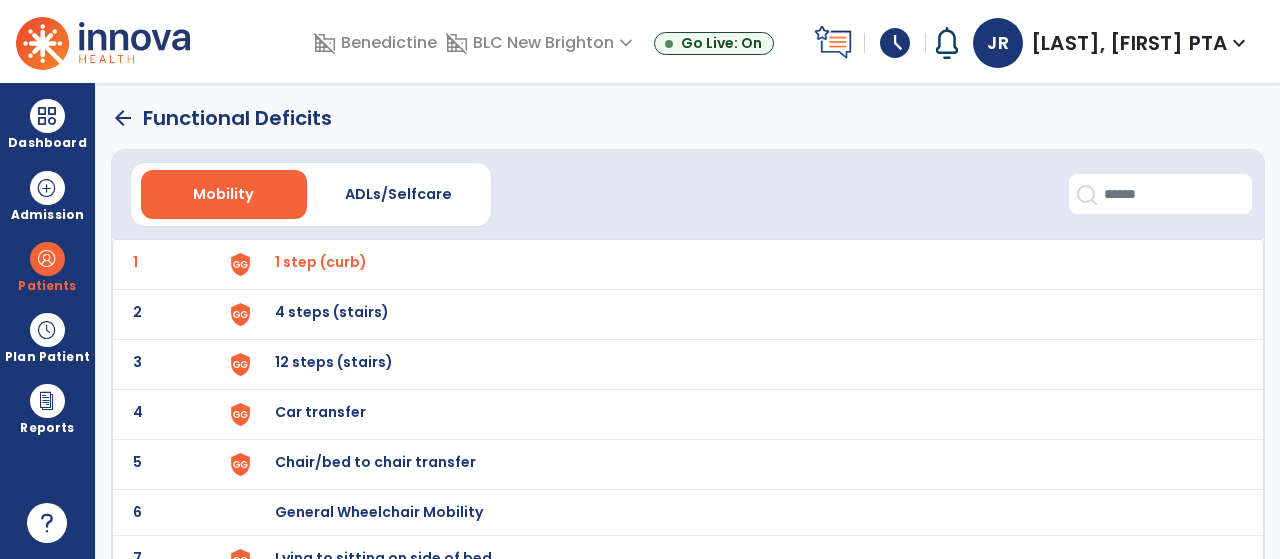 click on "4 steps (stairs)" at bounding box center (321, 262) 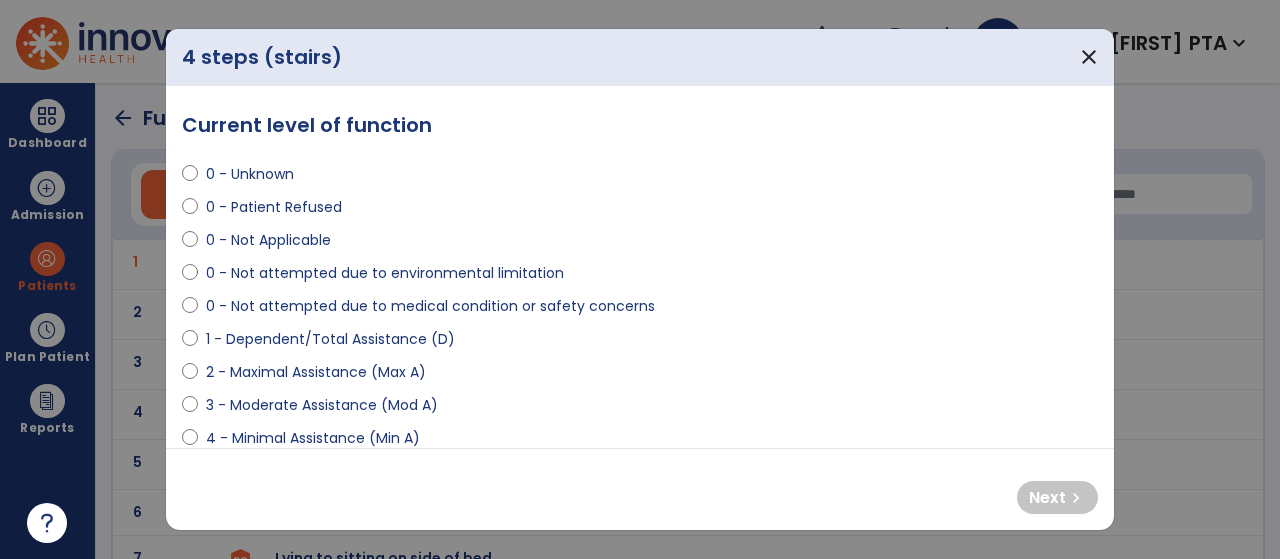 click on "0 - Not attempted due to medical condition or safety concerns" at bounding box center (430, 306) 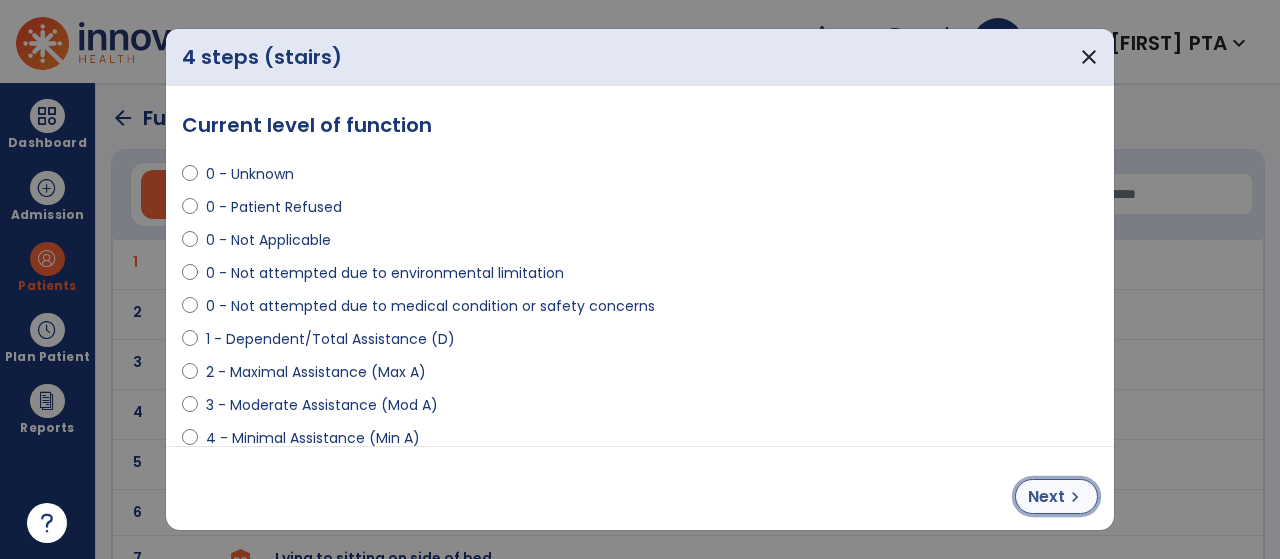 click on "Next" at bounding box center [1046, 497] 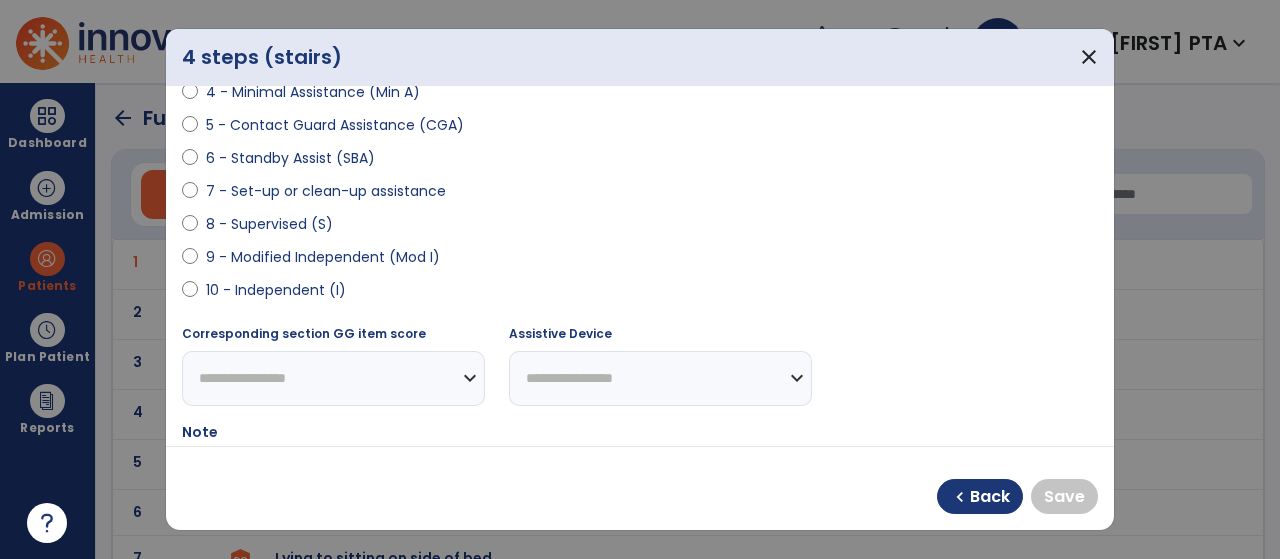scroll, scrollTop: 350, scrollLeft: 0, axis: vertical 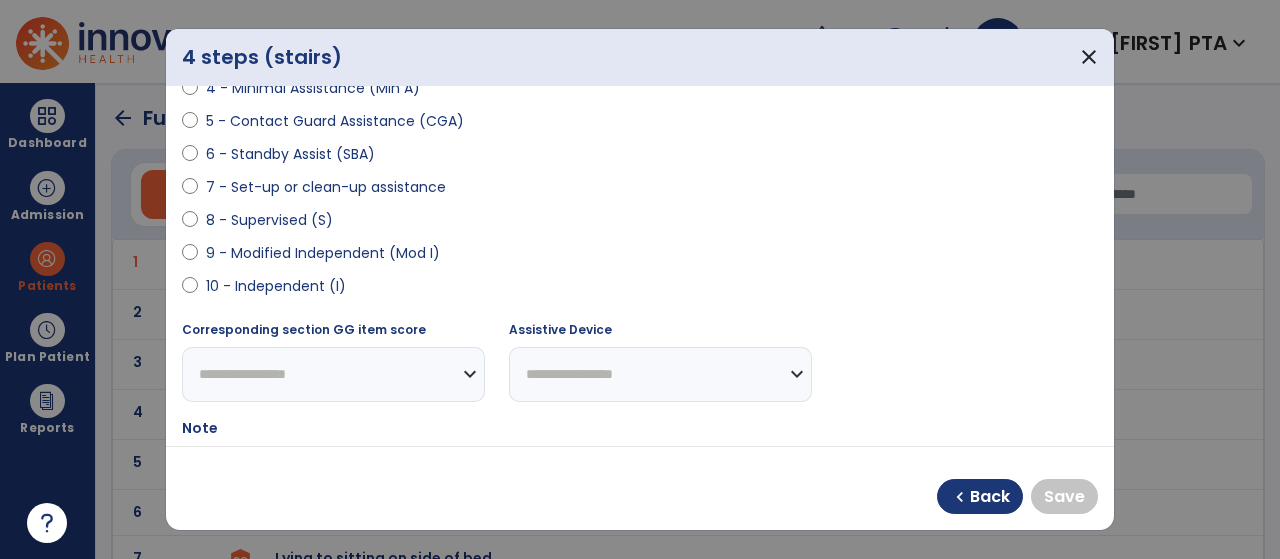click on "9 - Modified Independent (Mod I)" at bounding box center [323, 253] 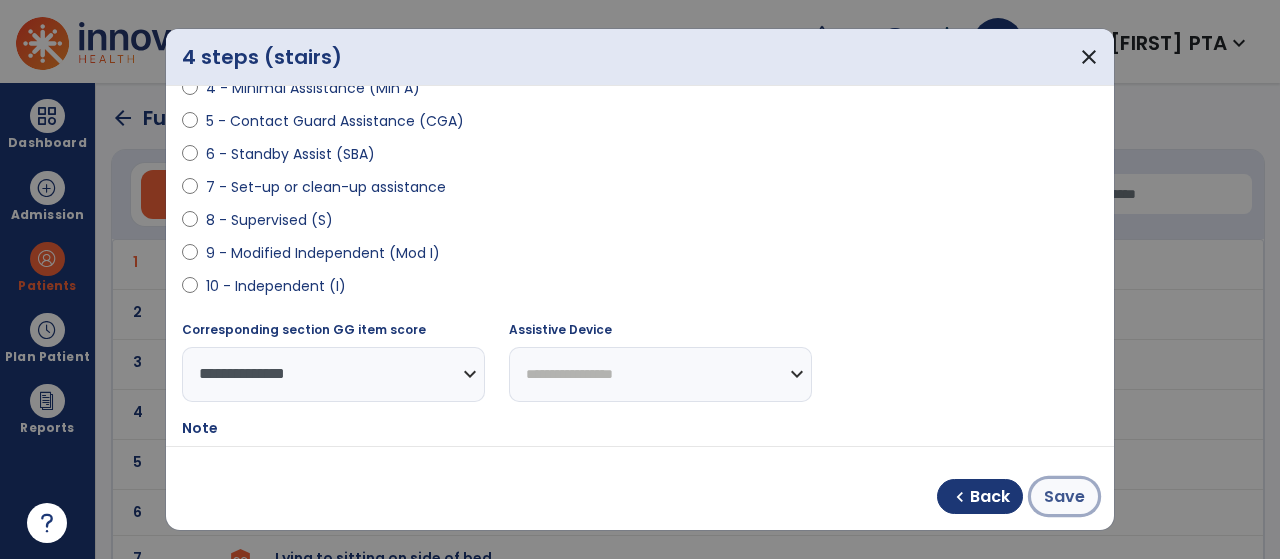 click on "Save" at bounding box center (1064, 497) 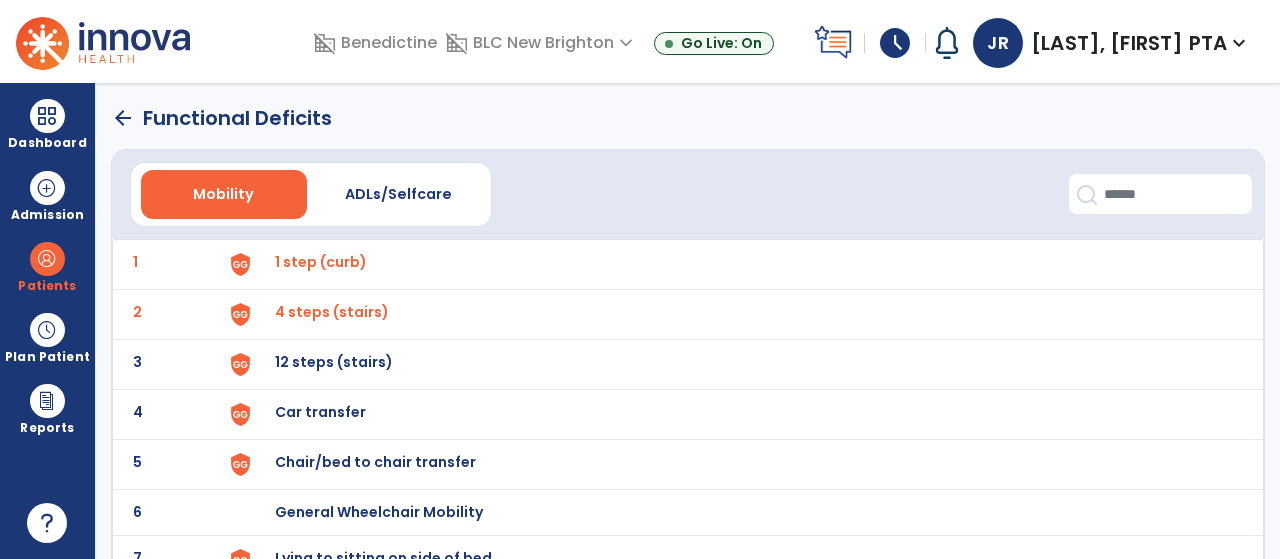 click on "12 steps (stairs)" at bounding box center [321, 262] 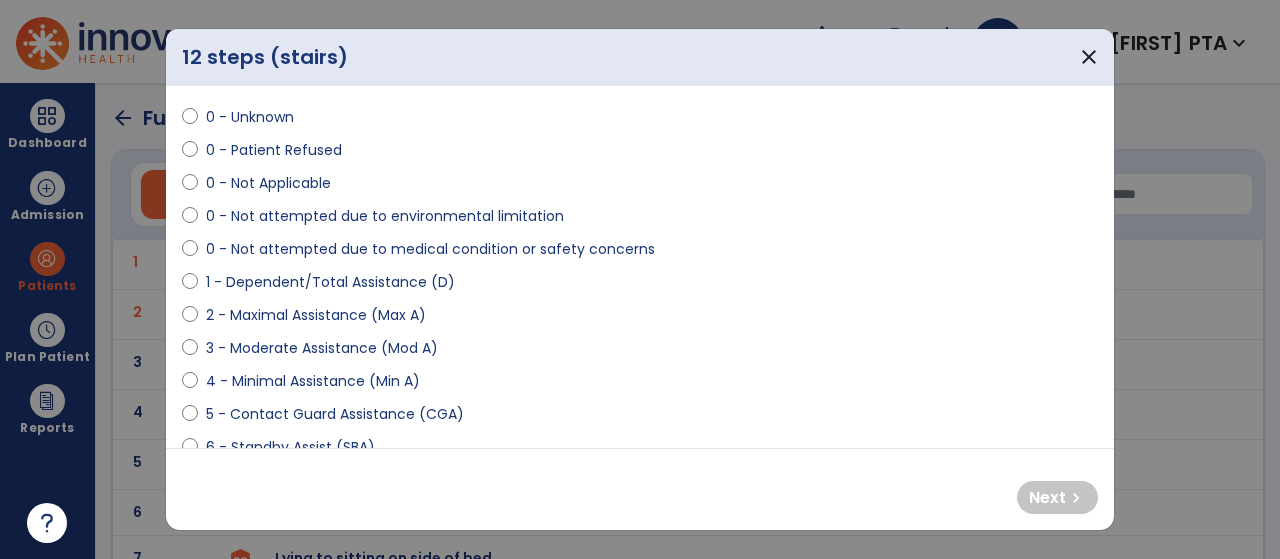 scroll, scrollTop: 58, scrollLeft: 0, axis: vertical 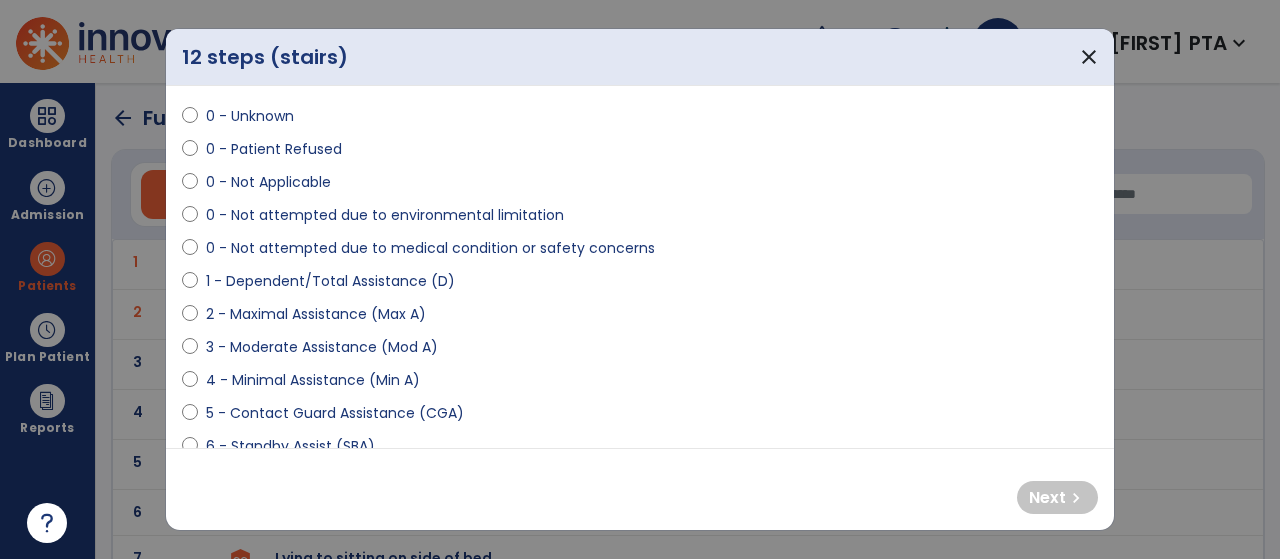 click on "0 - Not attempted due to medical condition or safety concerns" at bounding box center (430, 248) 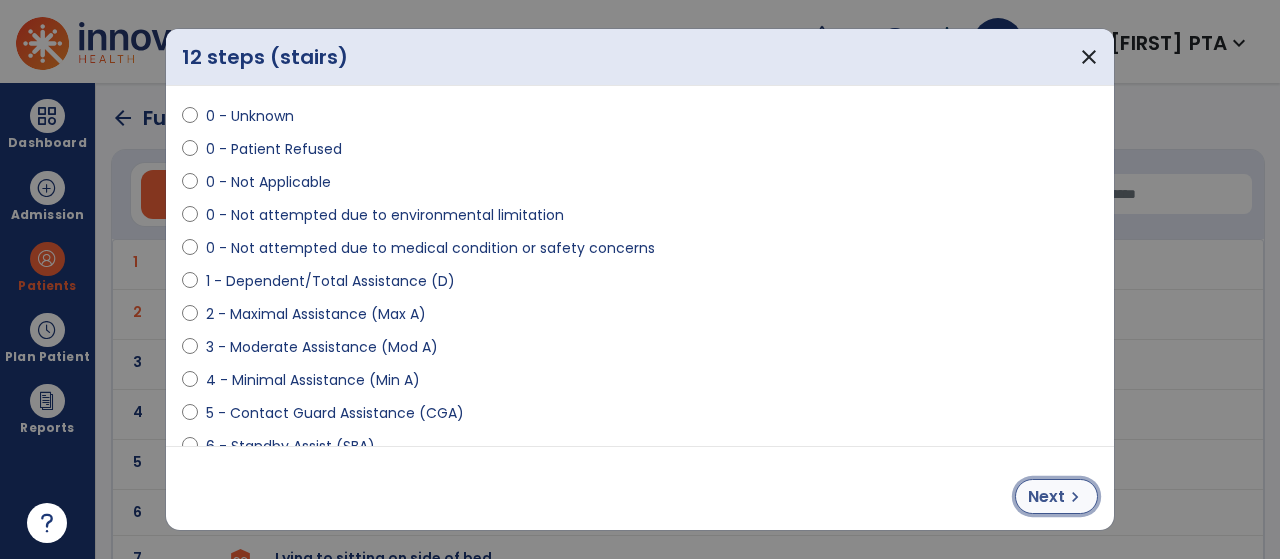 click on "Next" at bounding box center (1046, 497) 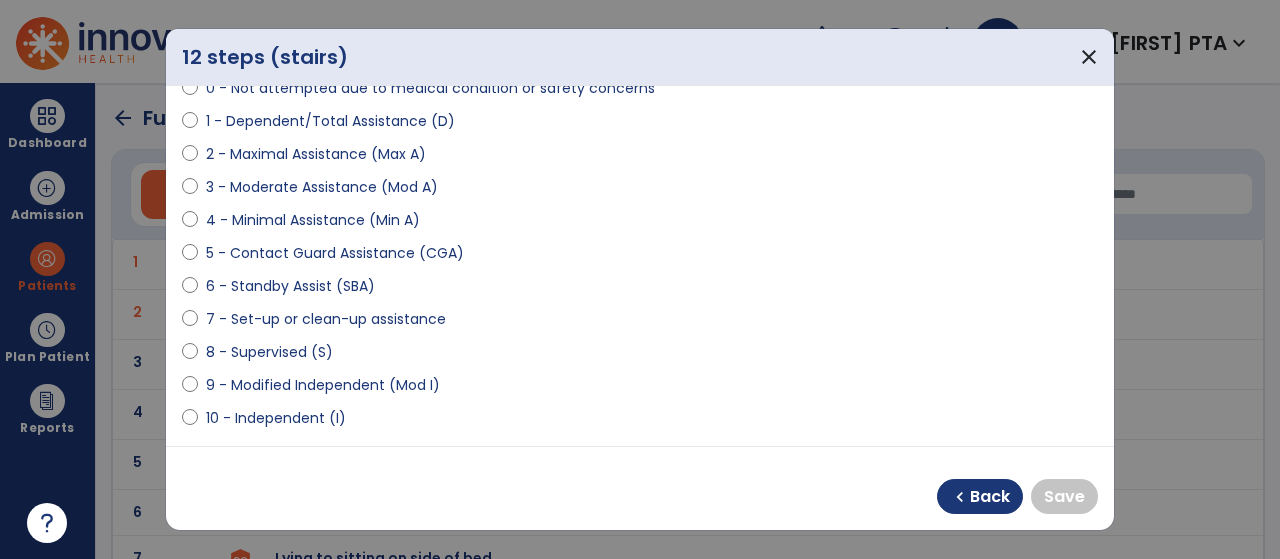 scroll, scrollTop: 220, scrollLeft: 0, axis: vertical 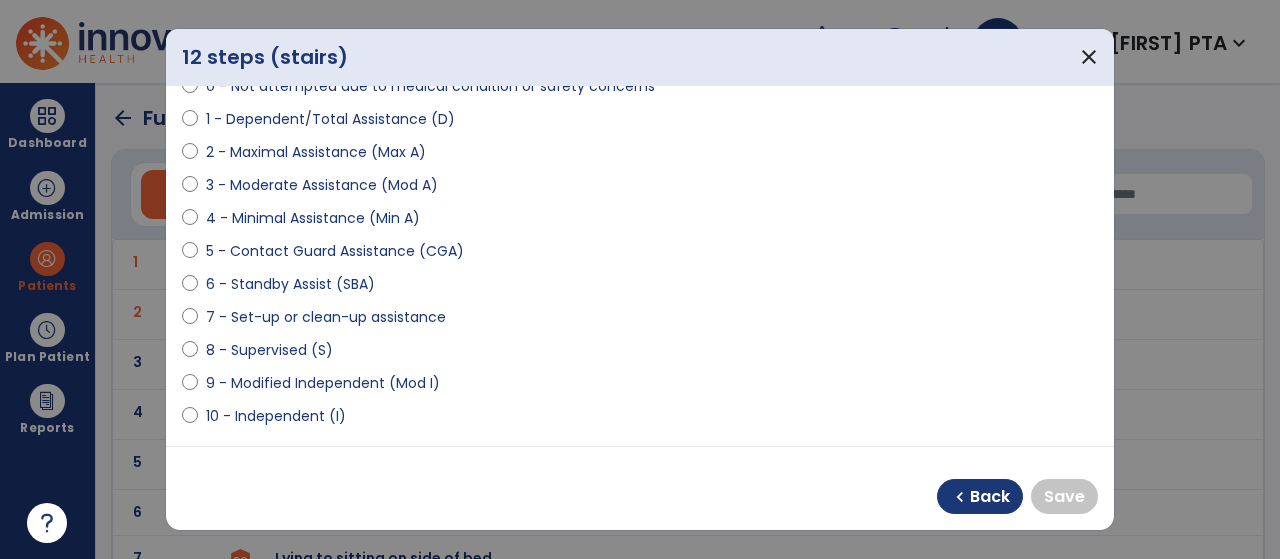 click on "9 - Modified Independent (Mod I)" at bounding box center [323, 383] 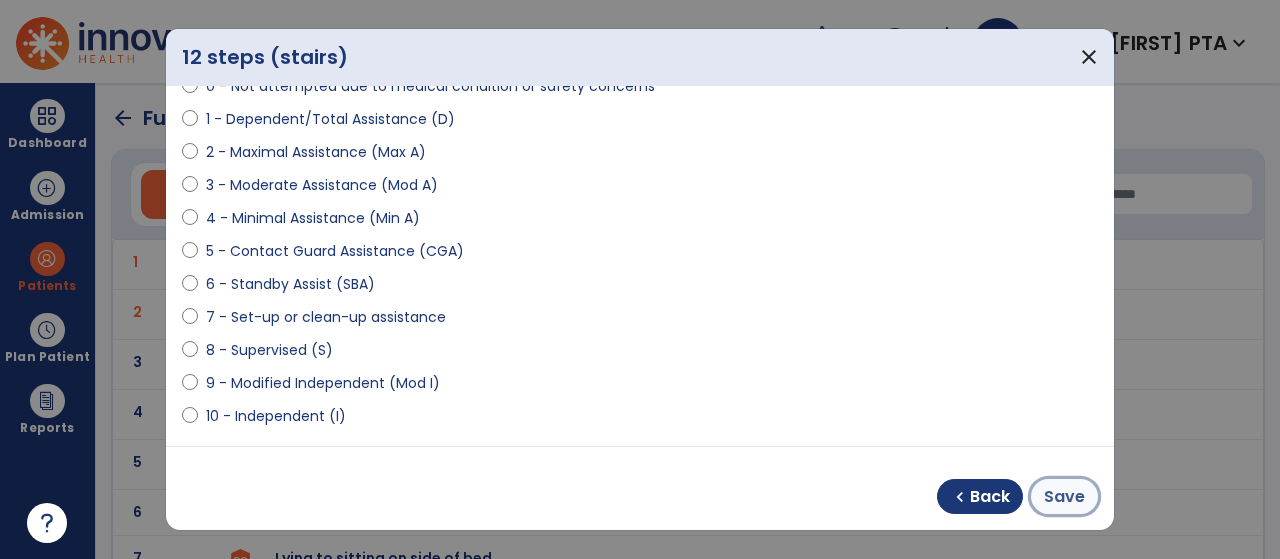 click on "Save" at bounding box center (1064, 497) 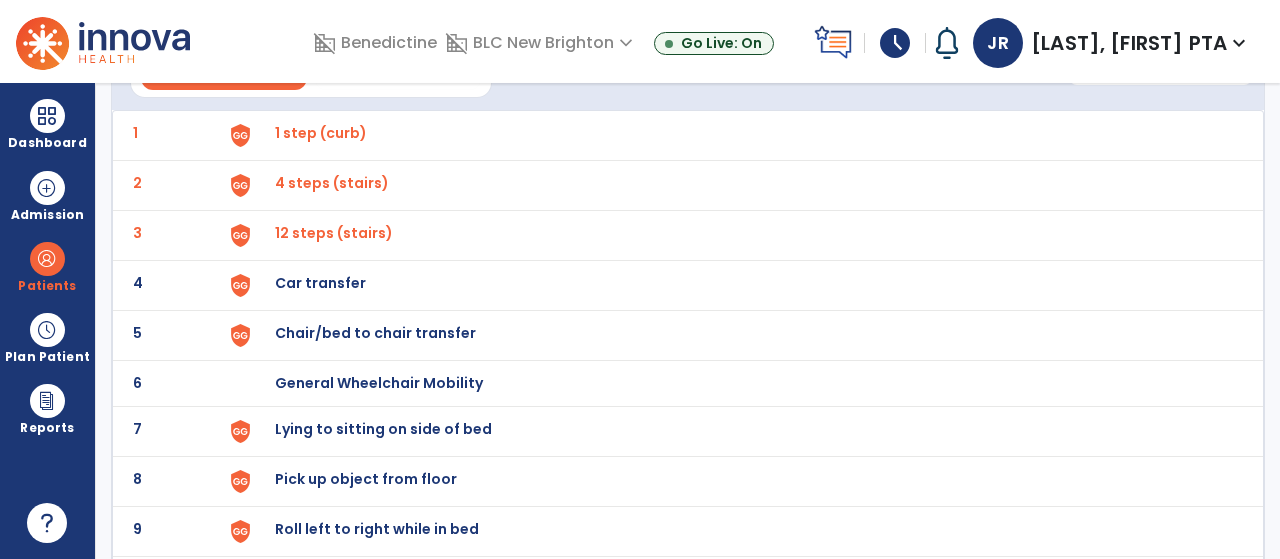scroll, scrollTop: 132, scrollLeft: 0, axis: vertical 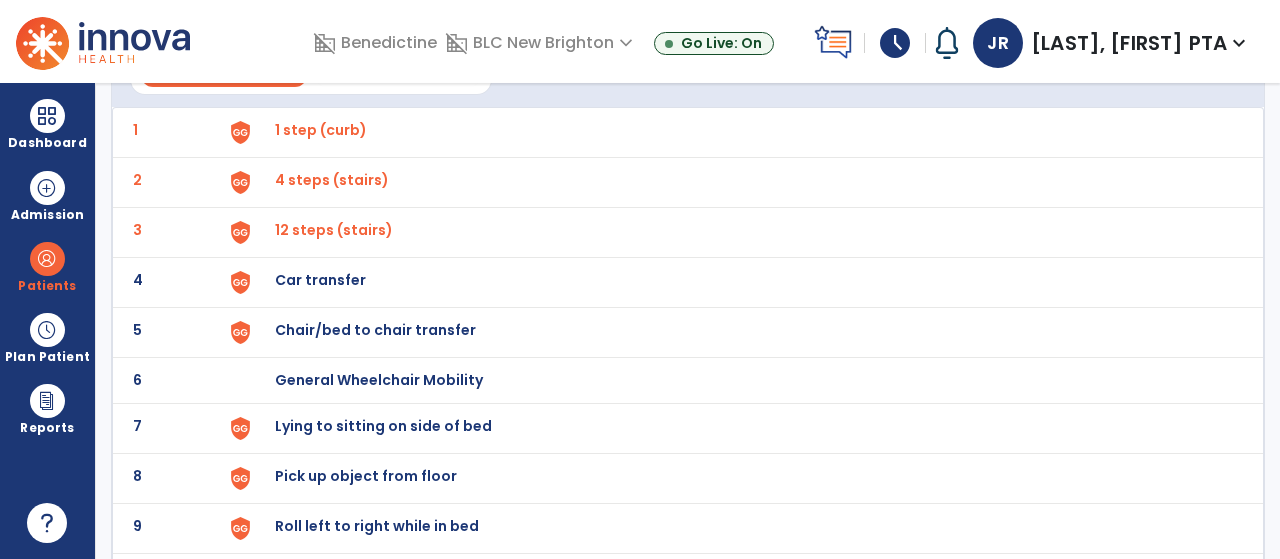 click on "Car transfer" at bounding box center [321, 130] 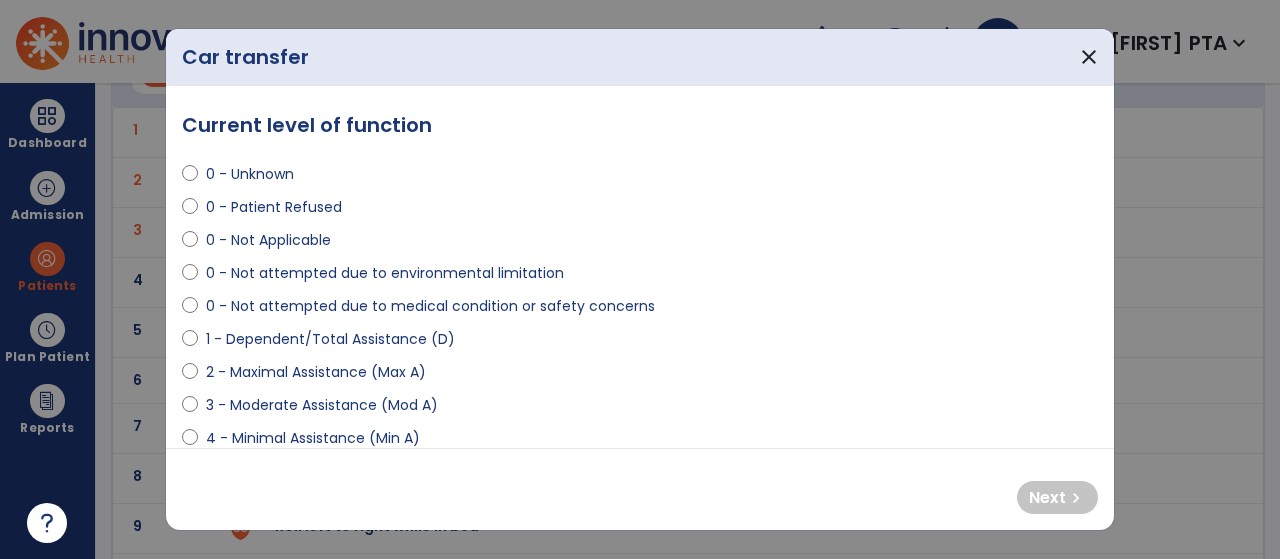 click on "0 - Not attempted due to environmental limitation" at bounding box center (385, 273) 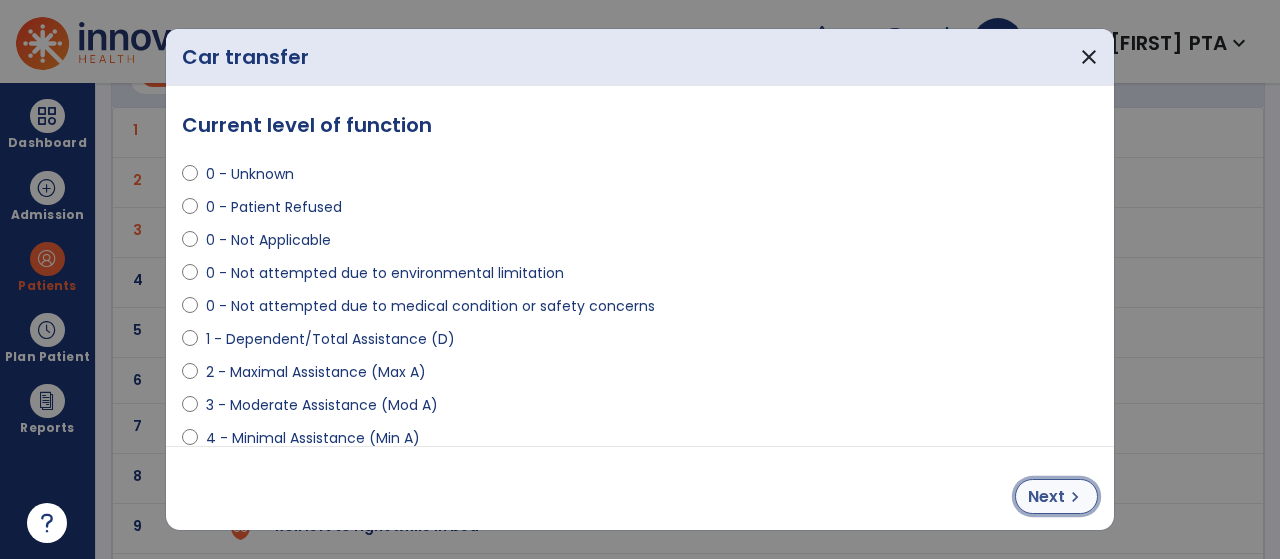 click on "Next" at bounding box center (1046, 497) 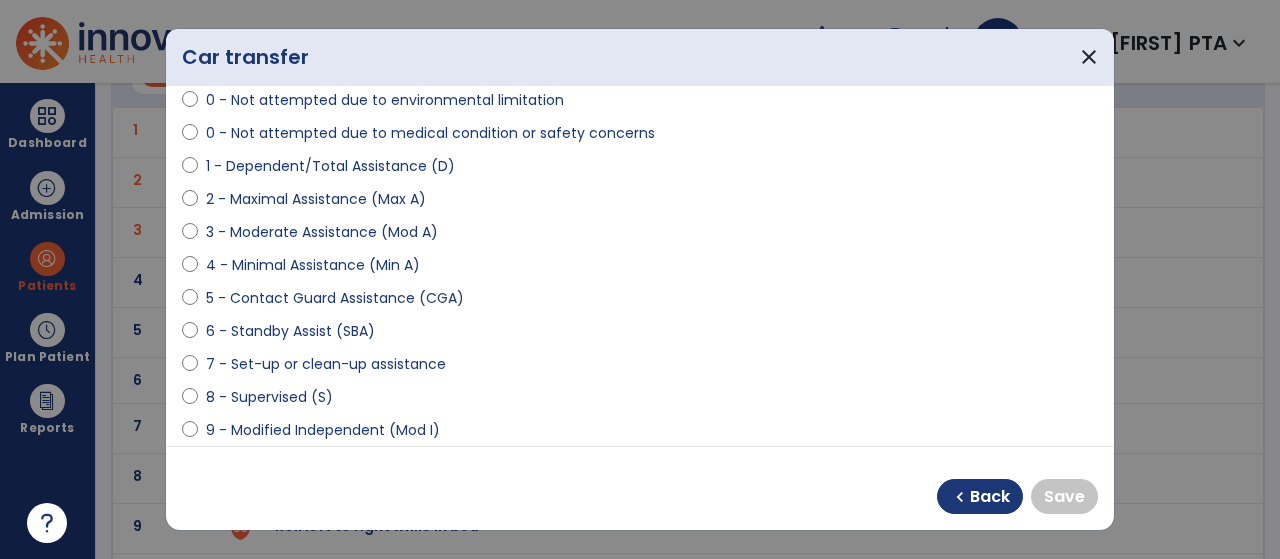 scroll, scrollTop: 260, scrollLeft: 0, axis: vertical 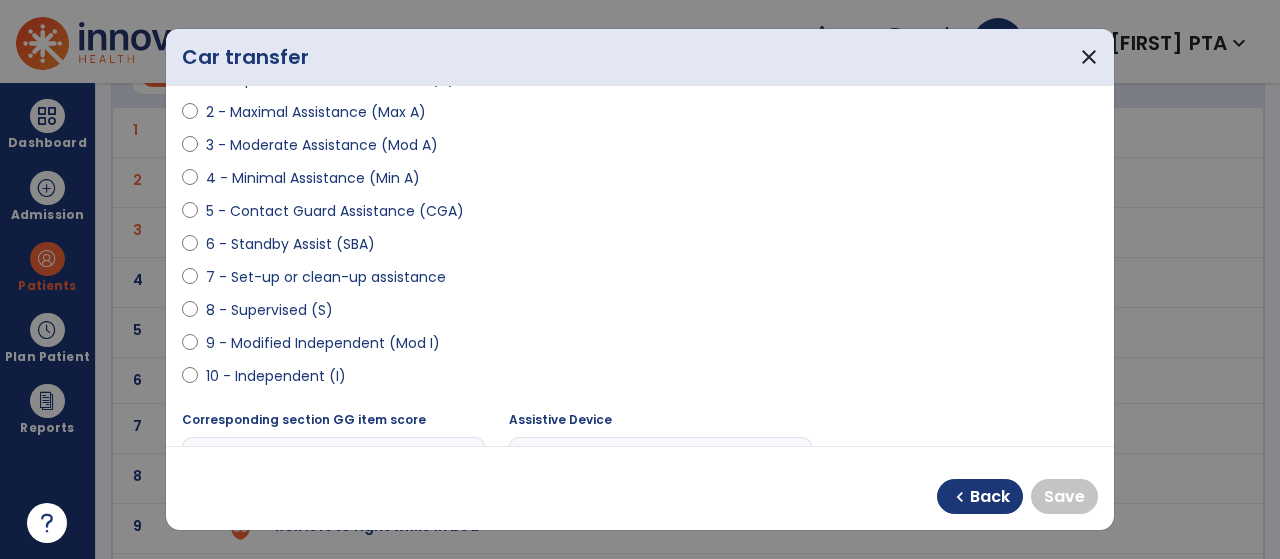 click on "9 - Modified Independent (Mod I)" at bounding box center [323, 343] 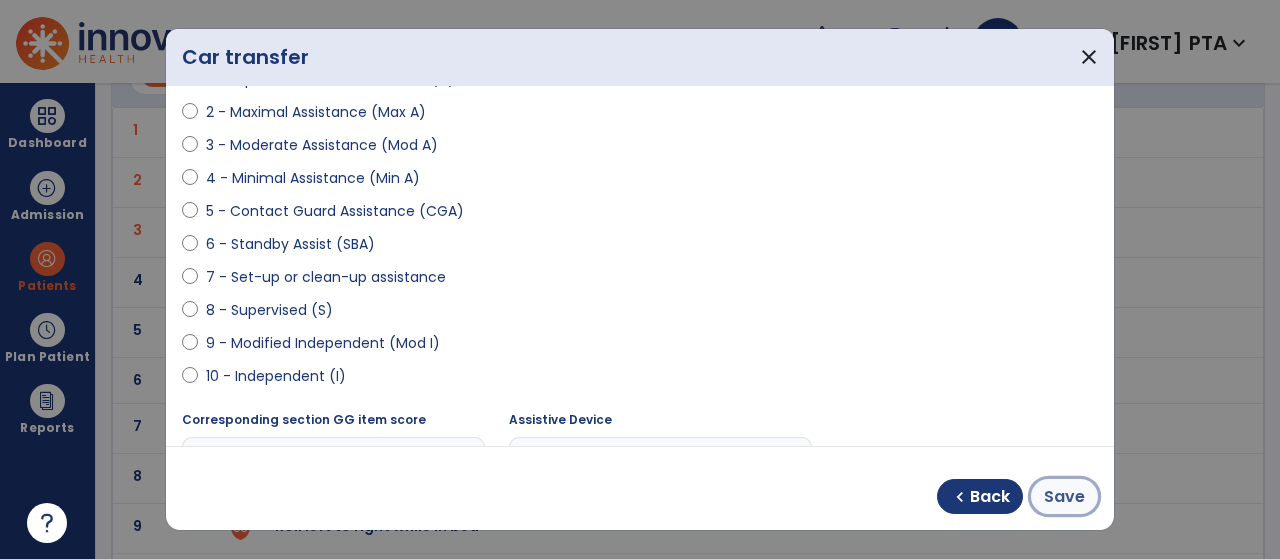 click on "Save" at bounding box center (1064, 497) 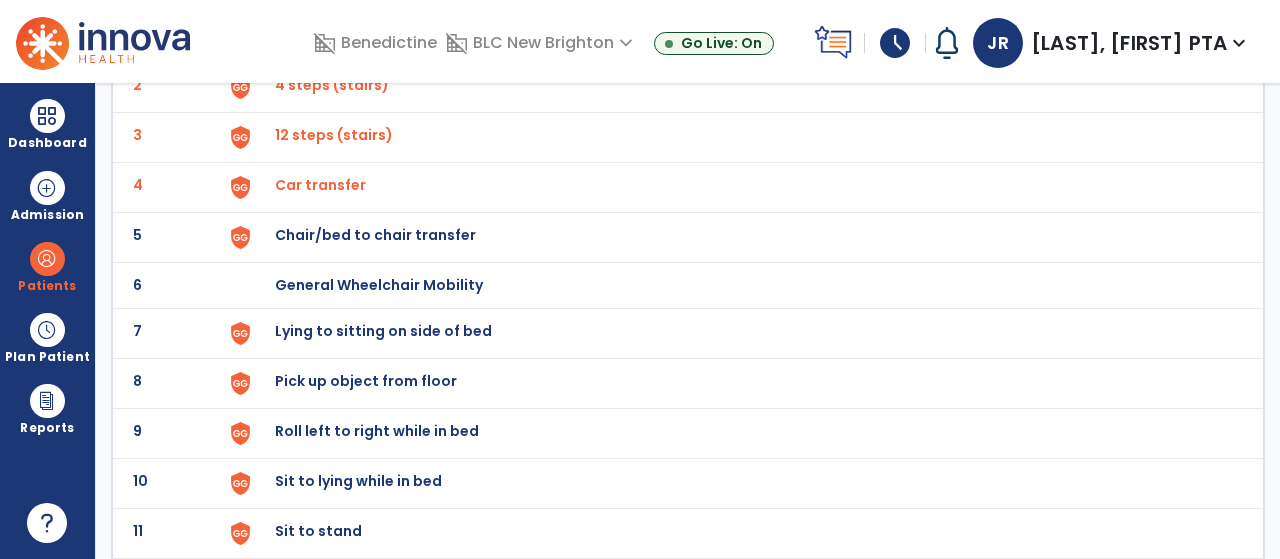 scroll, scrollTop: 228, scrollLeft: 0, axis: vertical 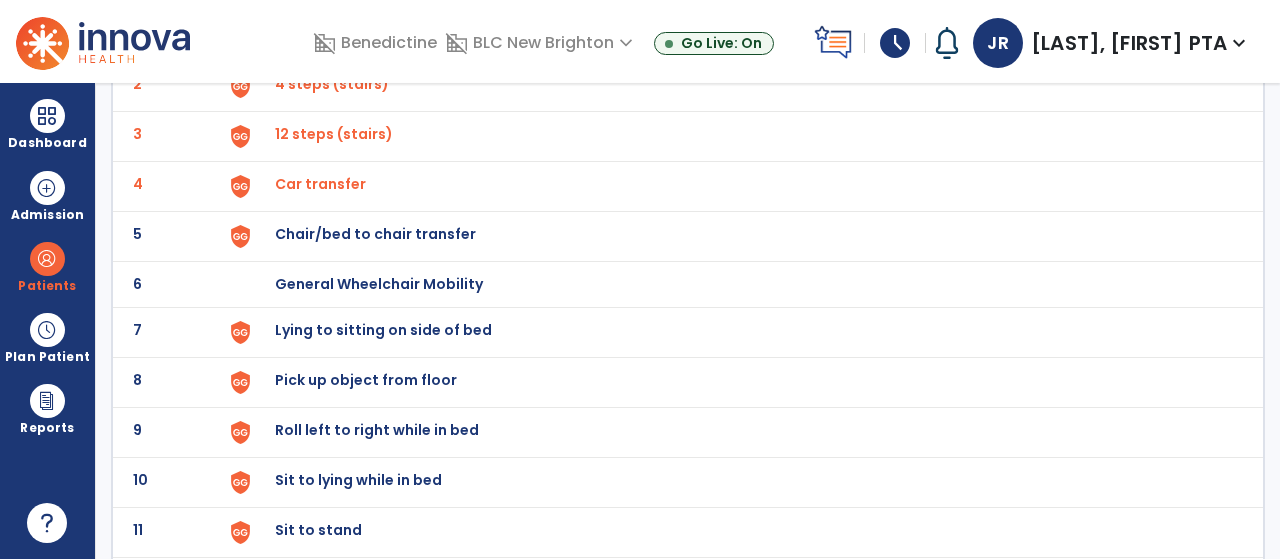click on "Chair/bed to chair transfer" at bounding box center [739, 36] 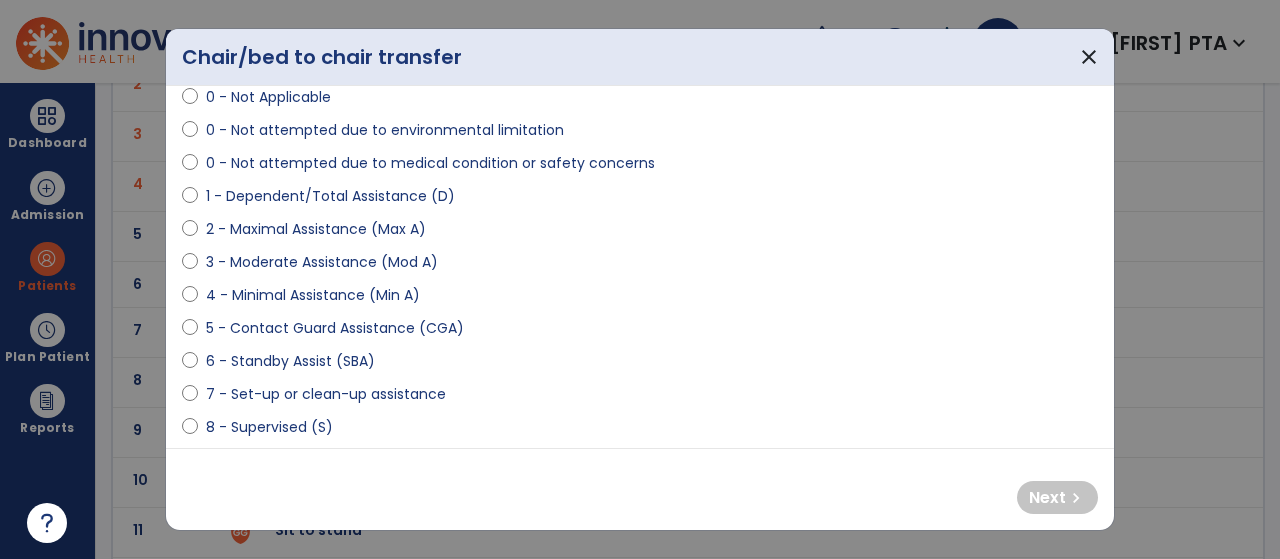 scroll, scrollTop: 144, scrollLeft: 0, axis: vertical 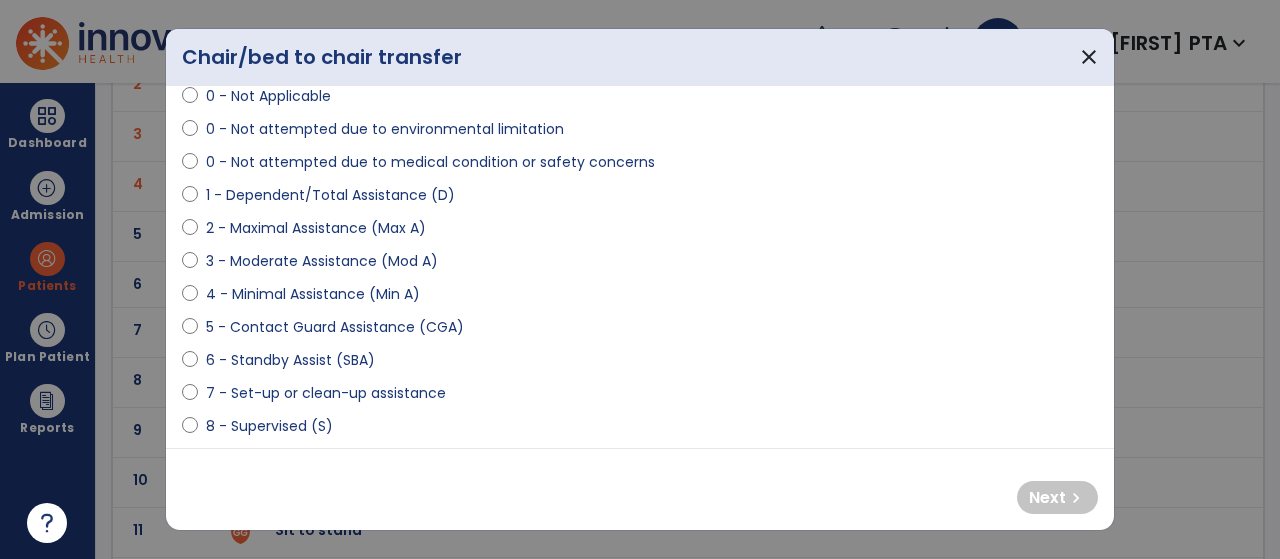 click on "4 - Minimal Assistance (Min A)" at bounding box center (313, 294) 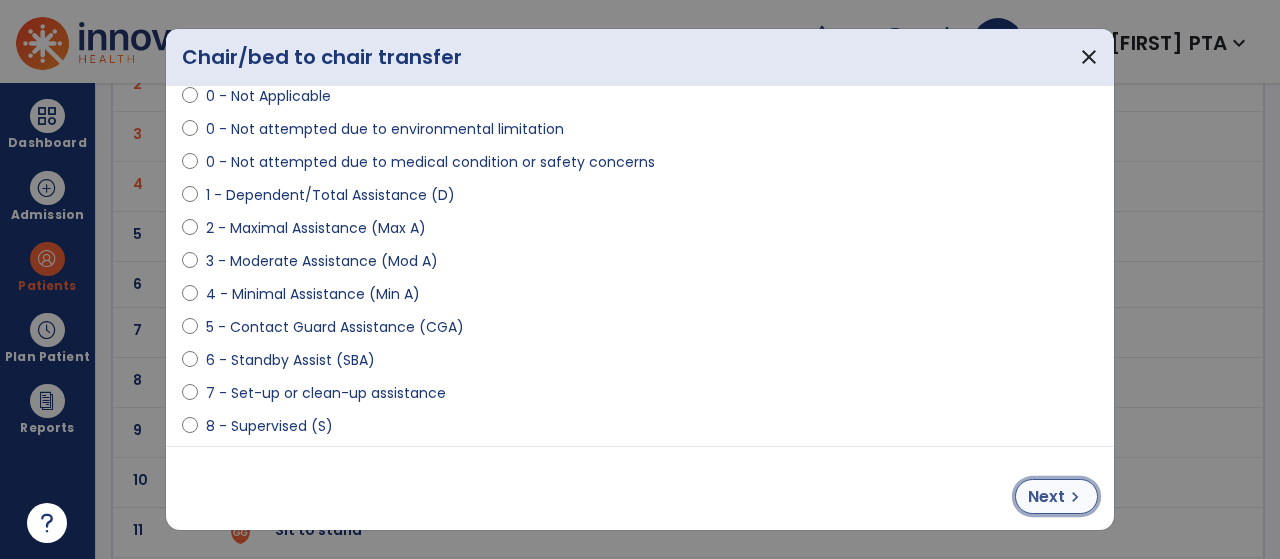 click on "Next  chevron_right" at bounding box center (1056, 496) 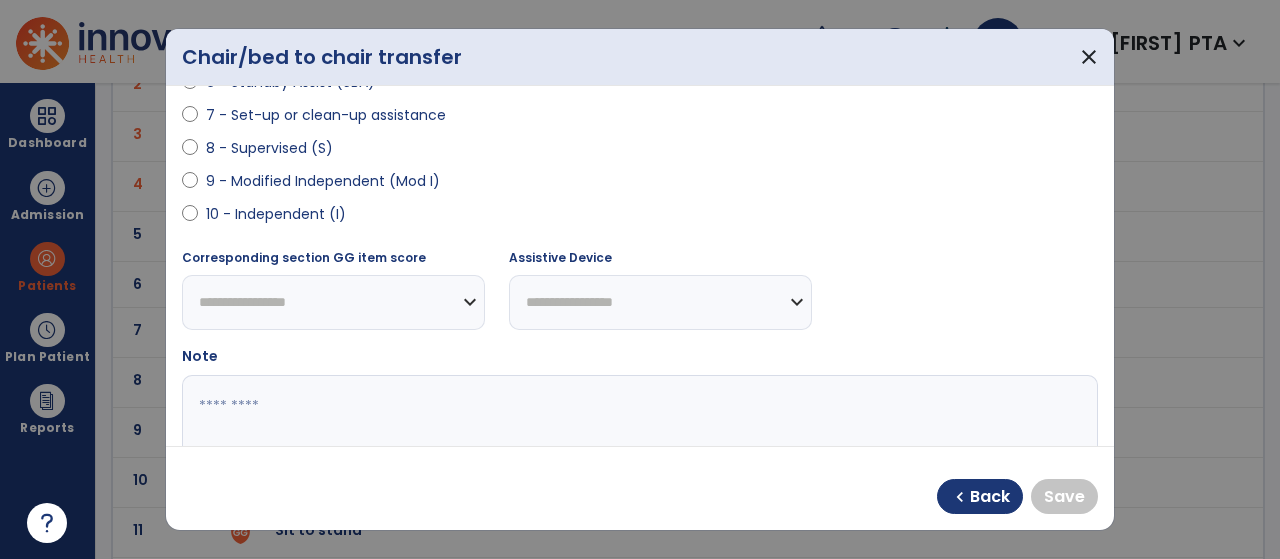 scroll, scrollTop: 429, scrollLeft: 0, axis: vertical 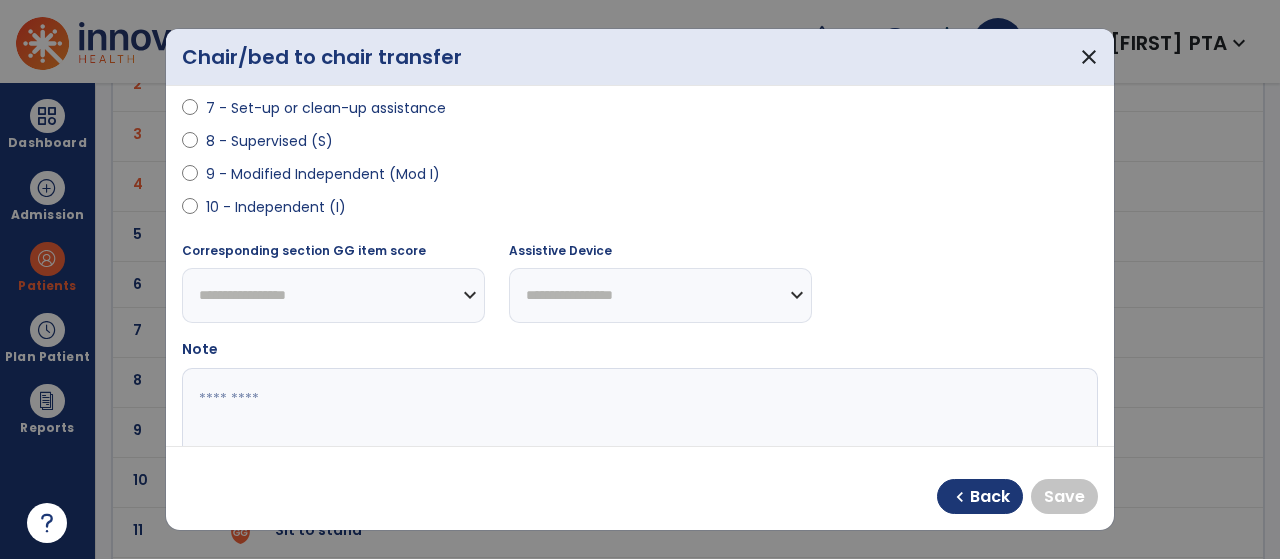 click on "9 - Modified Independent (Mod I)" at bounding box center (323, 174) 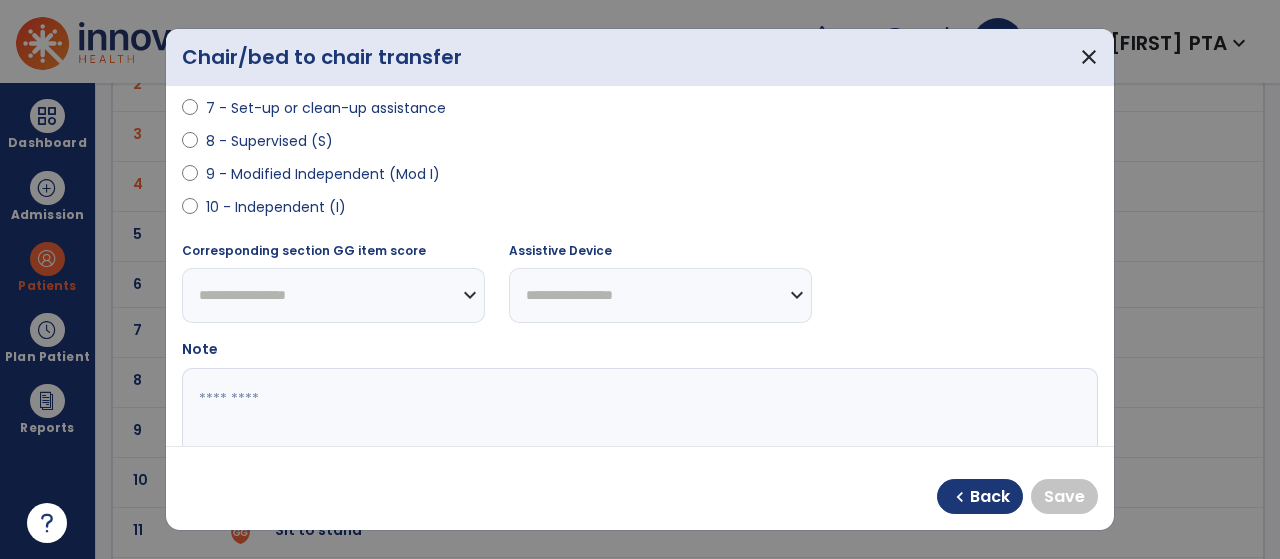 select on "**********" 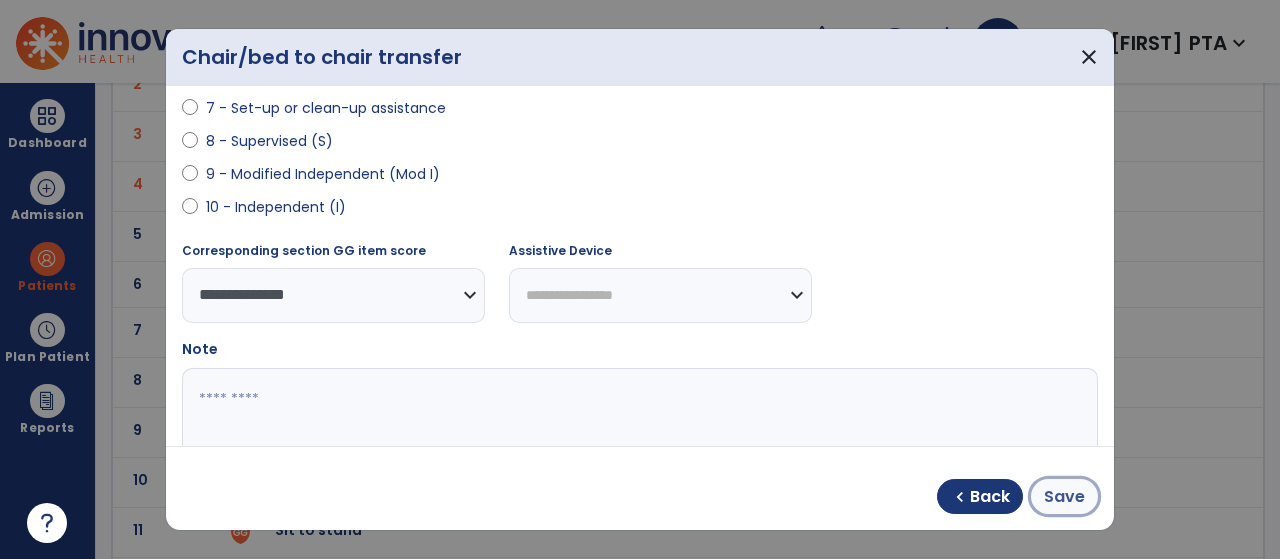 click on "Save" at bounding box center [1064, 497] 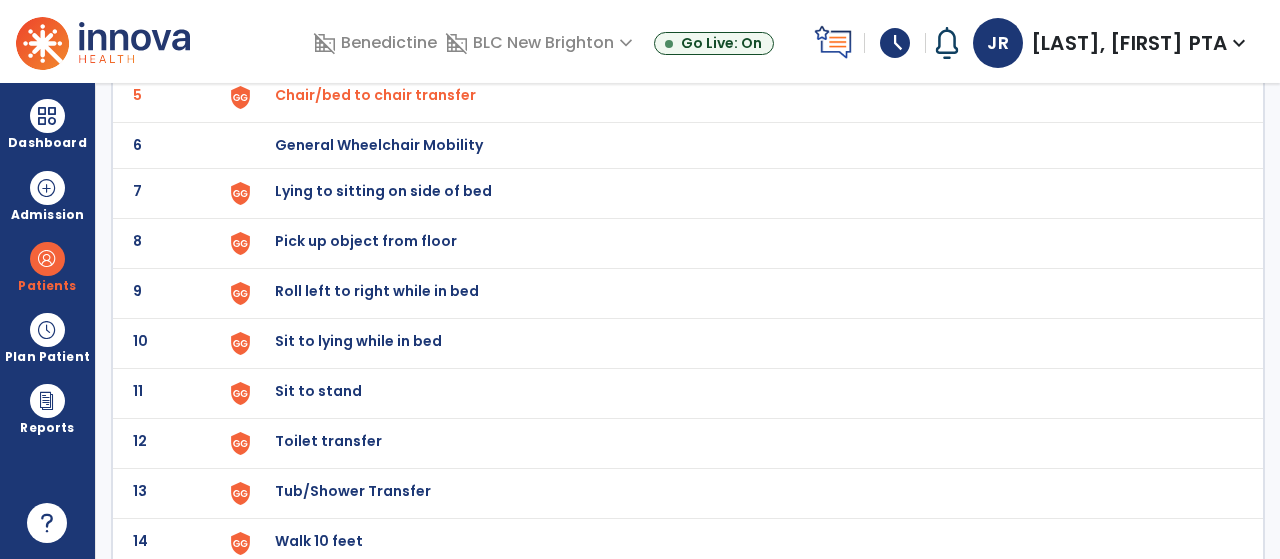 scroll, scrollTop: 370, scrollLeft: 0, axis: vertical 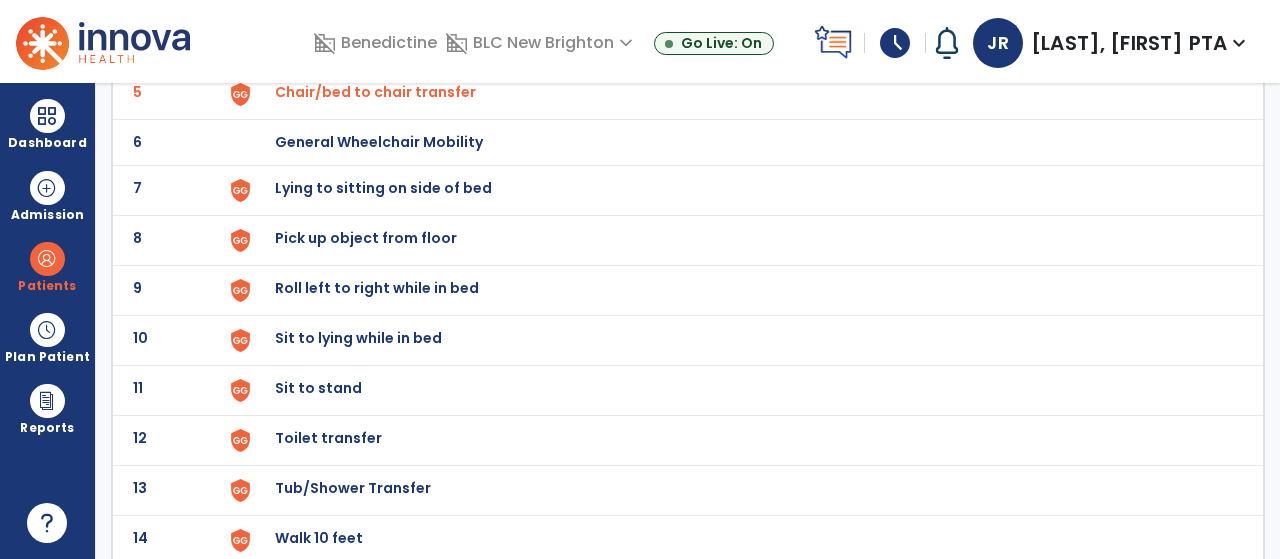 click on "Lying to sitting on side of bed" at bounding box center [321, -108] 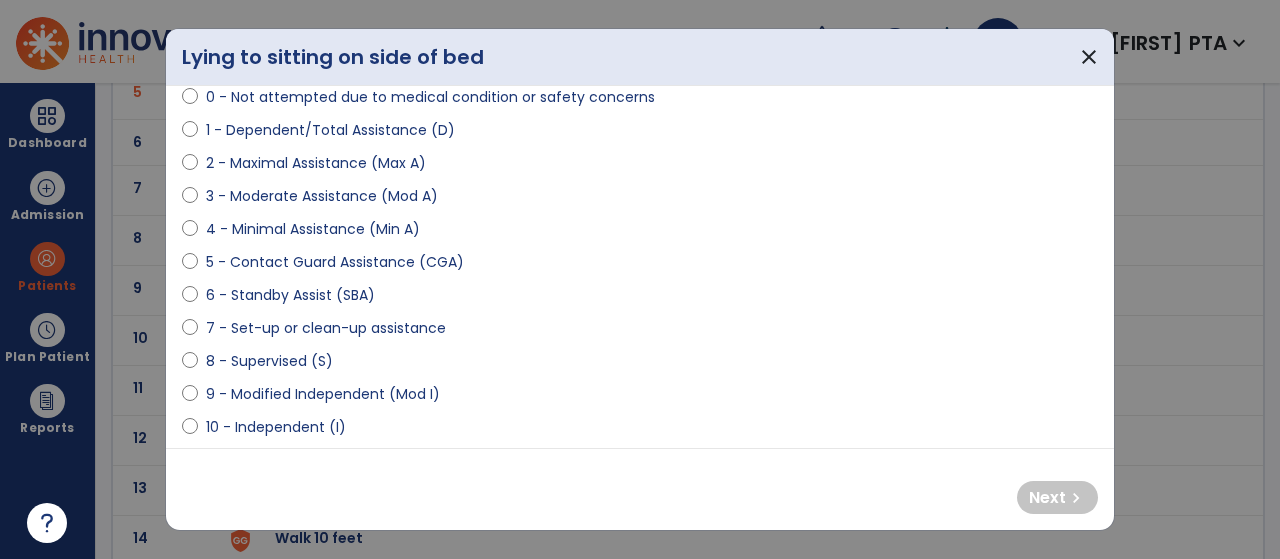scroll, scrollTop: 223, scrollLeft: 0, axis: vertical 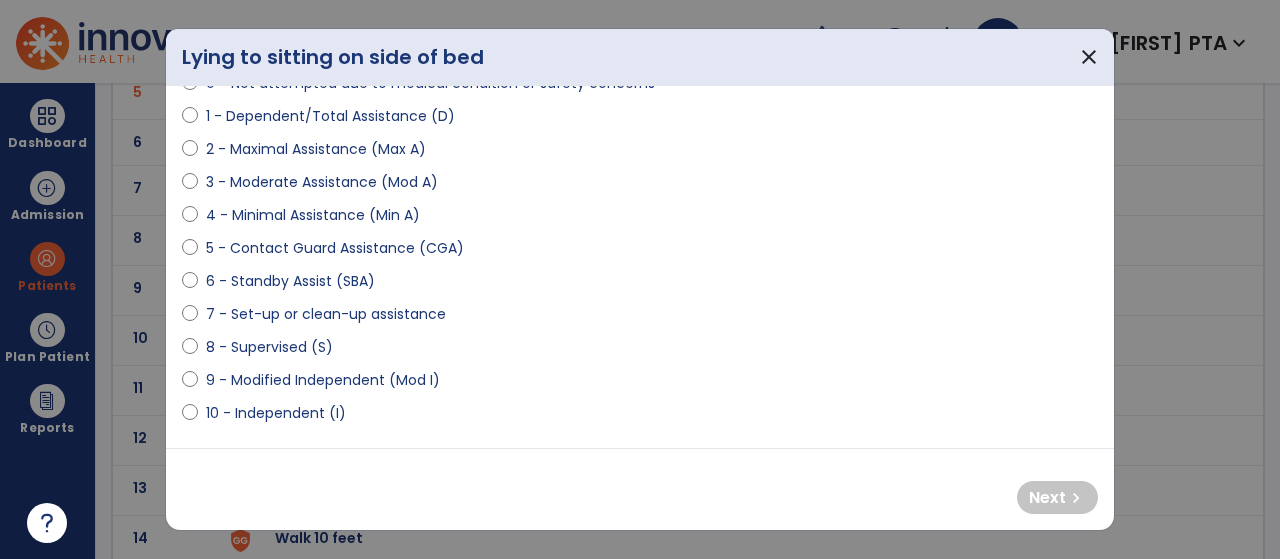 click on "6 - Standby Assist (SBA)" at bounding box center [290, 281] 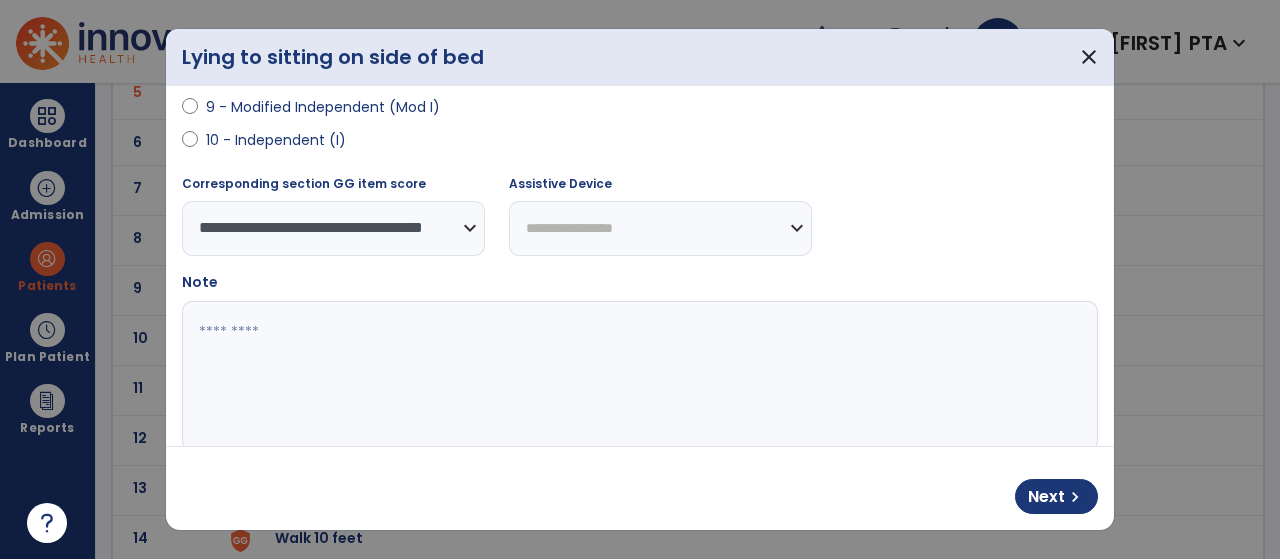 scroll, scrollTop: 515, scrollLeft: 0, axis: vertical 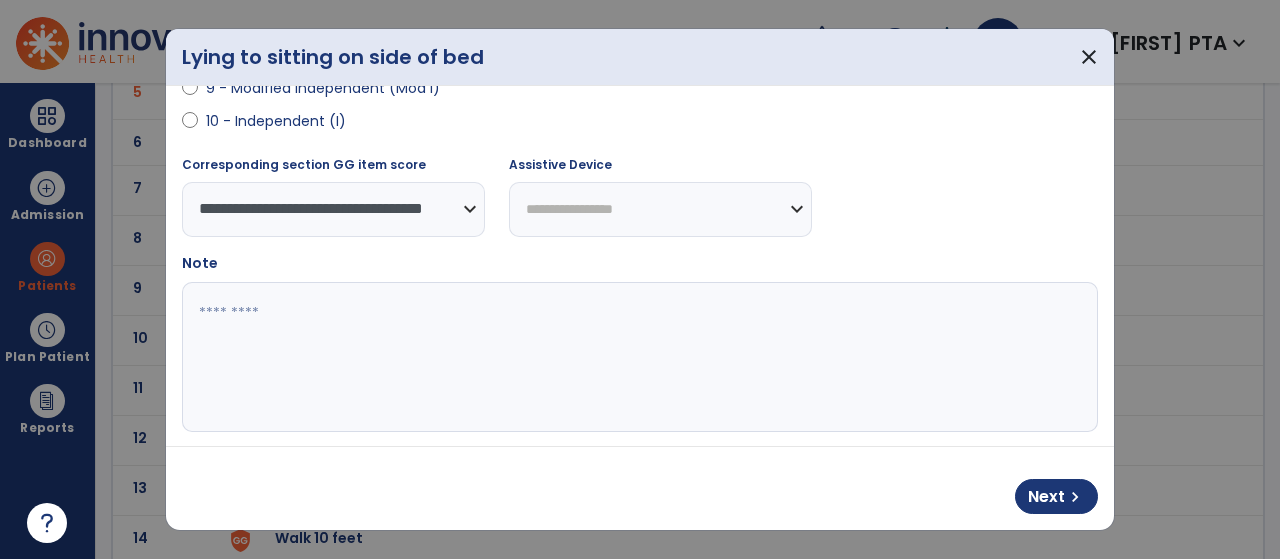 click on "**********" at bounding box center (660, 209) 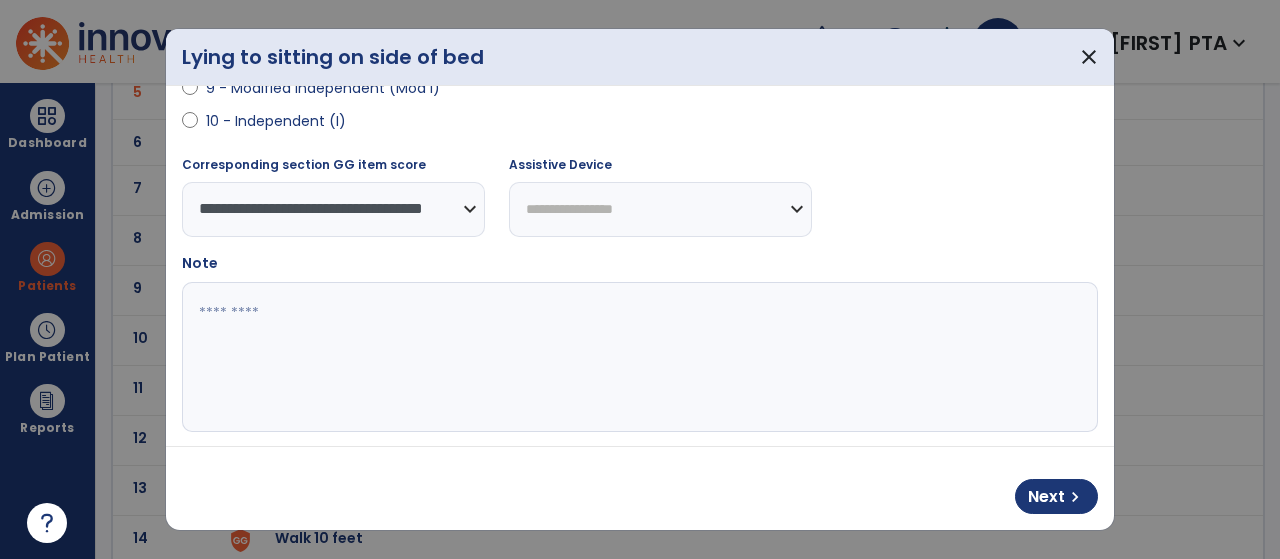 select on "*****" 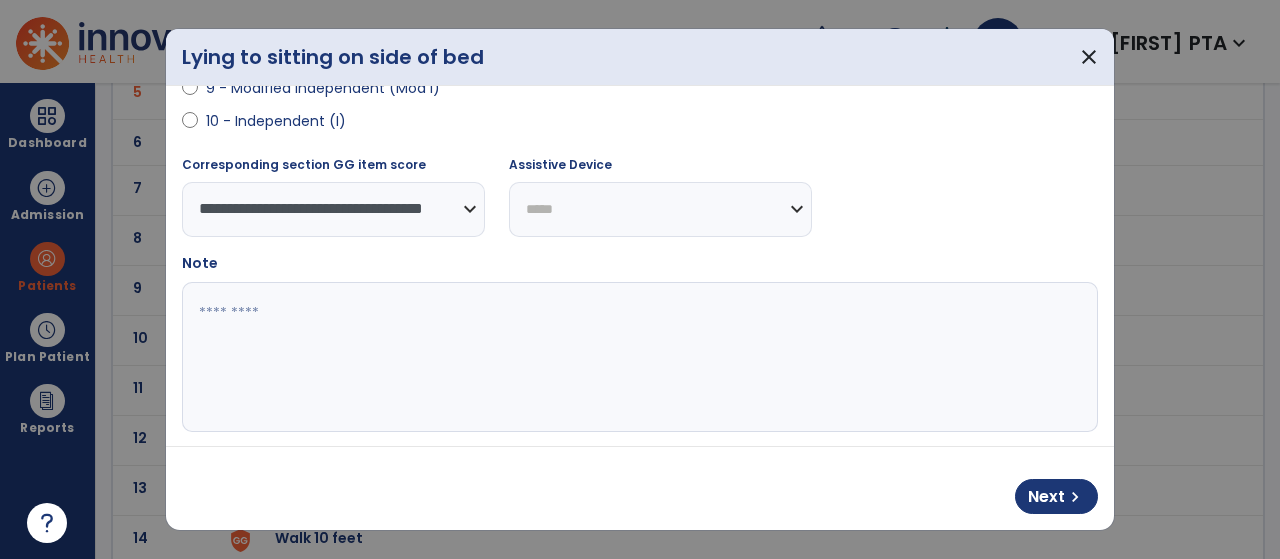 click on "**********" at bounding box center (660, 209) 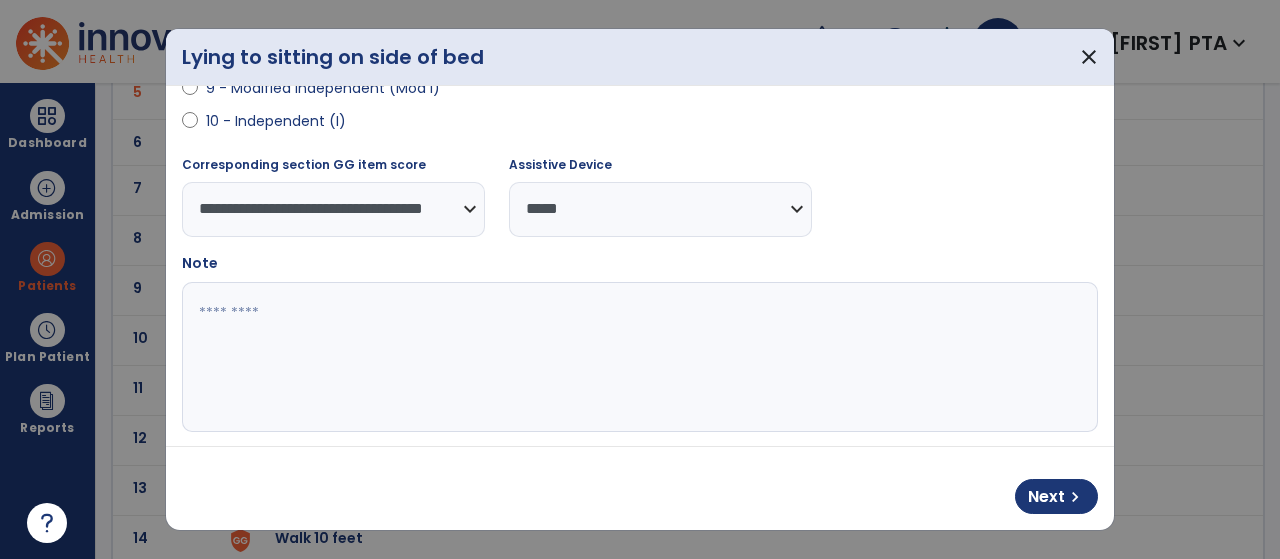 click at bounding box center (638, 357) 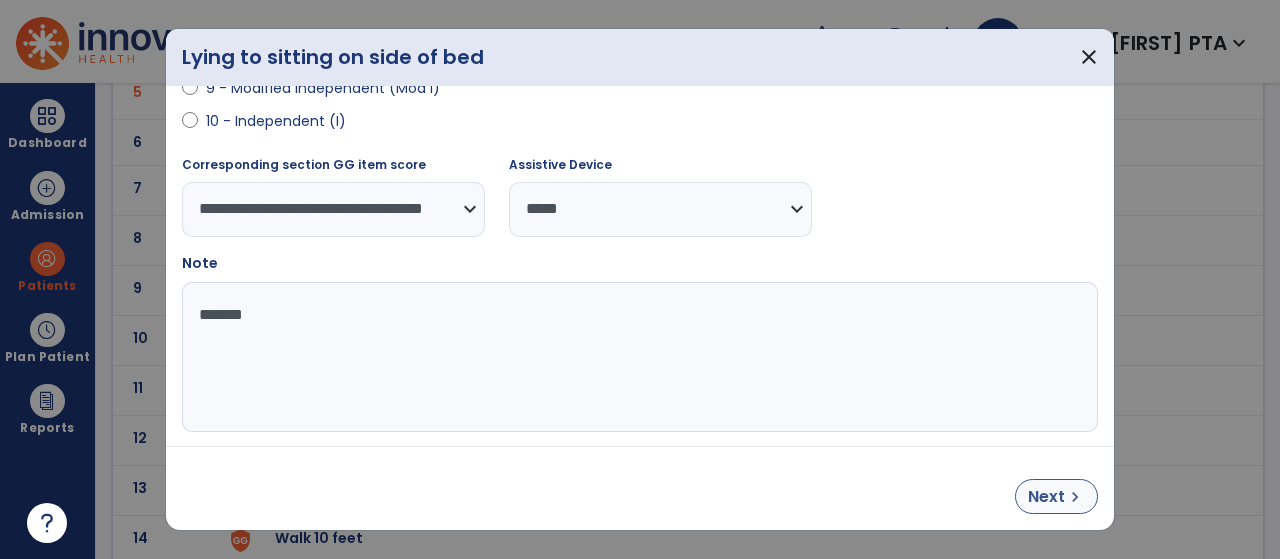 type on "*******" 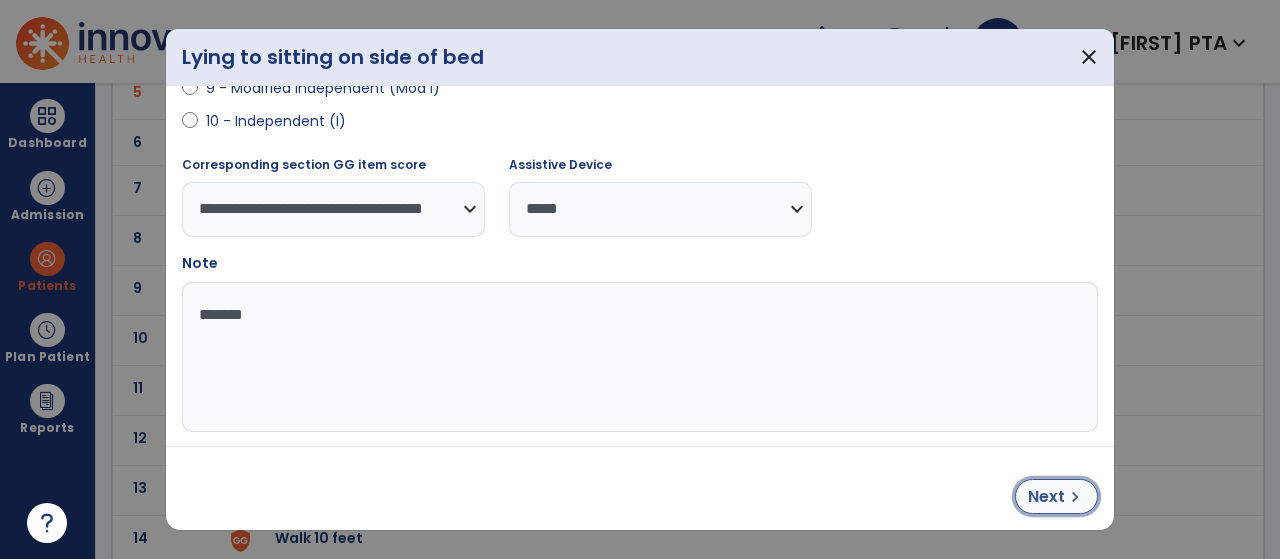 click on "Next" at bounding box center [1046, 497] 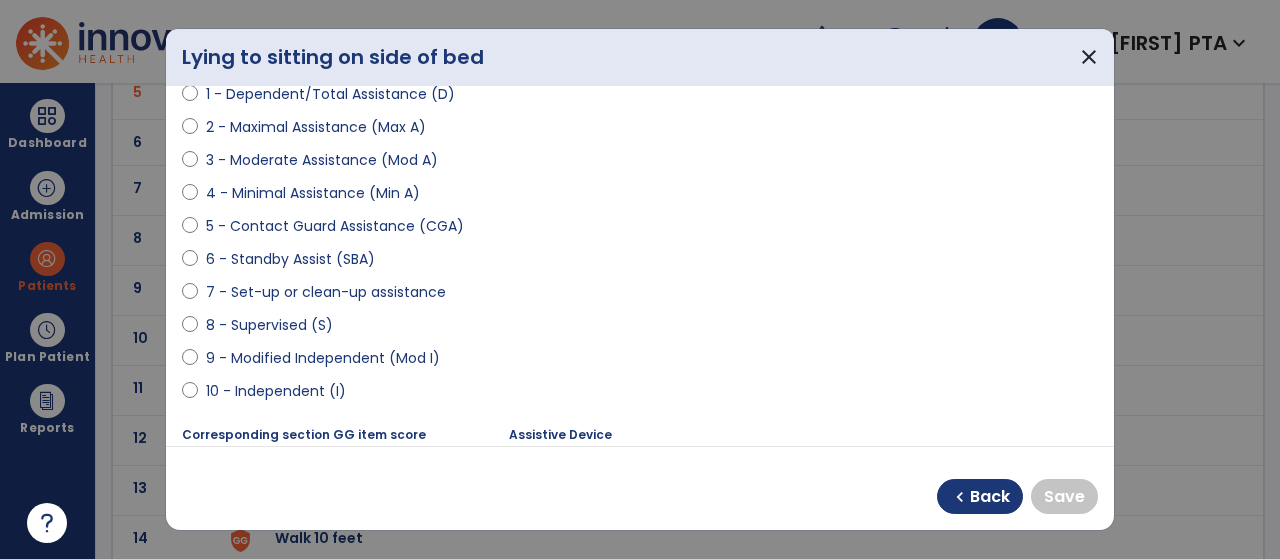 scroll, scrollTop: 246, scrollLeft: 0, axis: vertical 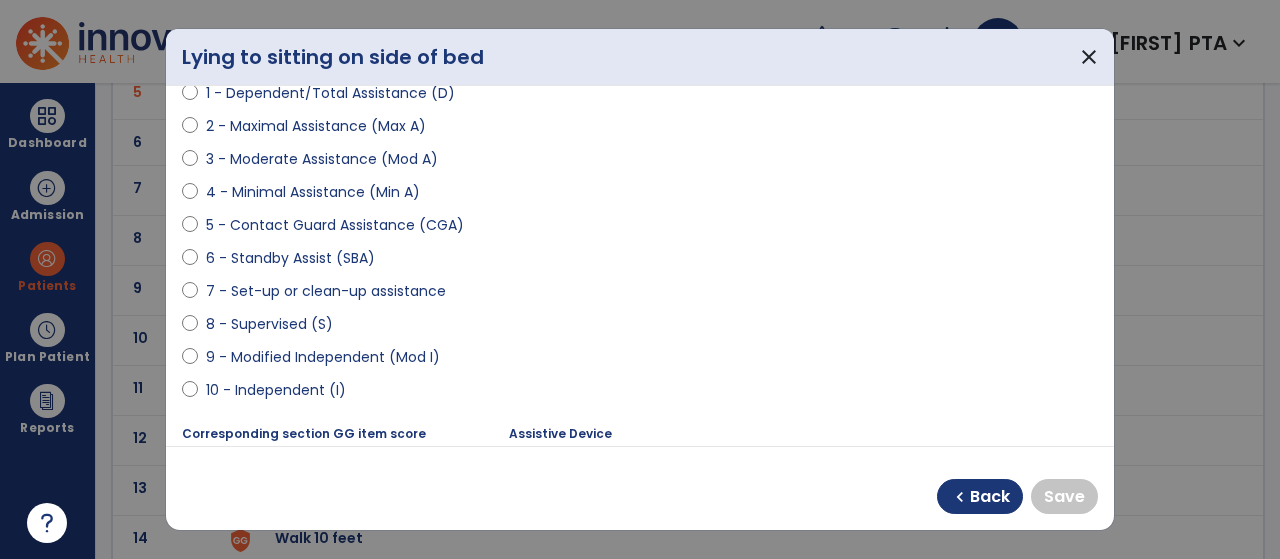 click on "10 - Independent (I)" at bounding box center (276, 390) 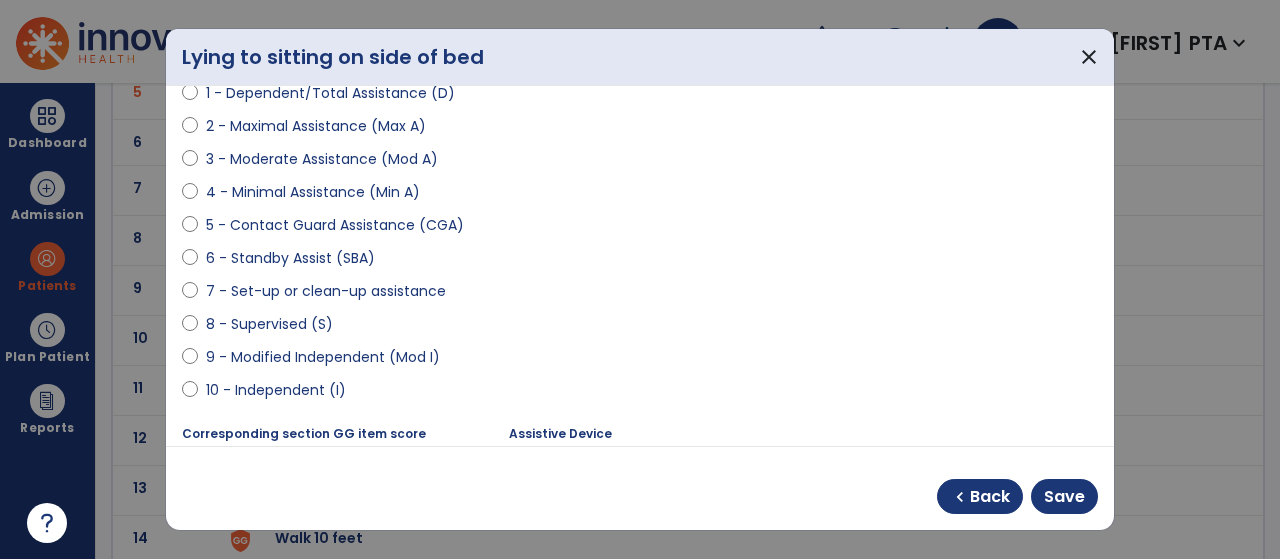 click on "9 - Modified Independent (Mod I)" at bounding box center [323, 357] 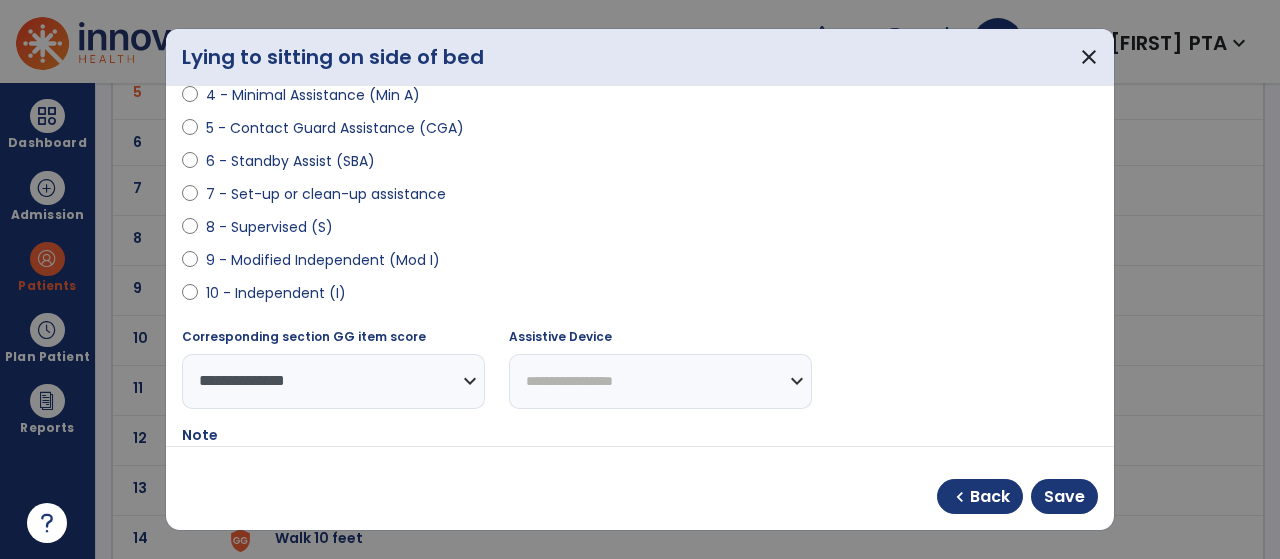 scroll, scrollTop: 348, scrollLeft: 0, axis: vertical 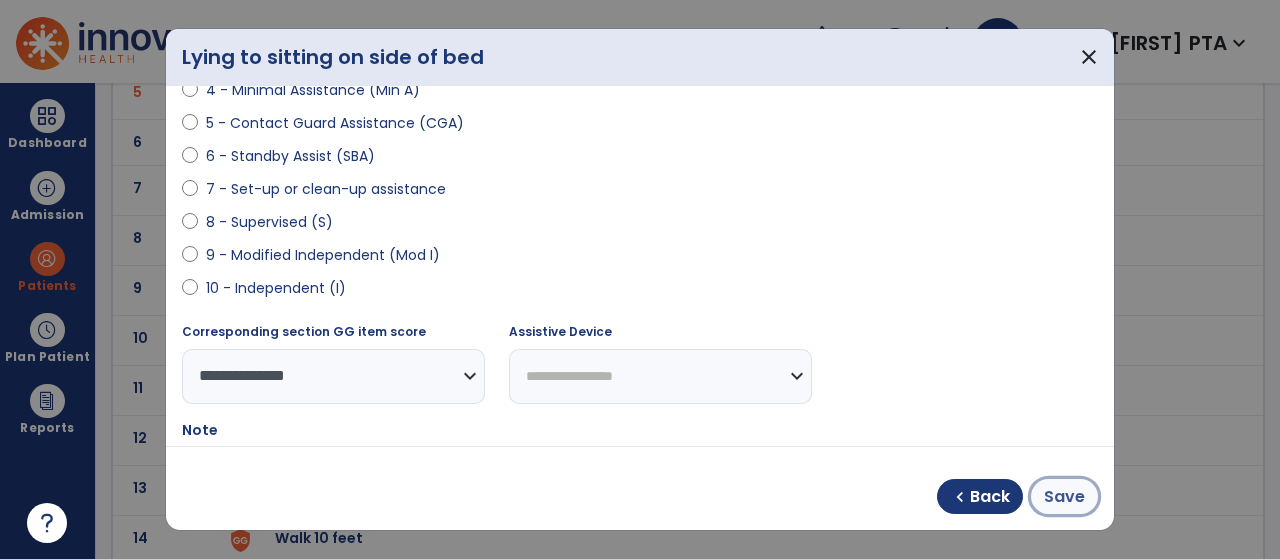 click on "Save" at bounding box center (1064, 497) 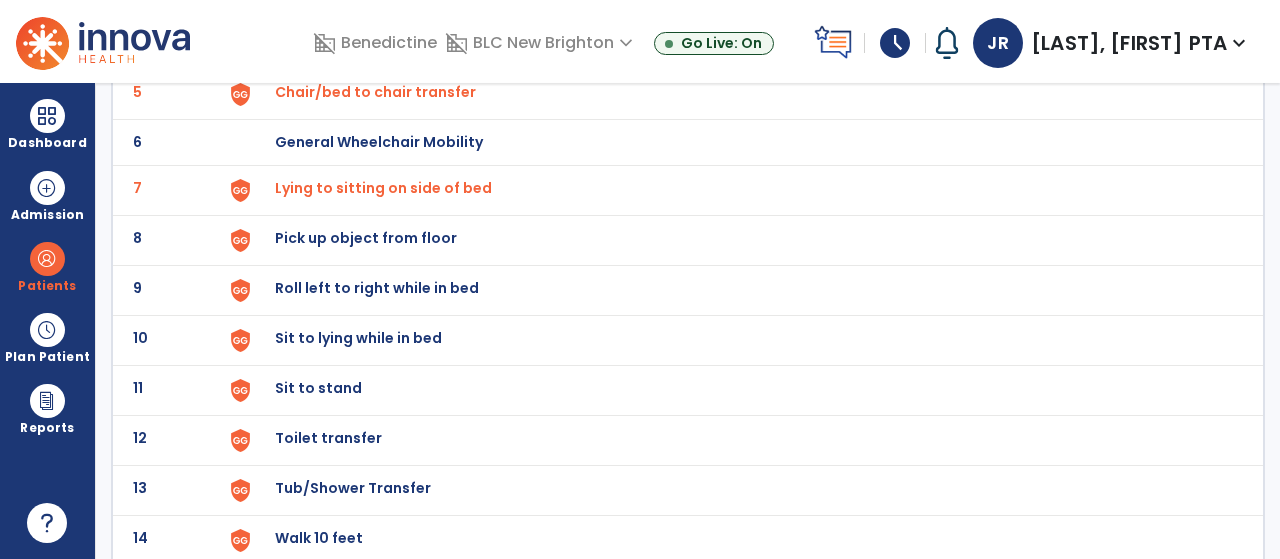 click on "Pick up object from floor" at bounding box center (321, -108) 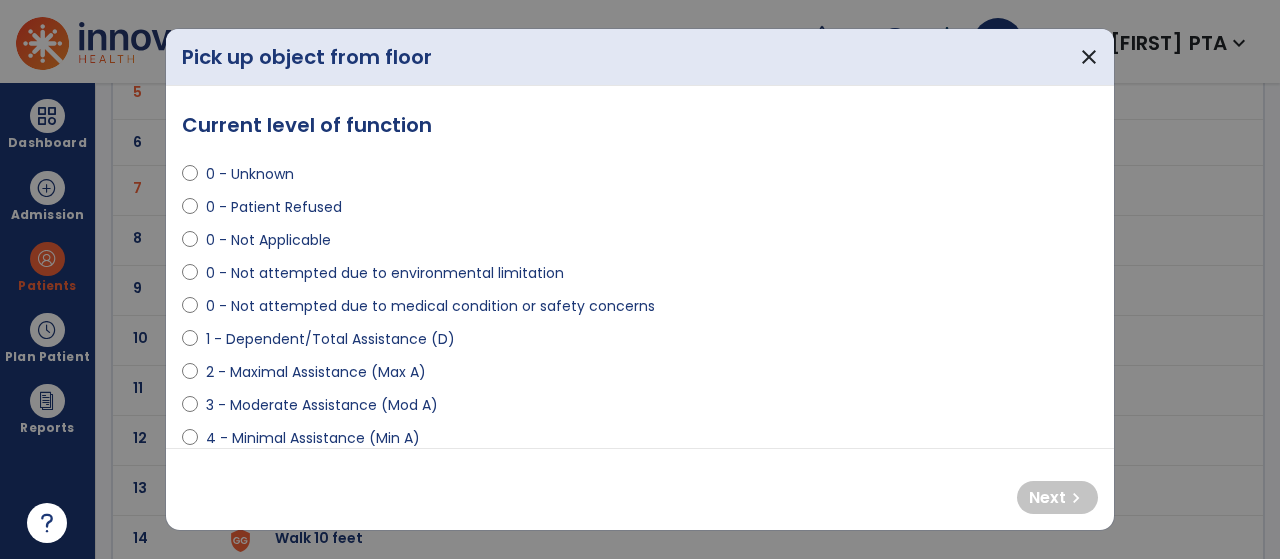 click on "0 - Not attempted due to medical condition or safety concerns" at bounding box center (430, 306) 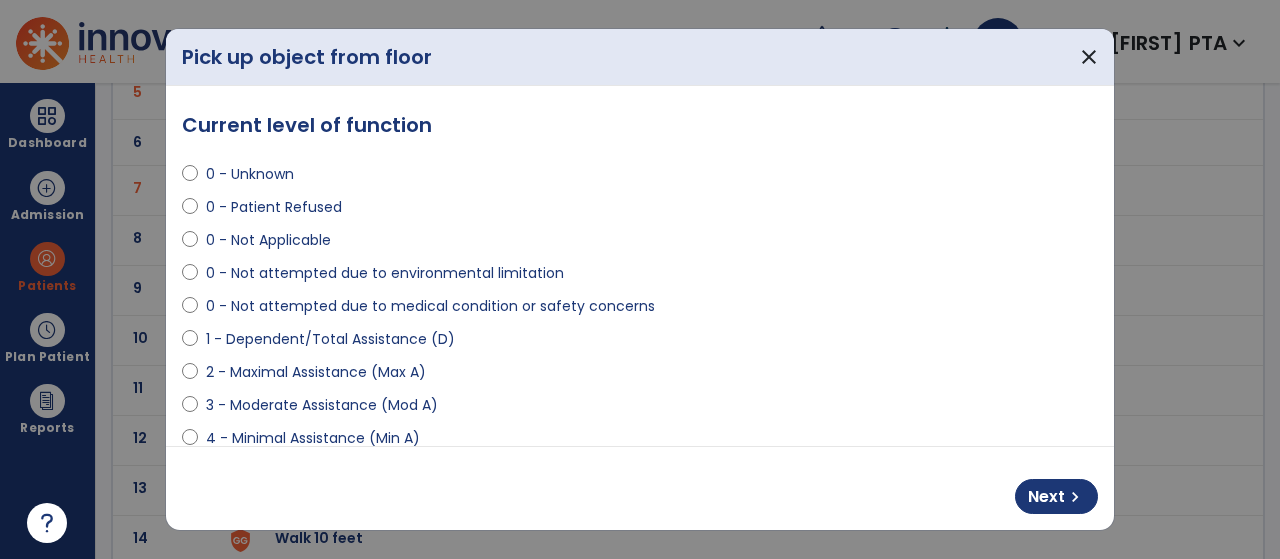 select on "**********" 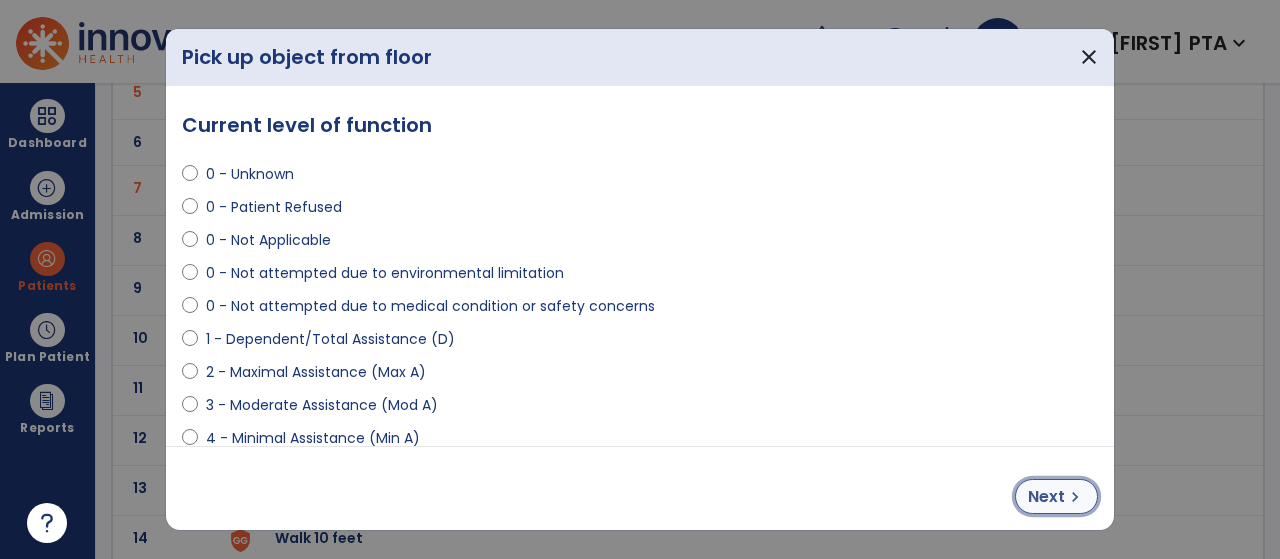 click on "Next" at bounding box center (1046, 497) 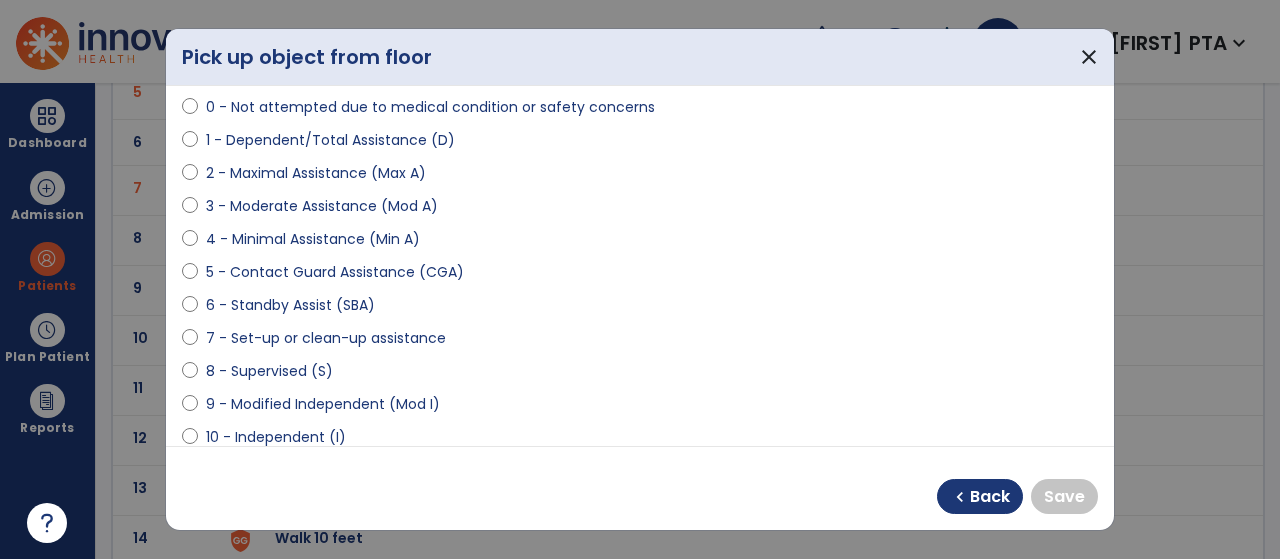 scroll, scrollTop: 201, scrollLeft: 0, axis: vertical 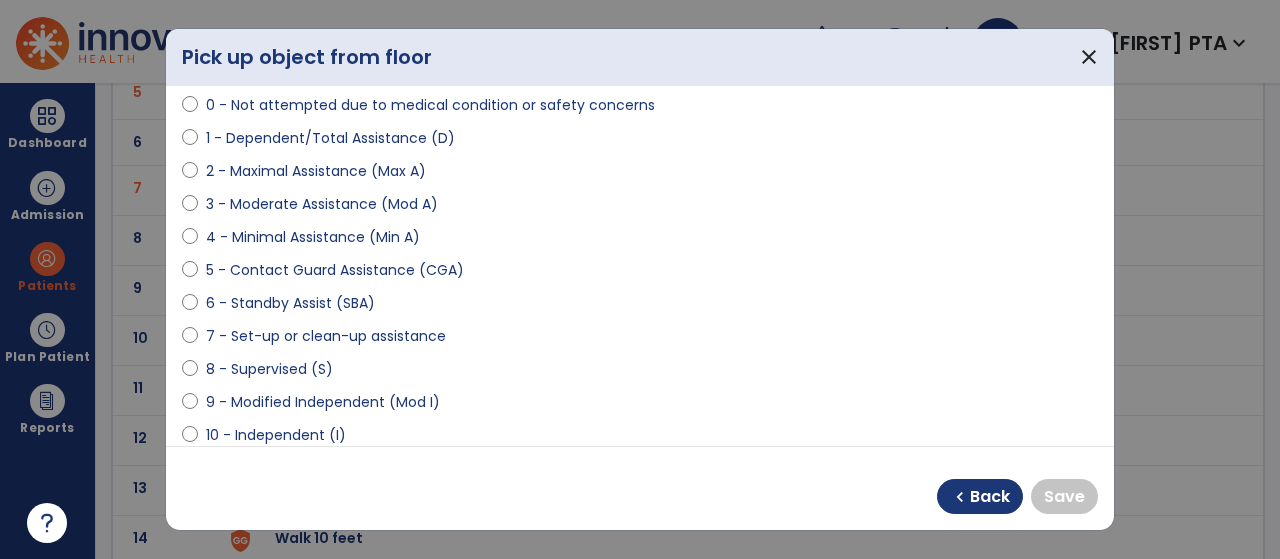 click on "8 - Supervised (S)" at bounding box center [269, 369] 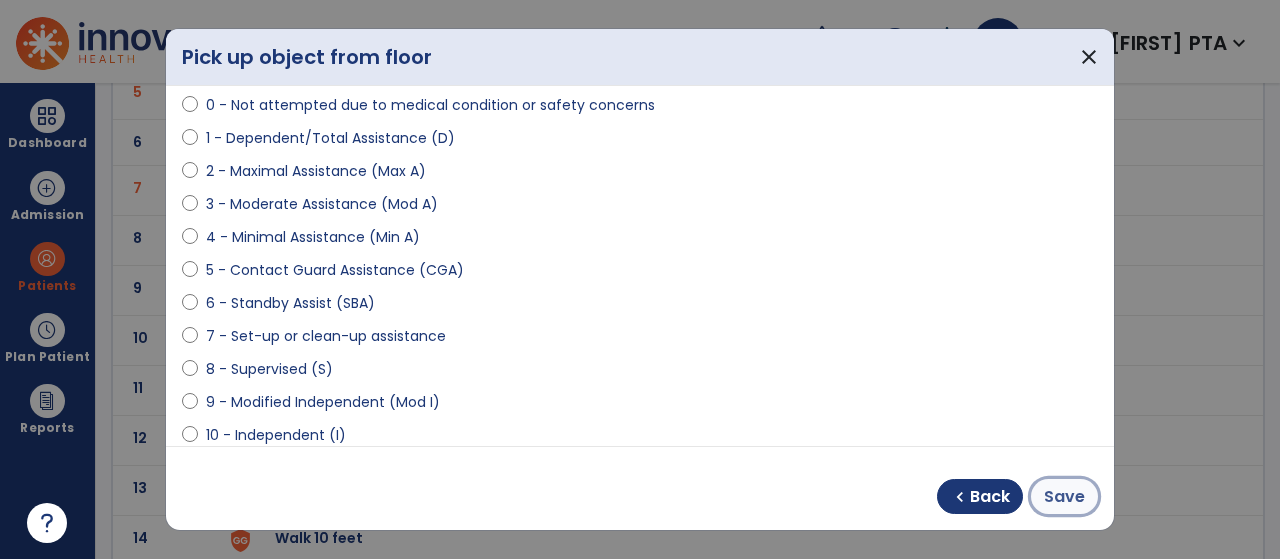 click on "Save" at bounding box center (1064, 497) 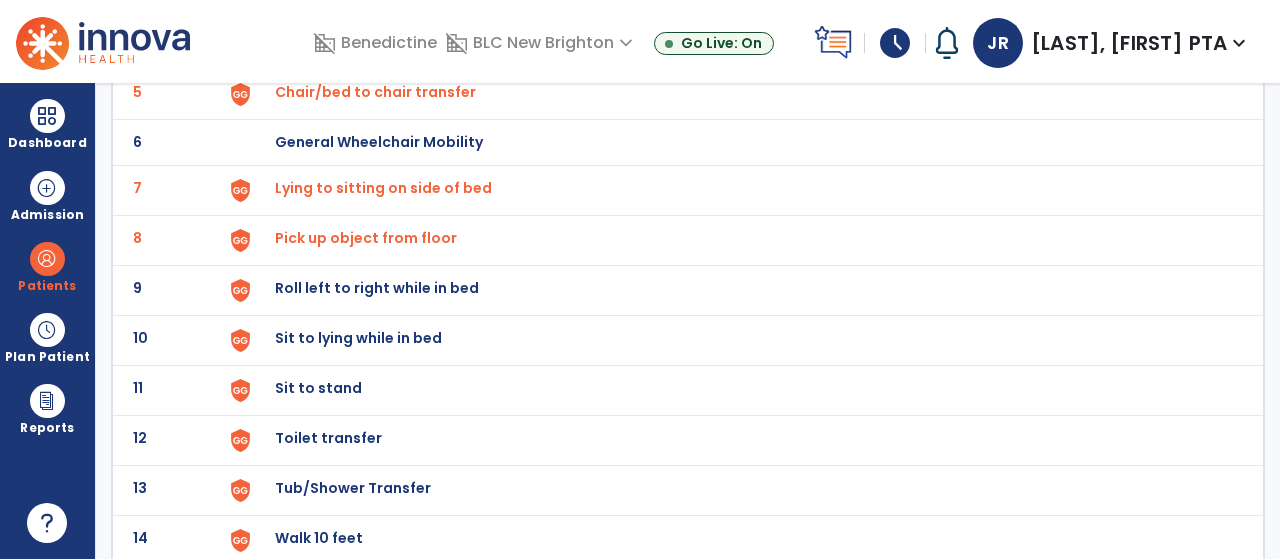 scroll, scrollTop: 458, scrollLeft: 0, axis: vertical 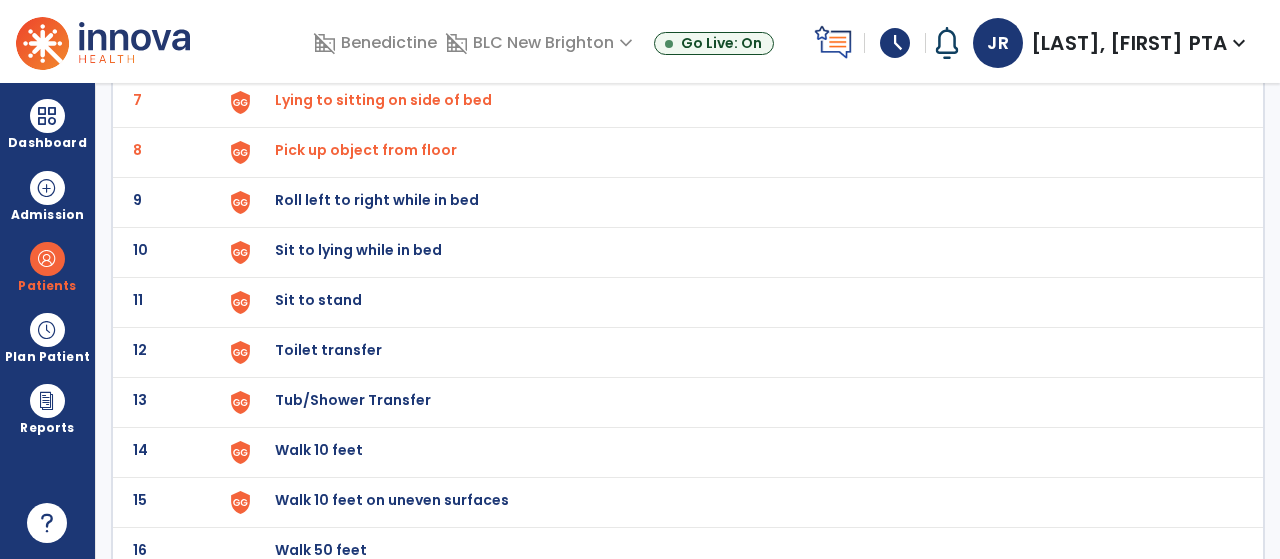 click on "Roll left to right while in bed" at bounding box center [321, -196] 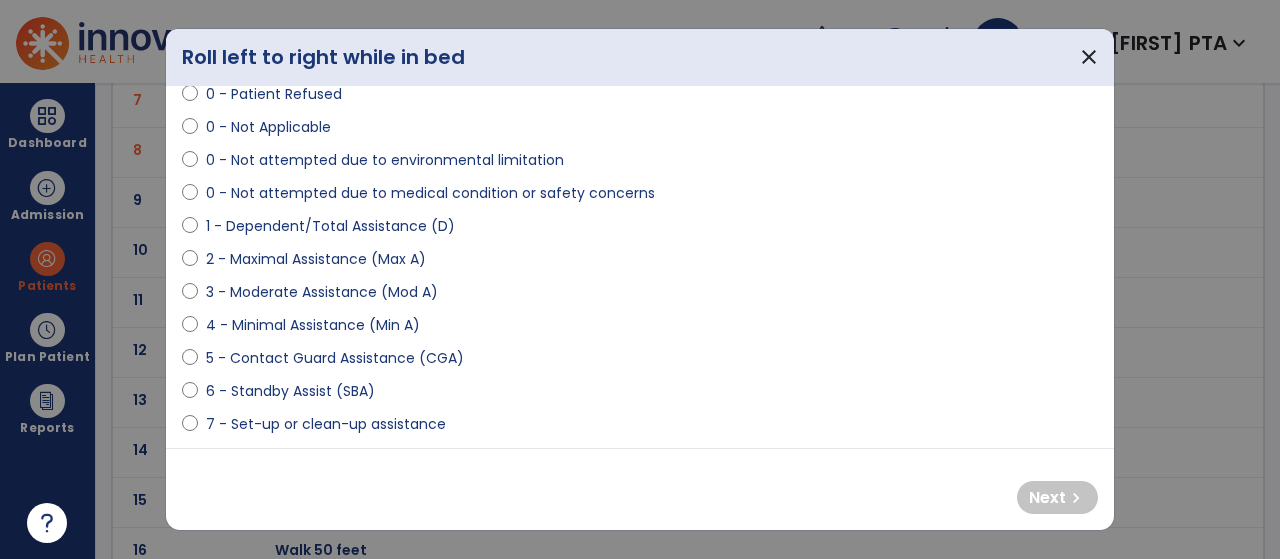 scroll, scrollTop: 120, scrollLeft: 0, axis: vertical 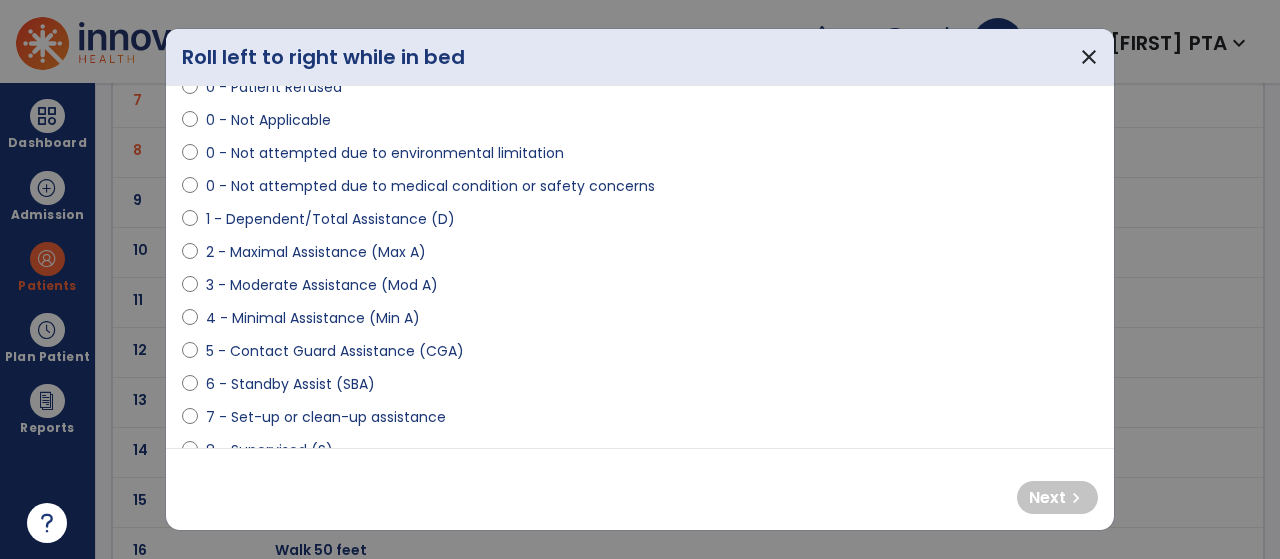 click on "6 - Standby Assist (SBA)" at bounding box center (290, 384) 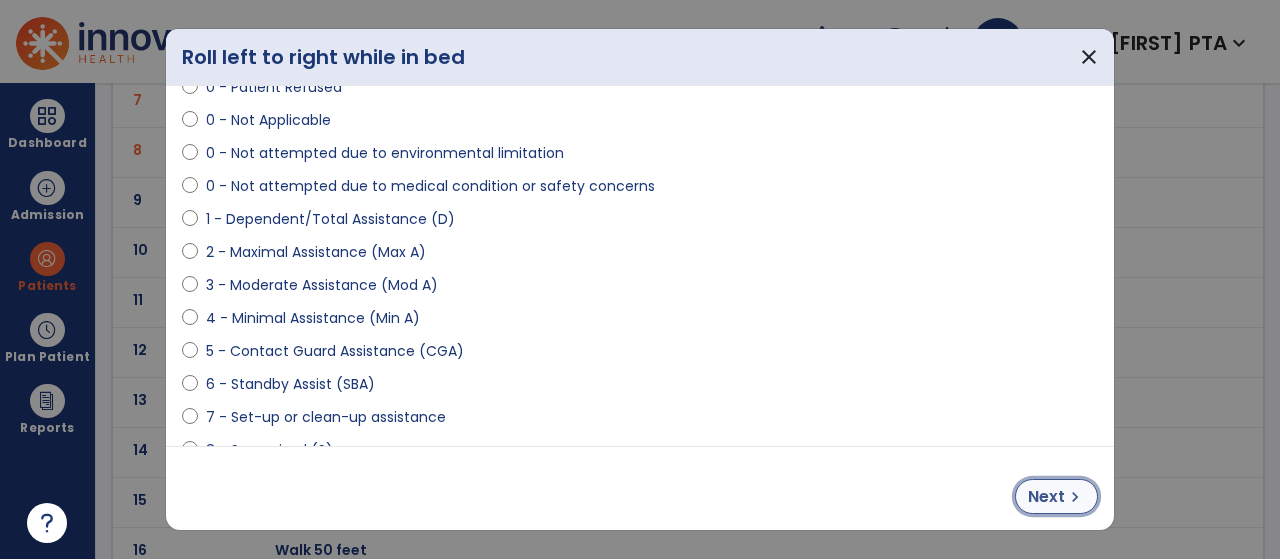 click on "Next  chevron_right" at bounding box center [1056, 496] 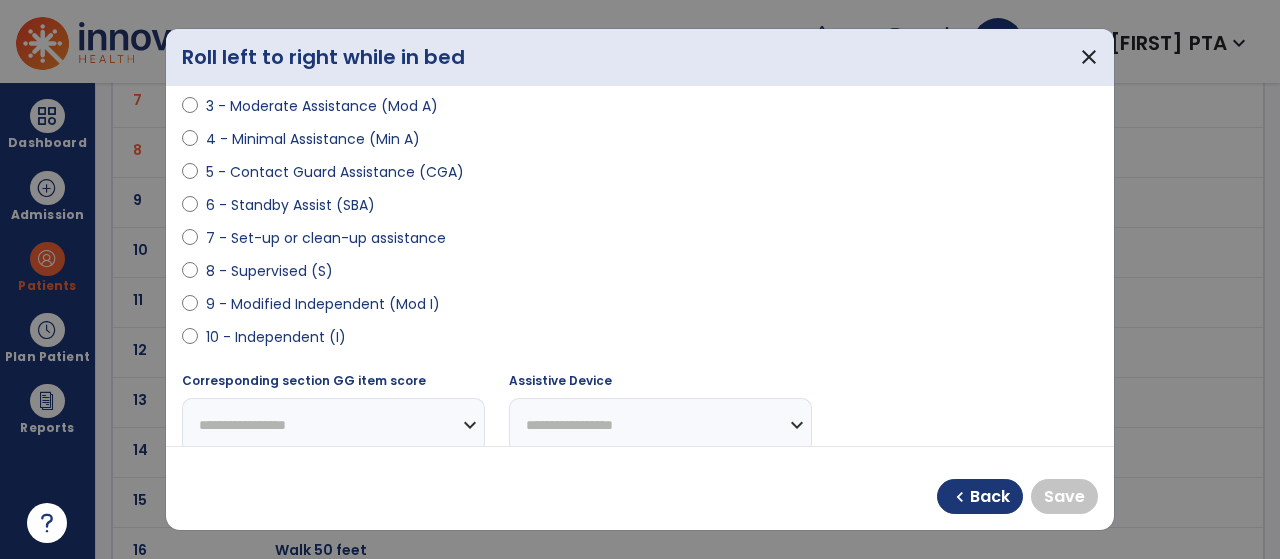 scroll, scrollTop: 363, scrollLeft: 0, axis: vertical 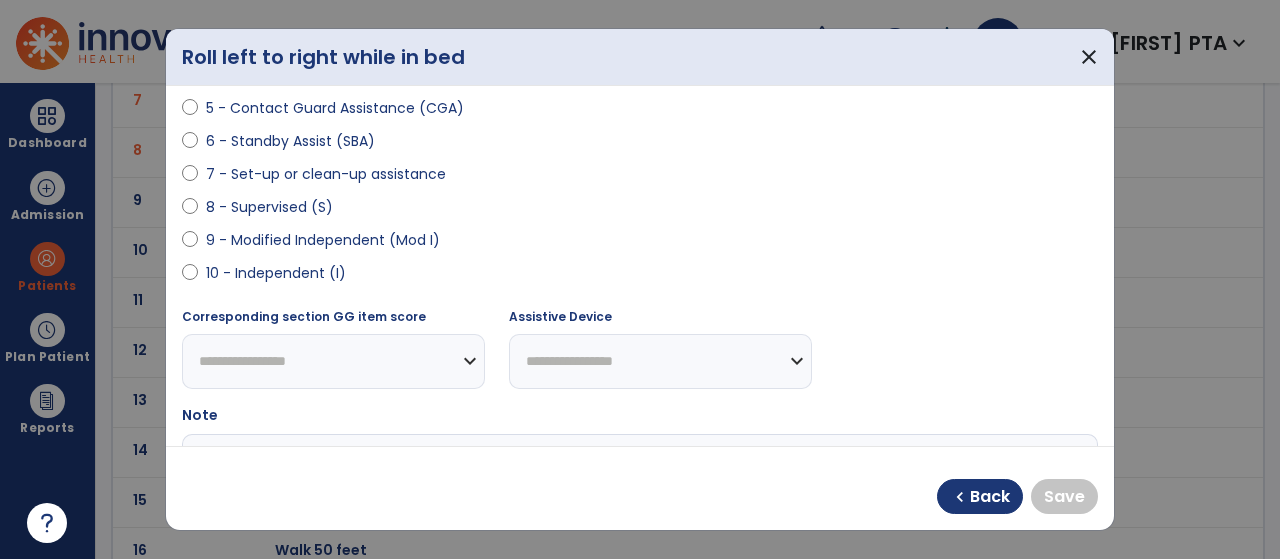 click on "9 - Modified Independent (Mod I)" at bounding box center [323, 240] 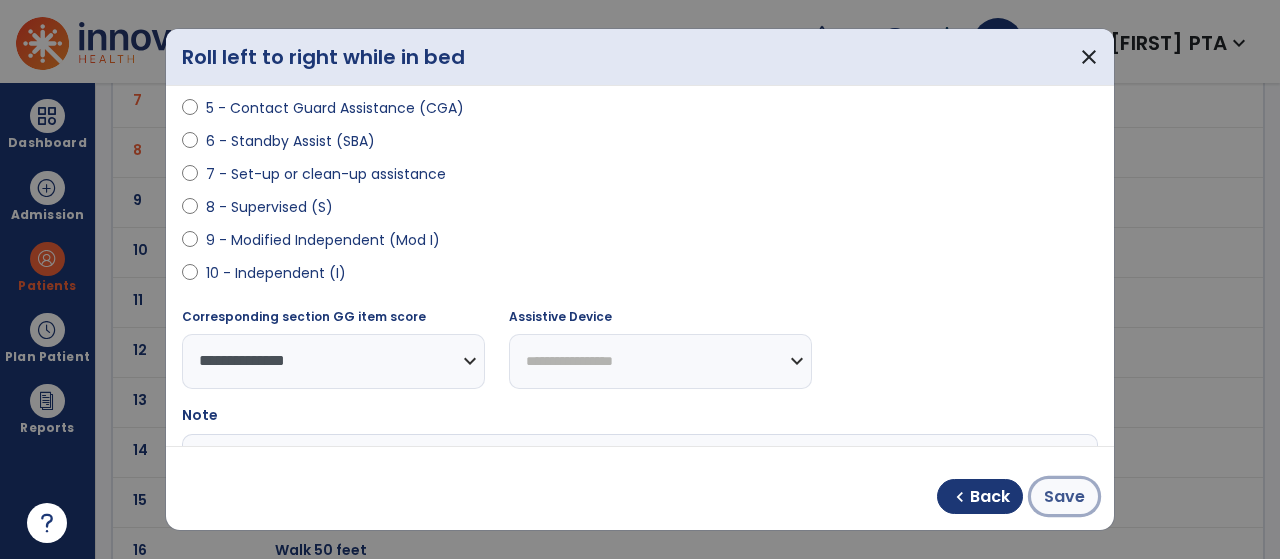 click on "Save" at bounding box center [1064, 497] 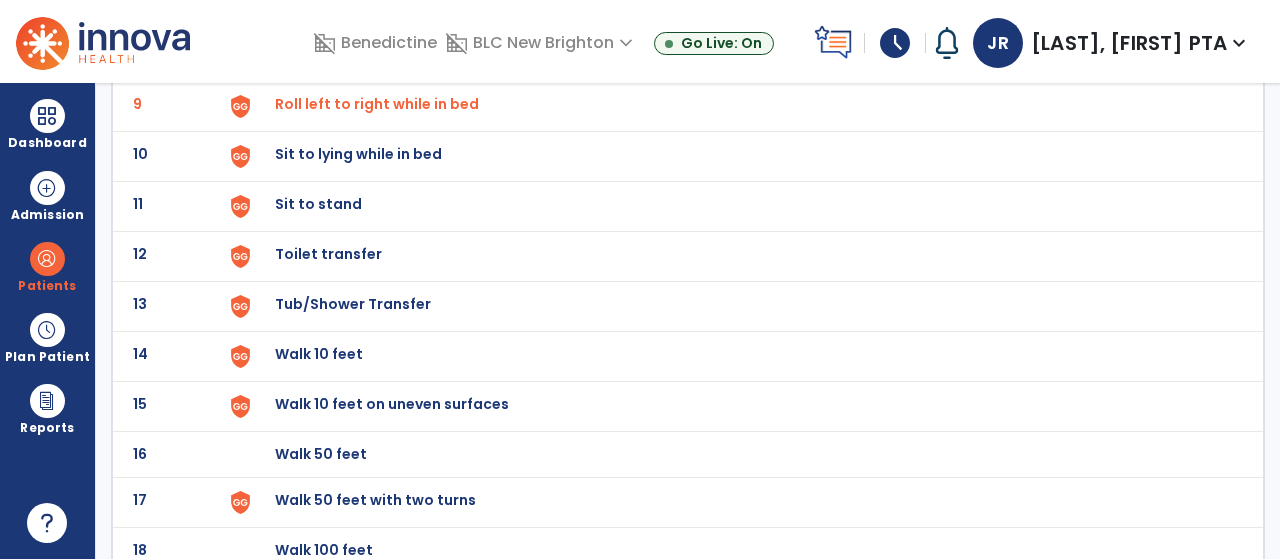 scroll, scrollTop: 555, scrollLeft: 0, axis: vertical 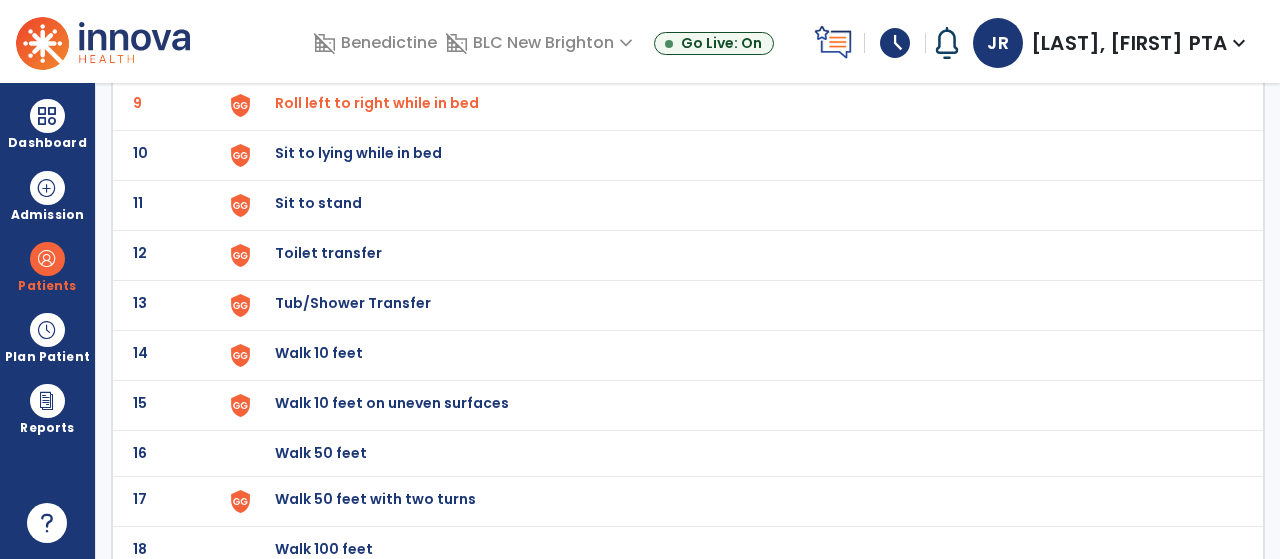 click on "Sit to lying while in bed" at bounding box center [321, -293] 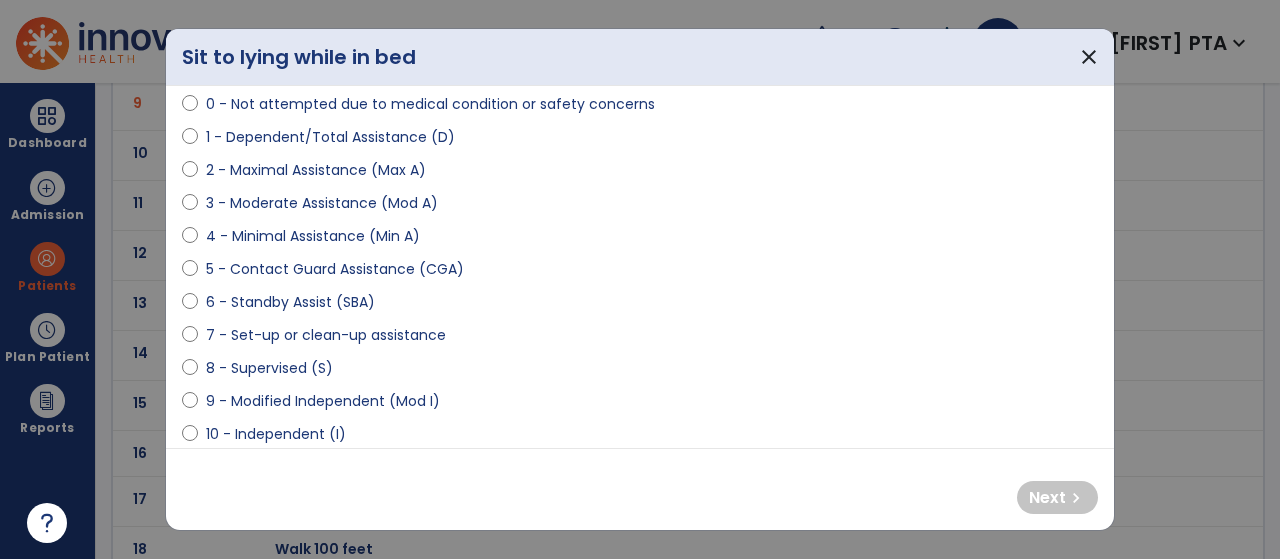 scroll, scrollTop: 206, scrollLeft: 0, axis: vertical 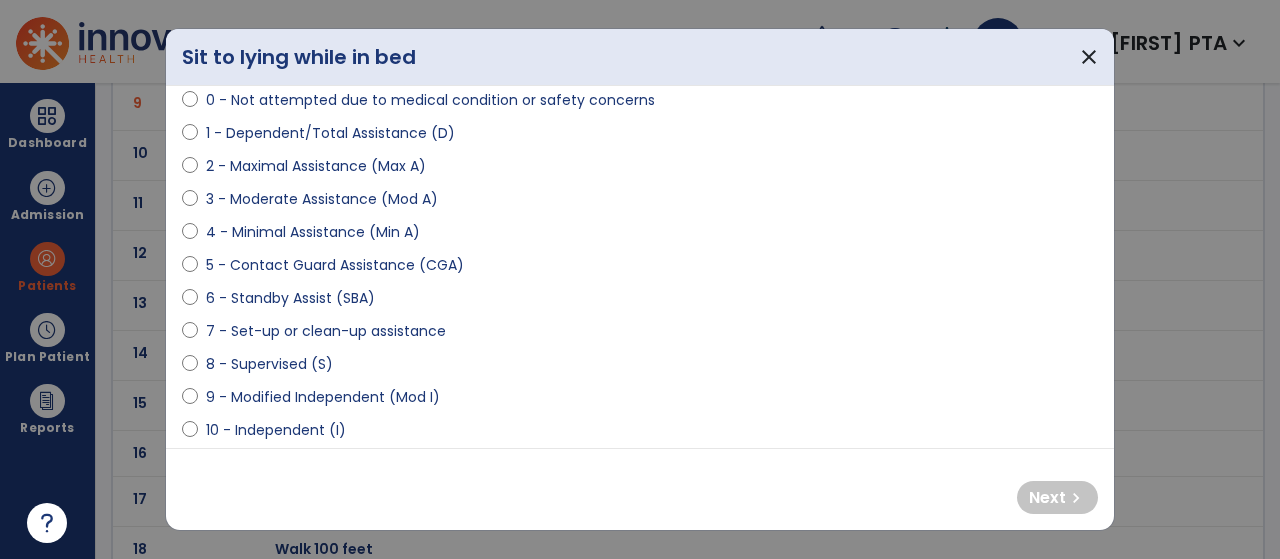 click on "6 - Standby Assist (SBA)" at bounding box center [290, 298] 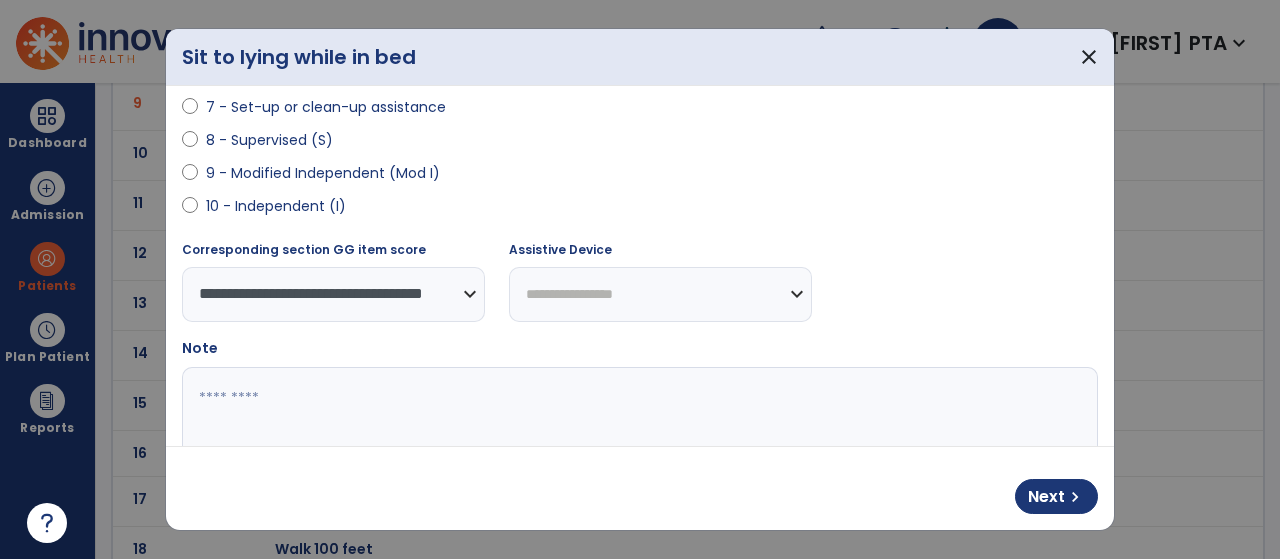 scroll, scrollTop: 432, scrollLeft: 0, axis: vertical 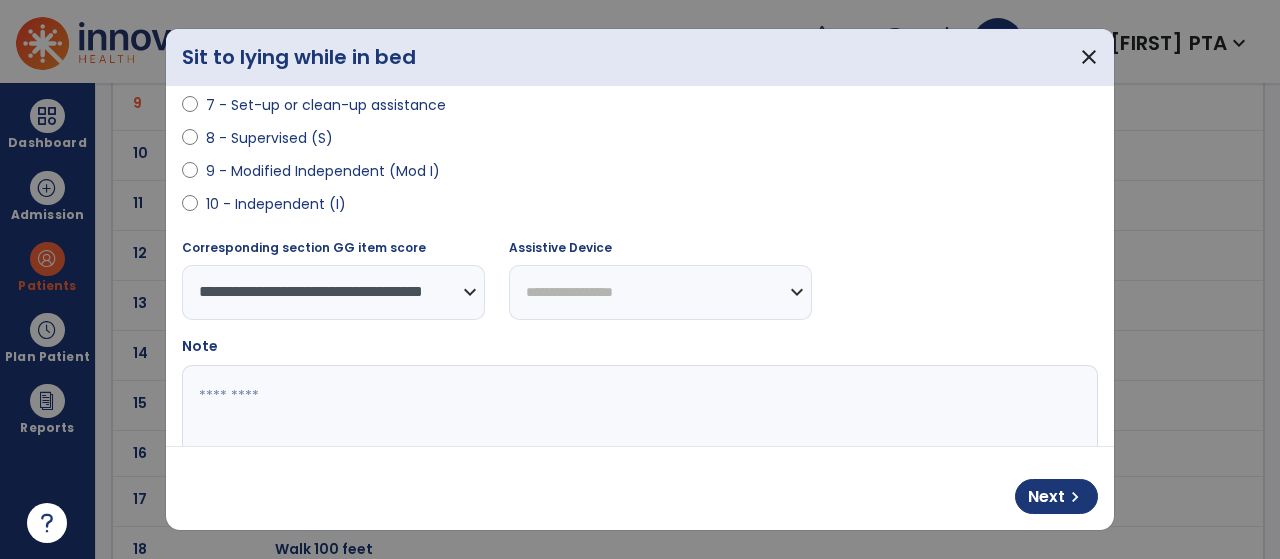 drag, startPoint x: 561, startPoint y: 283, endPoint x: 542, endPoint y: 419, distance: 137.32079 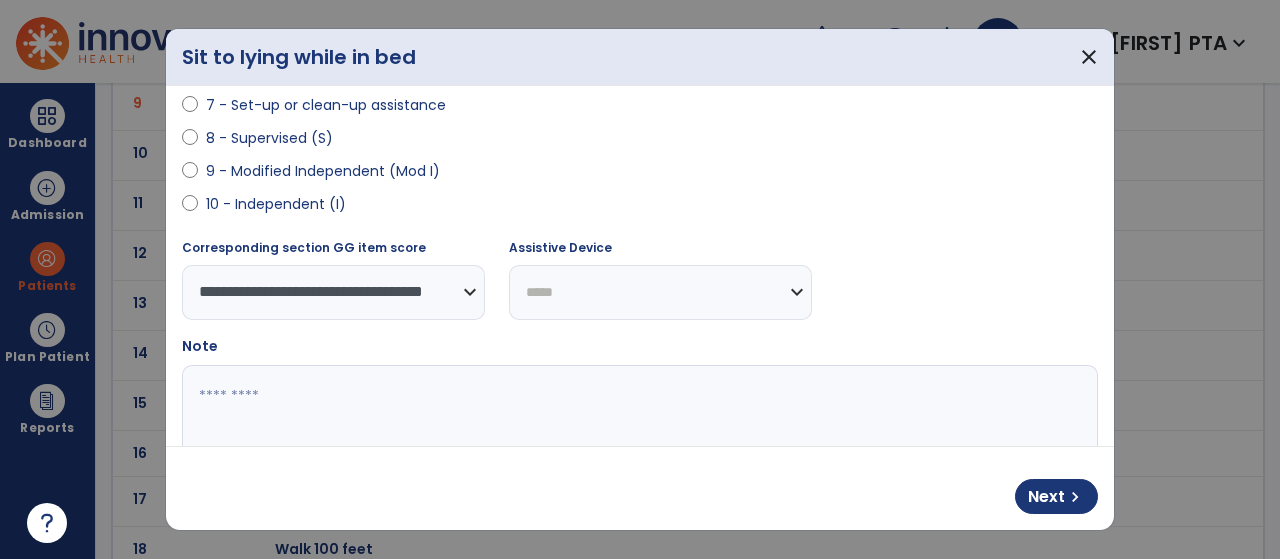 click on "**********" at bounding box center [660, 292] 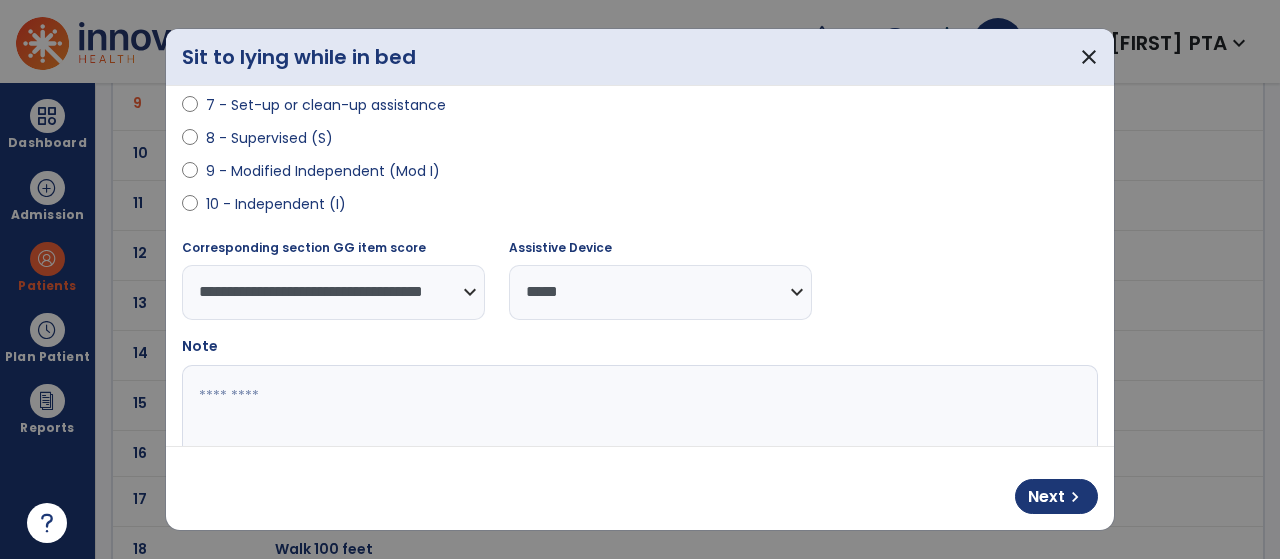 click at bounding box center (638, 440) 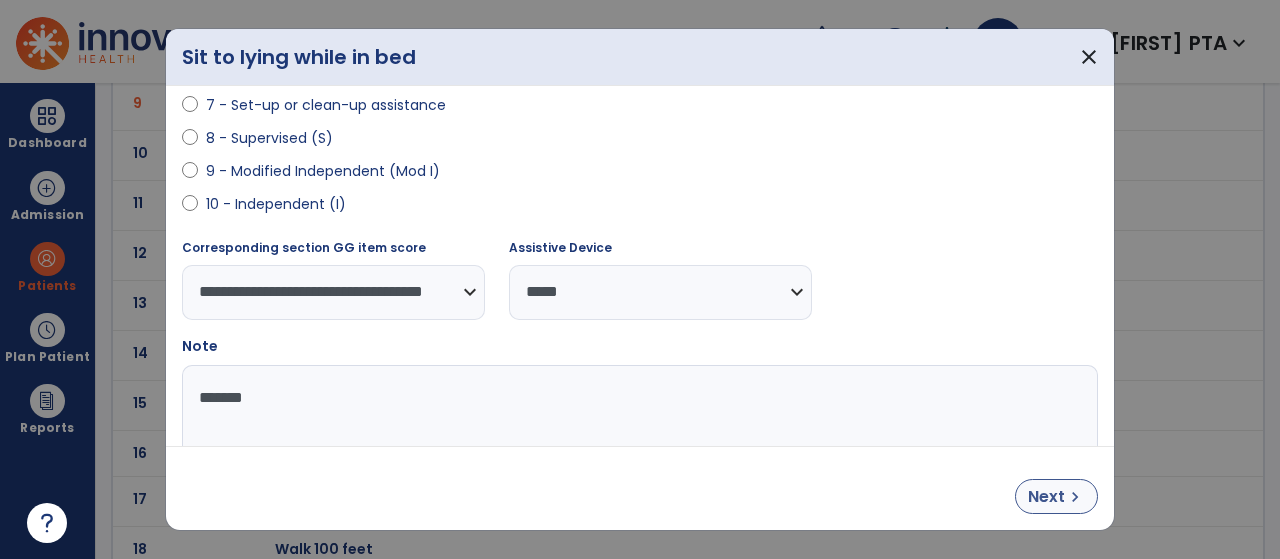 type on "*******" 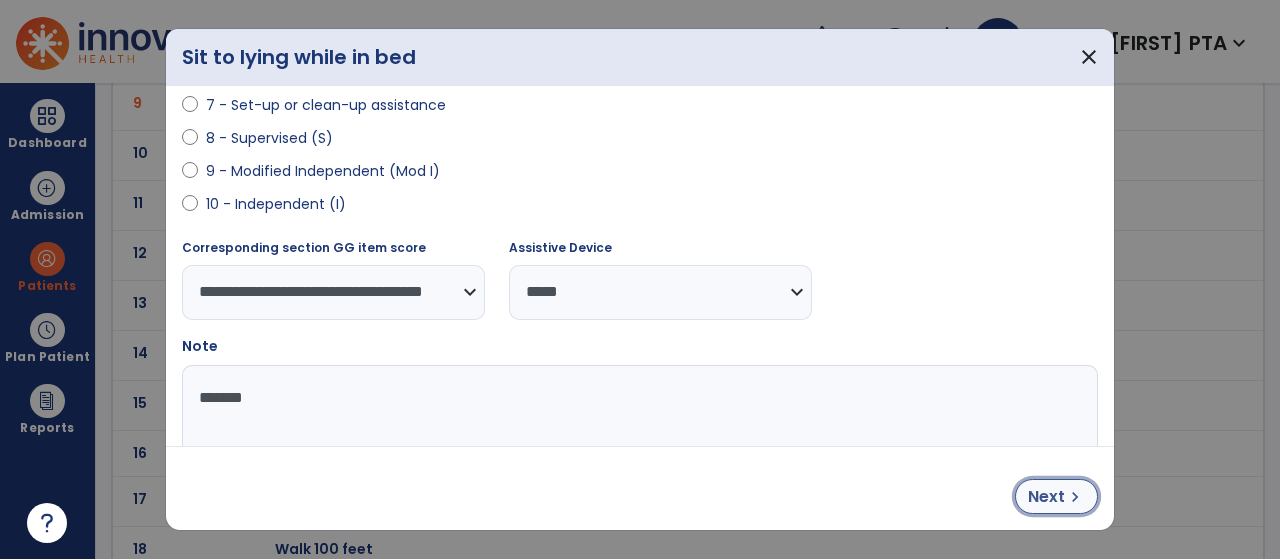 click on "Next" at bounding box center (1046, 497) 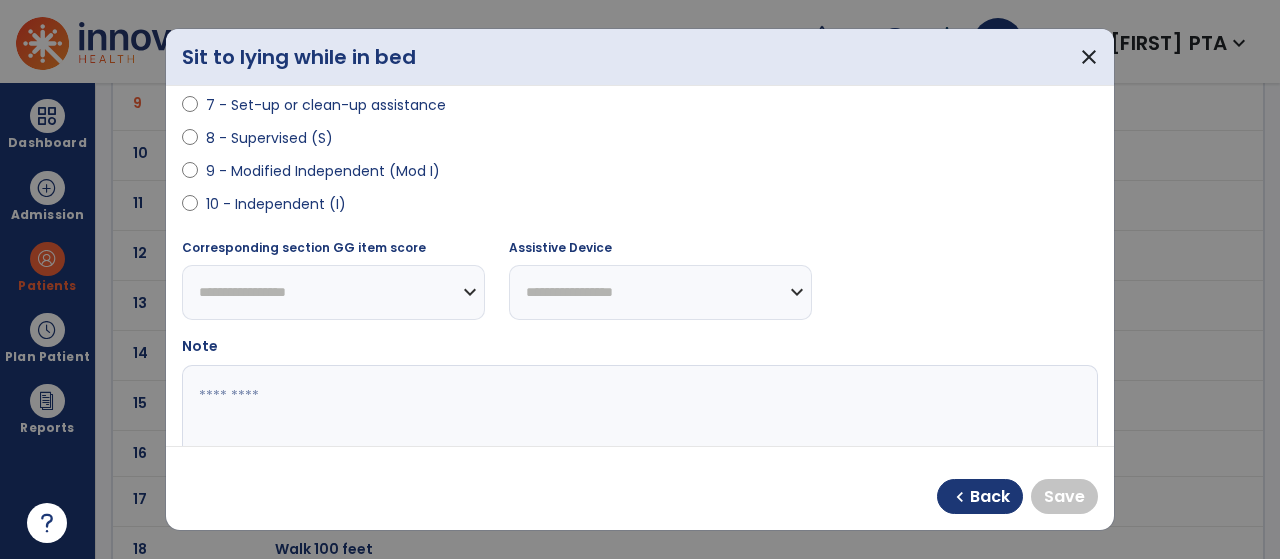 click on "9 - Modified Independent (Mod I)" at bounding box center [323, 171] 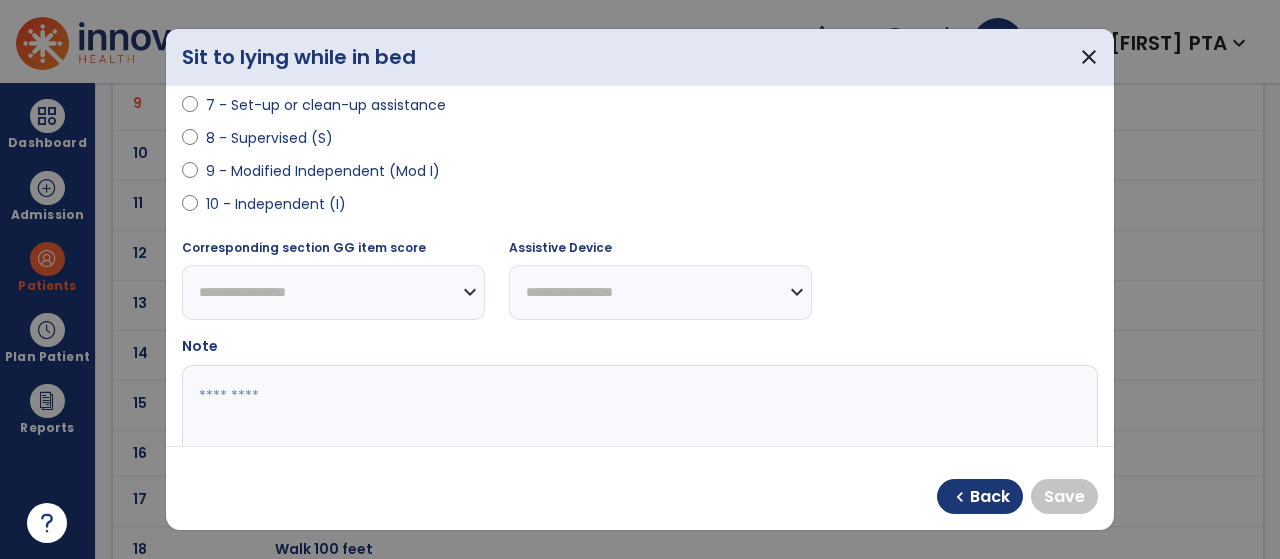 select on "**********" 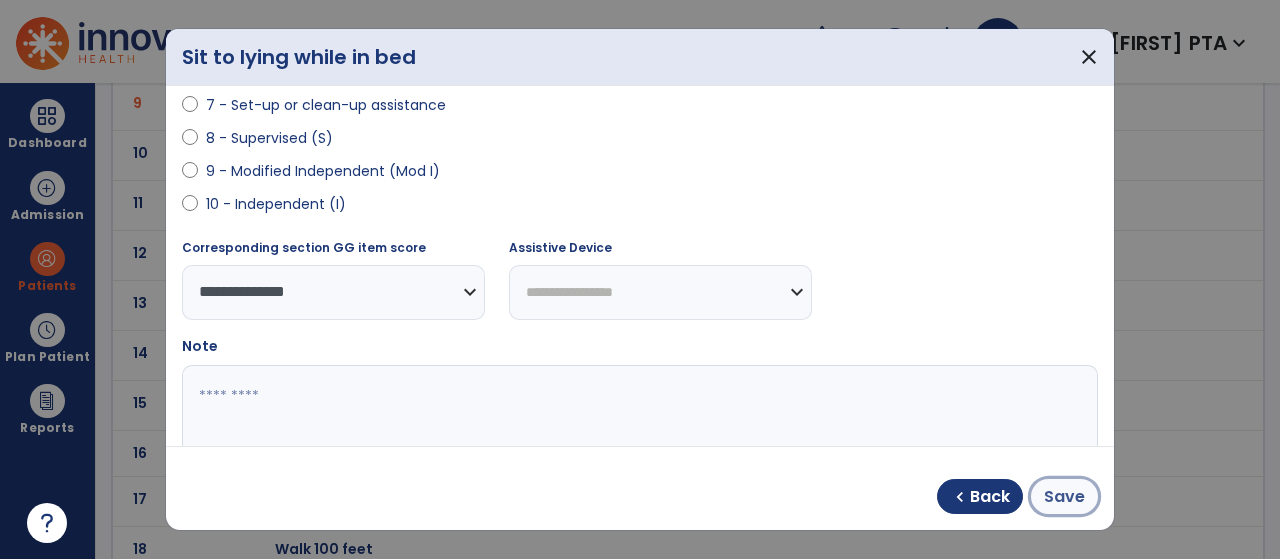 click on "Save" at bounding box center [1064, 497] 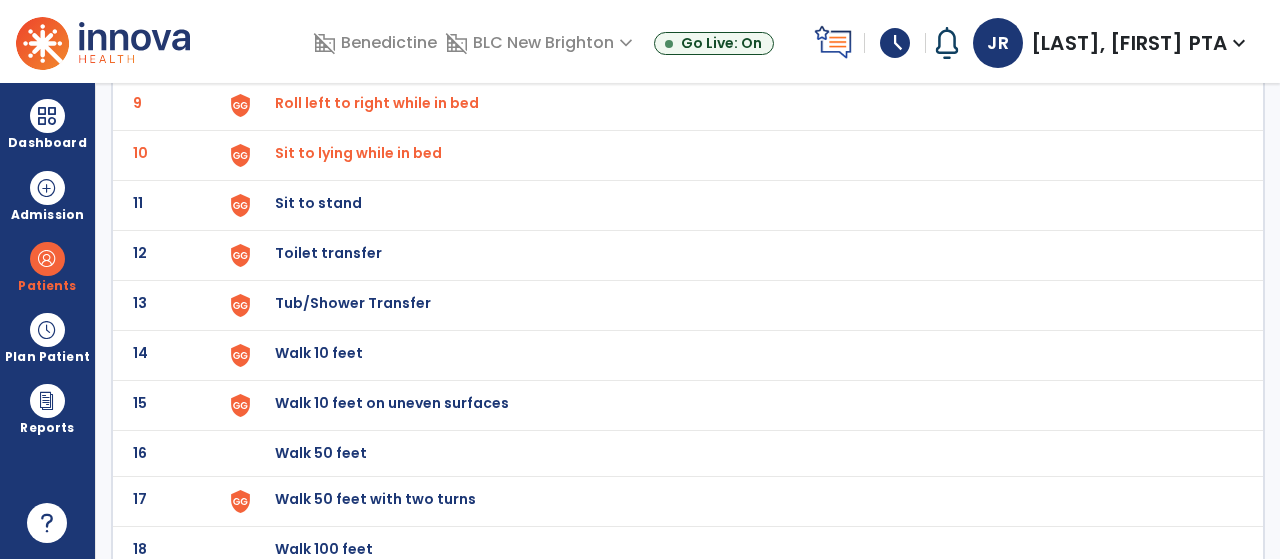 click on "Sit to stand" at bounding box center [321, -293] 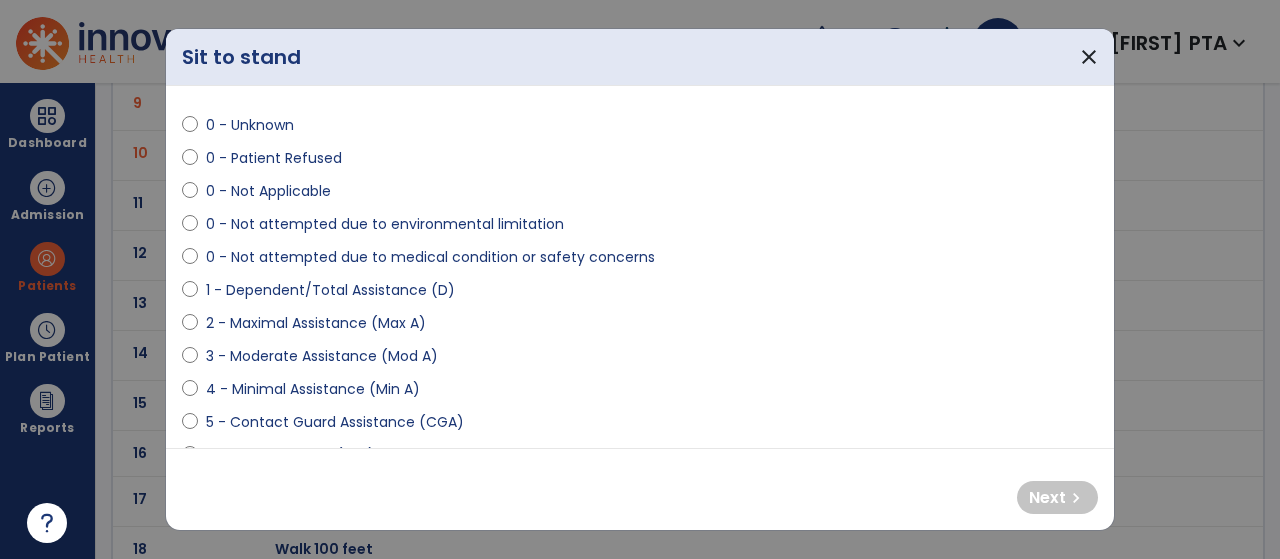 scroll, scrollTop: 50, scrollLeft: 0, axis: vertical 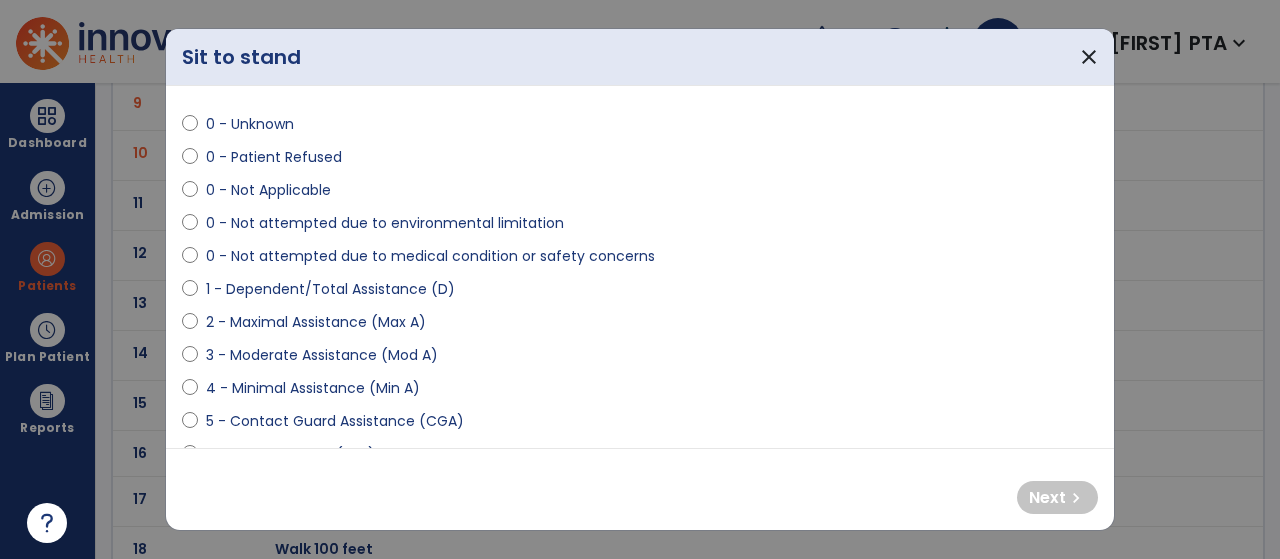 click on "4 - Minimal Assistance (Min A)" at bounding box center [313, 388] 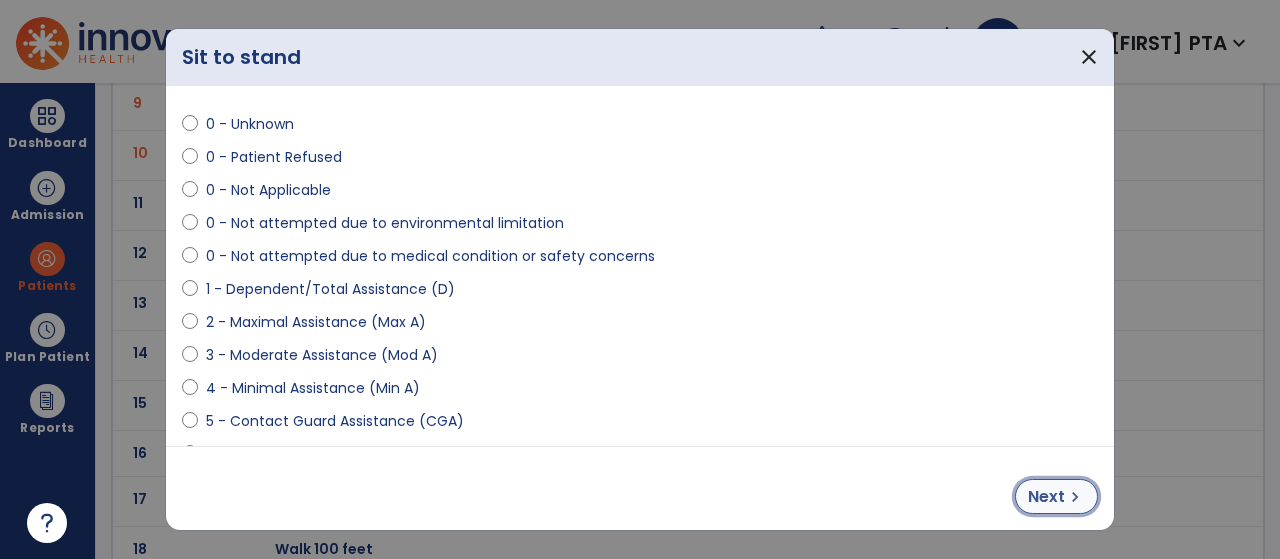click on "Next" at bounding box center [1046, 497] 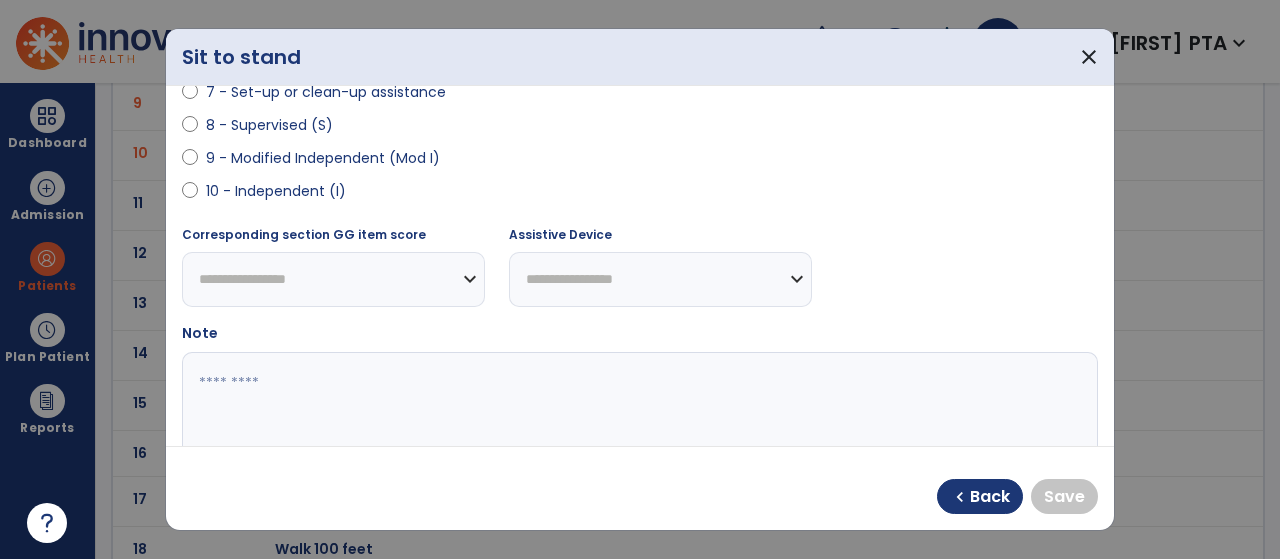 scroll, scrollTop: 446, scrollLeft: 0, axis: vertical 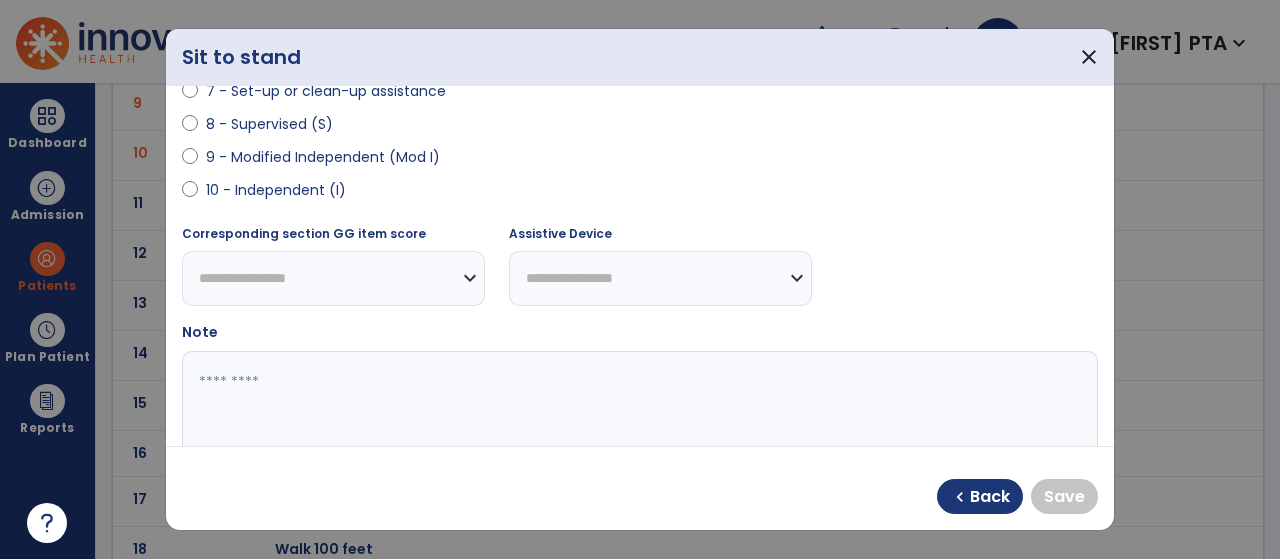 click on "9 - Modified Independent (Mod I)" at bounding box center (323, 157) 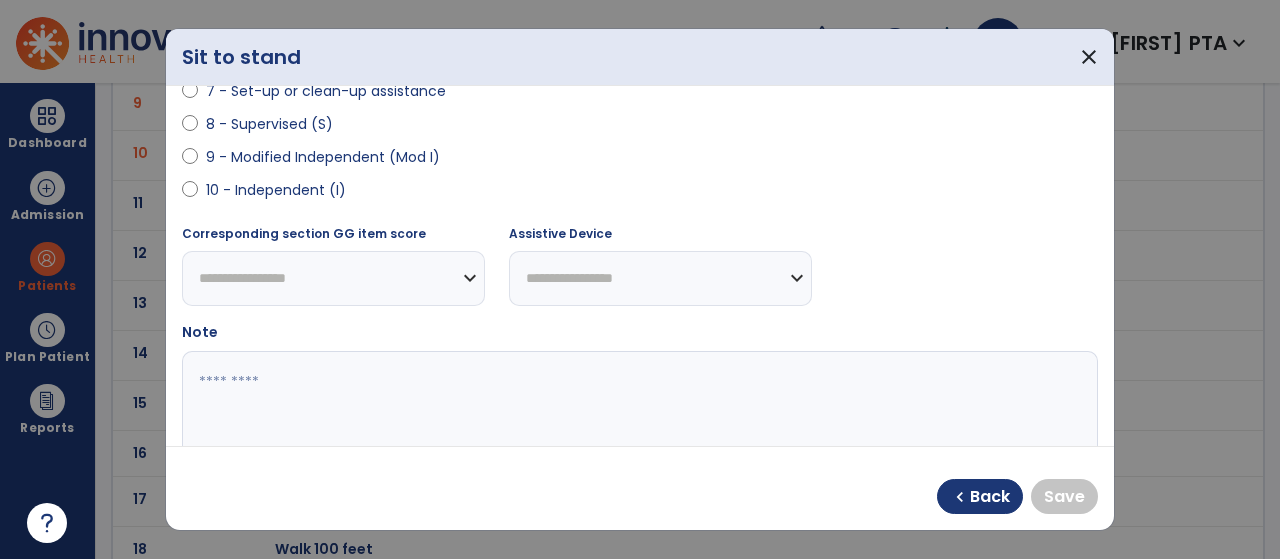 select on "**********" 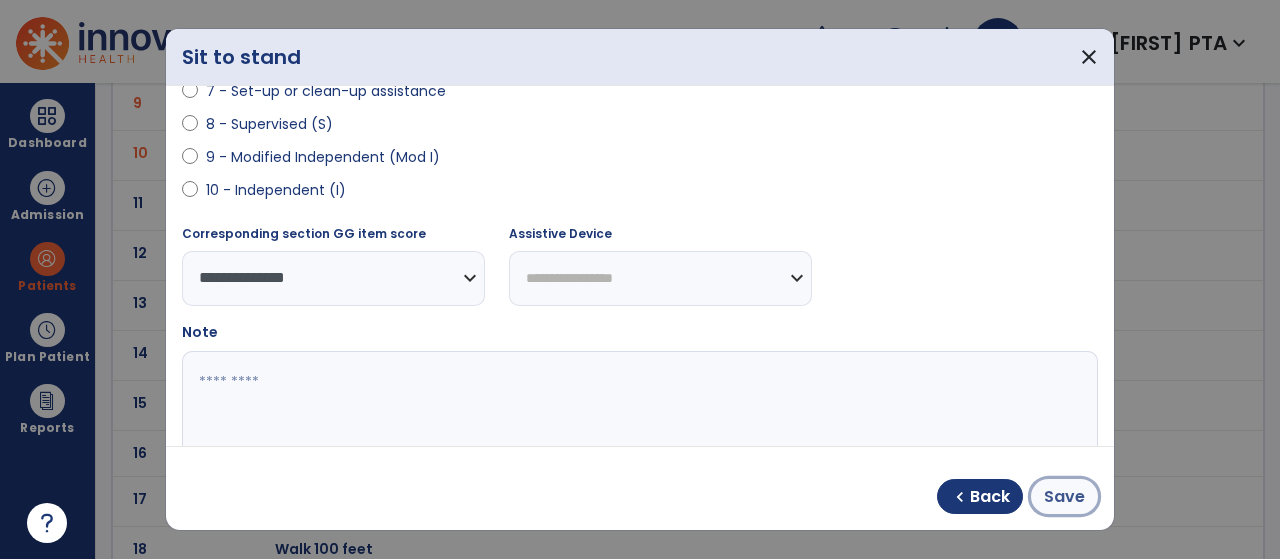 click on "Save" at bounding box center [1064, 497] 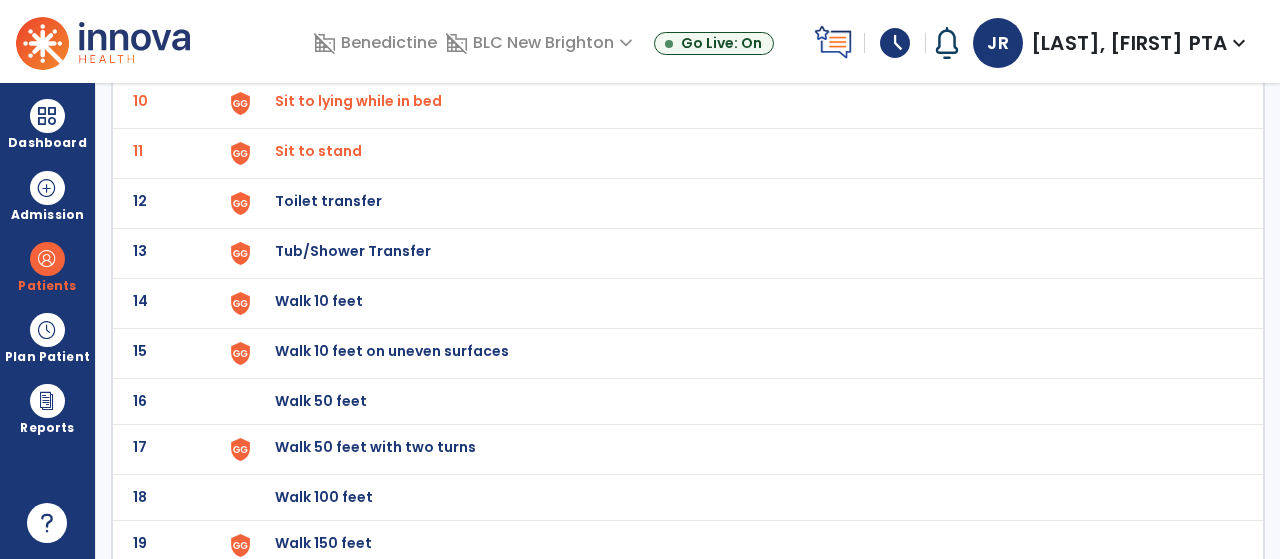 scroll, scrollTop: 612, scrollLeft: 0, axis: vertical 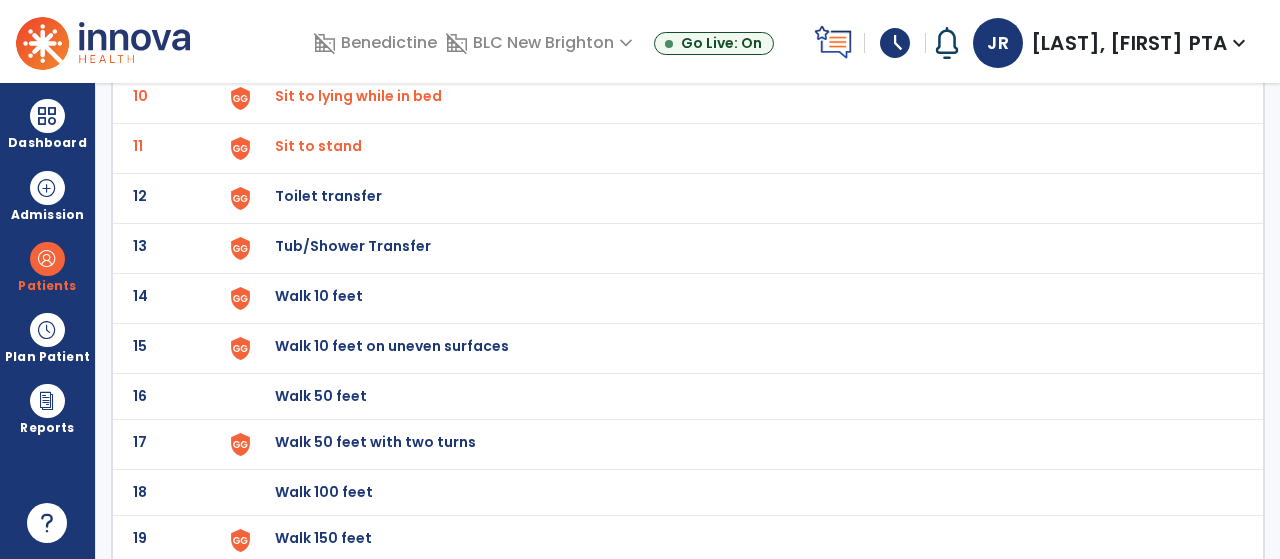 click on "Toilet transfer" at bounding box center (321, -350) 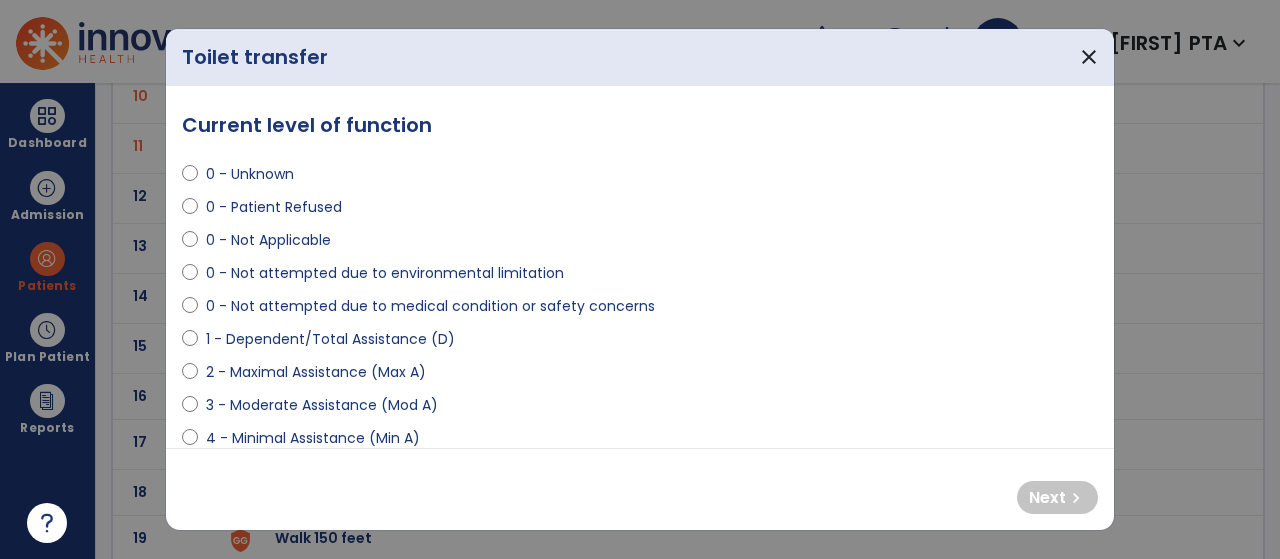 scroll, scrollTop: 100, scrollLeft: 0, axis: vertical 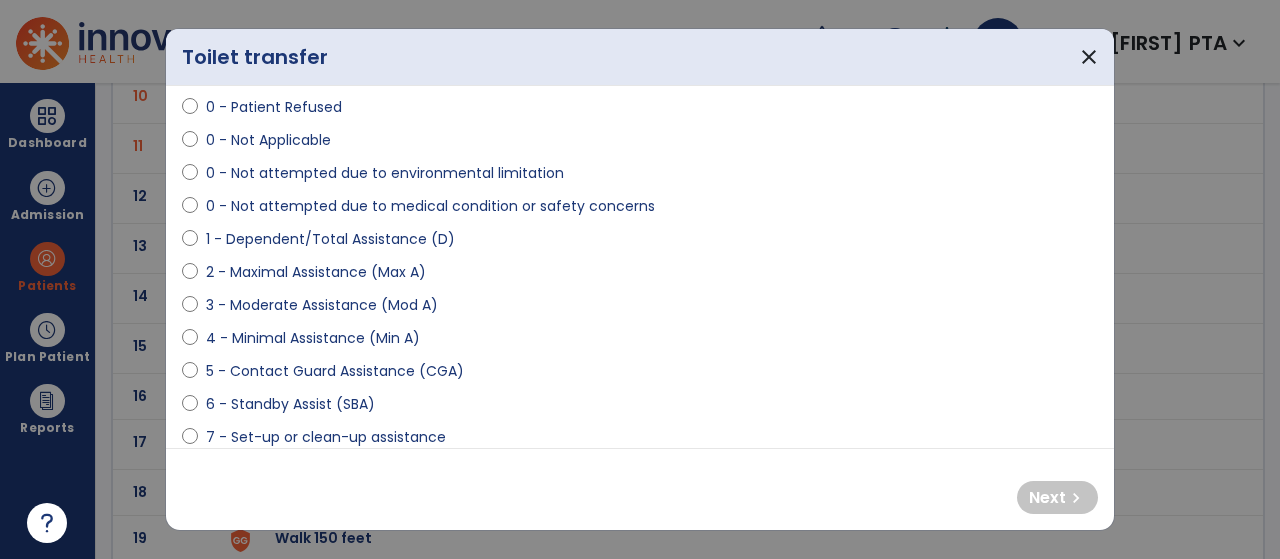 click on "4 - Minimal Assistance (Min A)" at bounding box center [313, 338] 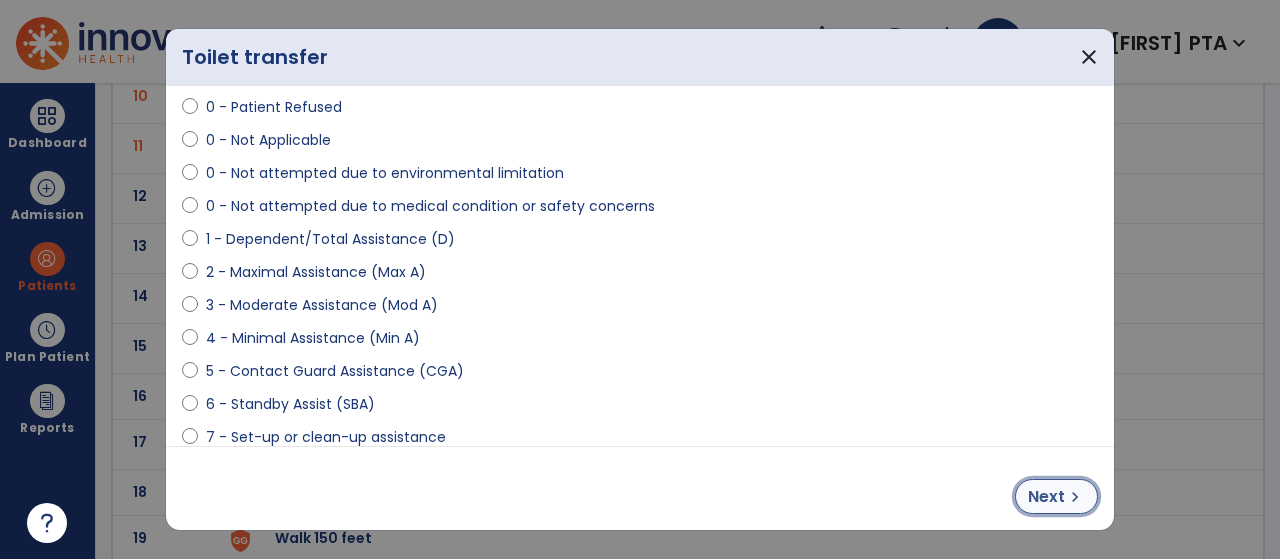 click on "Next" at bounding box center (1046, 497) 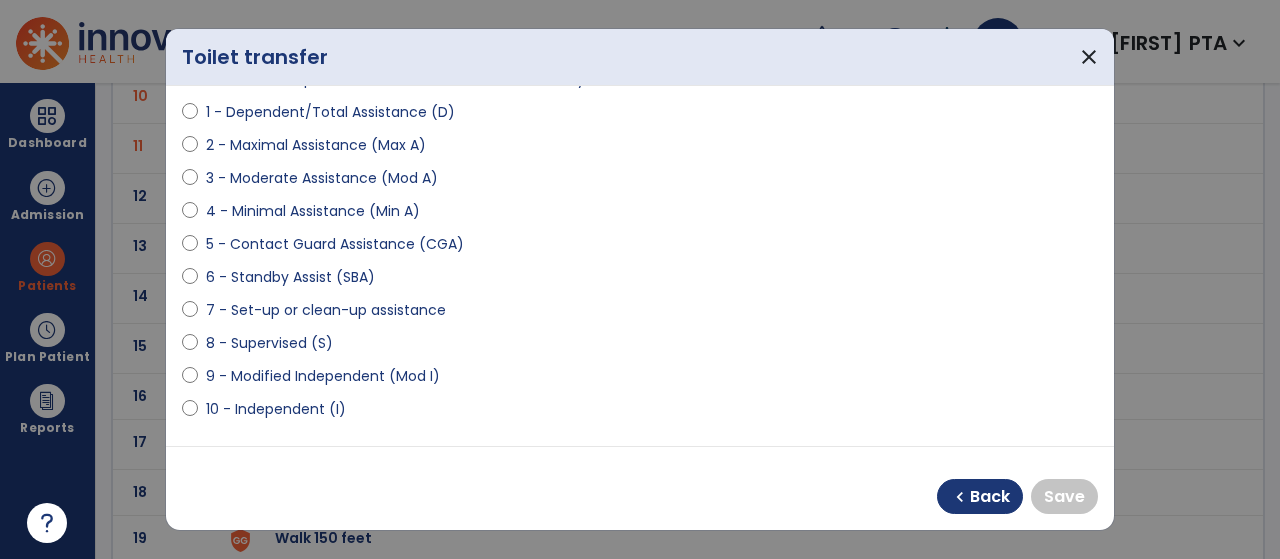 scroll, scrollTop: 228, scrollLeft: 0, axis: vertical 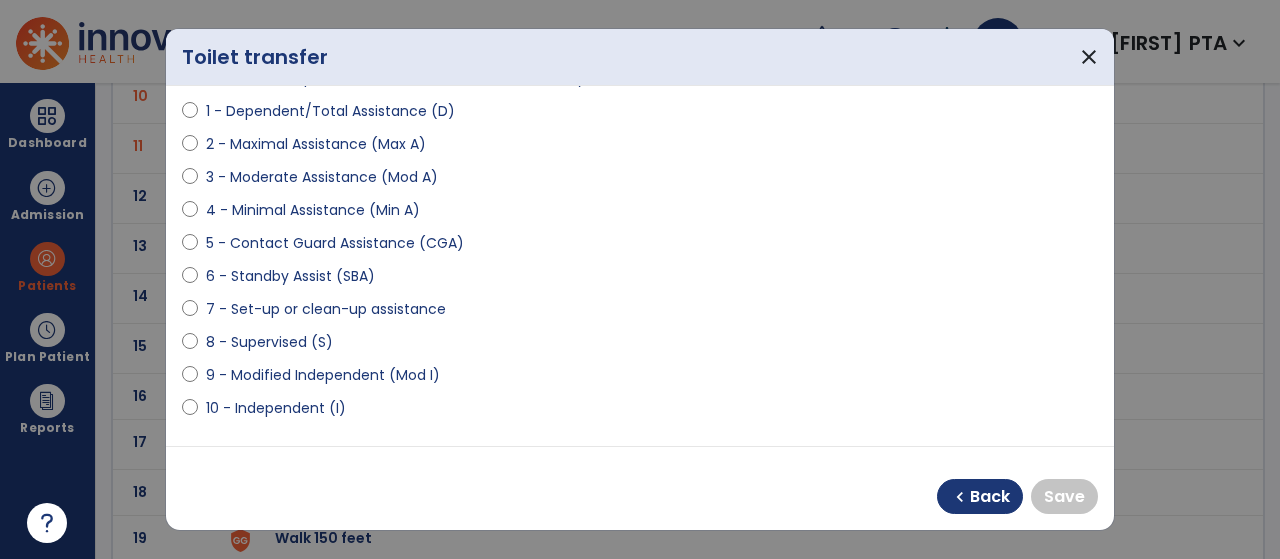 click on "9 - Modified Independent (Mod I)" at bounding box center [323, 375] 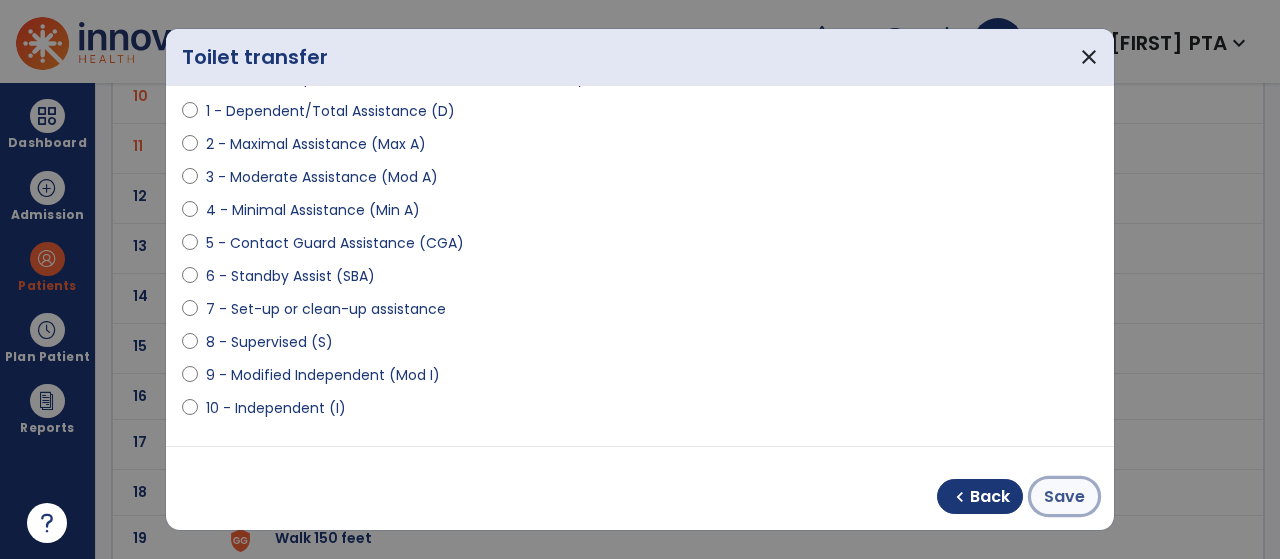 click on "Save" at bounding box center (1064, 497) 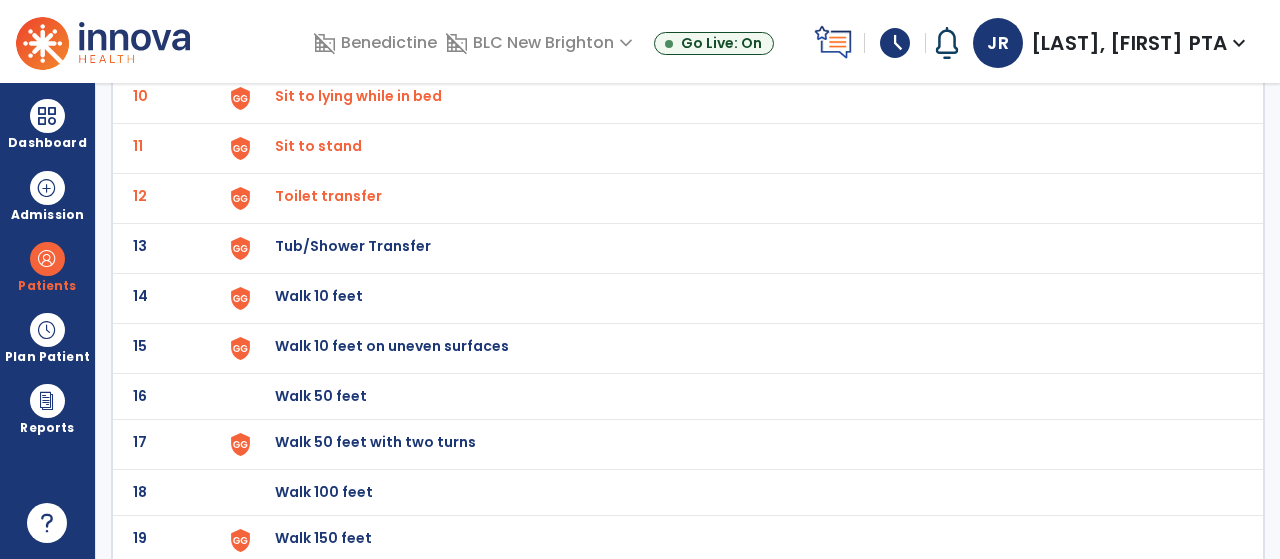 scroll, scrollTop: 654, scrollLeft: 0, axis: vertical 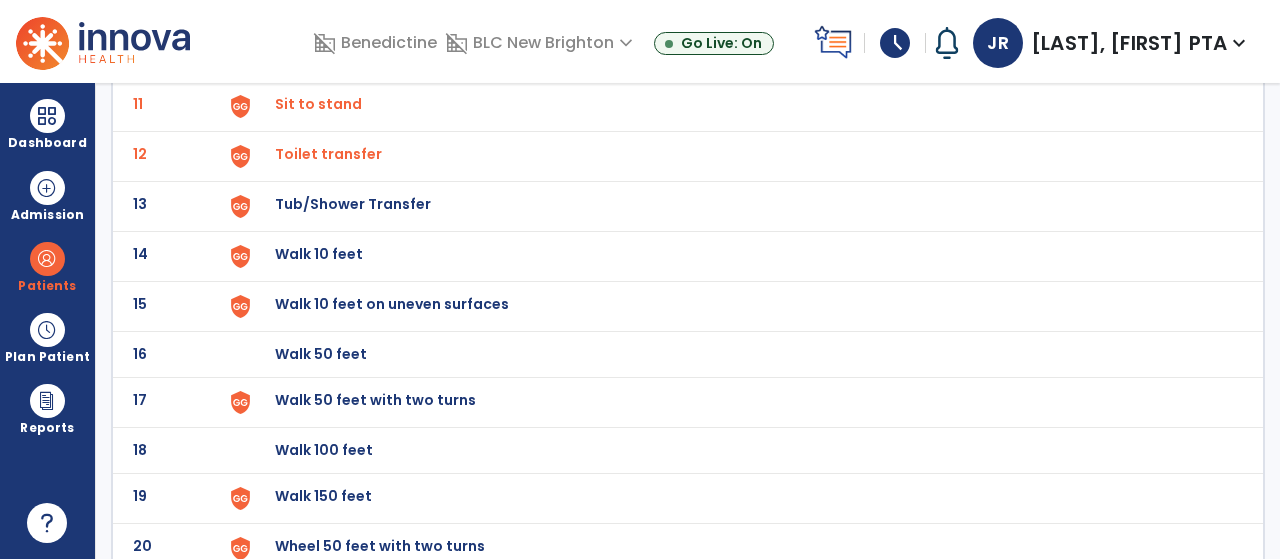 click on "Tub/Shower Transfer" at bounding box center (321, -392) 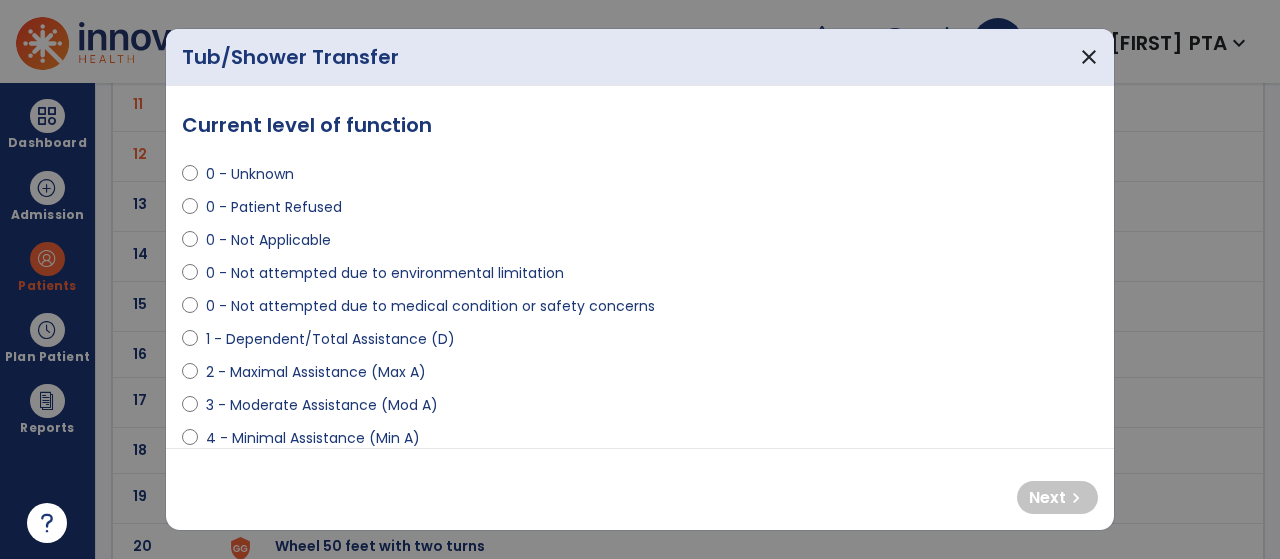 click on "0 - Not attempted due to environmental limitation" at bounding box center (385, 273) 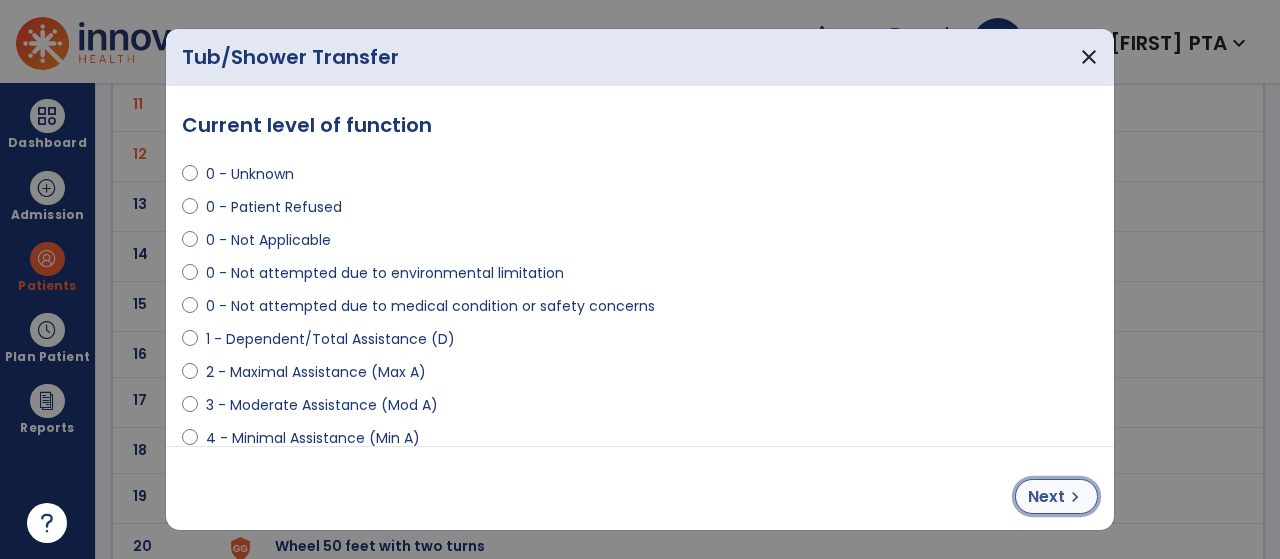 click on "Next" at bounding box center (1046, 497) 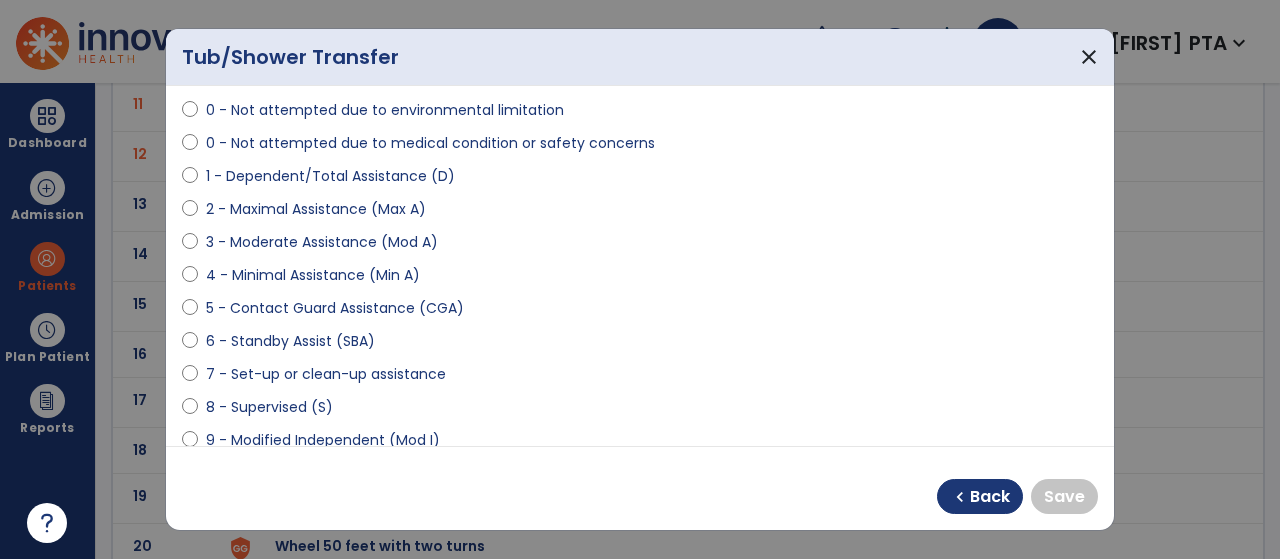 scroll, scrollTop: 164, scrollLeft: 0, axis: vertical 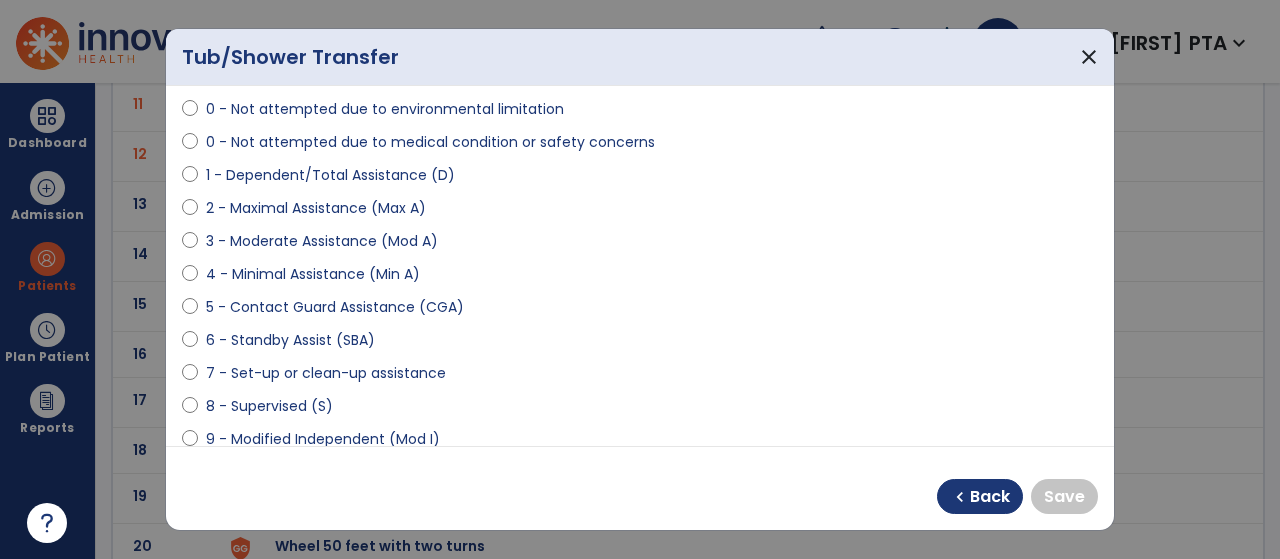 click on "8 - Supervised (S)" at bounding box center [269, 406] 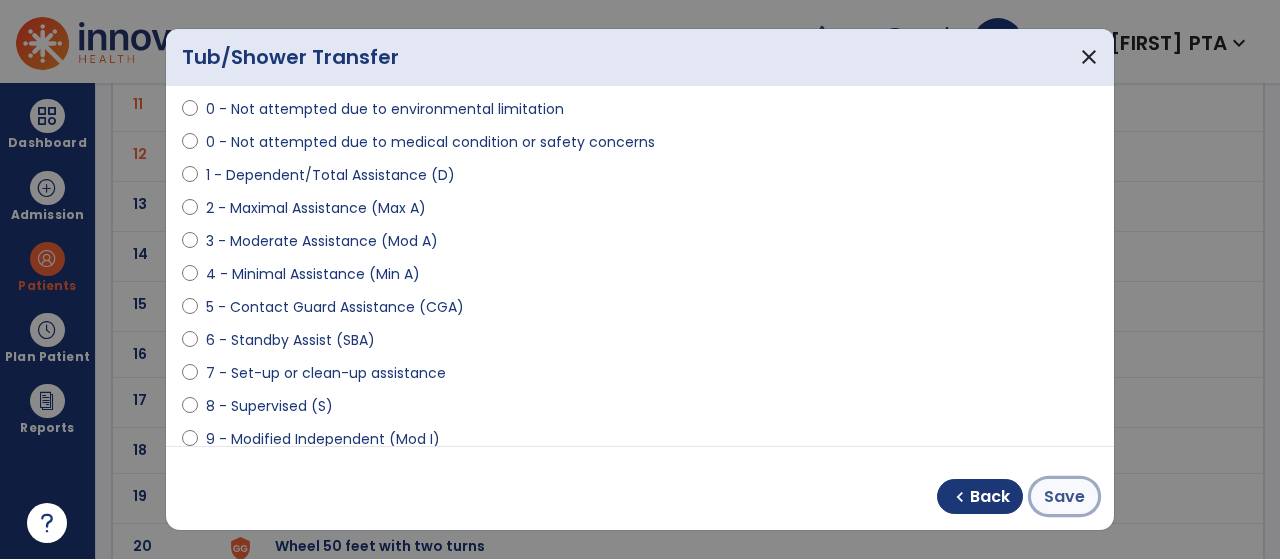 click on "Save" at bounding box center [1064, 496] 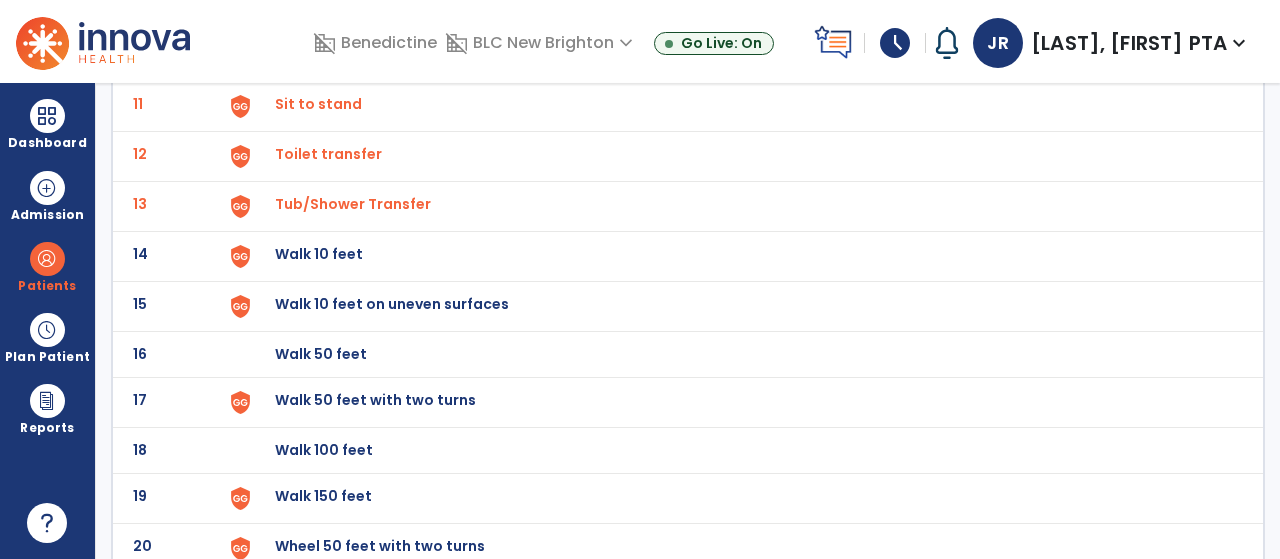 scroll, scrollTop: 710, scrollLeft: 0, axis: vertical 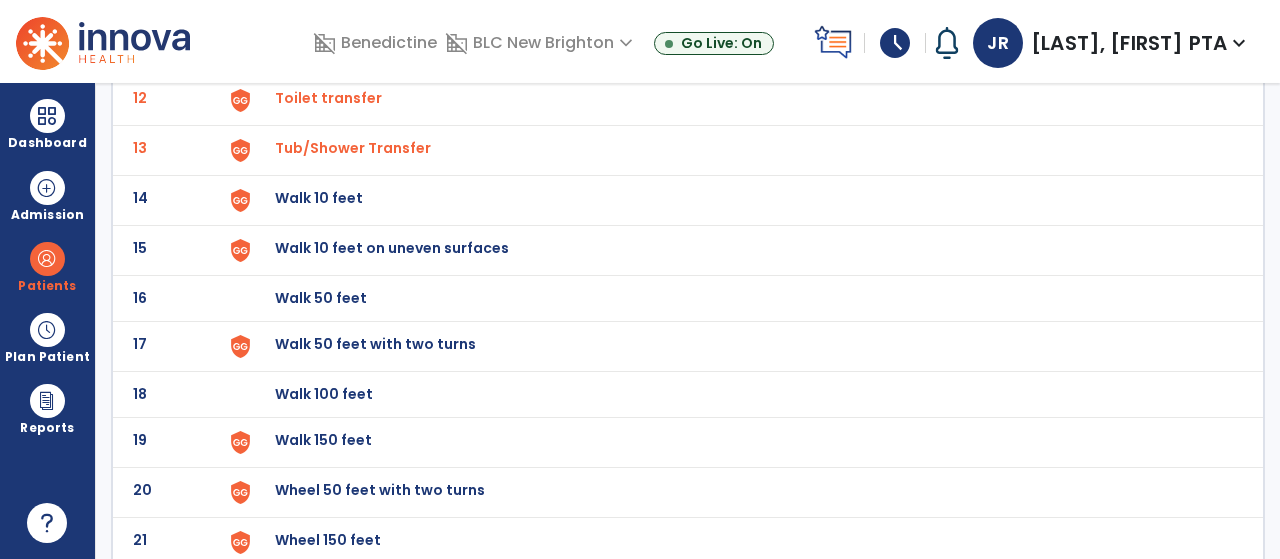 click on "Walk 10 feet" at bounding box center (321, -448) 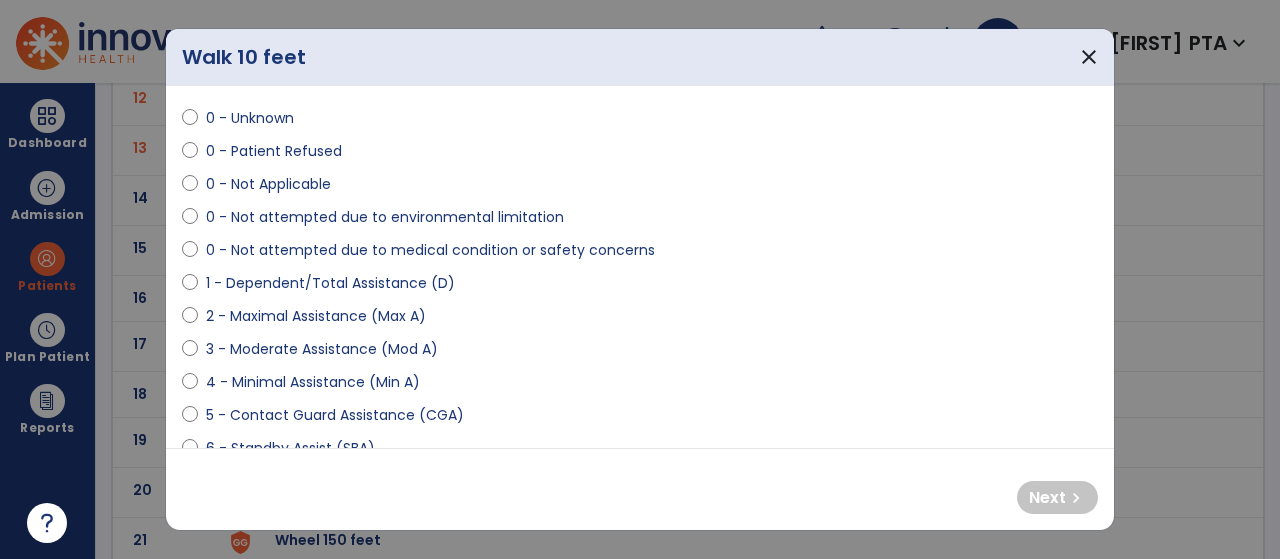 scroll, scrollTop: 69, scrollLeft: 0, axis: vertical 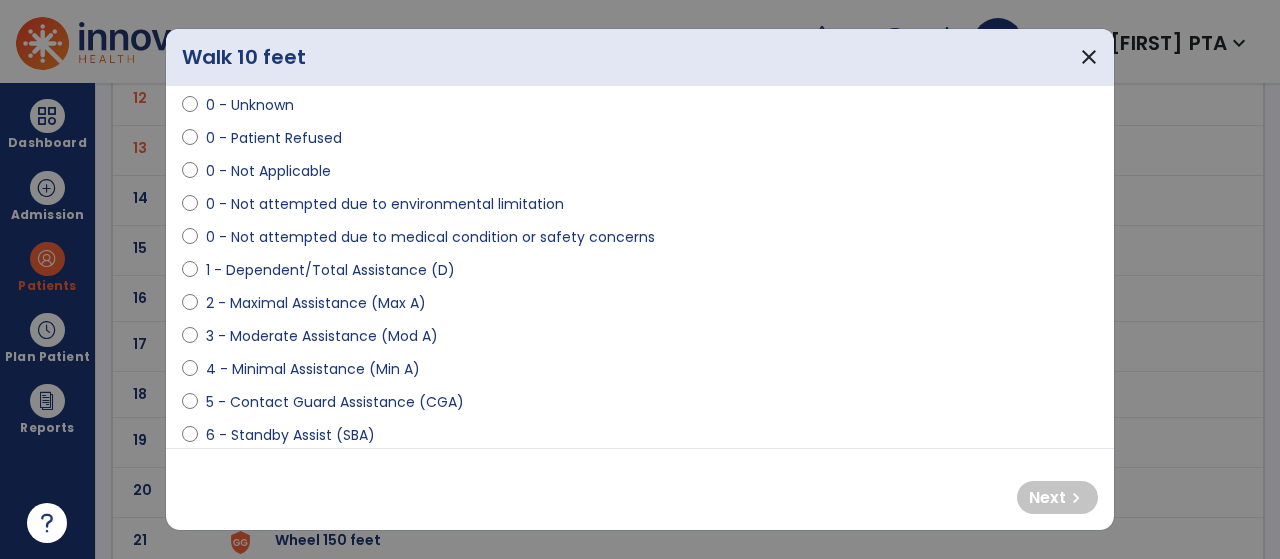 click on "5 - Contact Guard Assistance (CGA)" at bounding box center (335, 402) 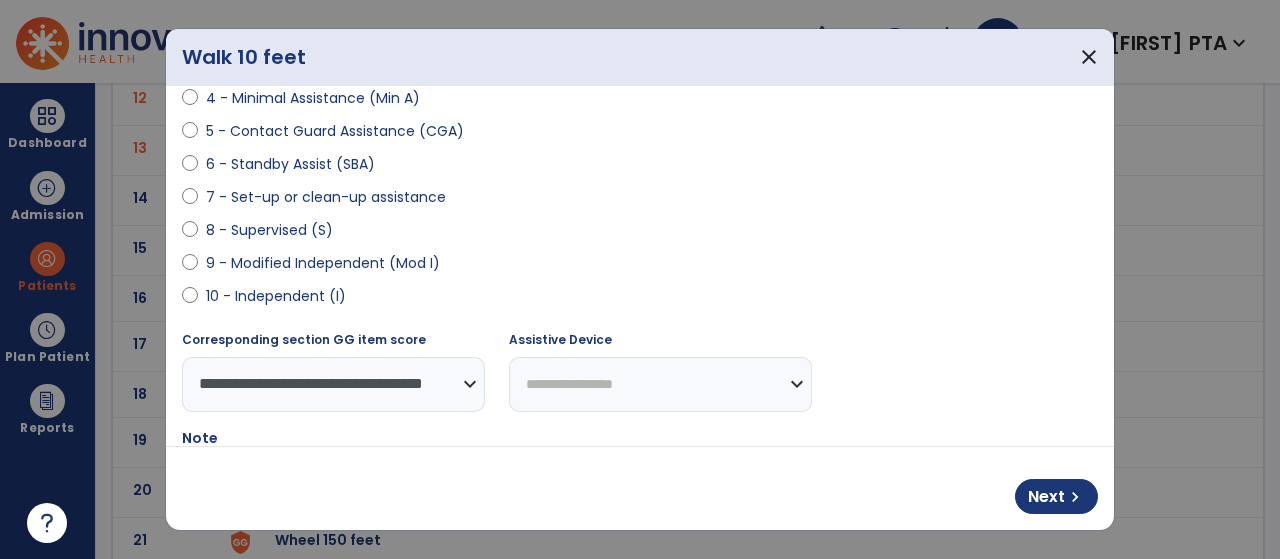 scroll, scrollTop: 349, scrollLeft: 0, axis: vertical 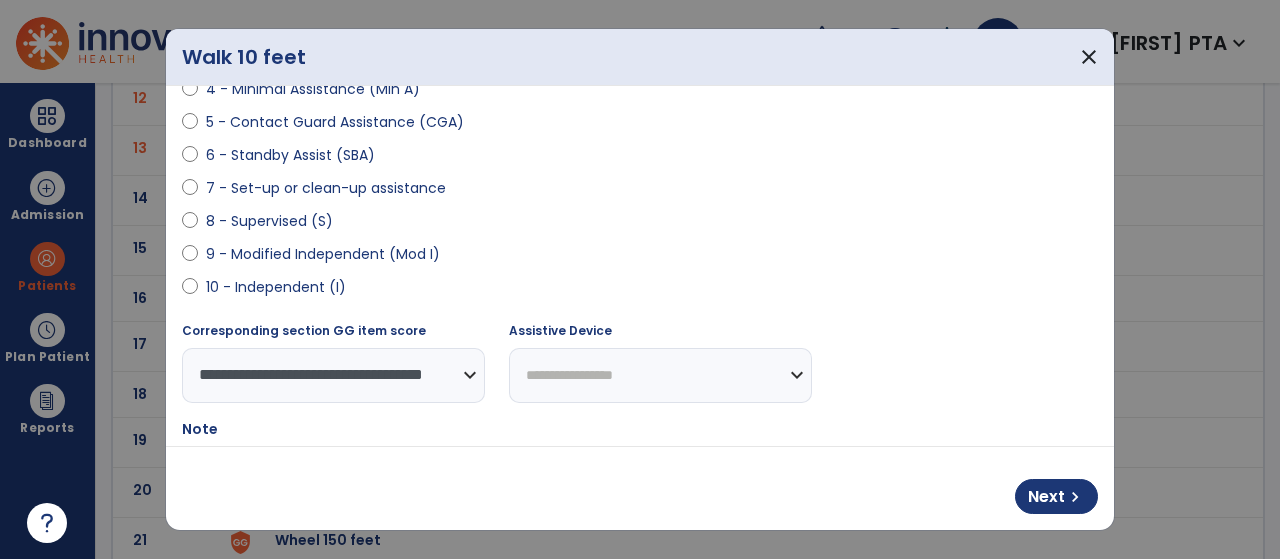 click on "**********" at bounding box center (660, 375) 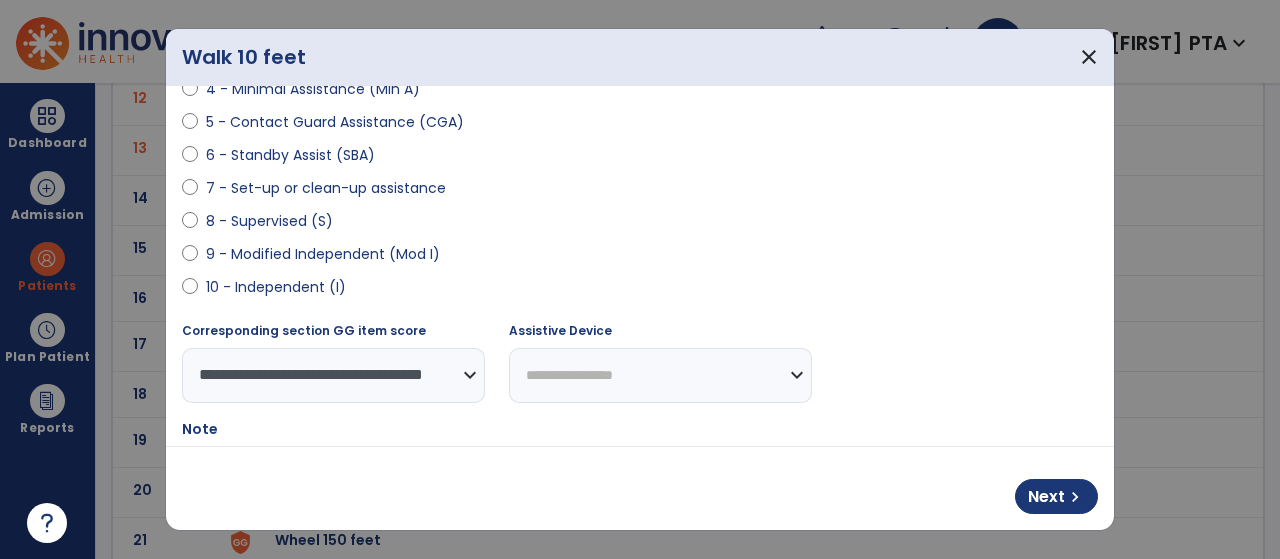 select on "**********" 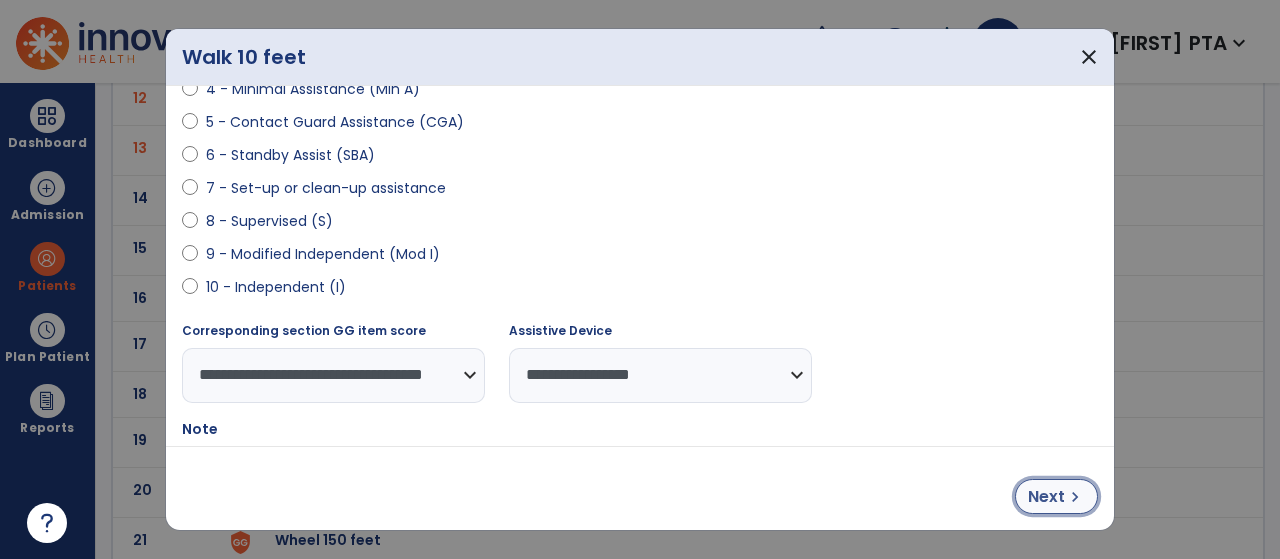 click on "Next" at bounding box center [1046, 497] 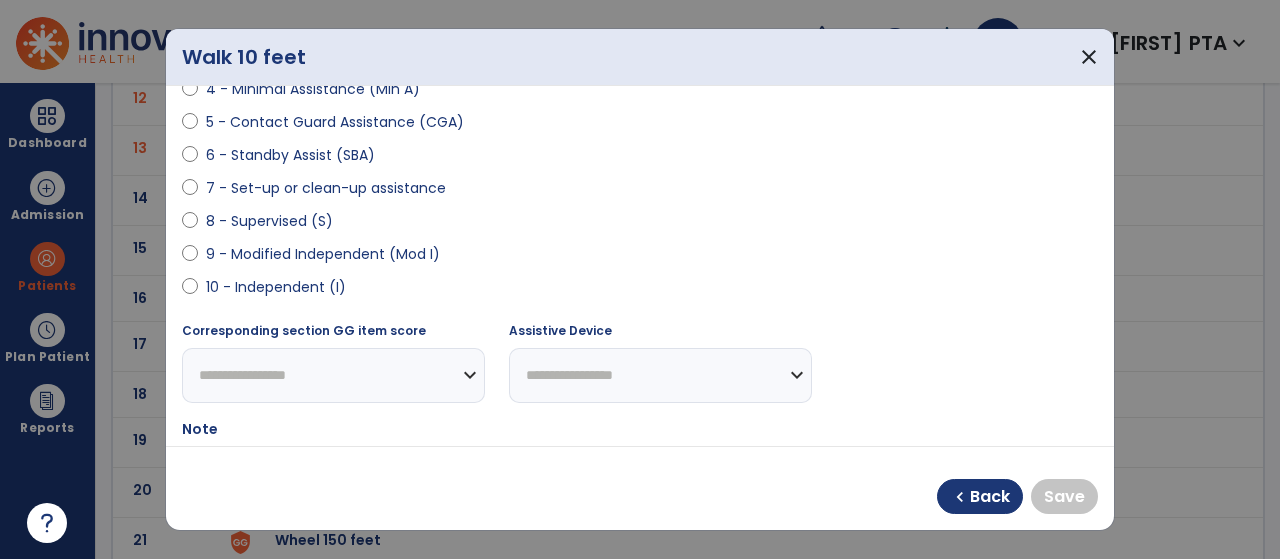 click on "9 - Modified Independent (Mod I)" at bounding box center (323, 254) 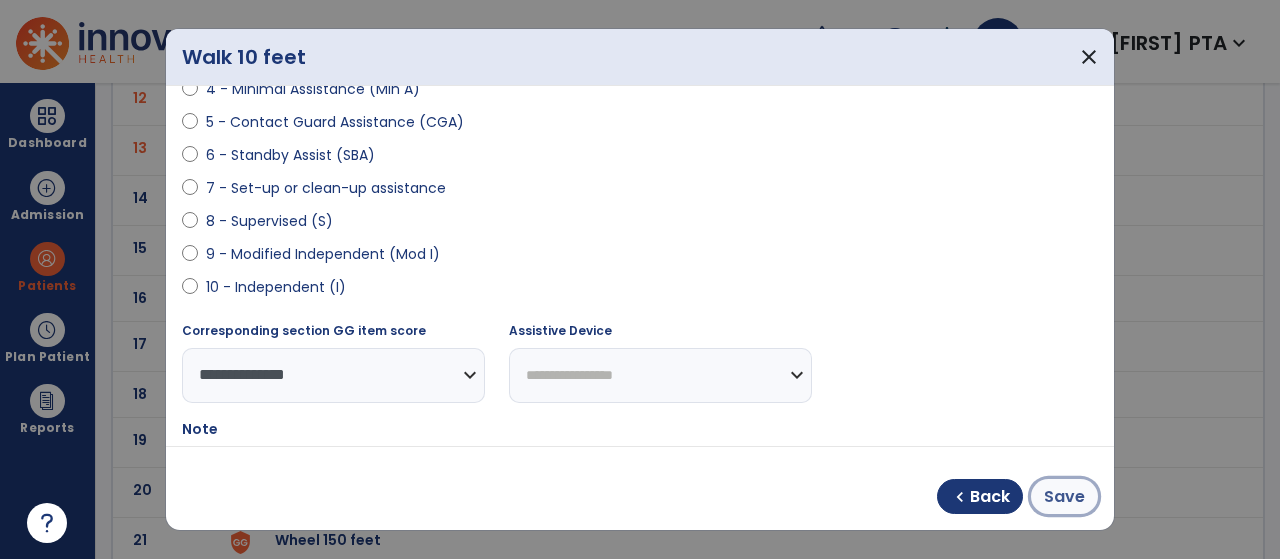 click on "Save" at bounding box center (1064, 497) 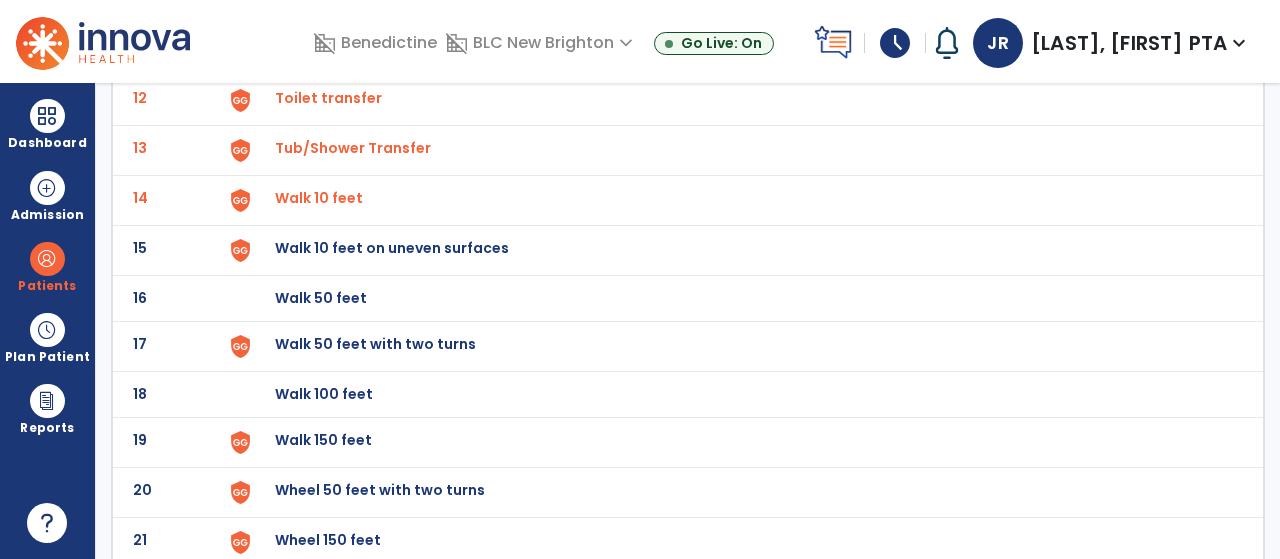 click on "Walk 10 feet on uneven surfaces" at bounding box center (321, -448) 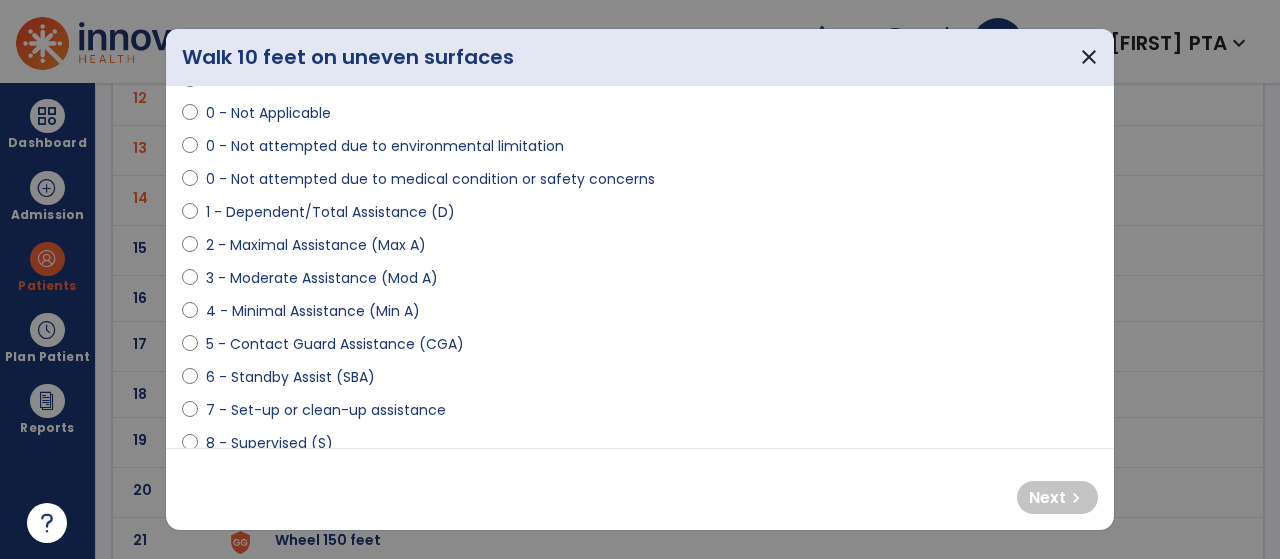scroll, scrollTop: 131, scrollLeft: 0, axis: vertical 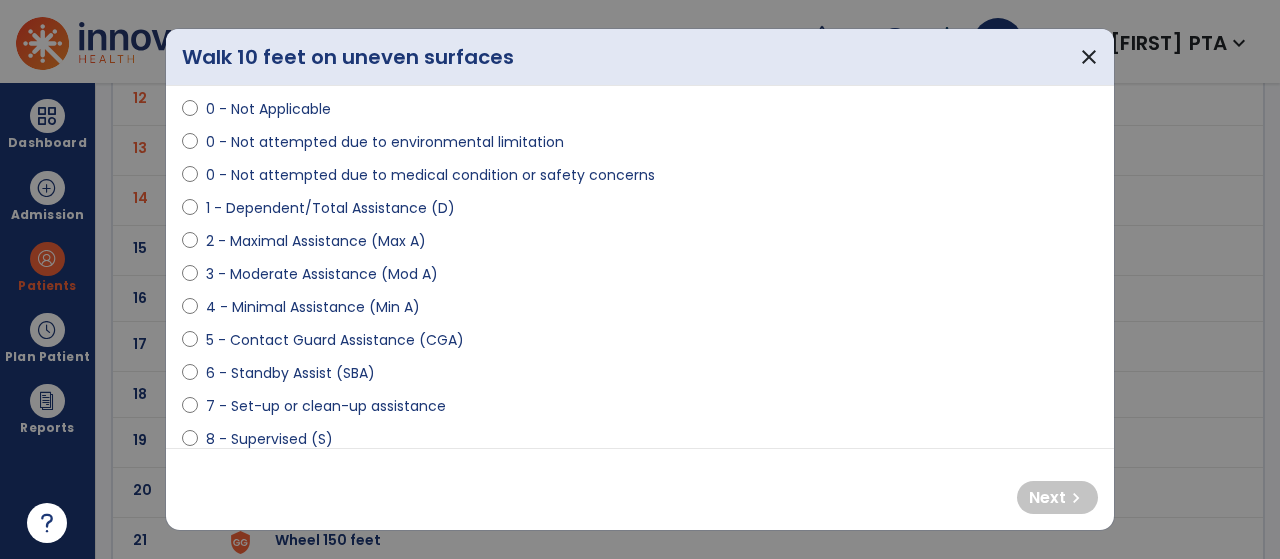 click on "5 - Contact Guard Assistance (CGA)" at bounding box center (335, 340) 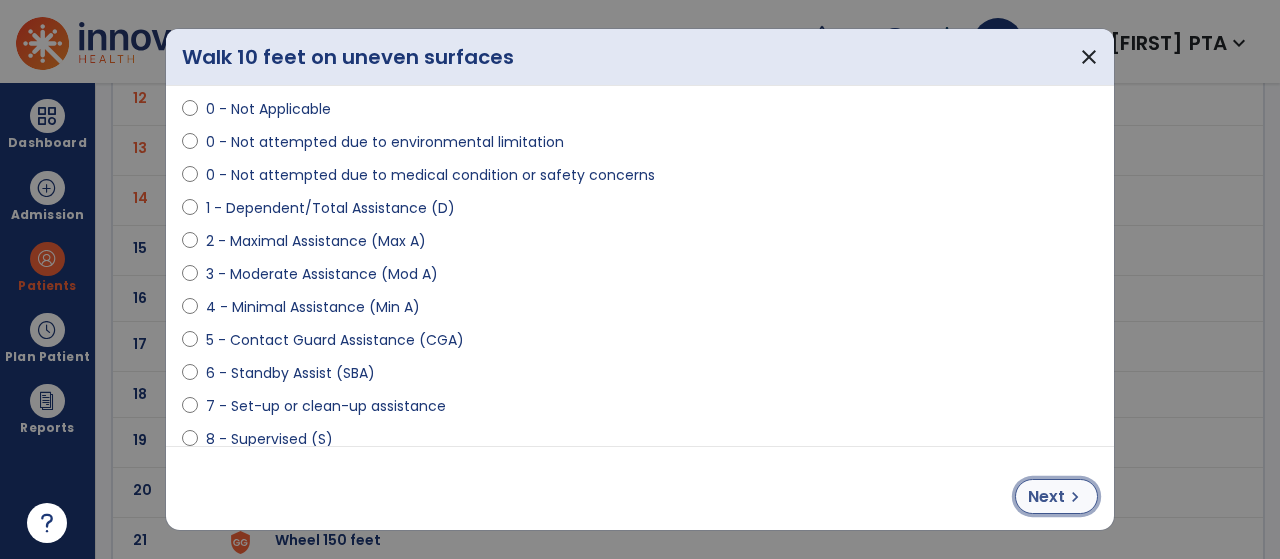 click on "Next" at bounding box center (1046, 497) 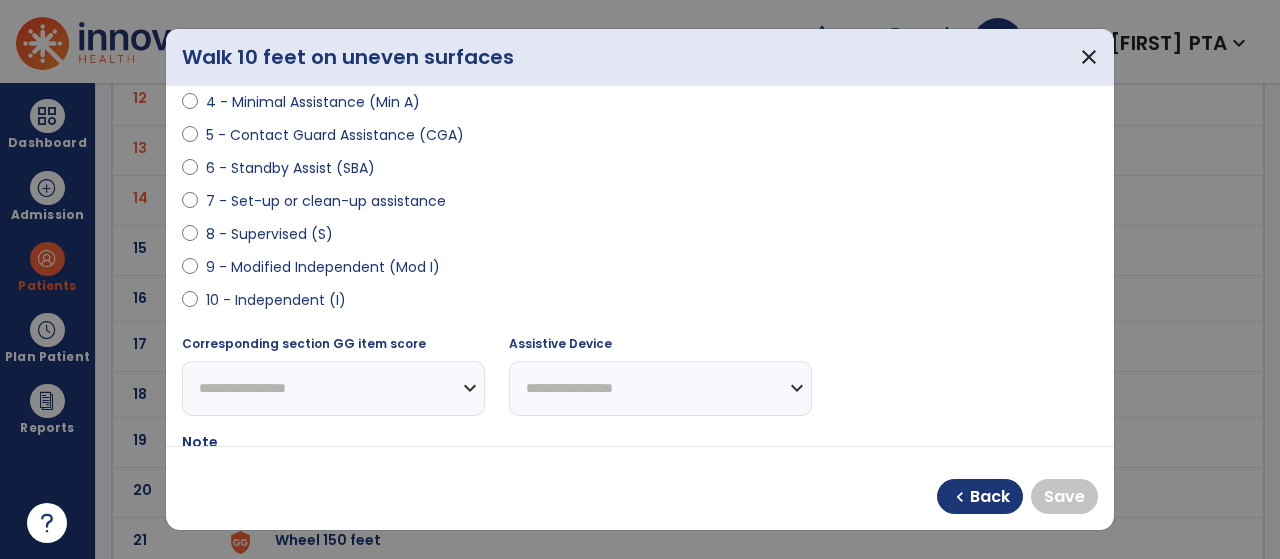 scroll, scrollTop: 340, scrollLeft: 0, axis: vertical 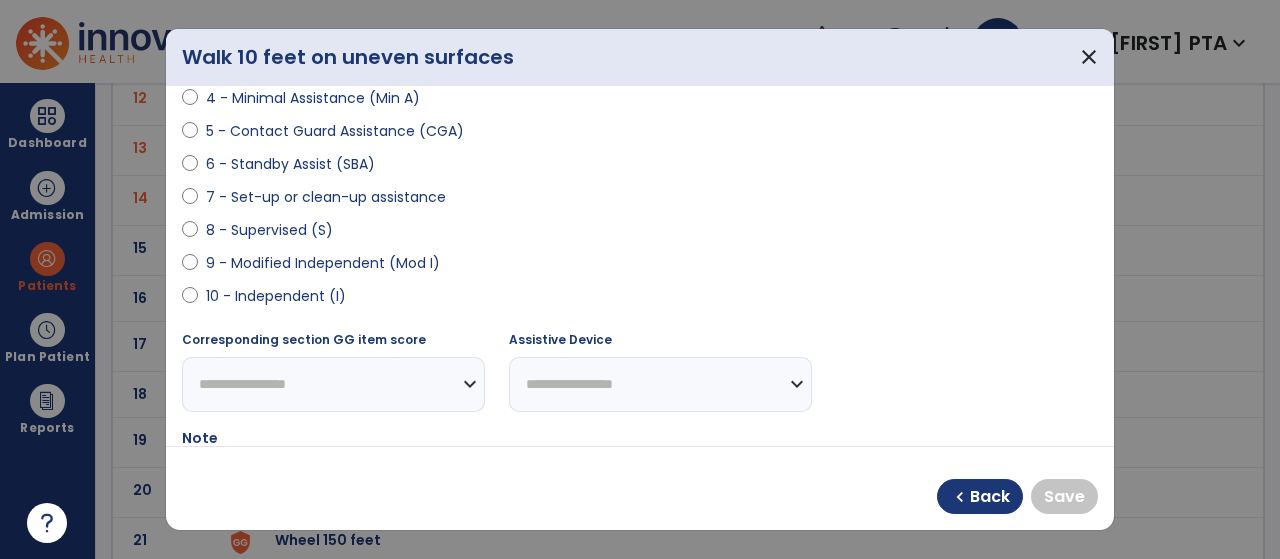 click on "9 - Modified Independent (Mod I)" at bounding box center (323, 263) 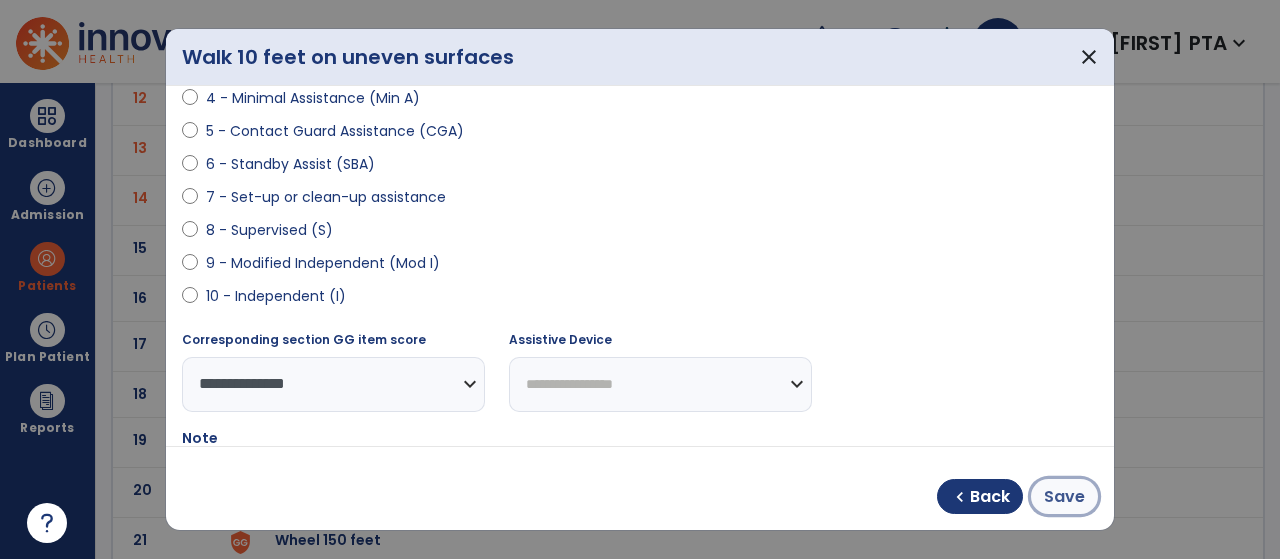 click on "Save" at bounding box center [1064, 497] 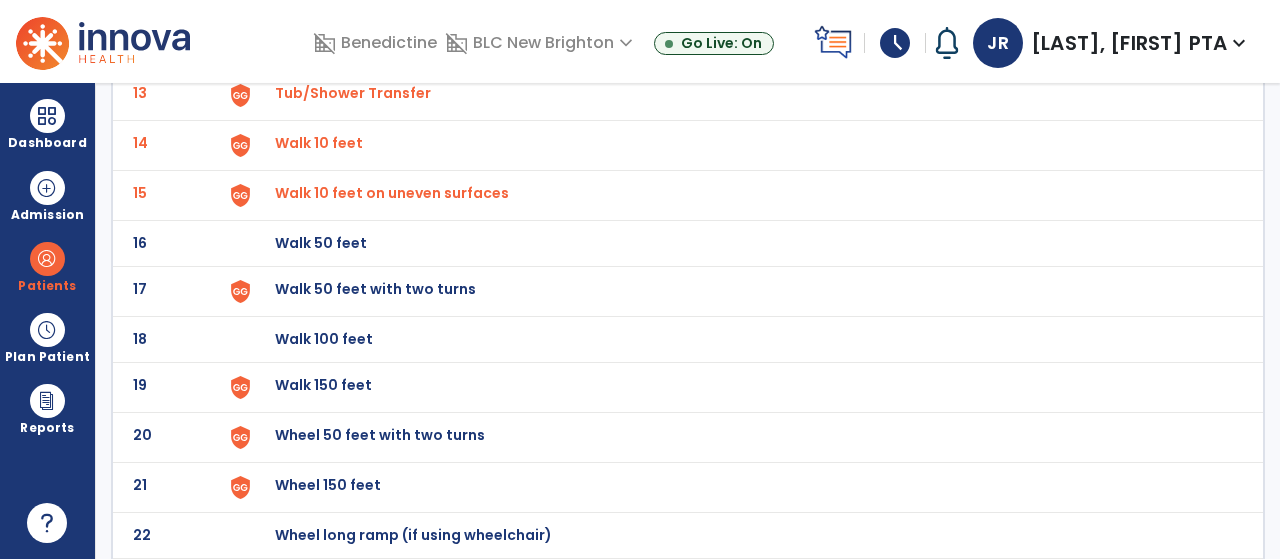scroll, scrollTop: 768, scrollLeft: 0, axis: vertical 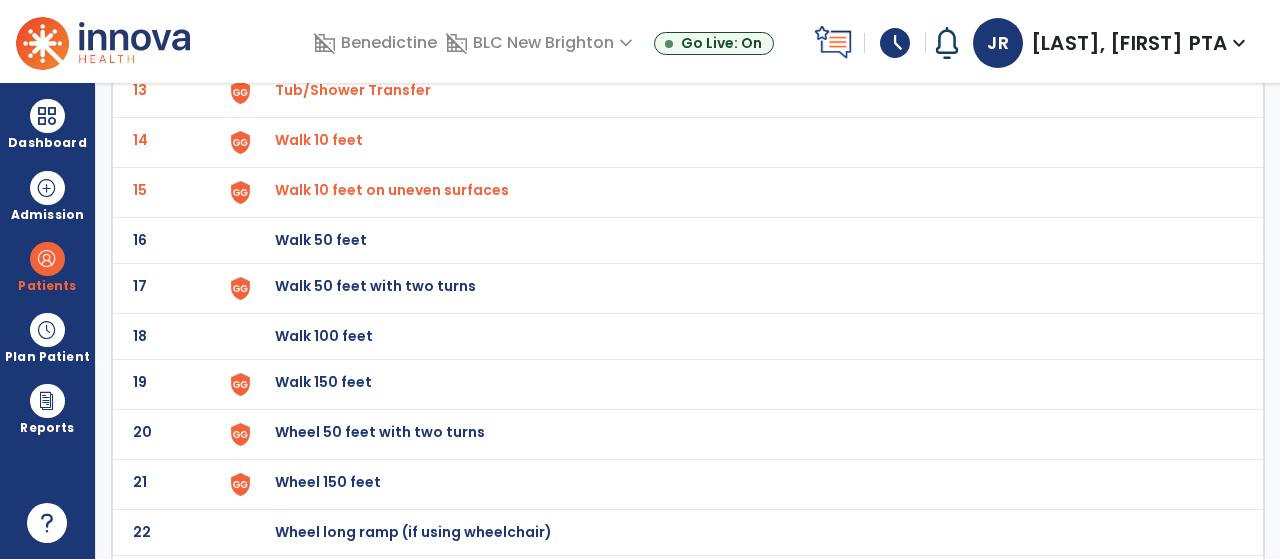 click on "Walk 50 feet" at bounding box center (321, -506) 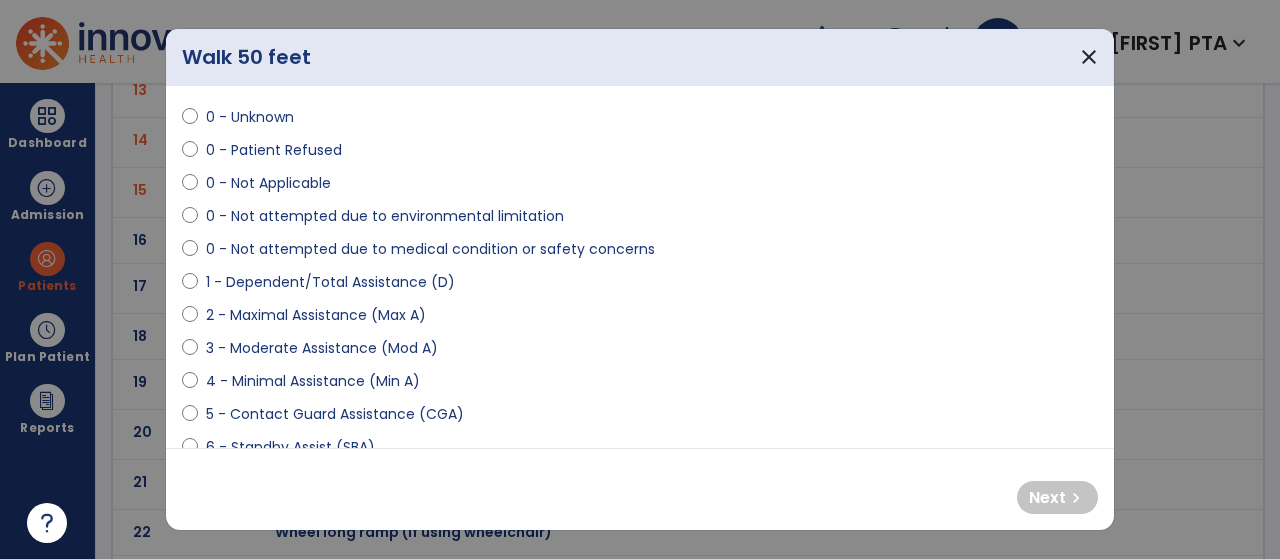 scroll, scrollTop: 58, scrollLeft: 0, axis: vertical 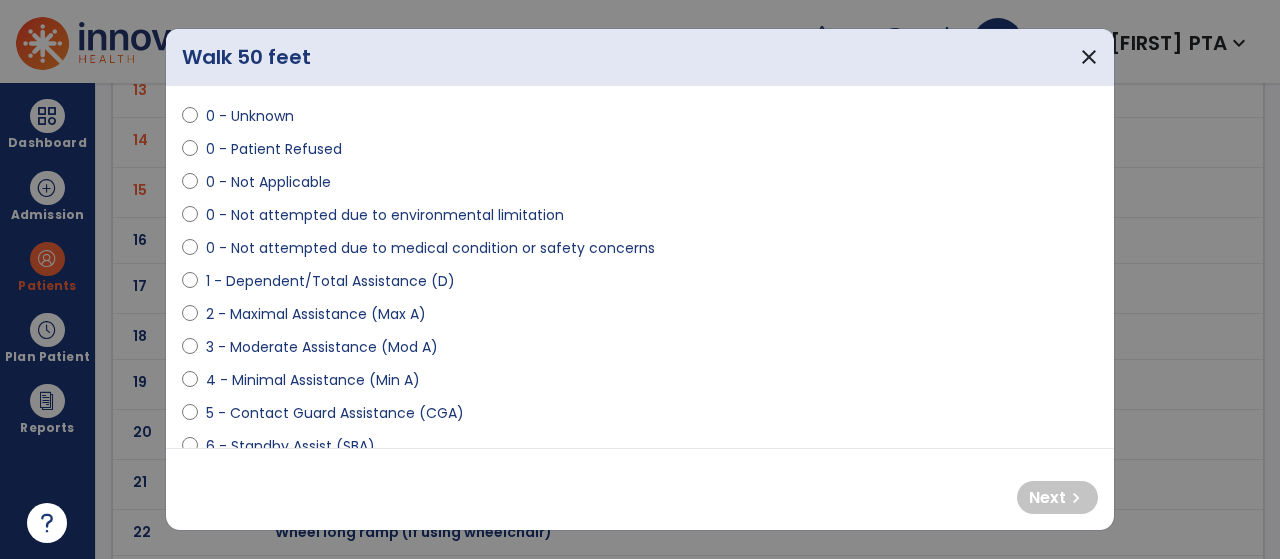 click on "5 - Contact Guard Assistance (CGA)" at bounding box center [335, 413] 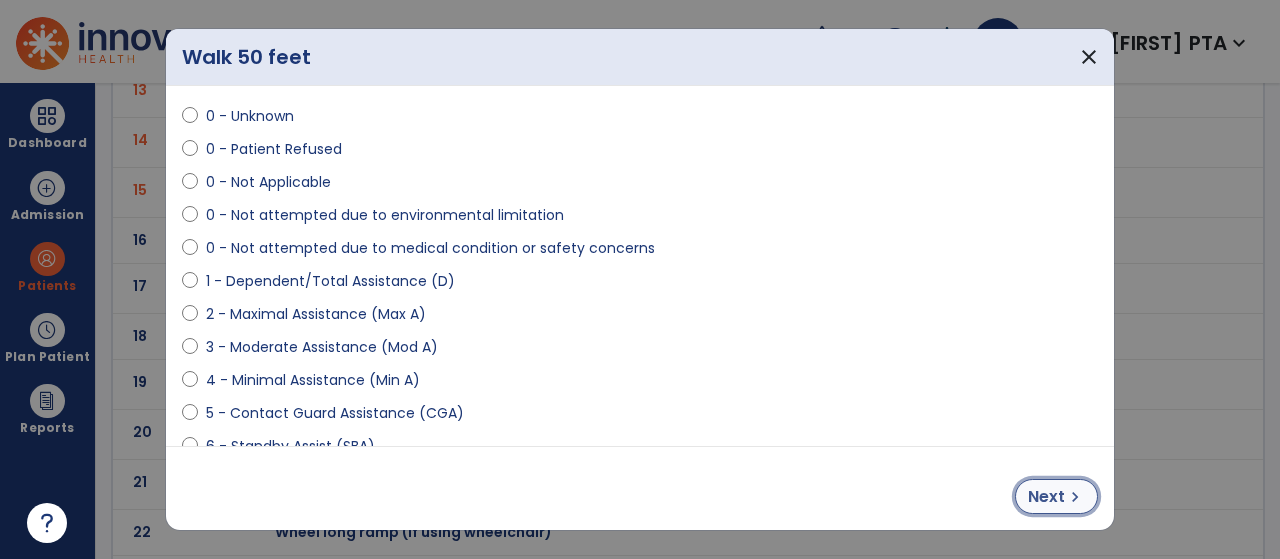 click on "chevron_right" at bounding box center (1075, 497) 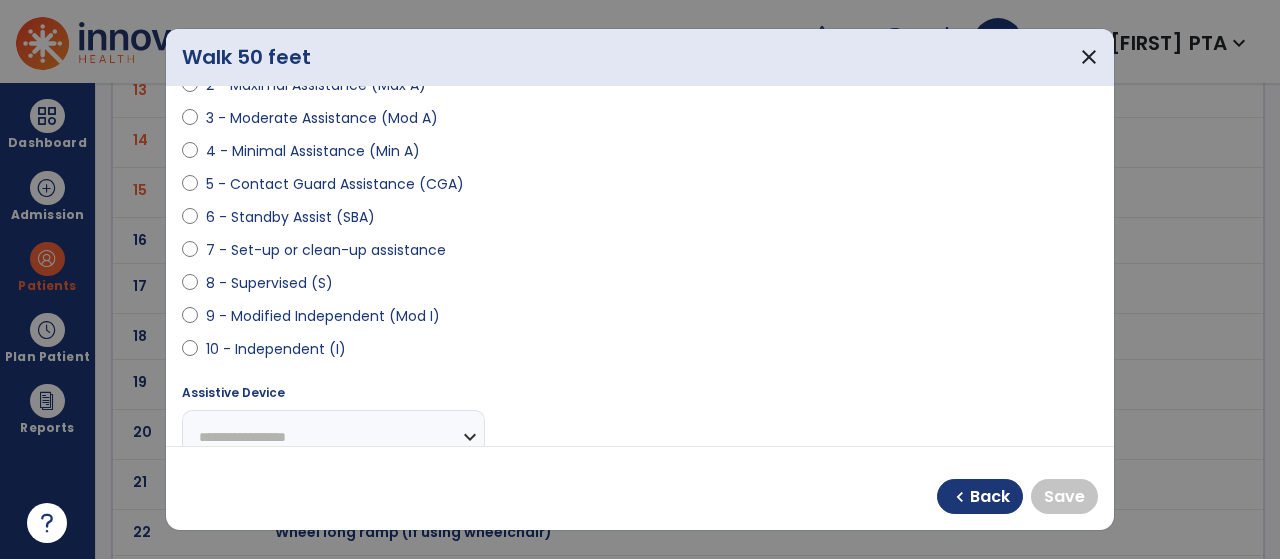 scroll, scrollTop: 289, scrollLeft: 0, axis: vertical 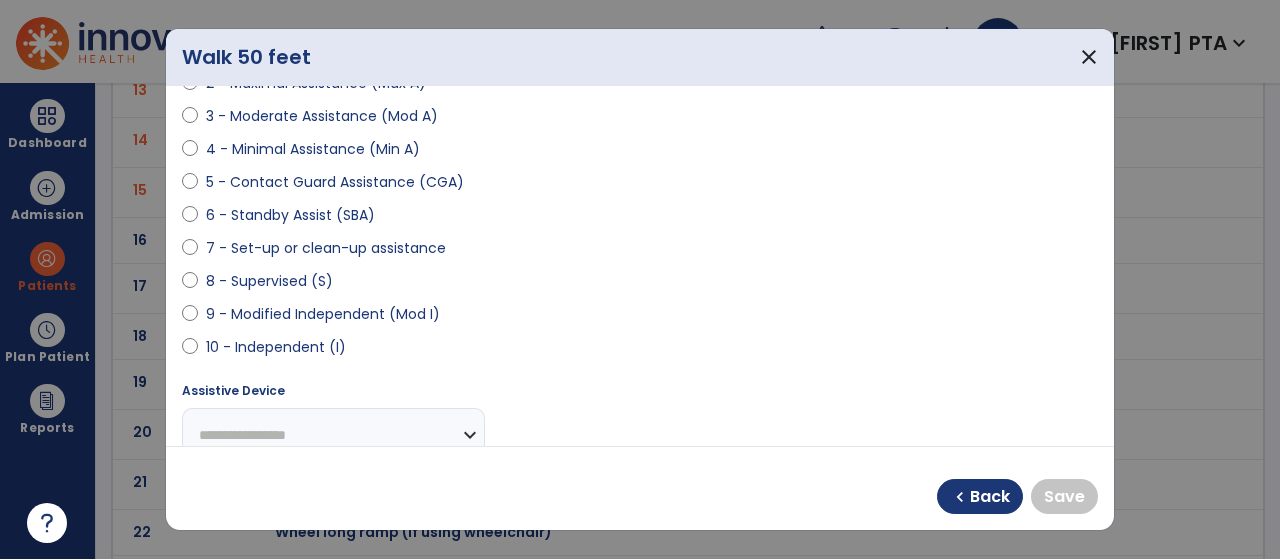 click on "0 - Unknown 0 - Patient Refused 0 - Not Applicable 0 - Not attempted due to environmental limitation 0 - Not attempted due to medical condition or safety concerns 1 - Dependent/Total Assistance (D) 2 - Maximal Assistance (Max A) 3 - Moderate Assistance (Mod A) 4 - Minimal Assistance (Min A) 5 - Contact Guard Assistance (CGA) 6 - Standby Assist (SBA) 7 - Set-up or clean-up assistance 8 - Supervised (S) 9 - Modified Independent (Mod I) 10 - Independent (I)" at bounding box center (640, 108) 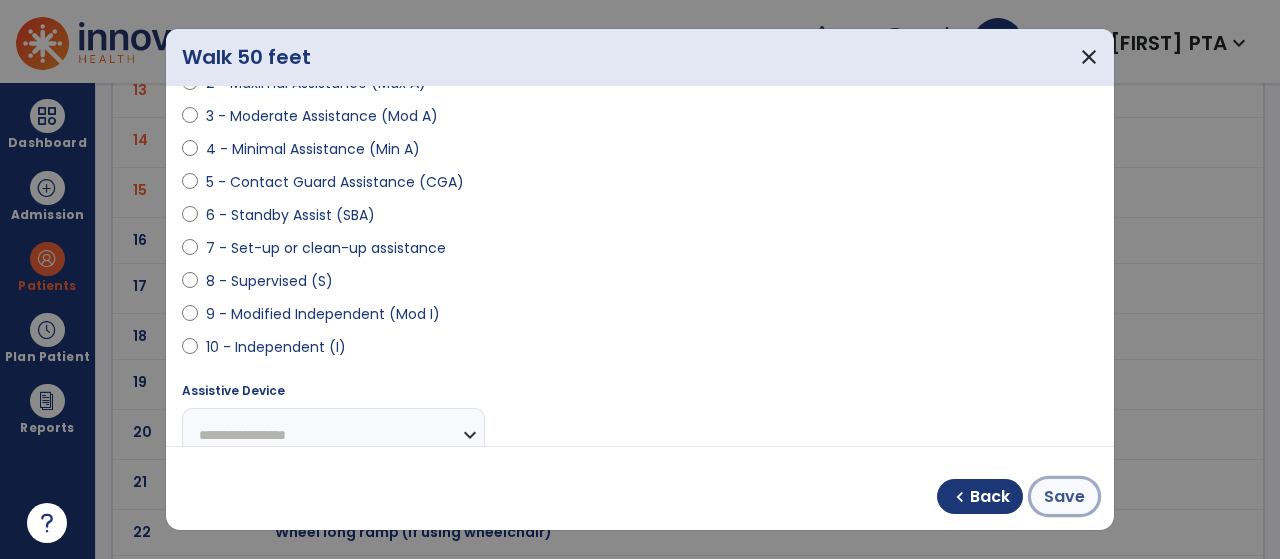 click on "Save" at bounding box center (1064, 497) 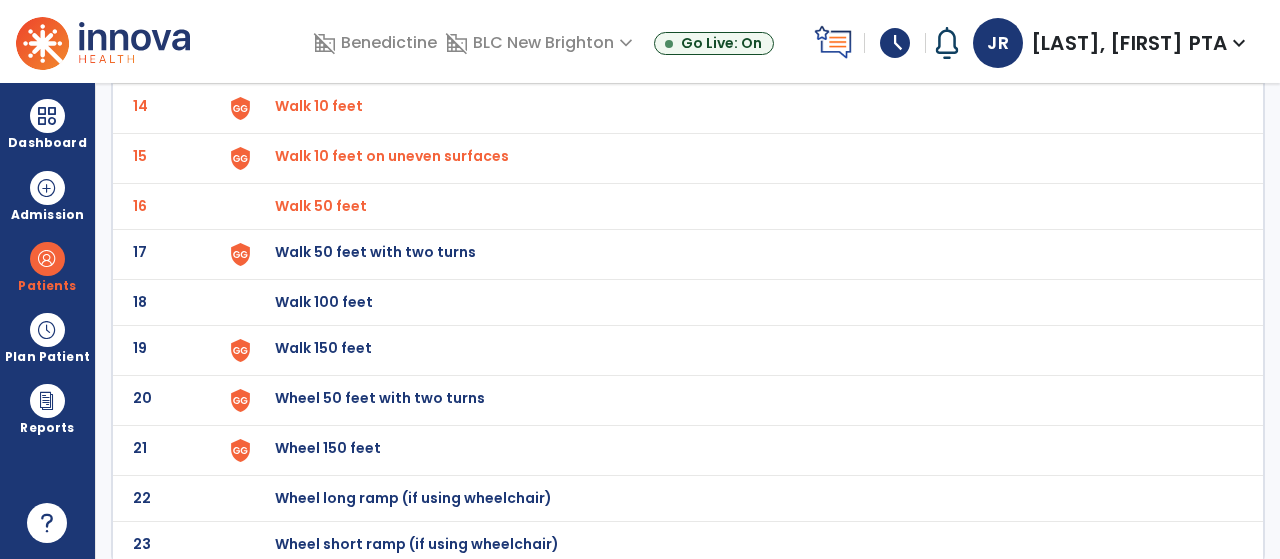 scroll, scrollTop: 802, scrollLeft: 0, axis: vertical 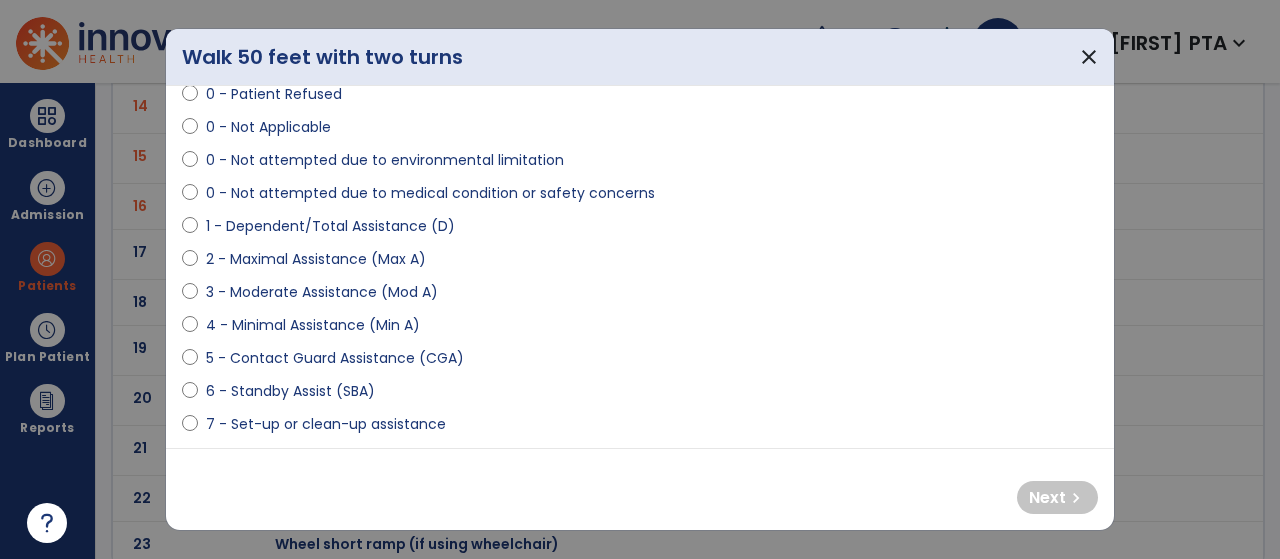 click on "5 - Contact Guard Assistance (CGA)" at bounding box center [335, 358] 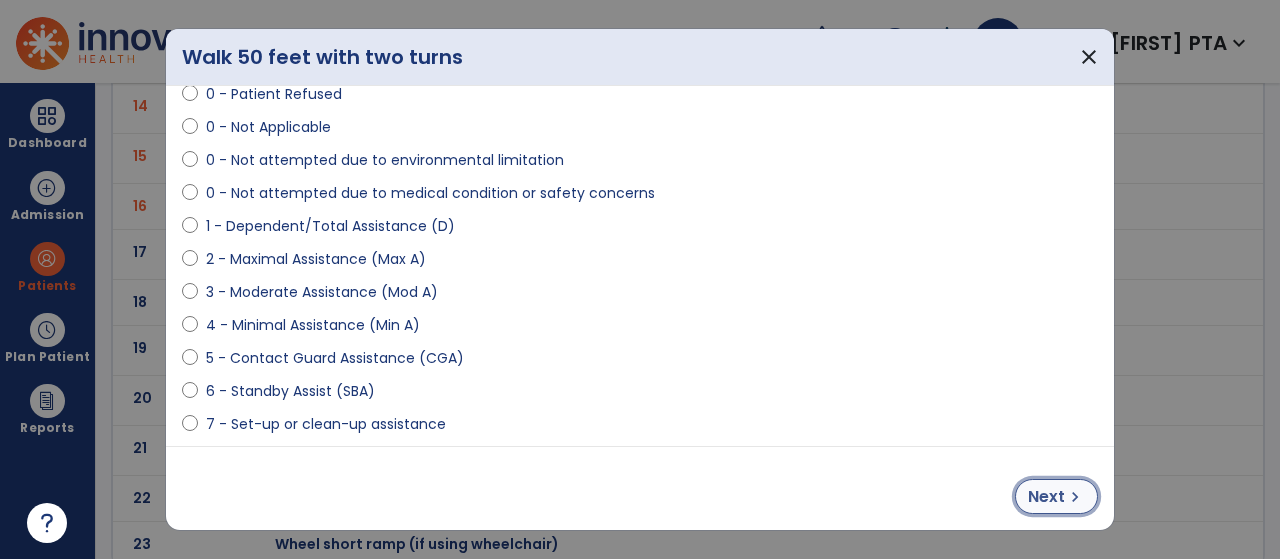 click on "Next" at bounding box center [1046, 497] 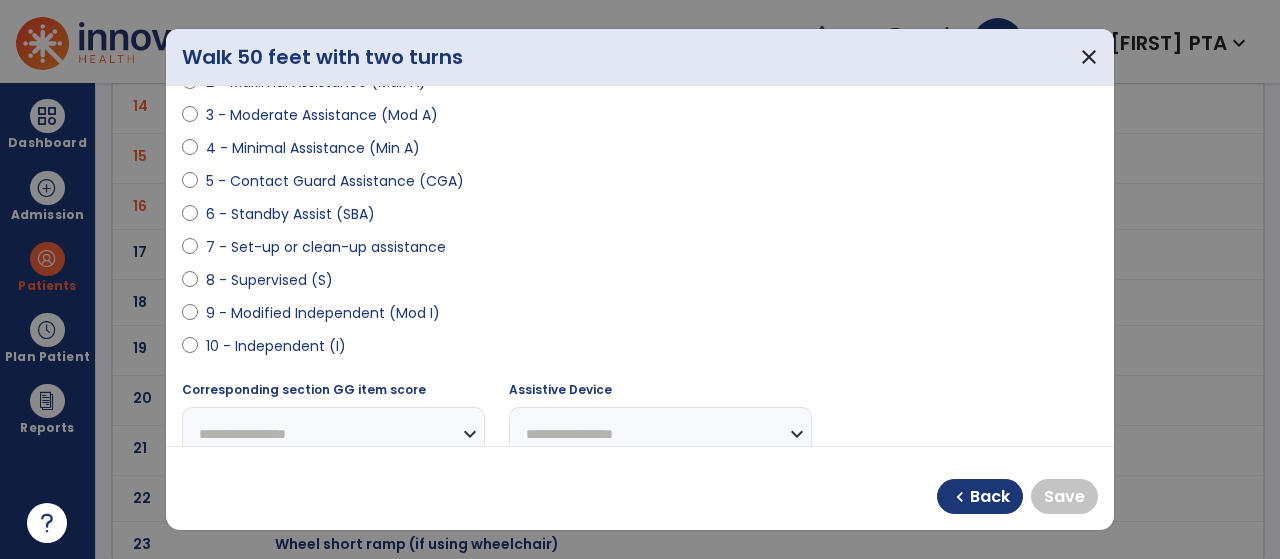 scroll, scrollTop: 296, scrollLeft: 0, axis: vertical 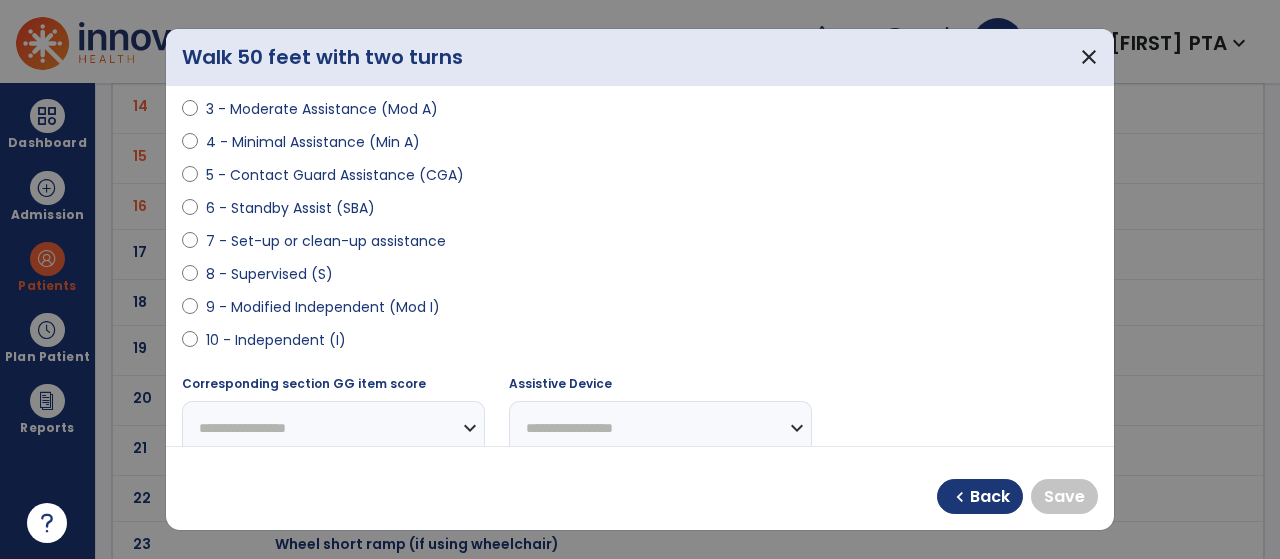 click on "9 - Modified Independent (Mod I)" at bounding box center (323, 307) 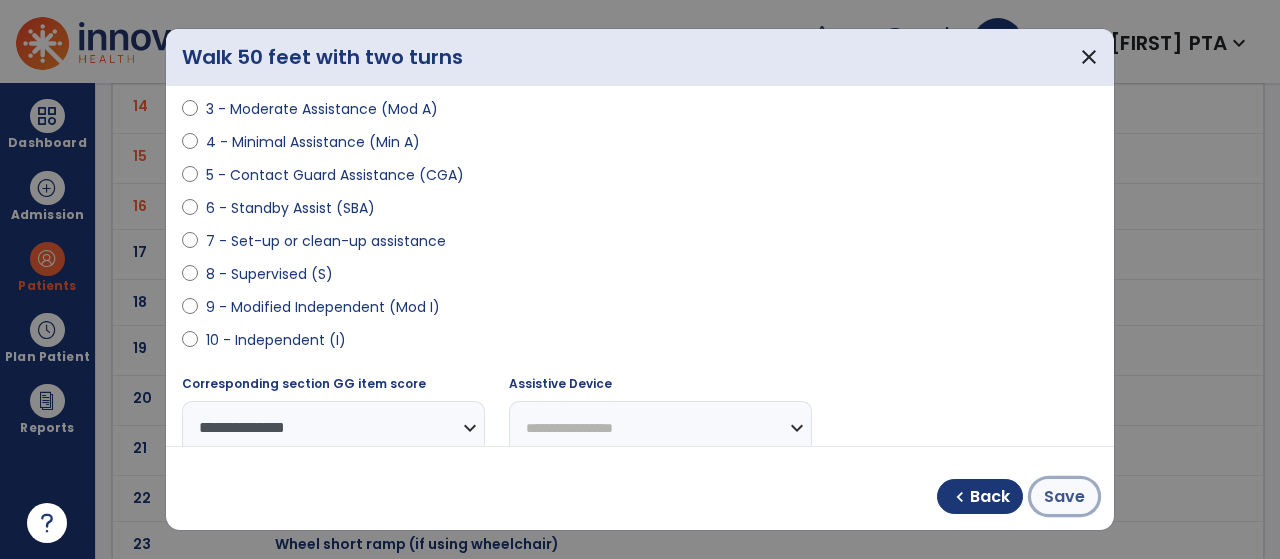 click on "Save" at bounding box center (1064, 497) 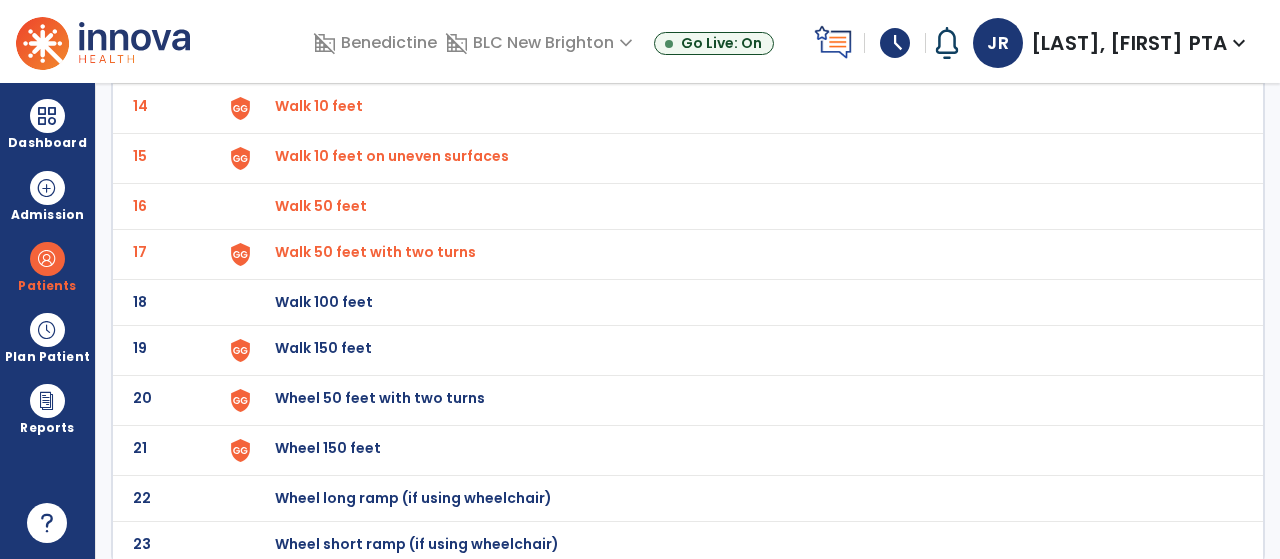 click on "Walk 100 feet" at bounding box center (739, -538) 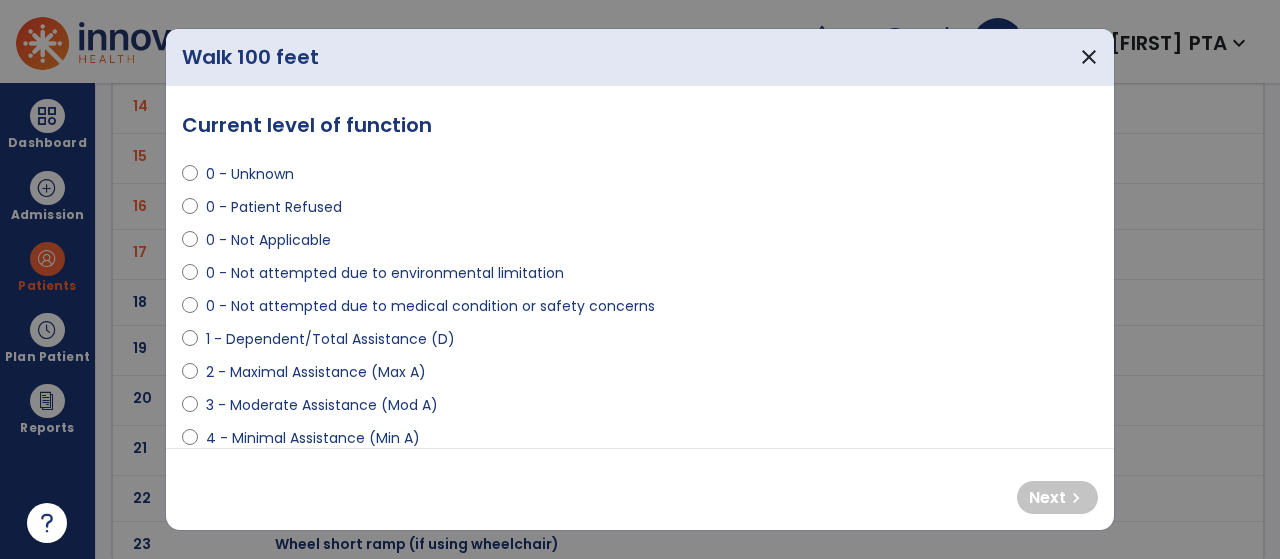 click on "0 - Not attempted due to medical condition or safety concerns" at bounding box center [430, 306] 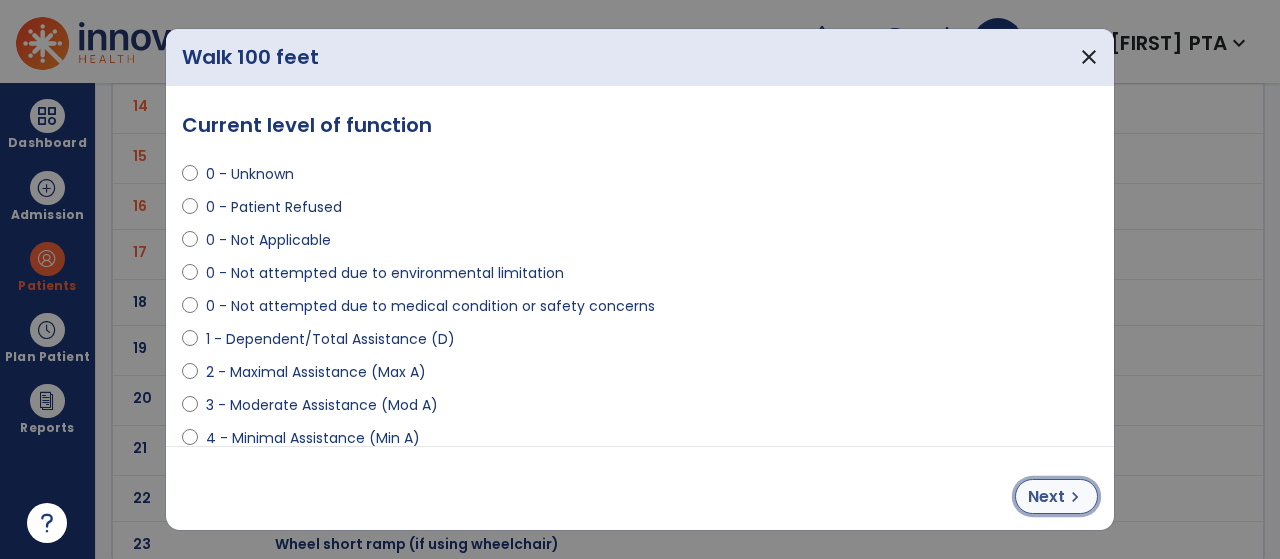 click on "chevron_right" at bounding box center (1075, 497) 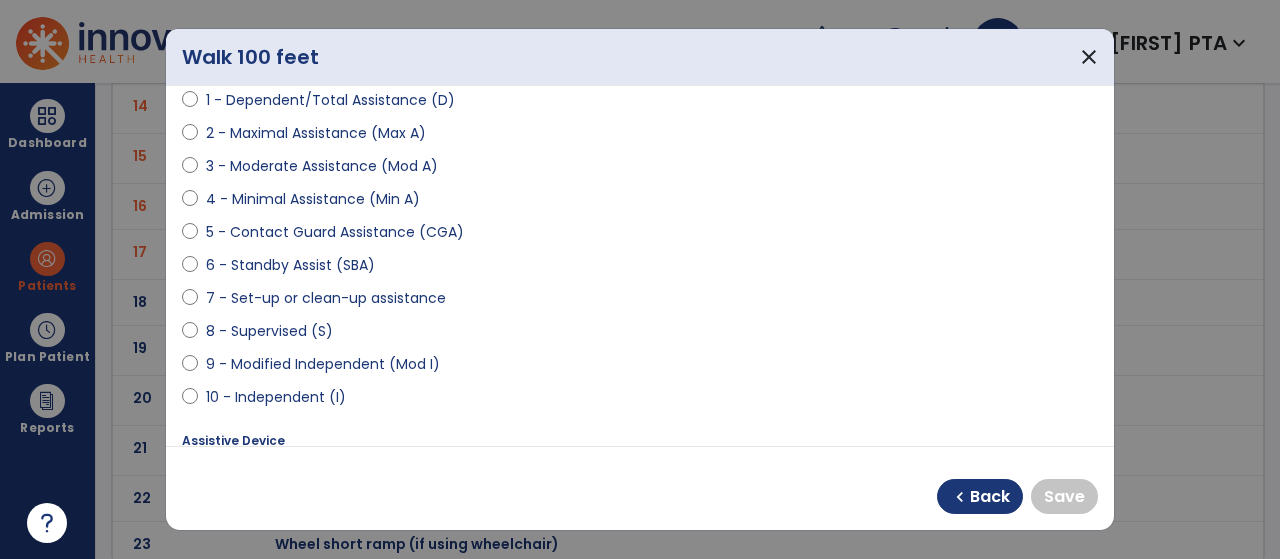 scroll, scrollTop: 240, scrollLeft: 0, axis: vertical 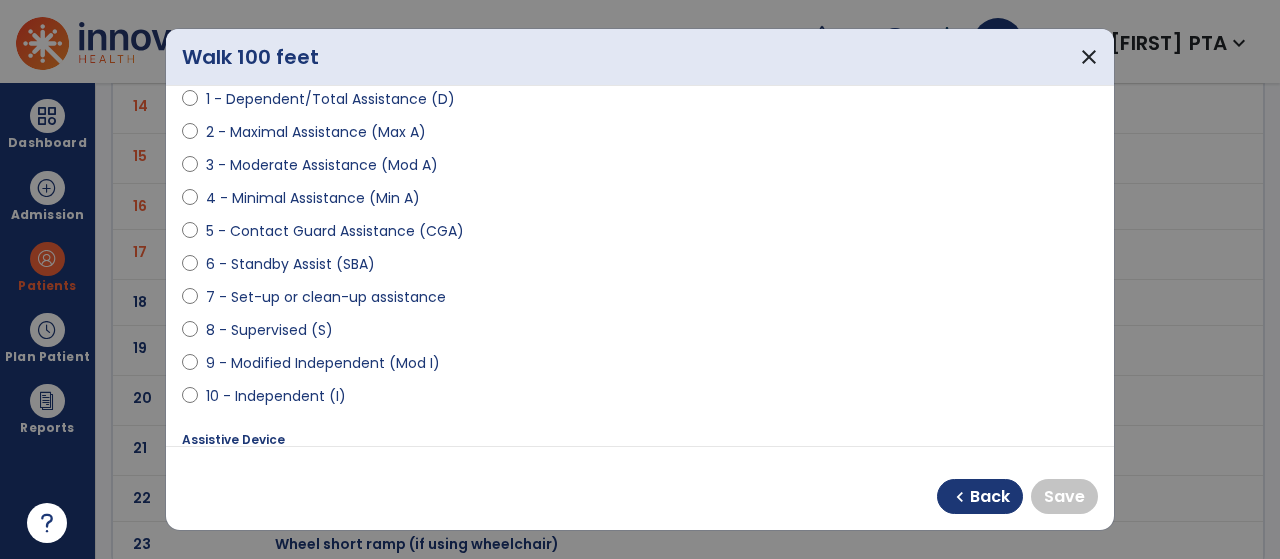 click on "9 - Modified Independent (Mod I)" at bounding box center [323, 363] 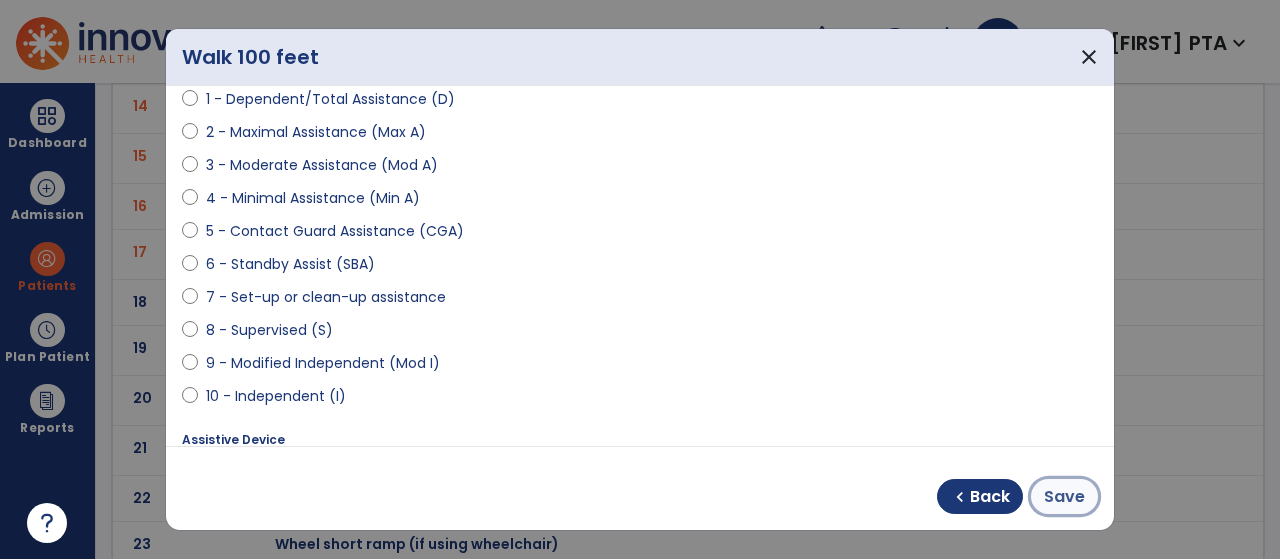 click on "Save" at bounding box center (1064, 497) 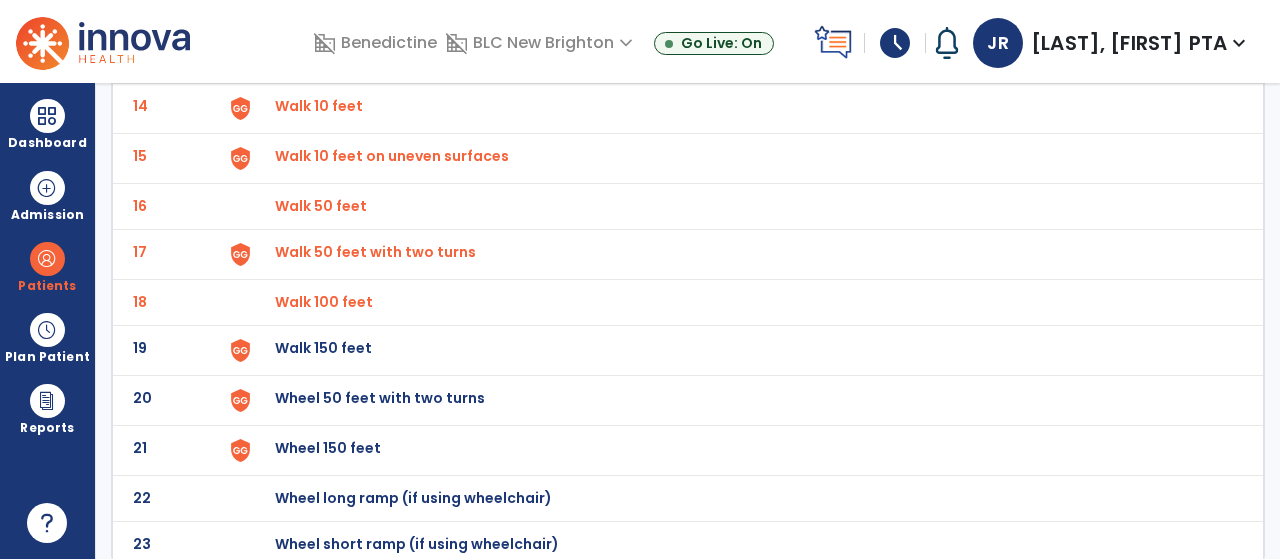 click on "Walk 150 feet" at bounding box center [321, -540] 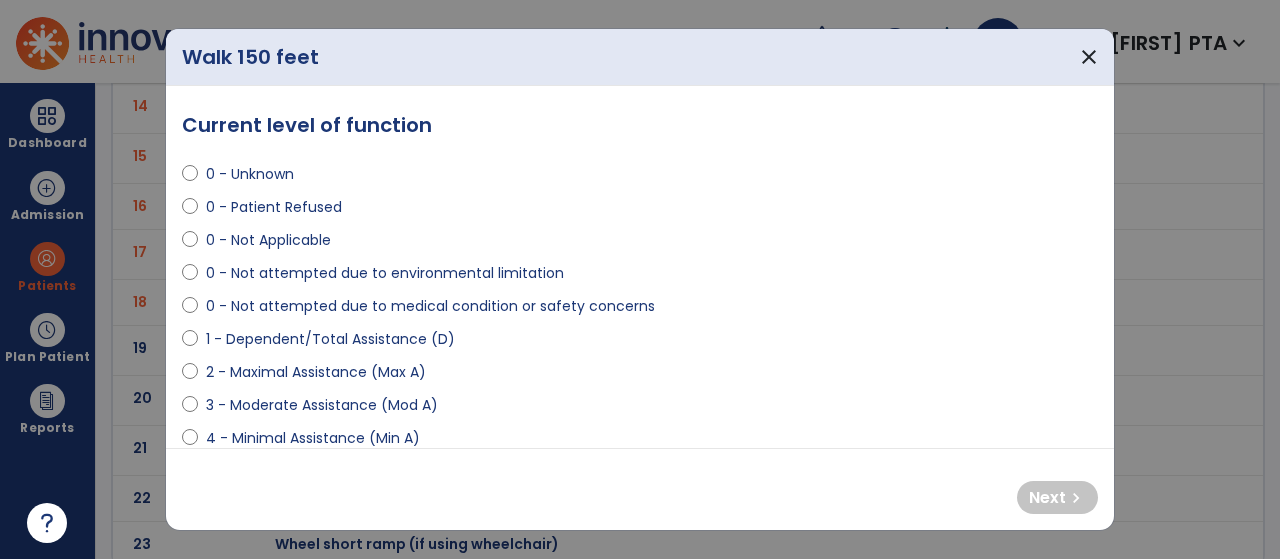 click on "0 - Not attempted due to medical condition or safety concerns" at bounding box center [430, 306] 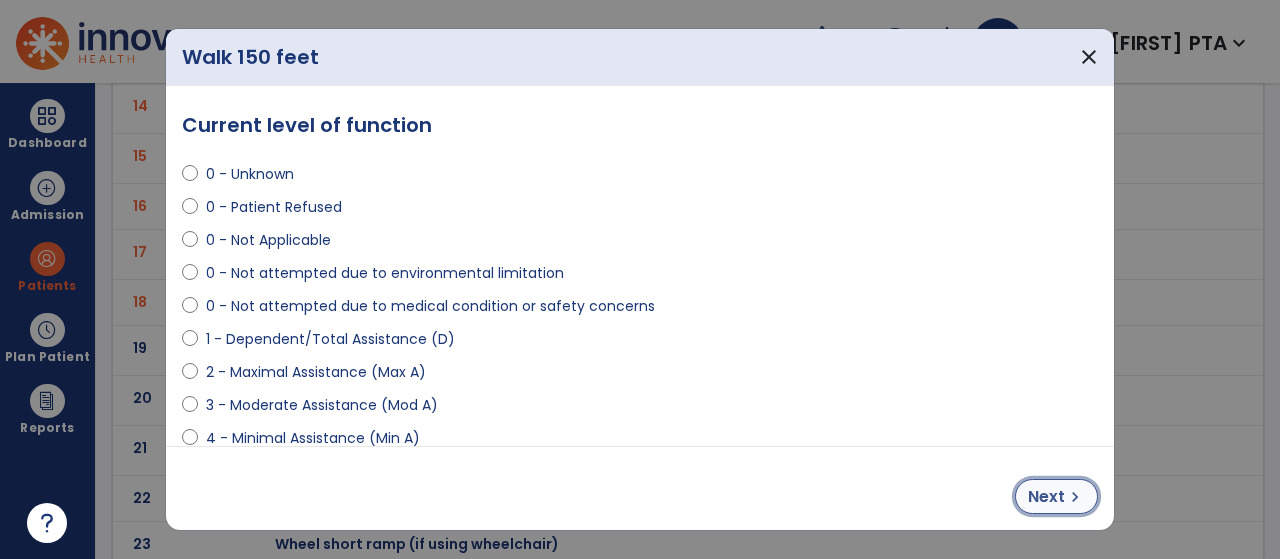 click on "Next" at bounding box center [1046, 497] 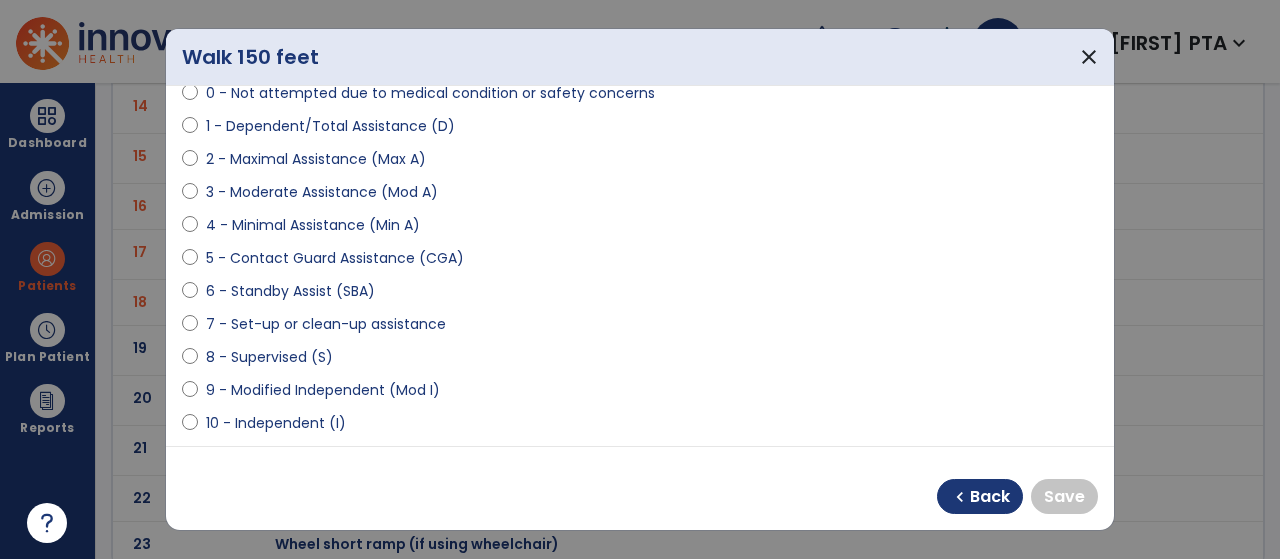 scroll, scrollTop: 258, scrollLeft: 0, axis: vertical 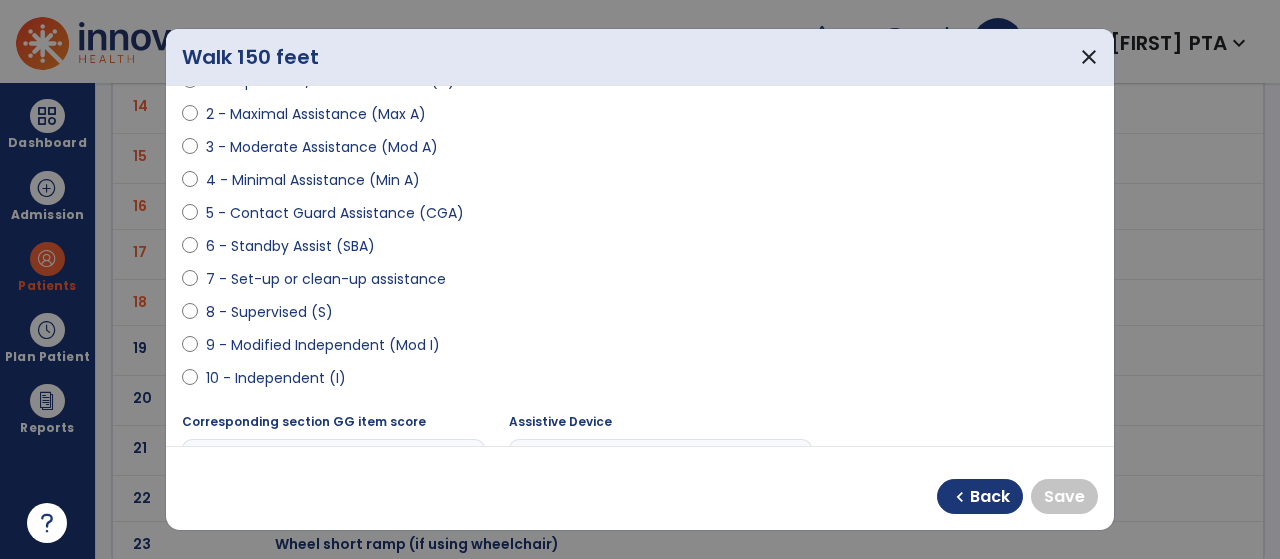 click on "9 - Modified Independent (Mod I)" at bounding box center (323, 345) 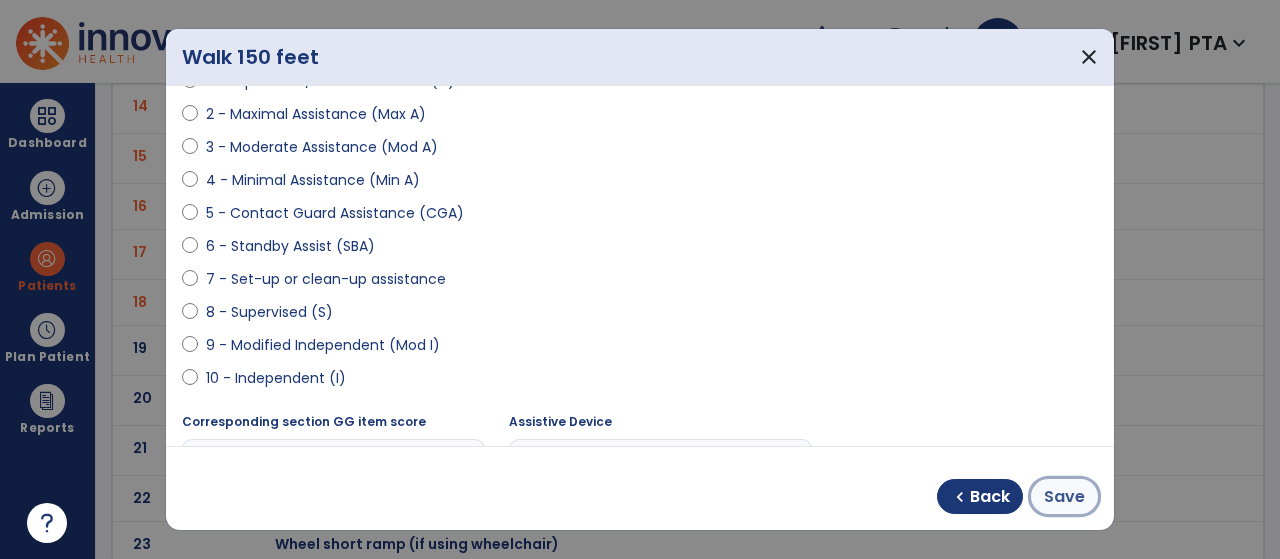 click on "Save" at bounding box center (1064, 497) 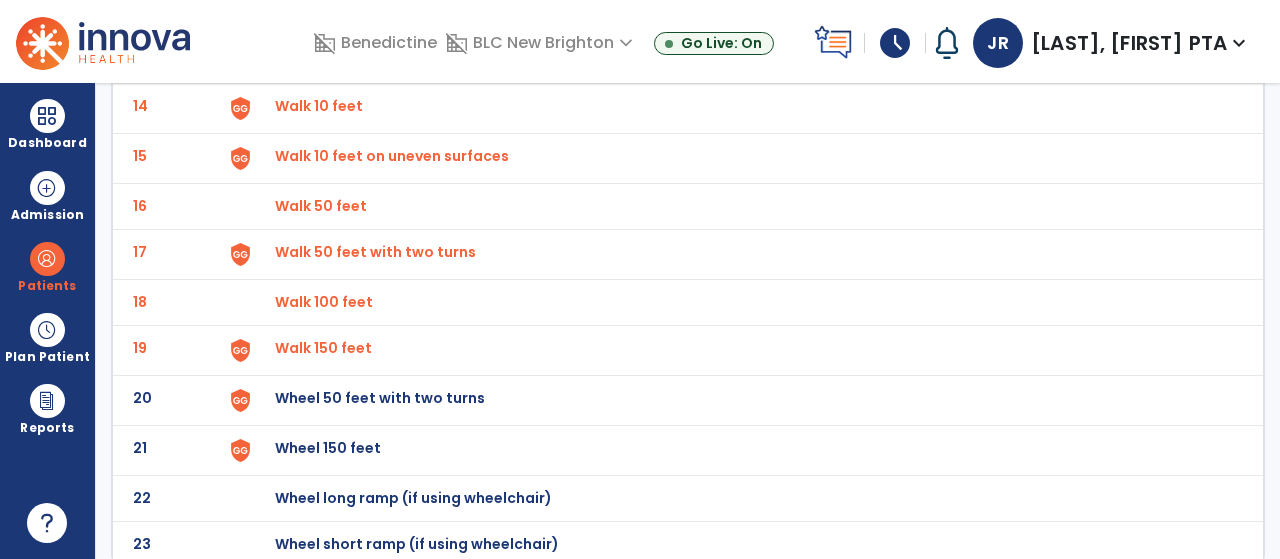 click on "Wheel 50 feet with two turns" at bounding box center [321, -540] 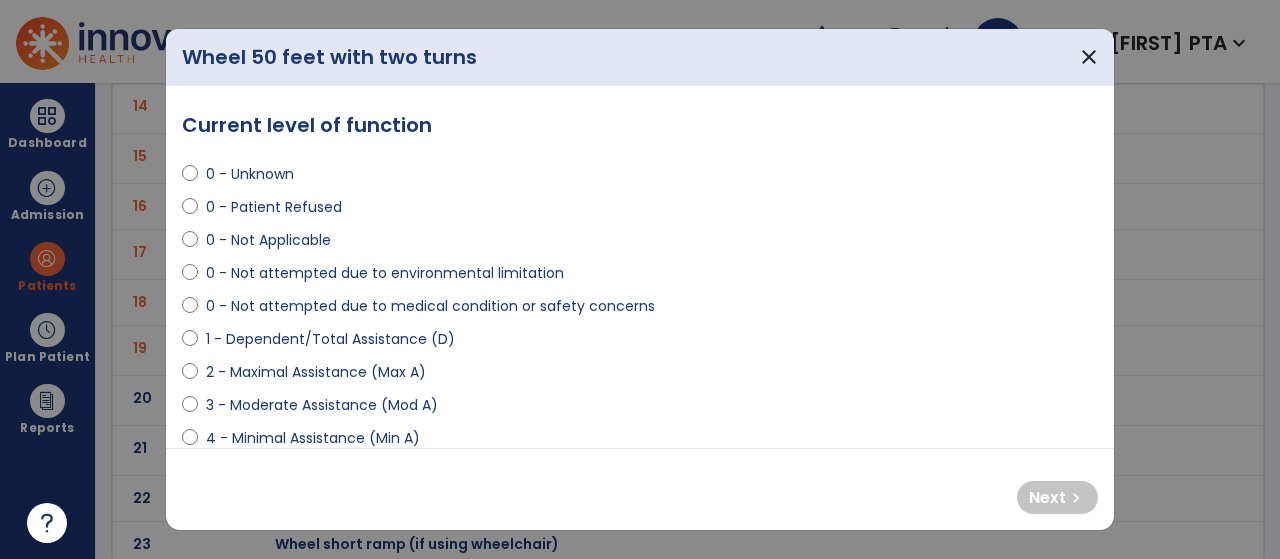 click on "0 - Not Applicable" at bounding box center [268, 240] 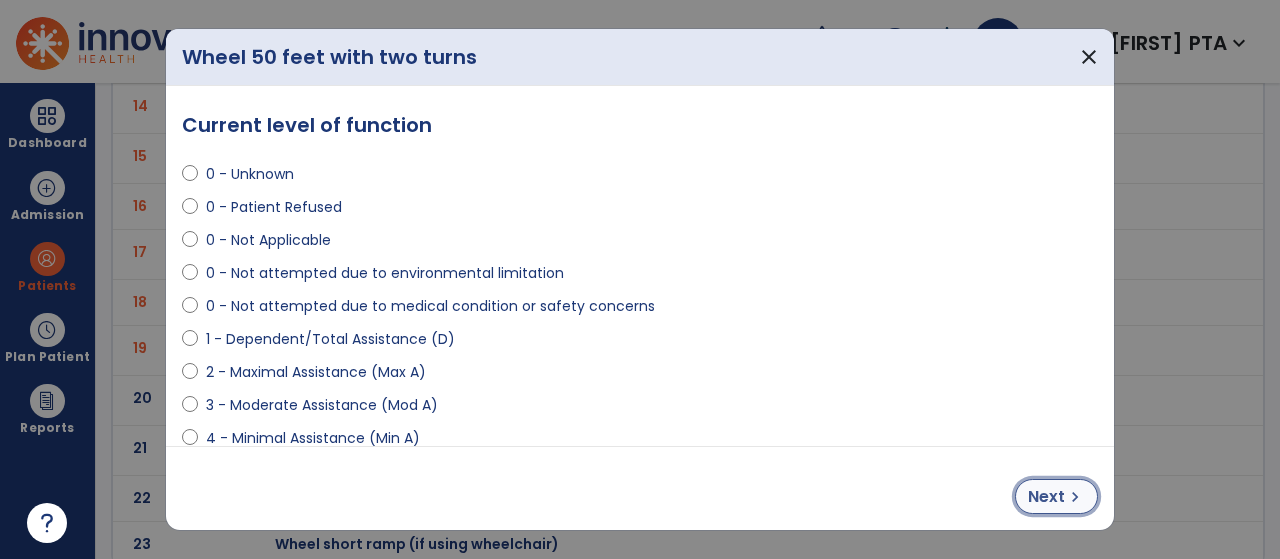 click on "Next" at bounding box center [1046, 497] 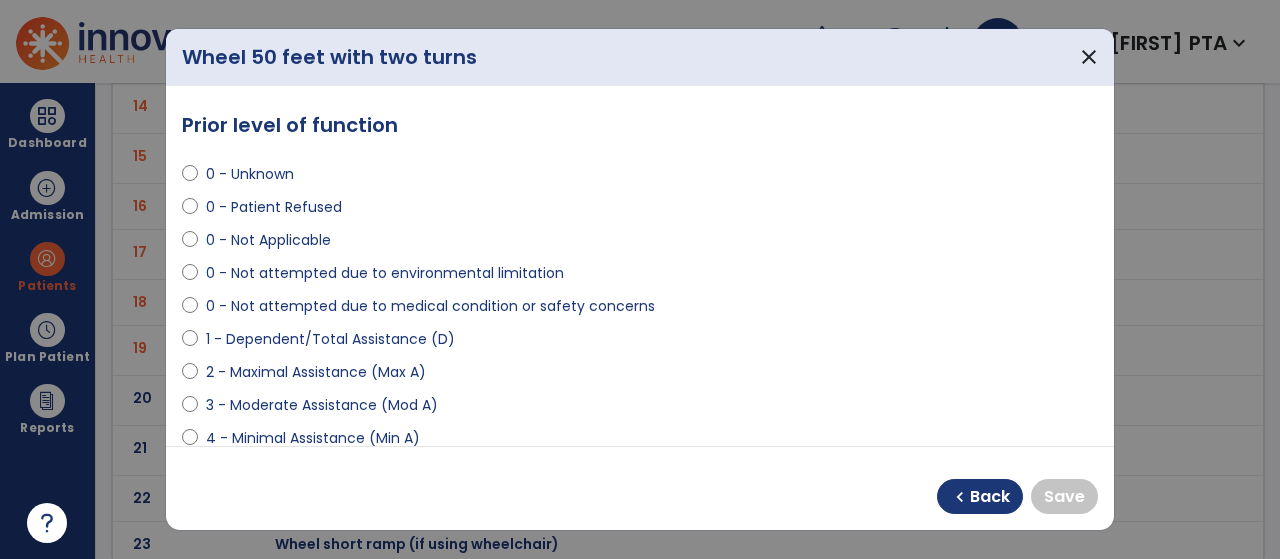 click on "0 - Unknown 0 - Patient Refused 0 - Not Applicable 0 - Not attempted due to environmental limitation 0 - Not attempted due to medical condition or safety concerns 1 - Dependent/Total Assistance (D) 2 - Maximal Assistance (Max A) 3 - Moderate Assistance (Mod A) 4 - Minimal Assistance (Min A) 5 - Contact Guard Assistance (CGA) 6 - Standby Assist (SBA) 7 - Set-up or clean-up assistance 8 - Supervised (S) 9 - Modified Independent (Mod I) 10 - Independent (I)" at bounding box center [640, 397] 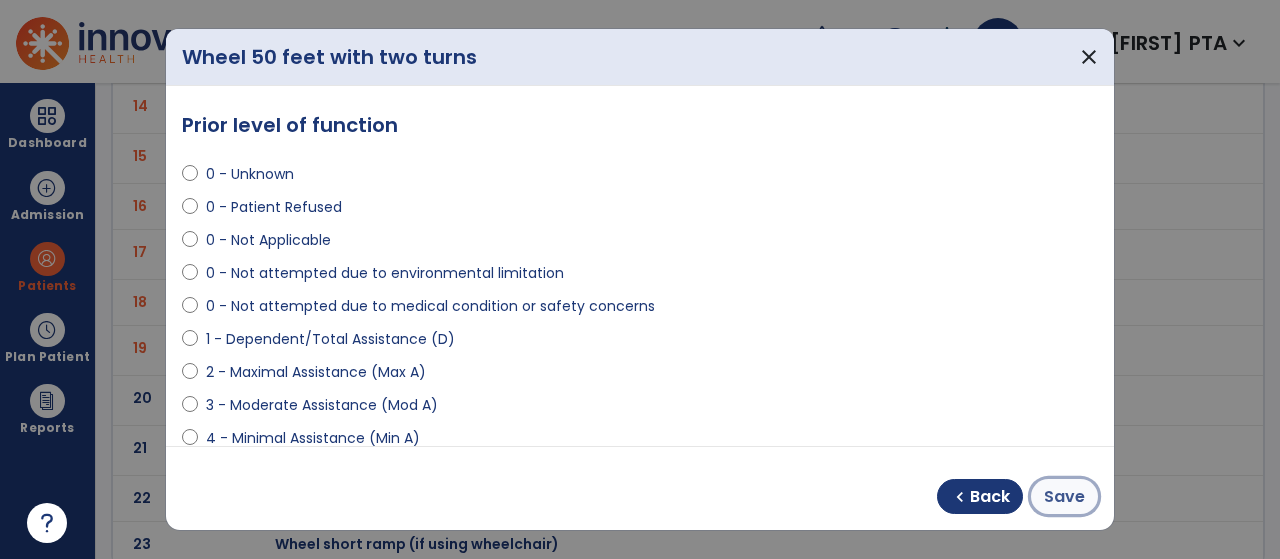 click on "Save" at bounding box center (1064, 497) 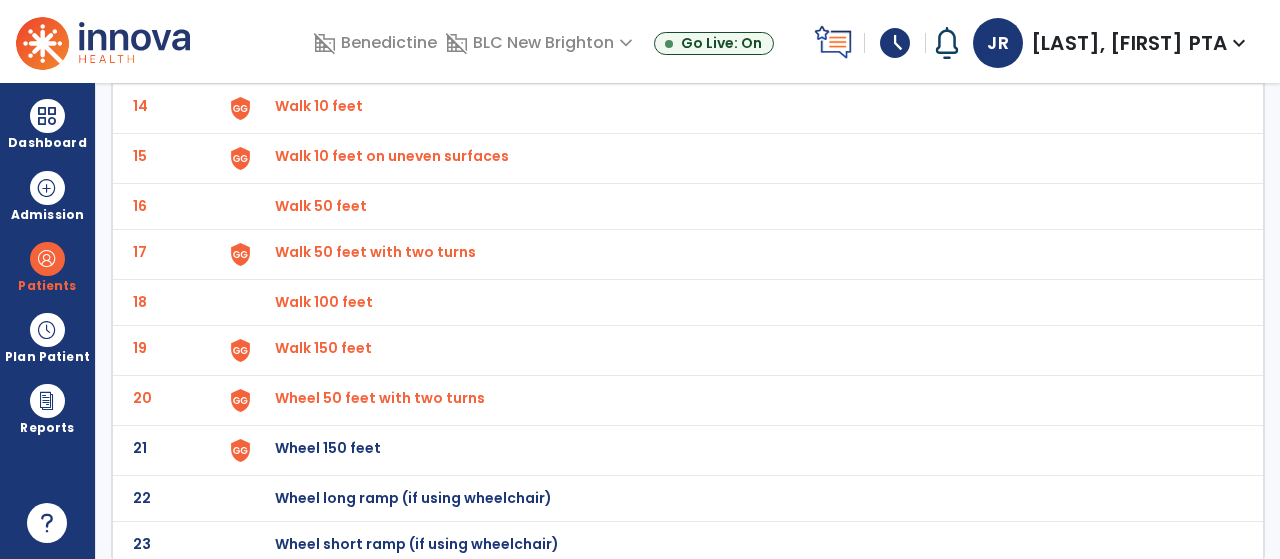 click on "Wheel 150 feet" at bounding box center (321, -540) 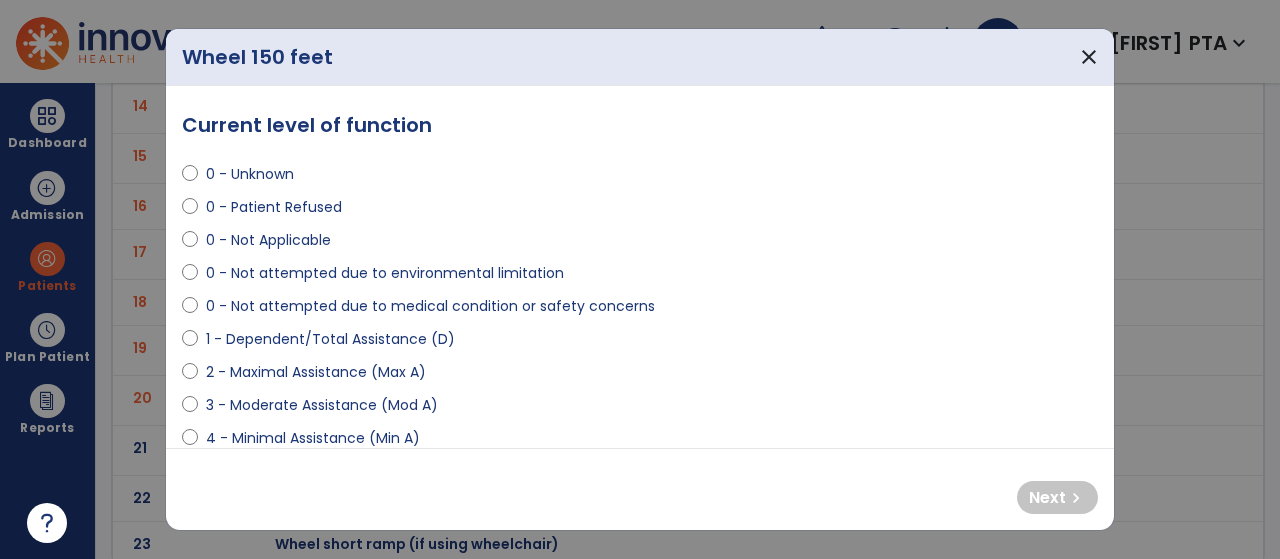click on "0 - Not Applicable" at bounding box center [268, 240] 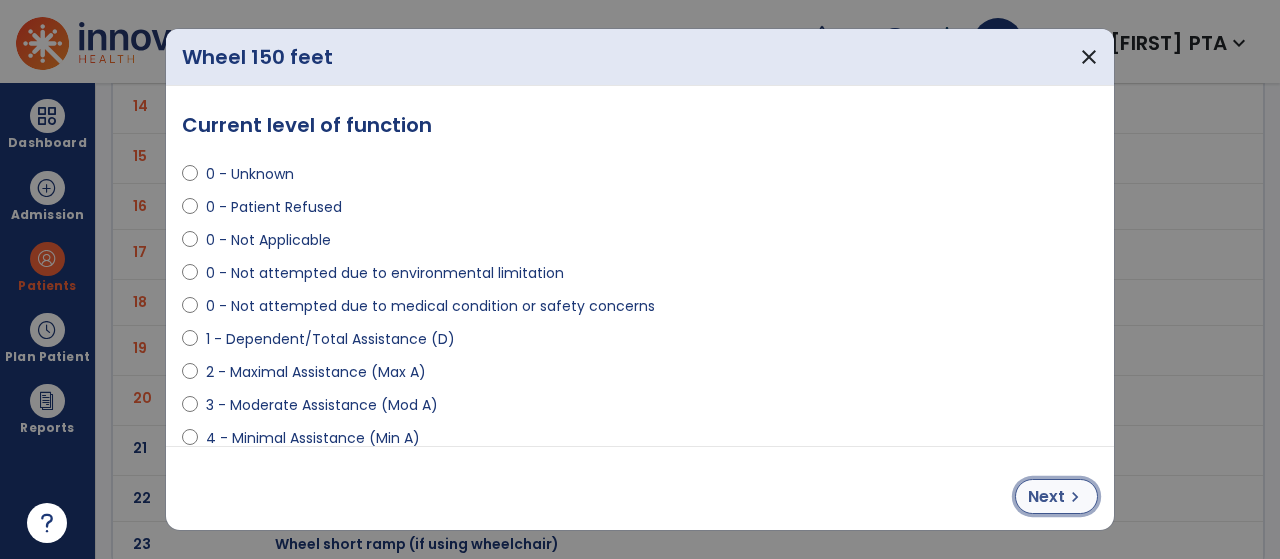 click on "Next" at bounding box center (1046, 497) 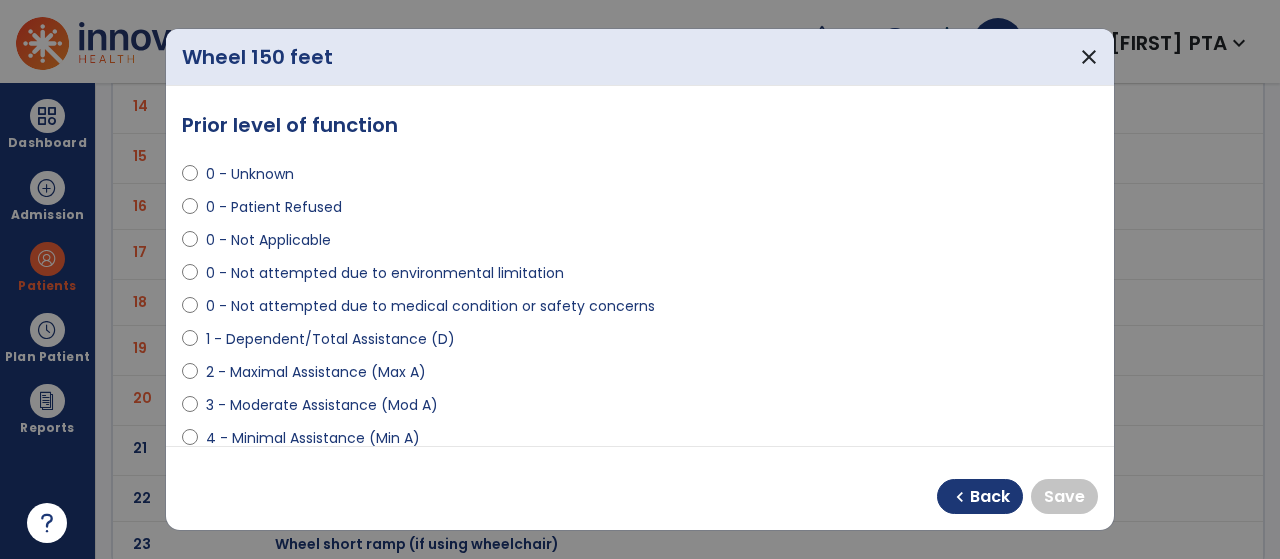 click on "0 - Not Applicable" at bounding box center (268, 240) 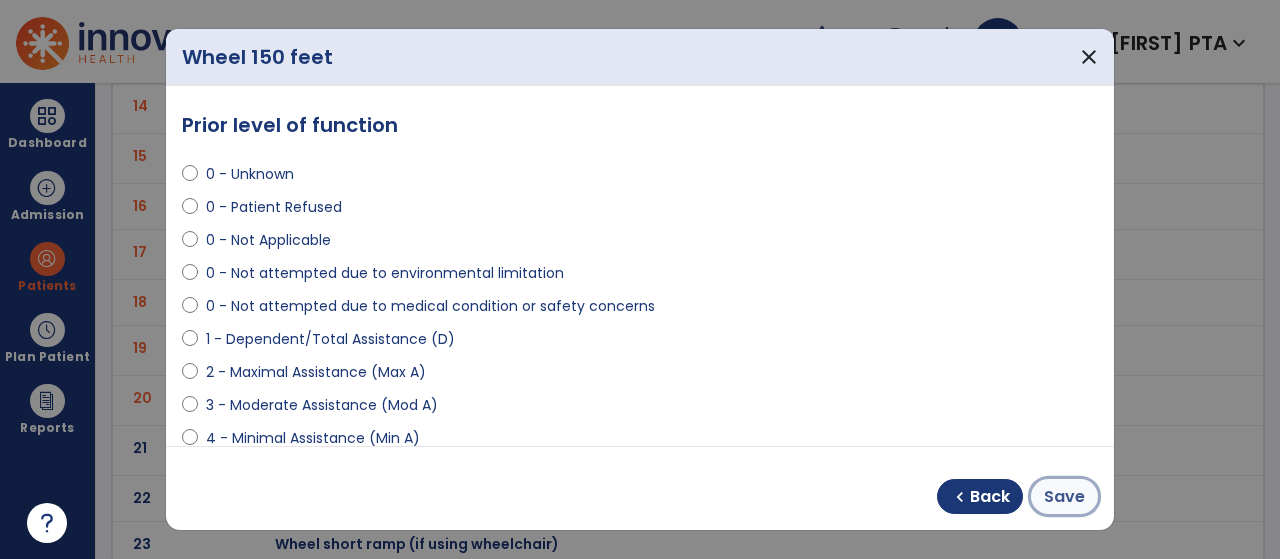 click on "Save" at bounding box center (1064, 497) 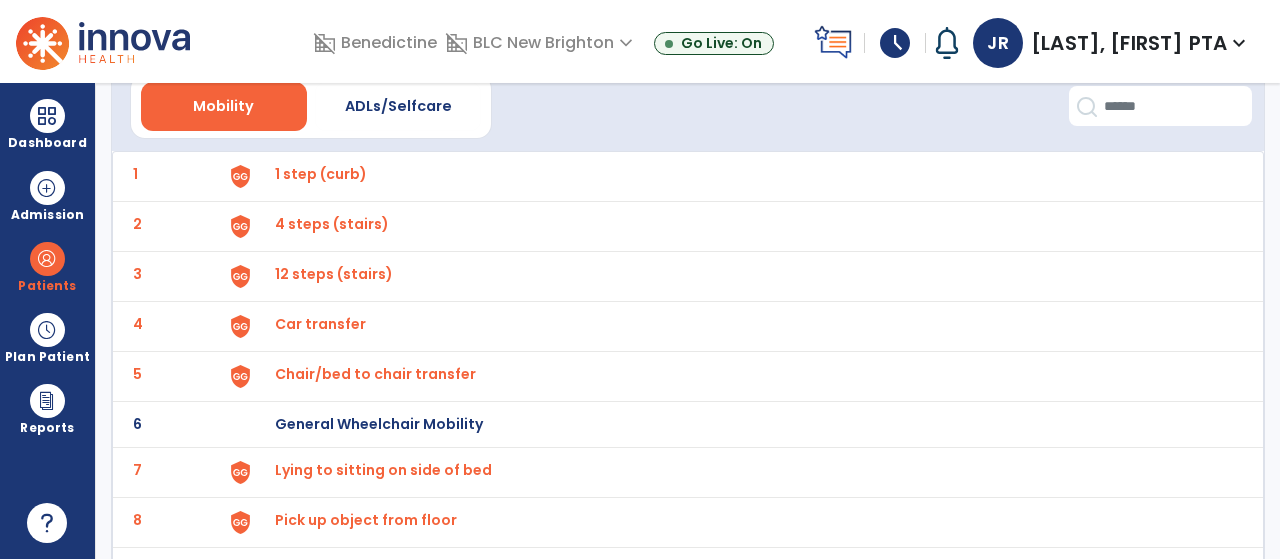 scroll, scrollTop: 0, scrollLeft: 0, axis: both 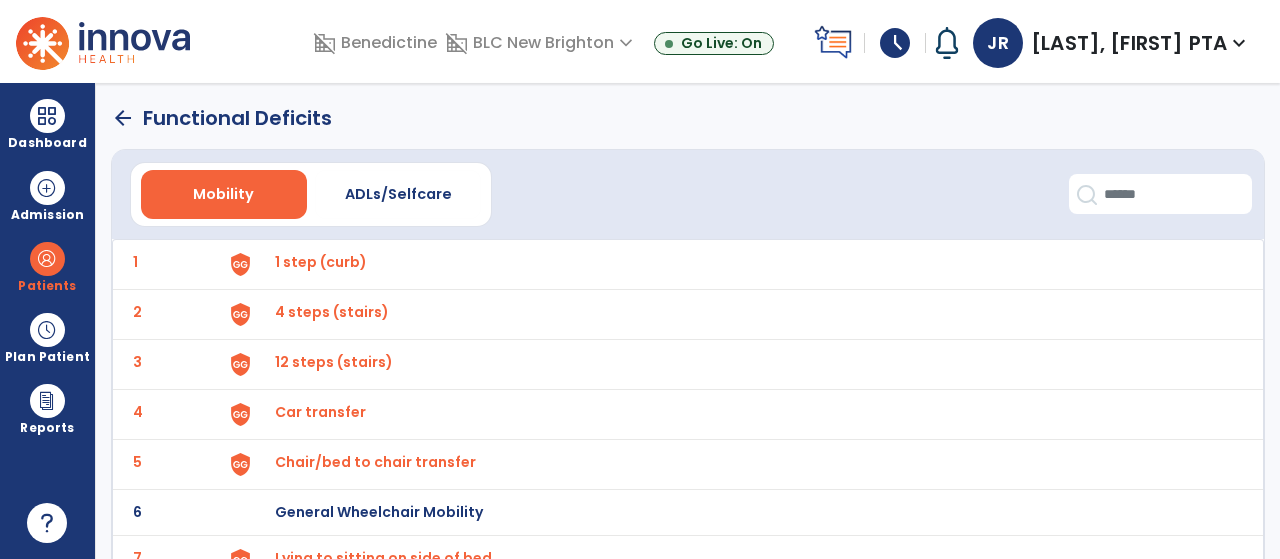 click on "arrow_back" 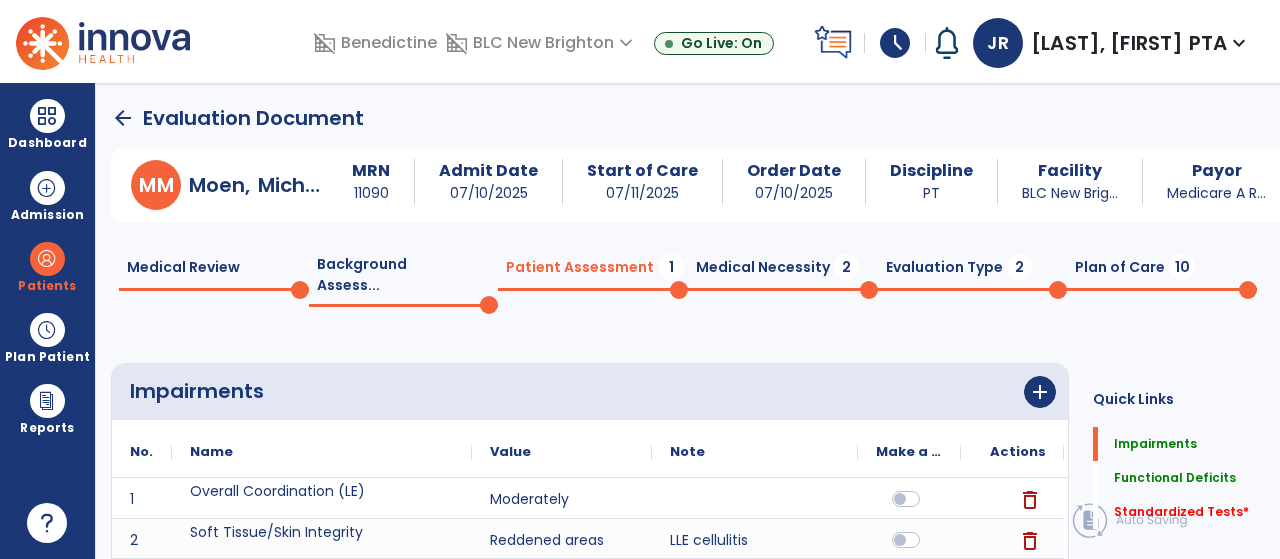 scroll, scrollTop: 20, scrollLeft: 0, axis: vertical 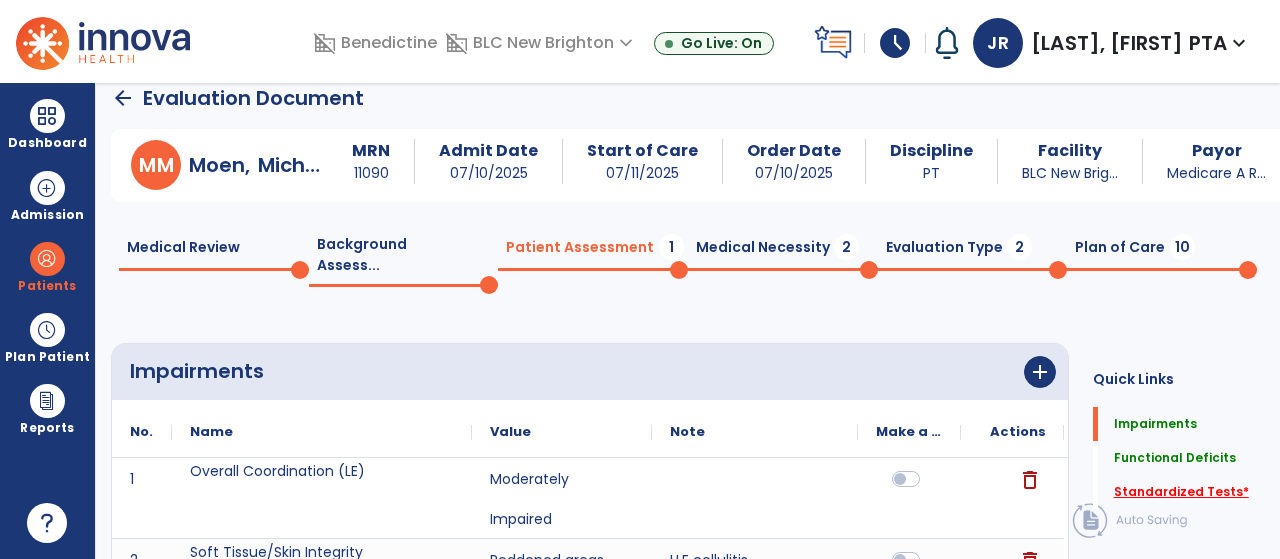click on "Standardized Tests   *" 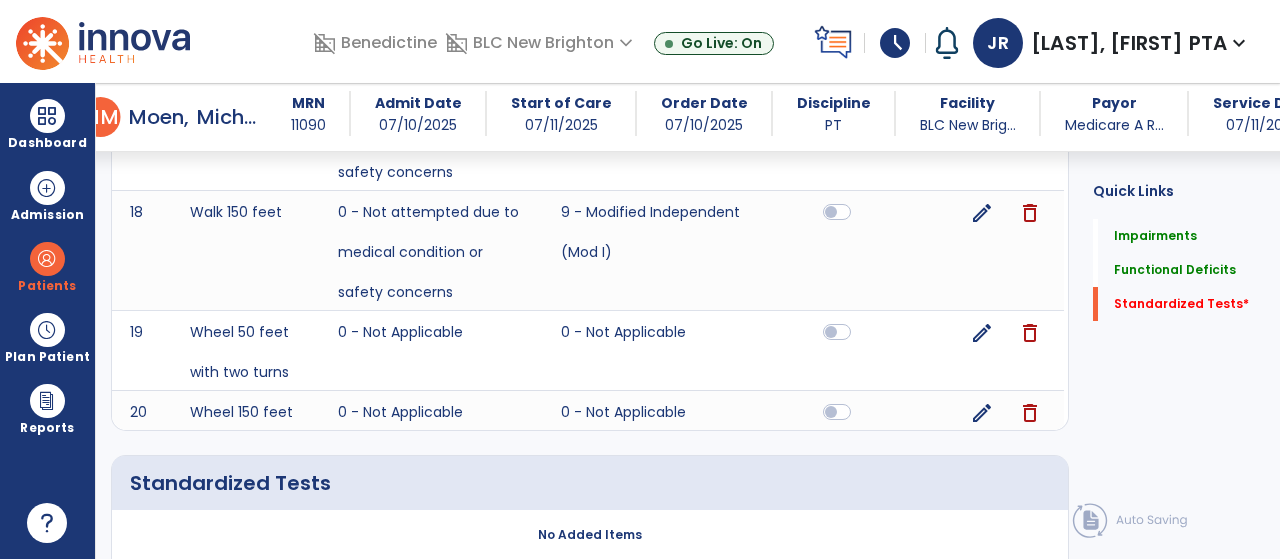 scroll, scrollTop: 2363, scrollLeft: 0, axis: vertical 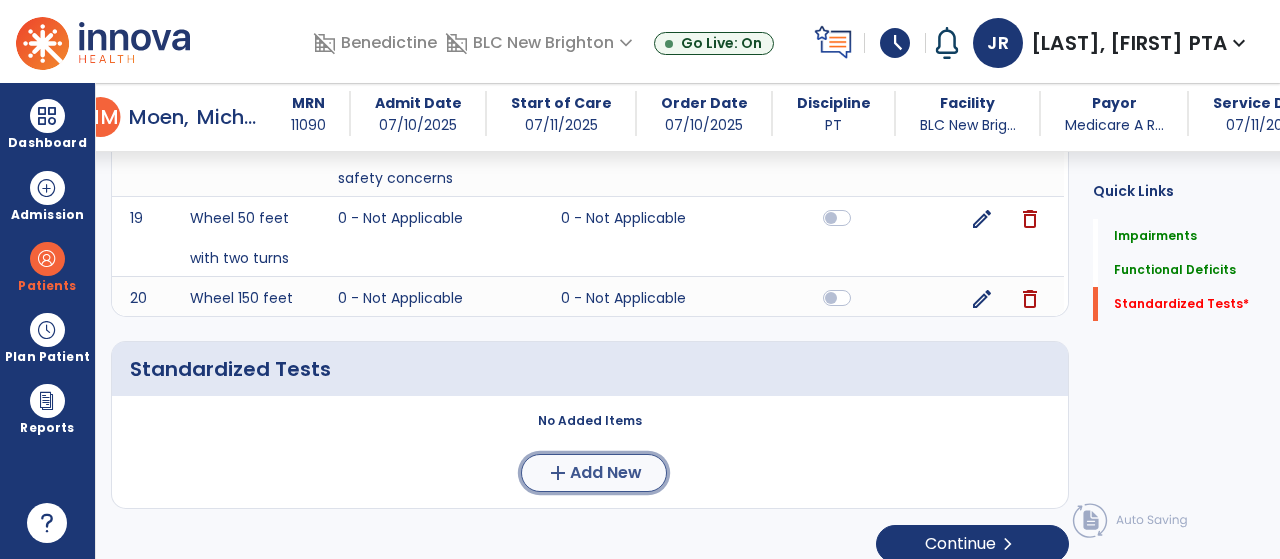 click on "Add New" 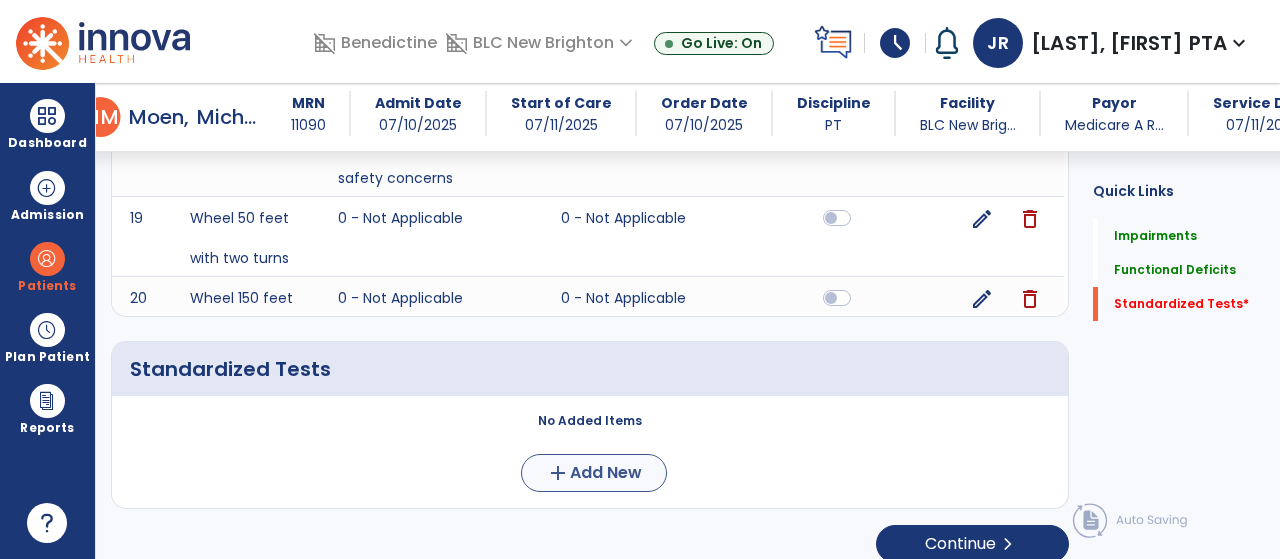scroll, scrollTop: 0, scrollLeft: 0, axis: both 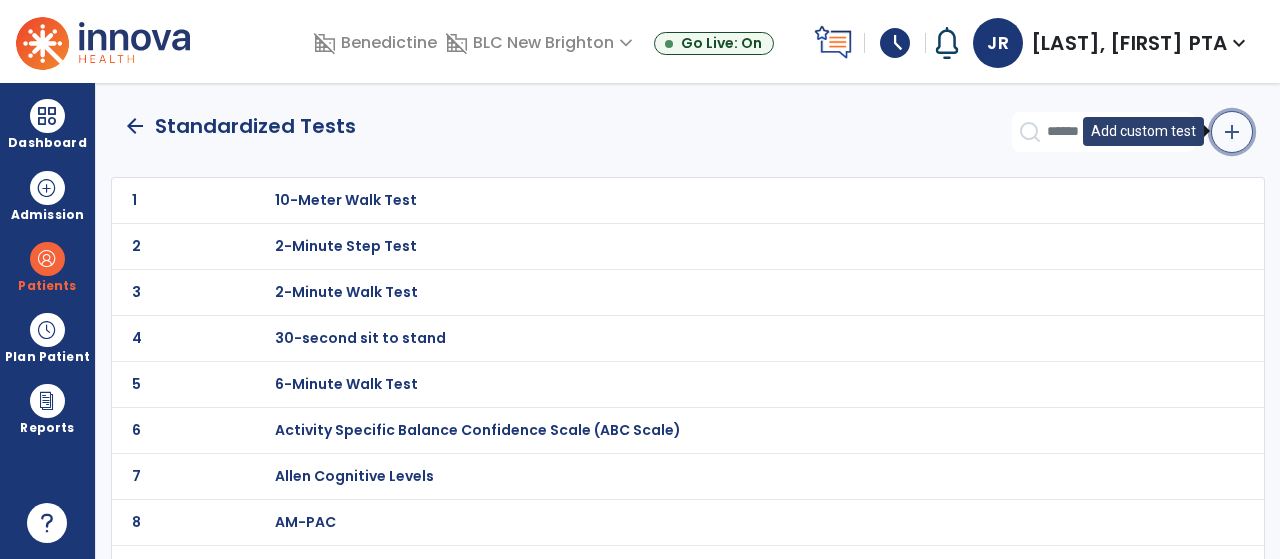 click on "add" 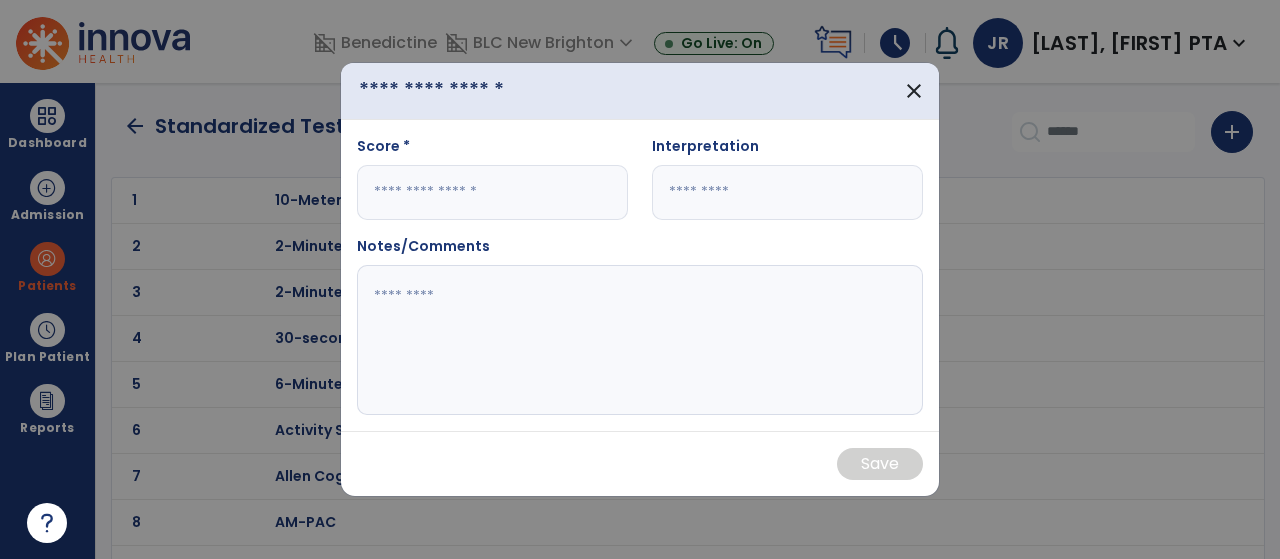 click at bounding box center (453, 91) 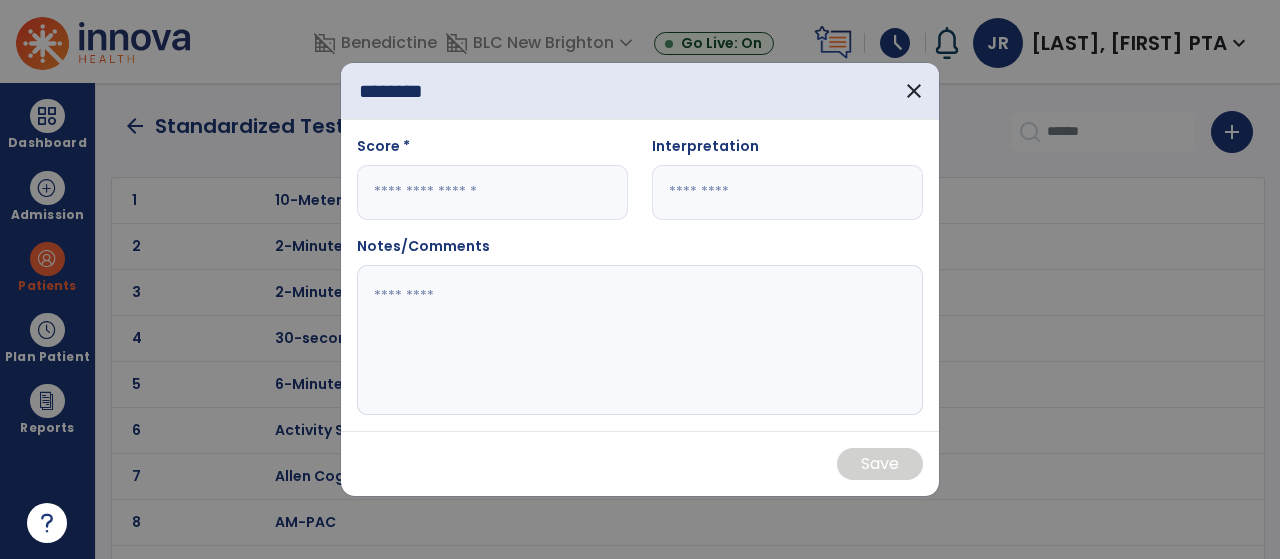 type on "*******" 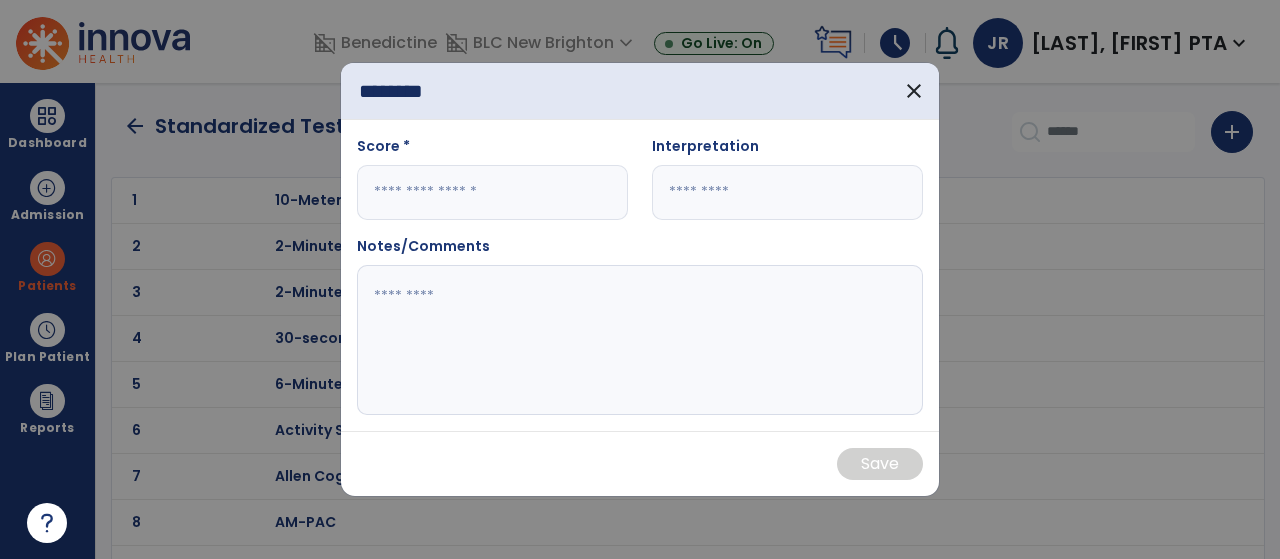 click at bounding box center (492, 192) 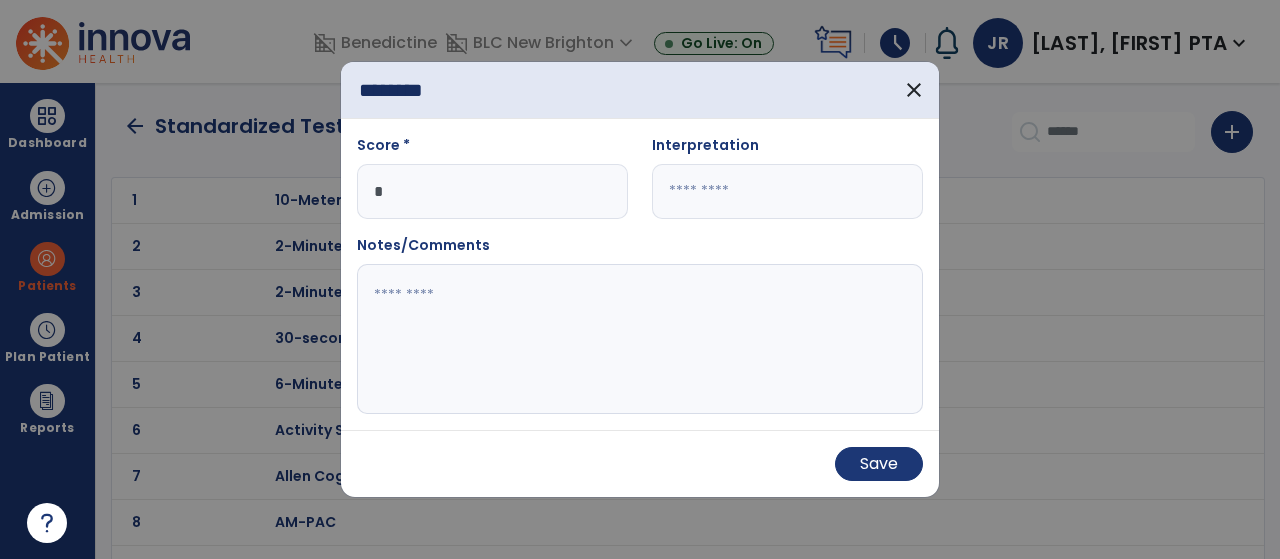 type on "*" 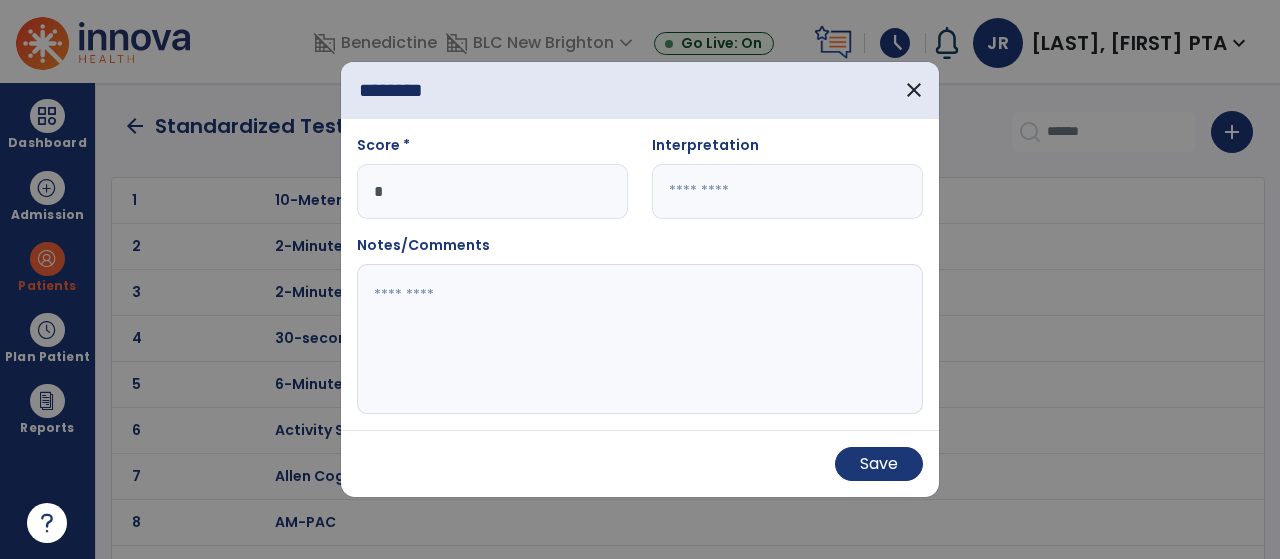 click at bounding box center [787, 191] 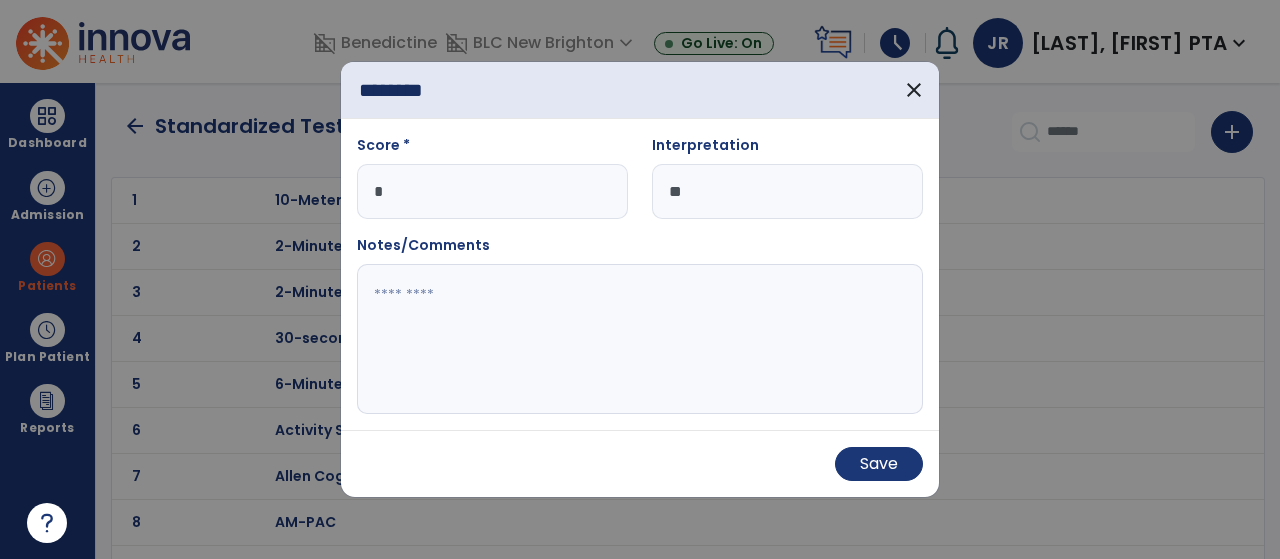 type on "**" 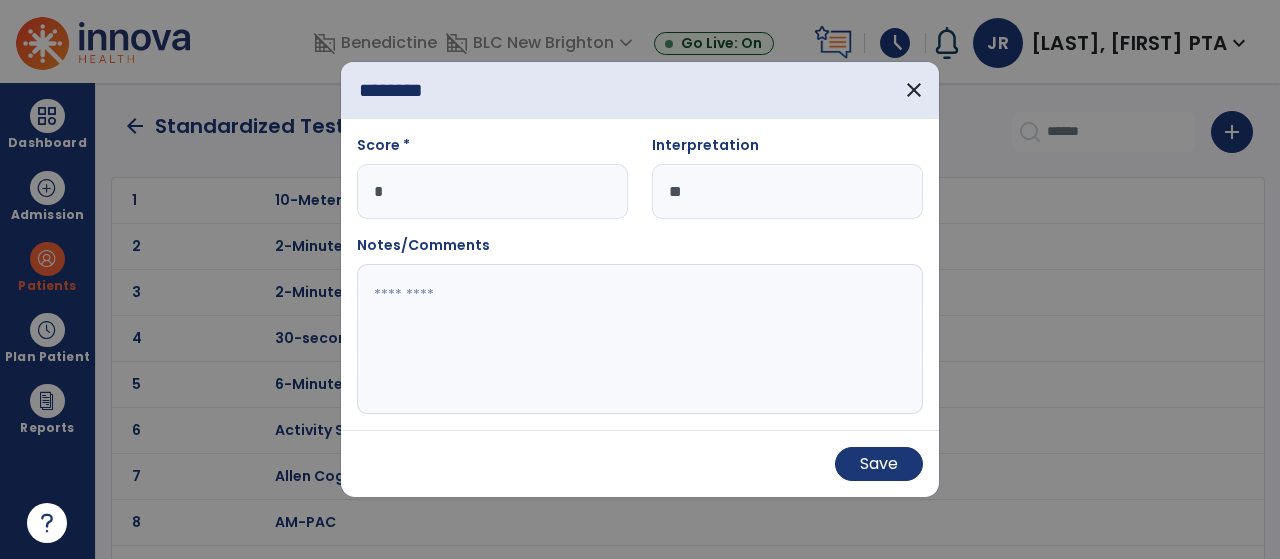 click at bounding box center (640, 339) 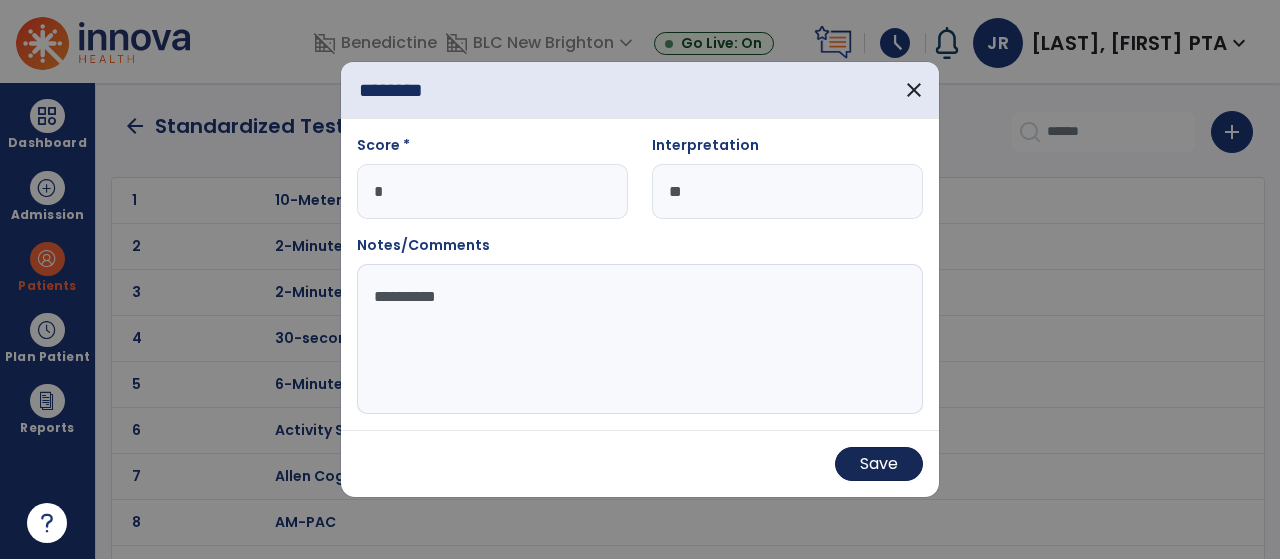 type on "*********" 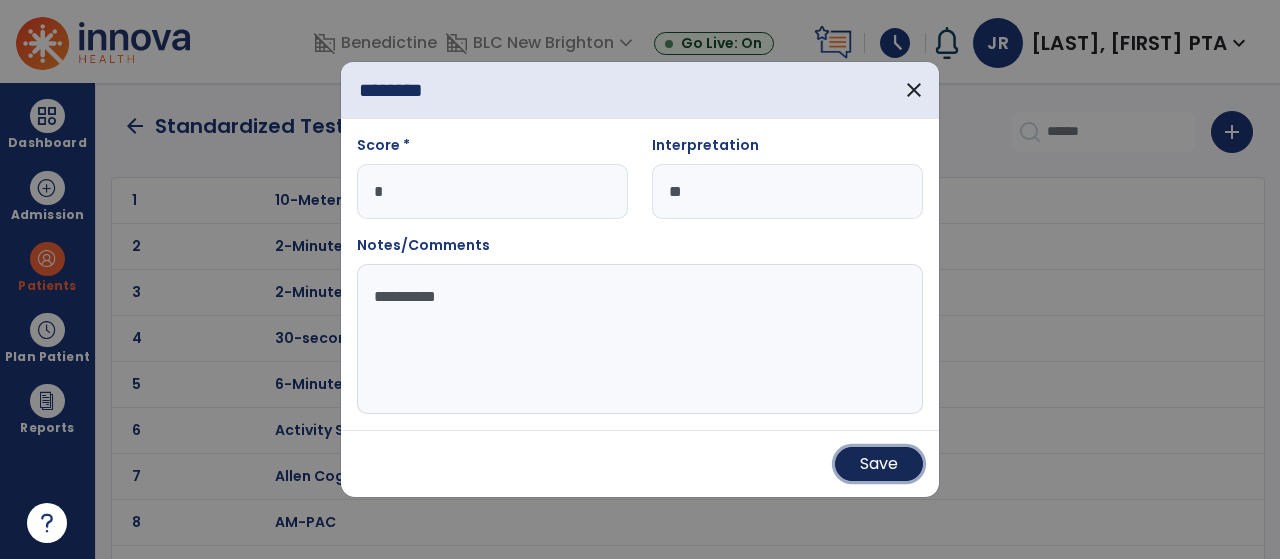 click on "Save" at bounding box center [879, 464] 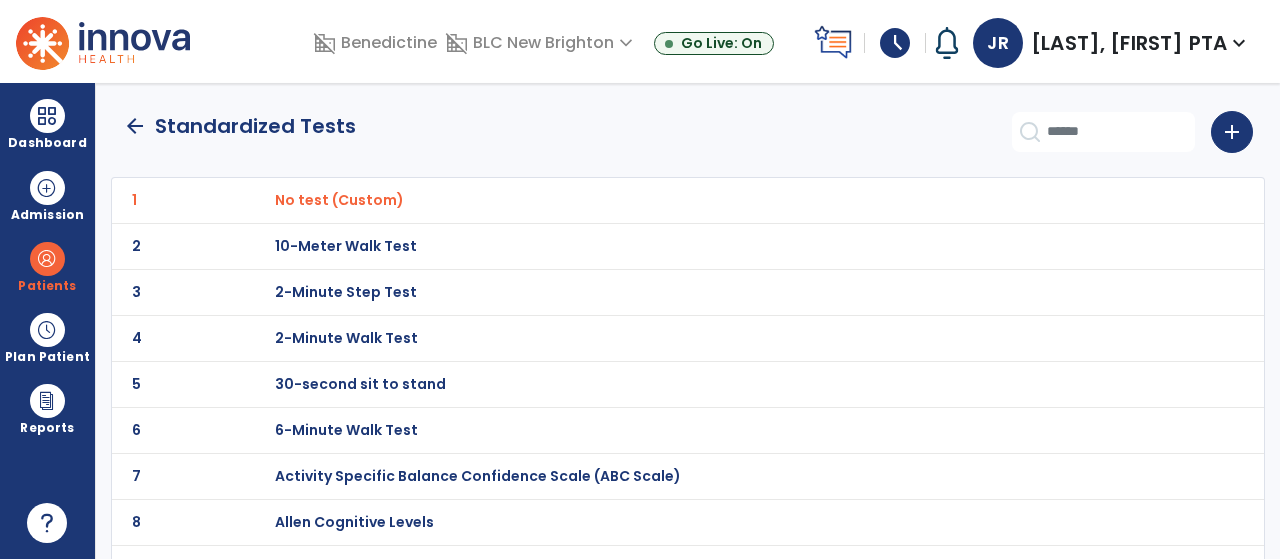 click on "arrow_back" 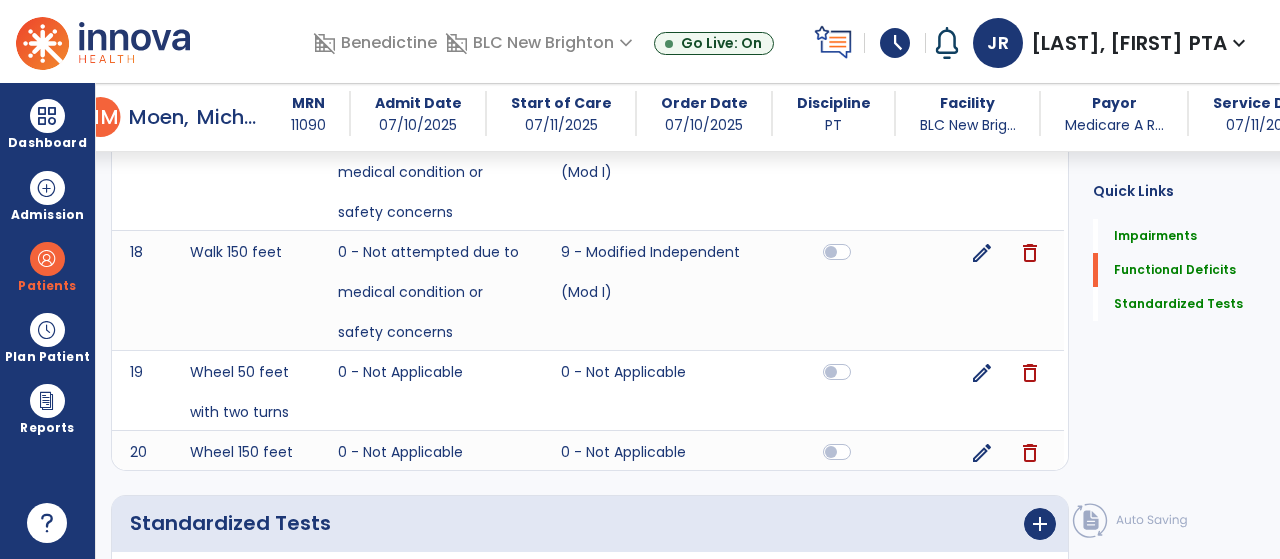 scroll, scrollTop: 2462, scrollLeft: 0, axis: vertical 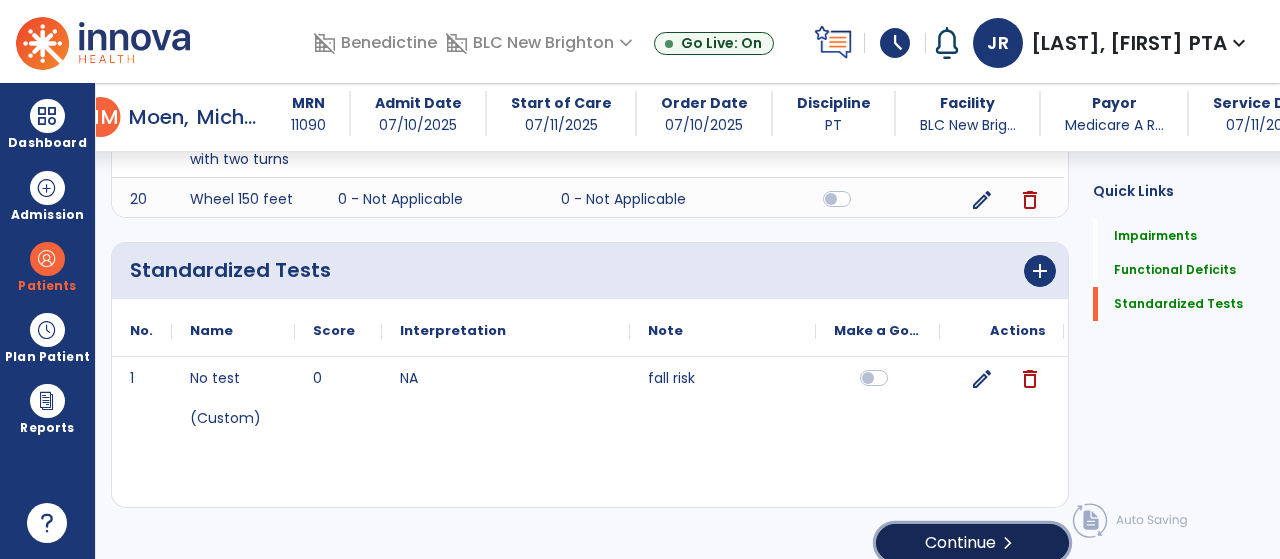 click on "Continue  chevron_right" 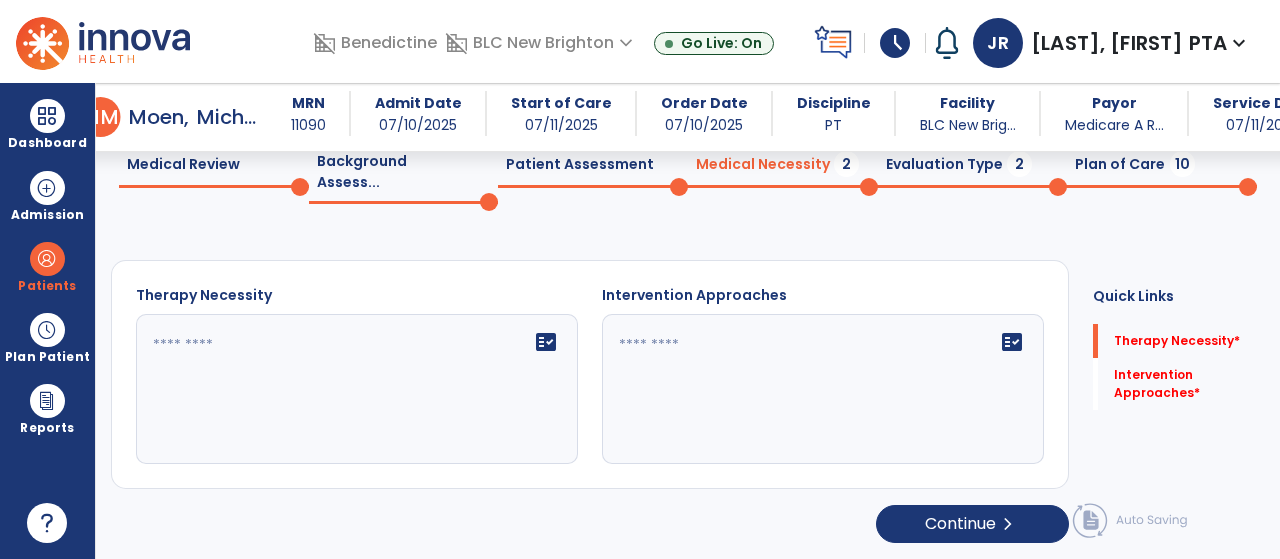 scroll, scrollTop: 66, scrollLeft: 0, axis: vertical 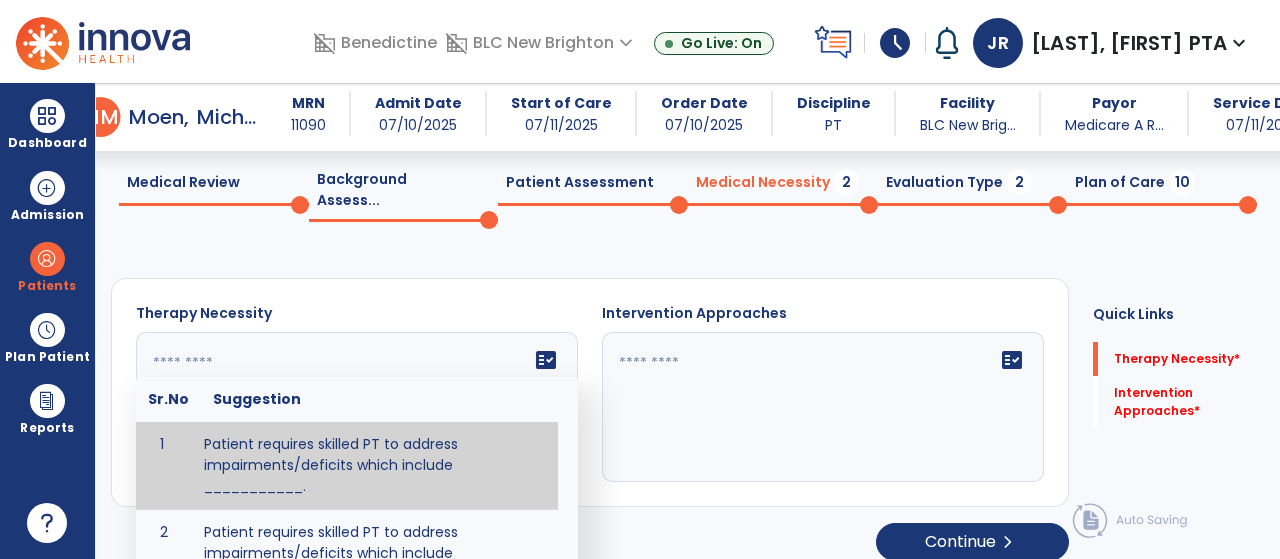 click on "fact_check  Sr.No Suggestion 1 Patient requires skilled PT to address impairments/deficits which include ___________. 2 Patient requires skilled PT to address impairments/deficits which include ___________ related to the patient's recent inpatient hospital stay and diagnosis of _____________." 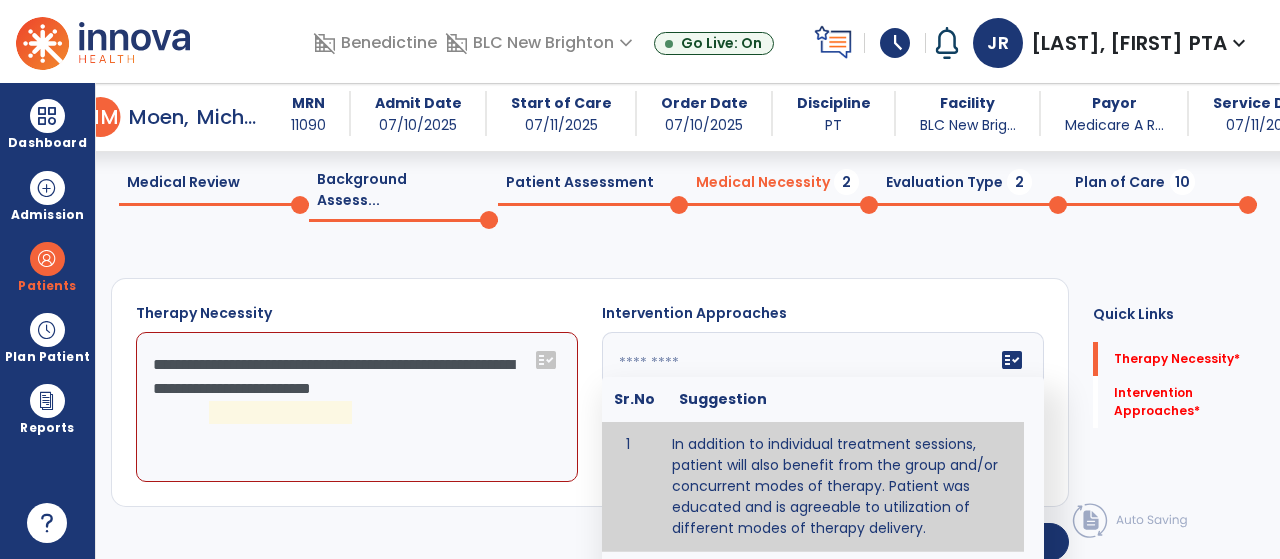 click 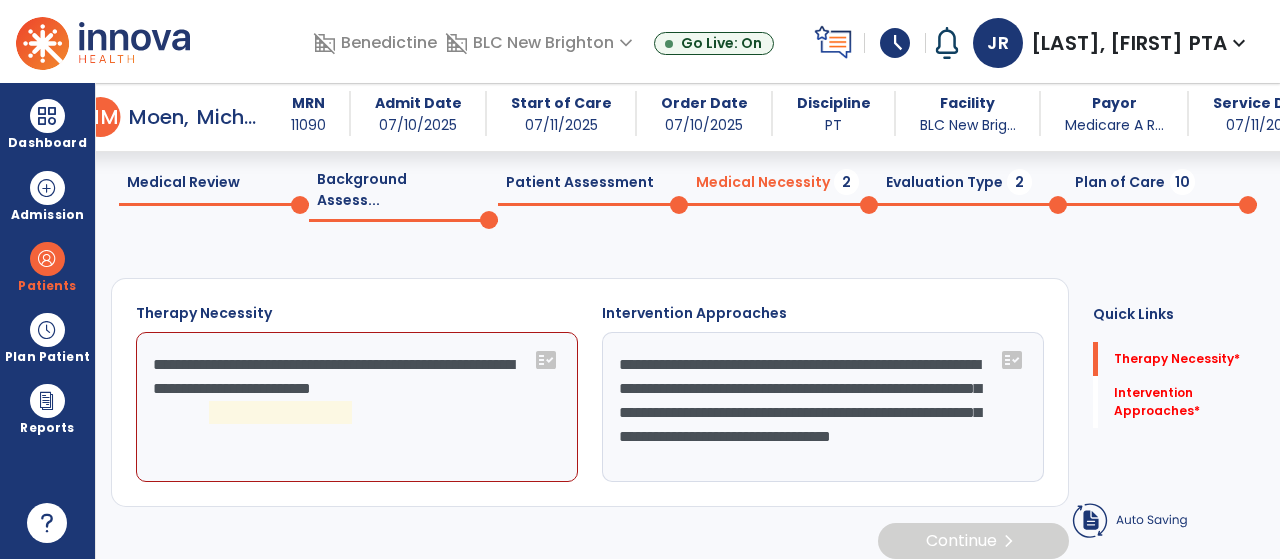 scroll, scrollTop: 64, scrollLeft: 0, axis: vertical 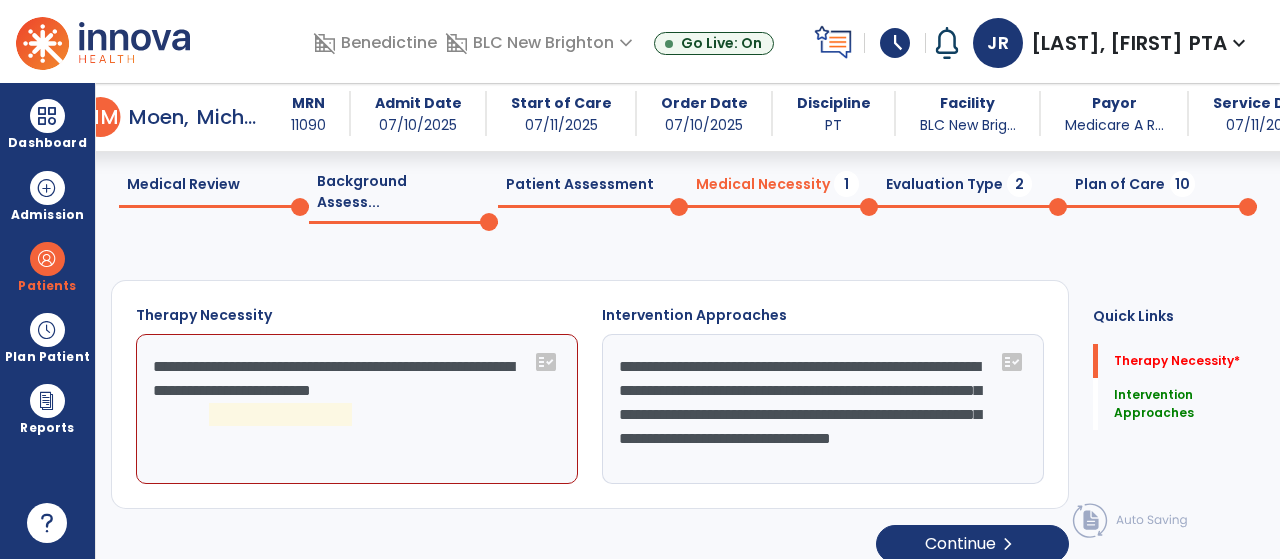 click on "**********" 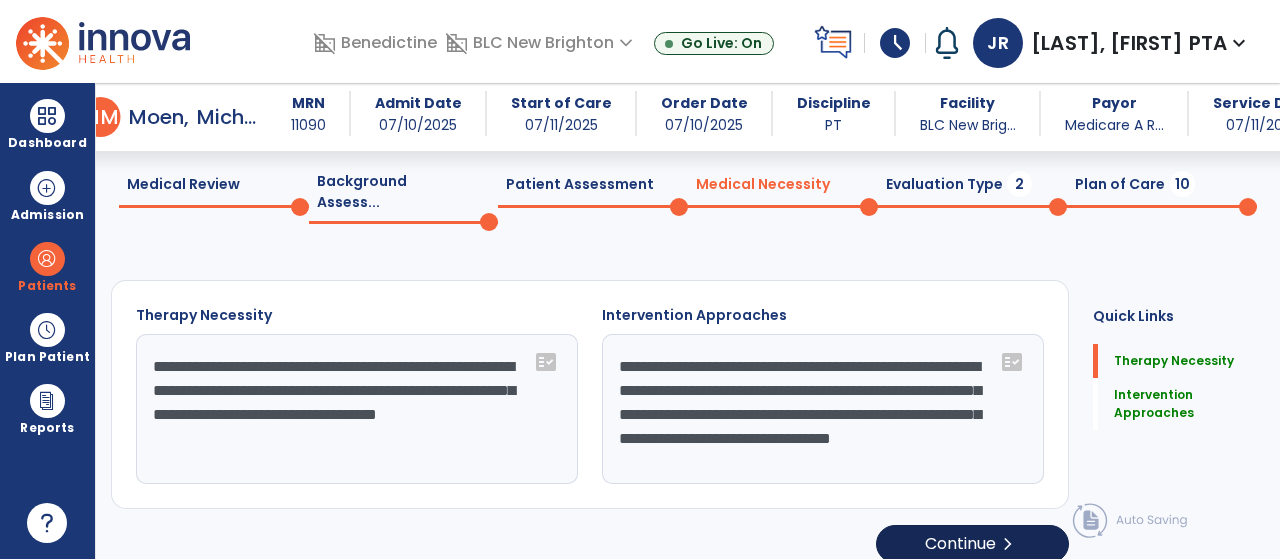 type on "**********" 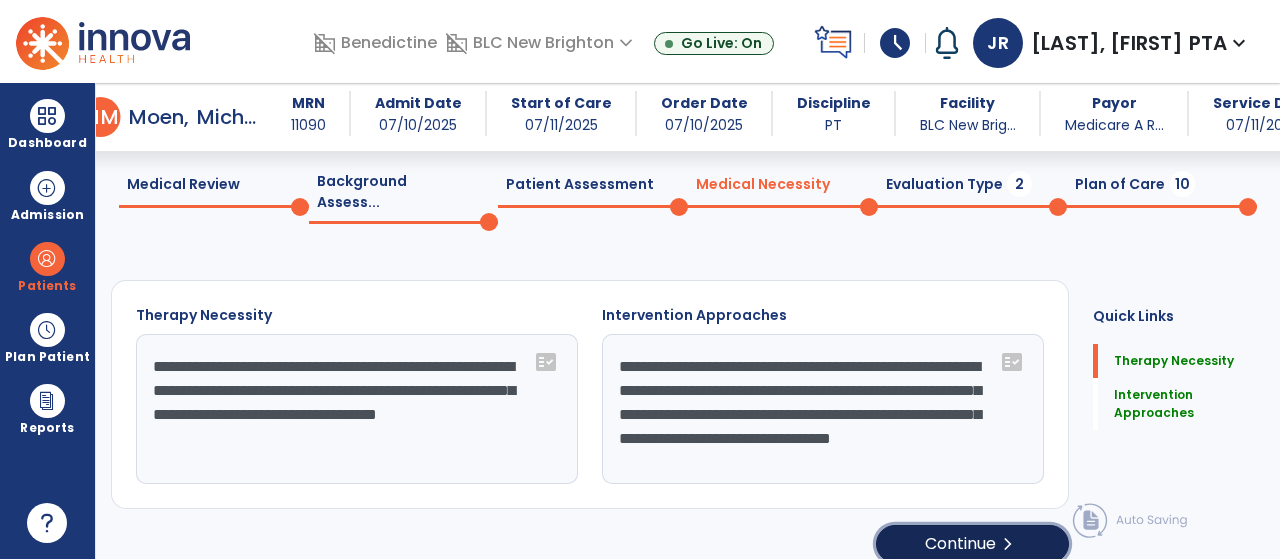 click on "Continue  chevron_right" 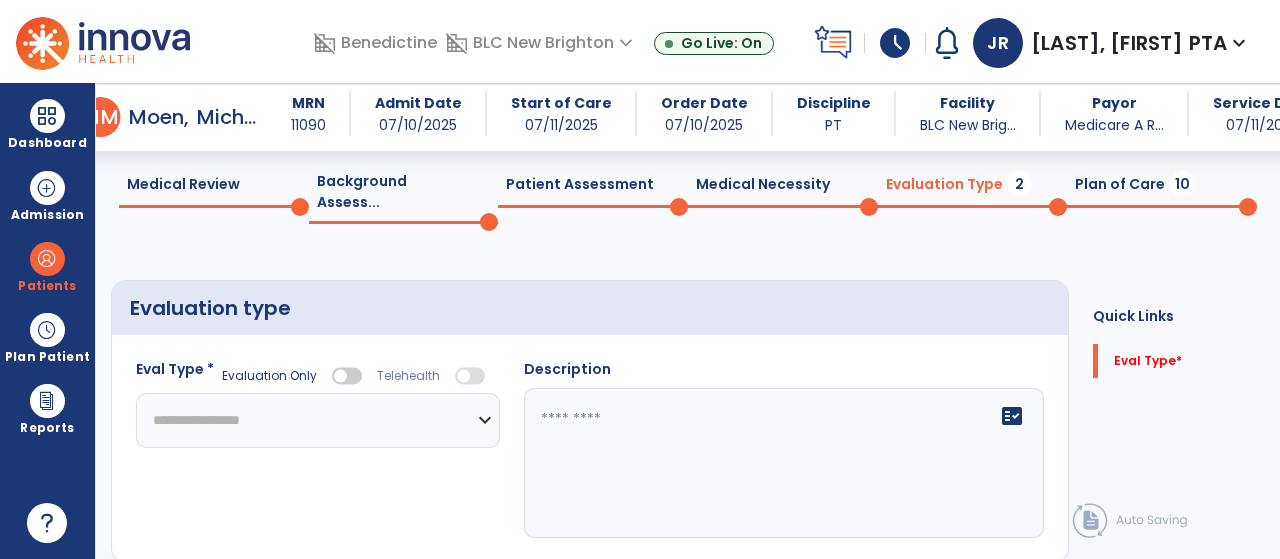 click on "**********" 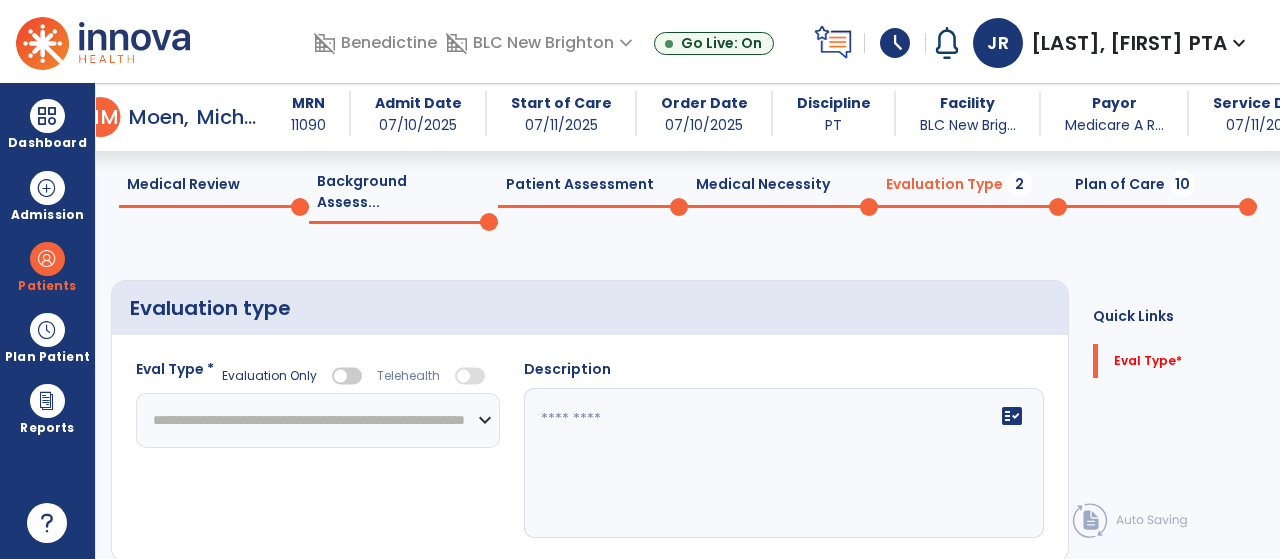 click on "**********" 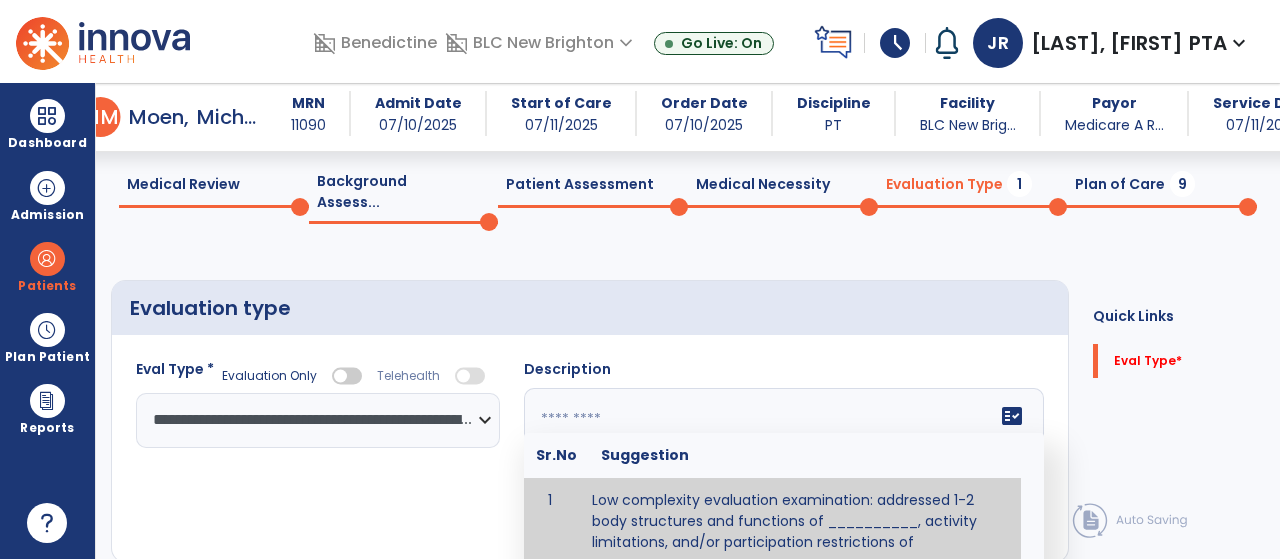 click 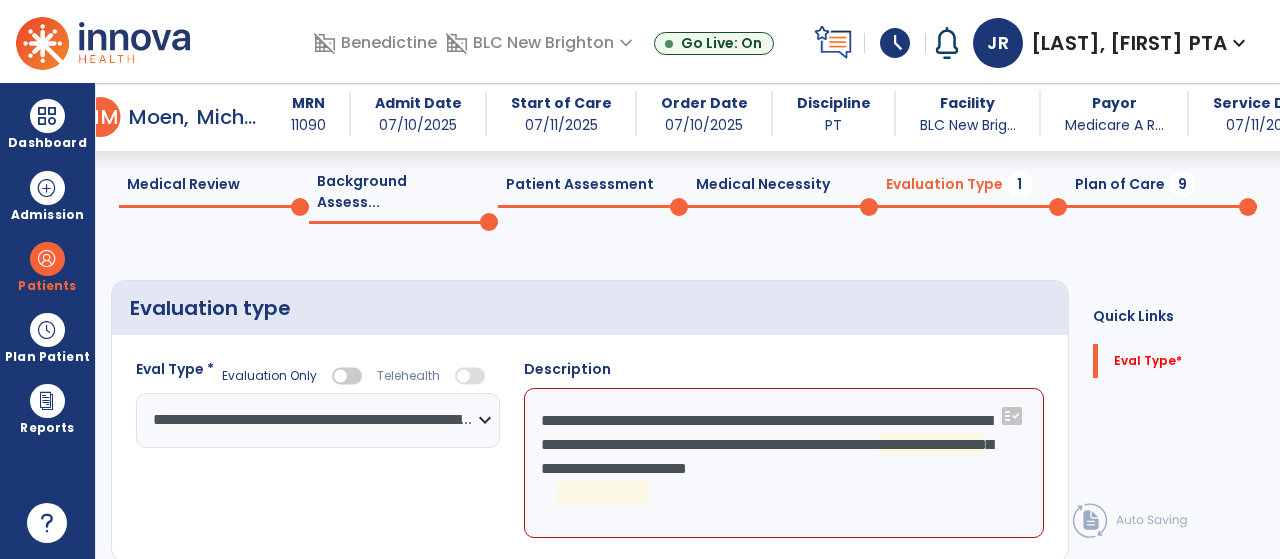 click on "**********" 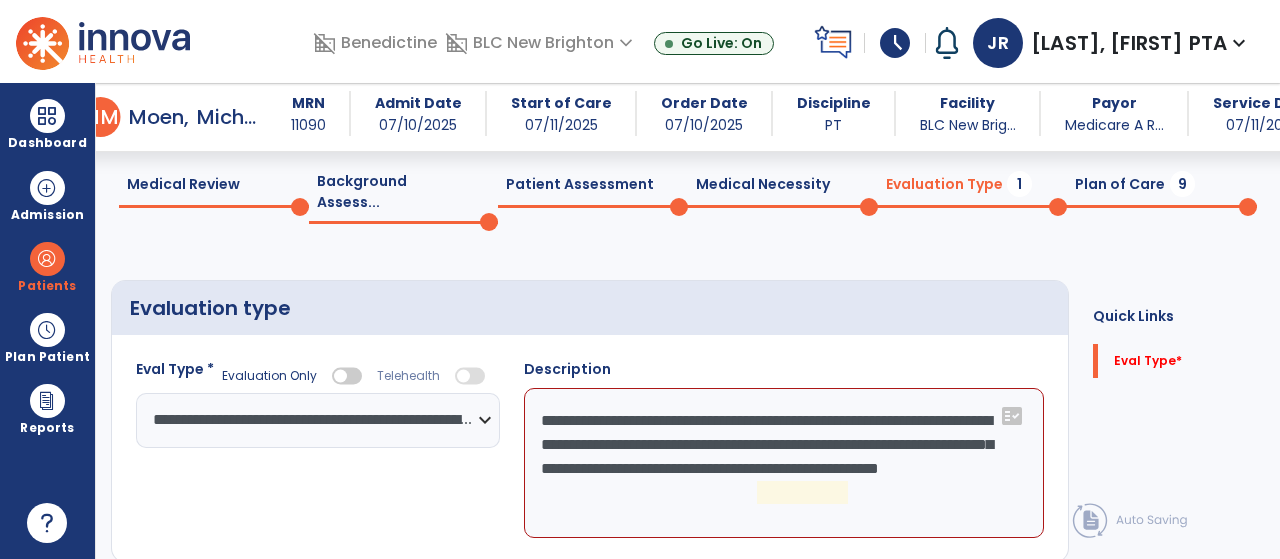 click on "**********" 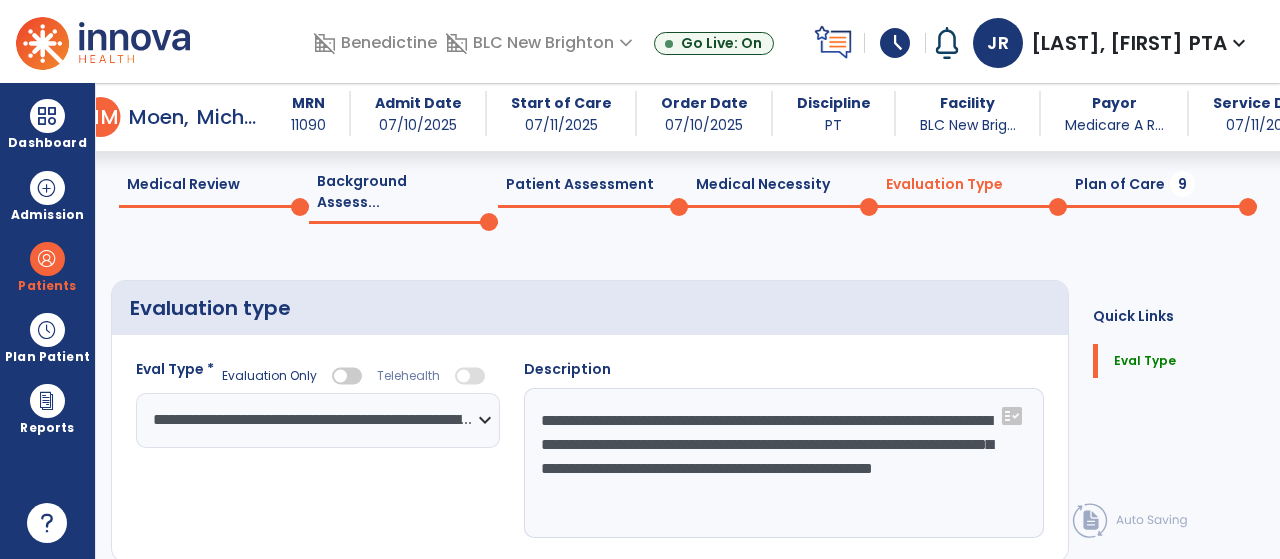 scroll, scrollTop: 120, scrollLeft: 0, axis: vertical 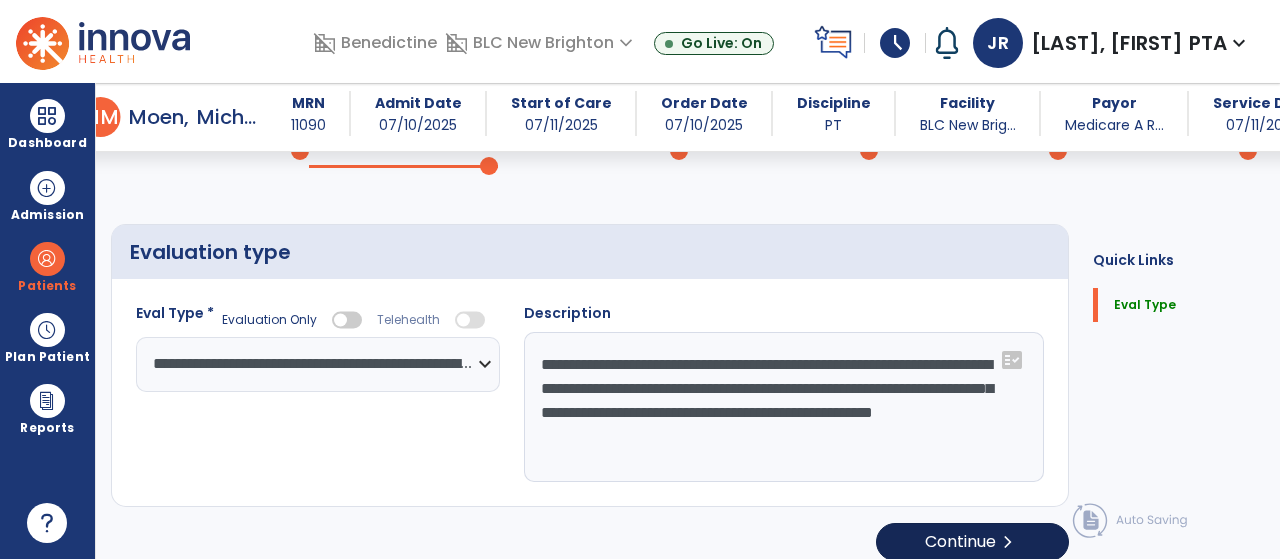 type on "**********" 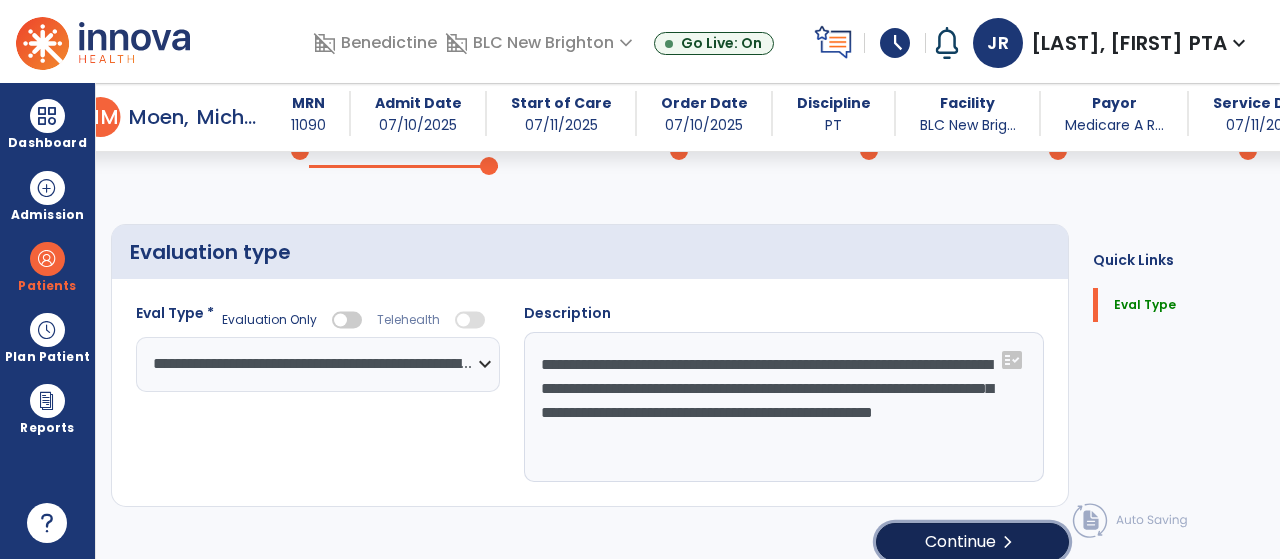 click on "chevron_right" 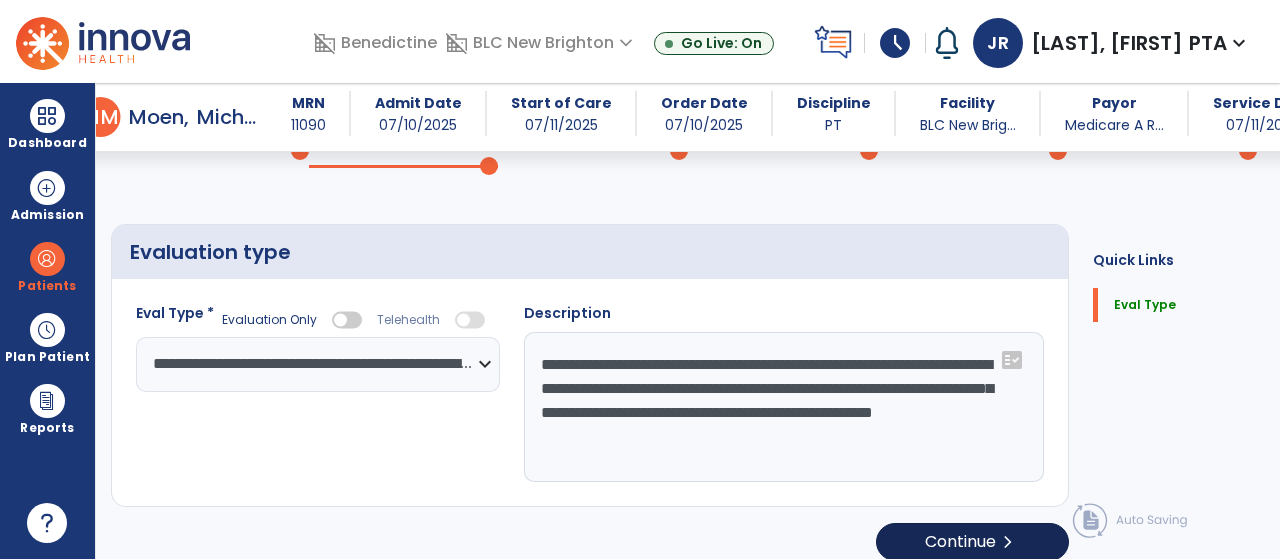 select on "*****" 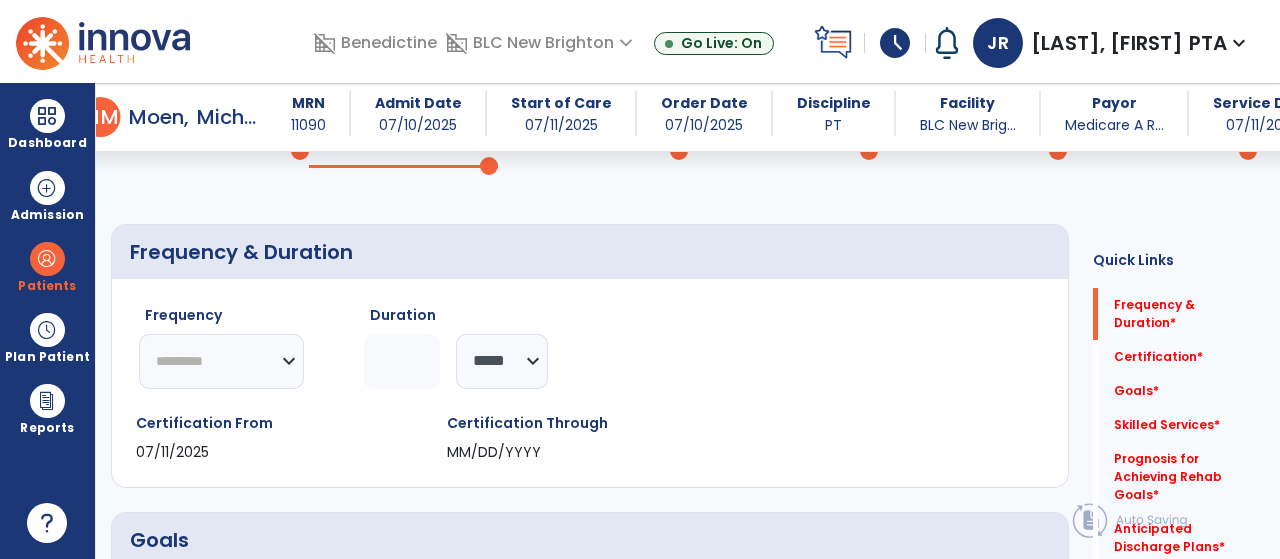 click on "********* ** ** ** ** ** ** **" 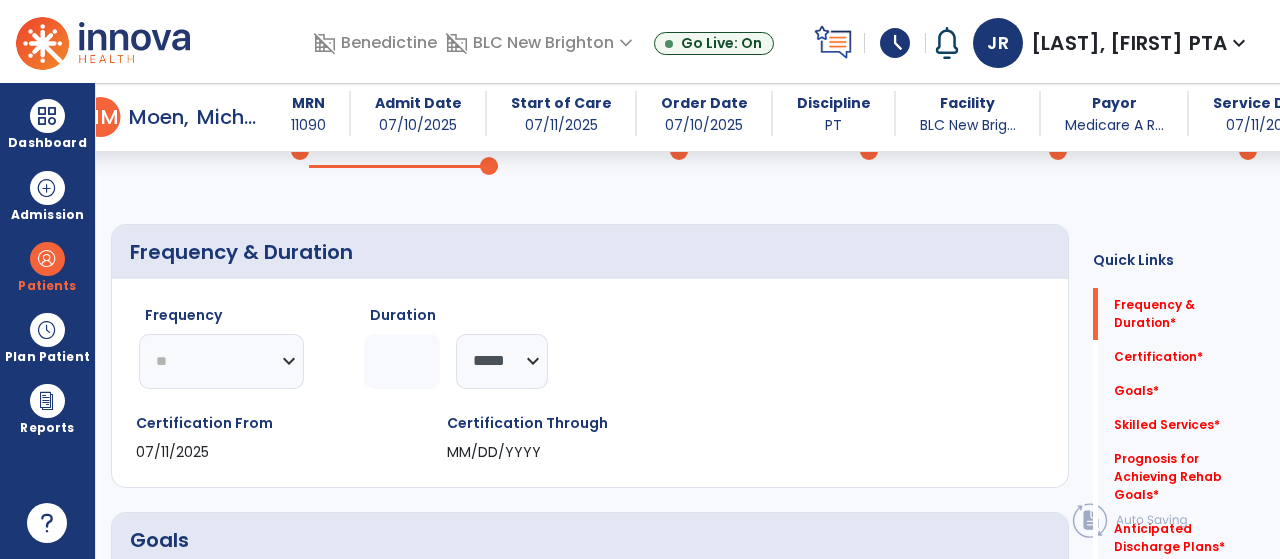 click on "********* ** ** ** ** ** ** **" 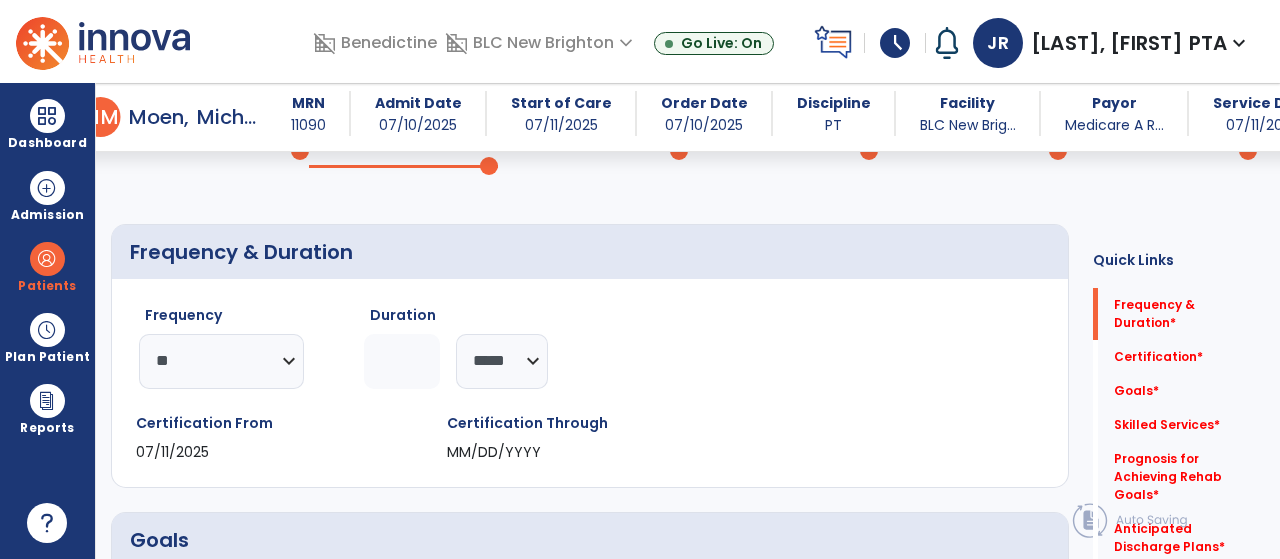 click 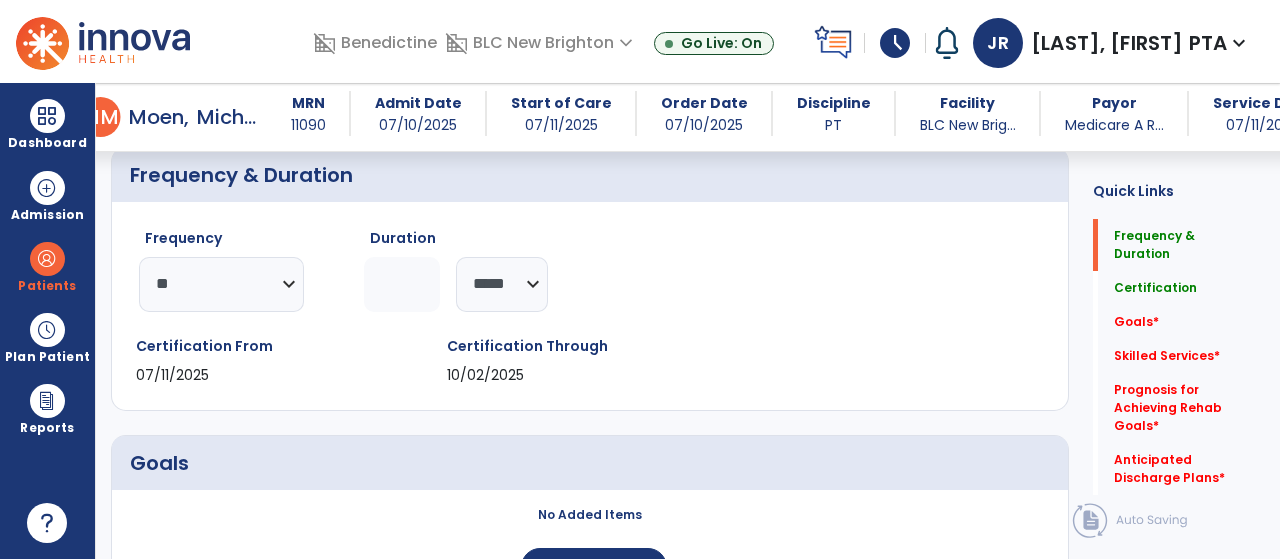 scroll, scrollTop: 205, scrollLeft: 0, axis: vertical 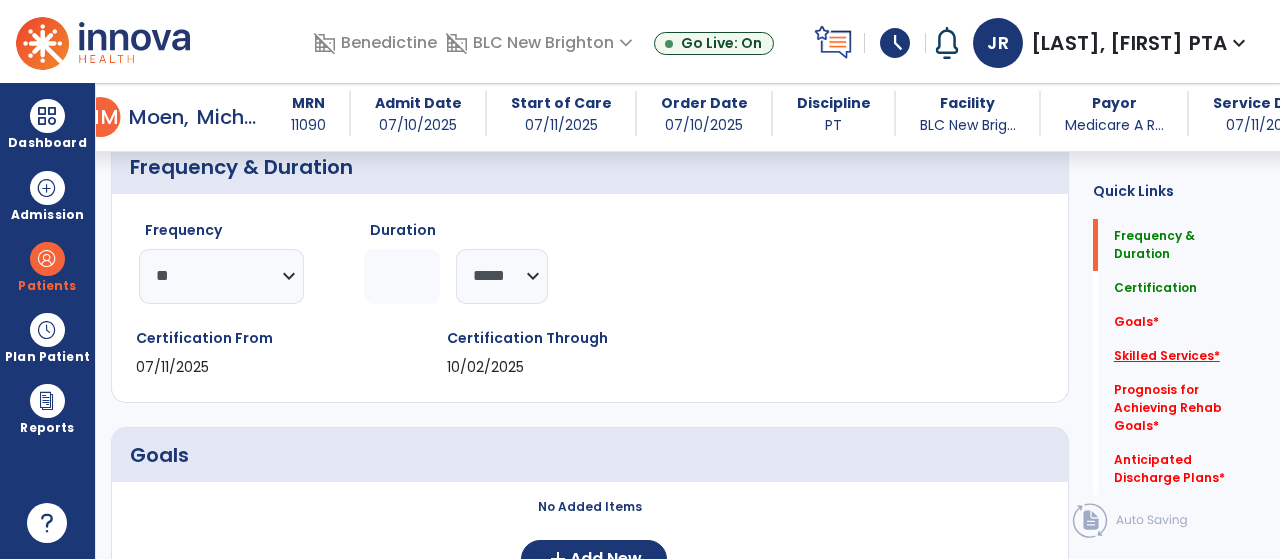 type on "**" 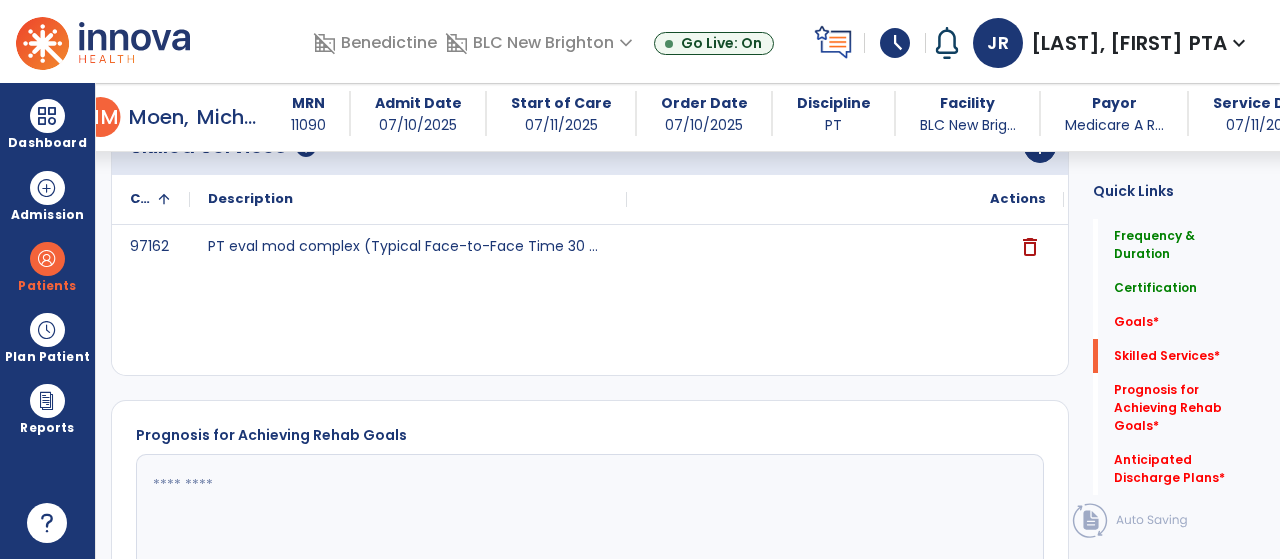 scroll, scrollTop: 613, scrollLeft: 0, axis: vertical 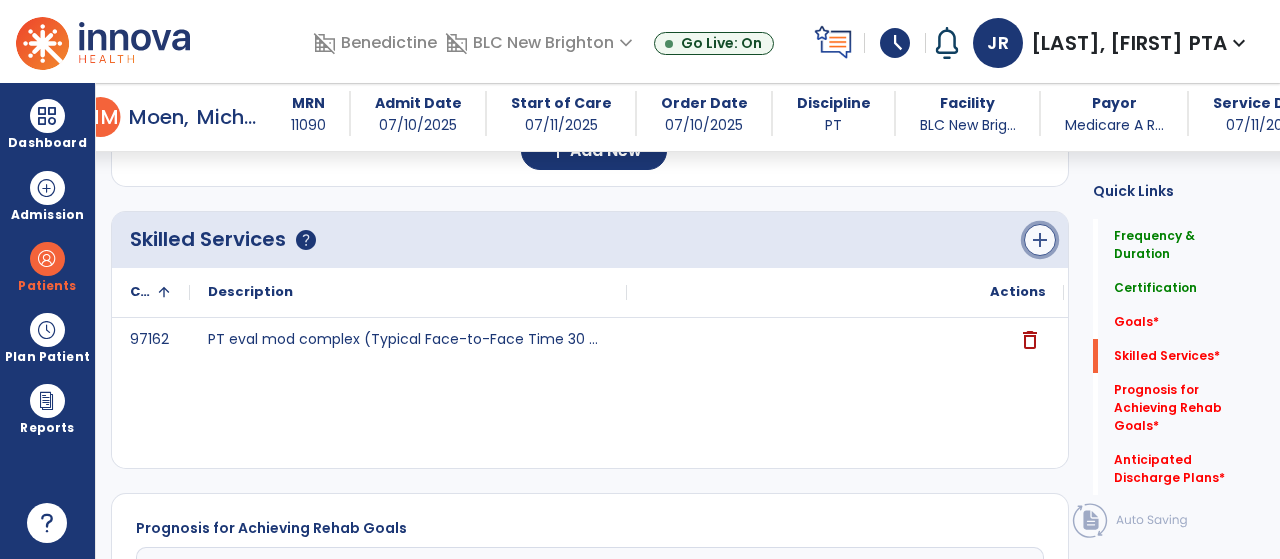 click on "add" 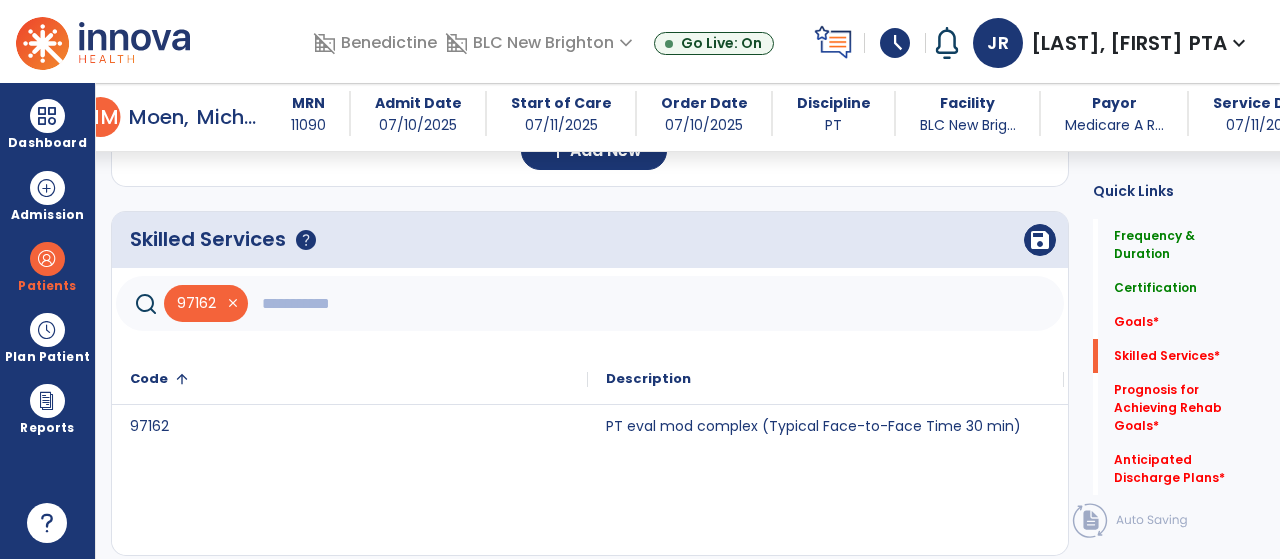 click 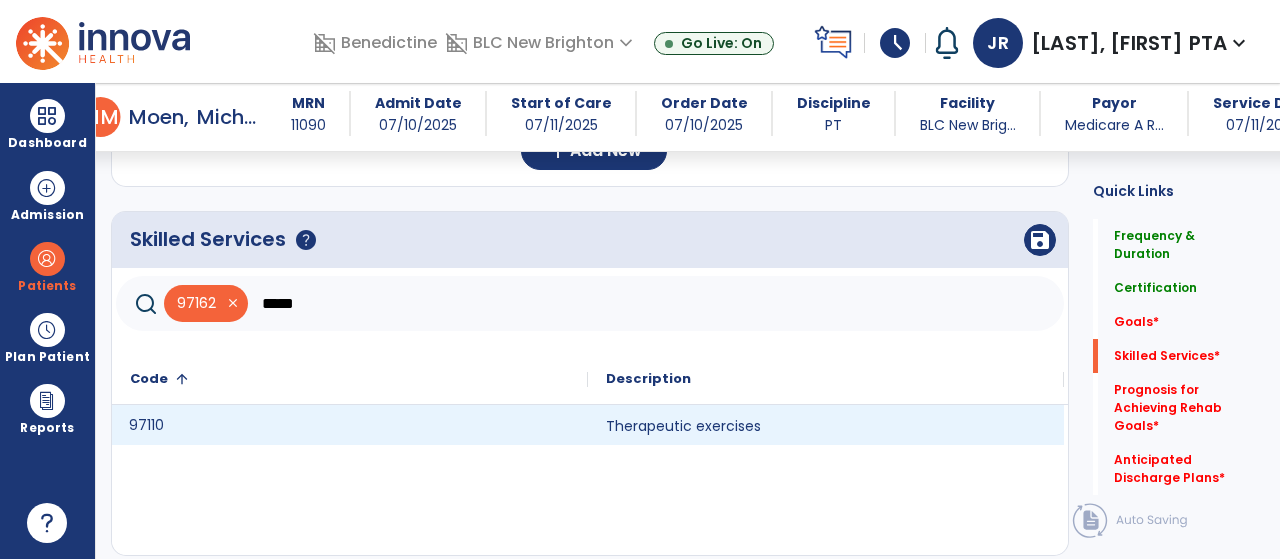 click on "97110" 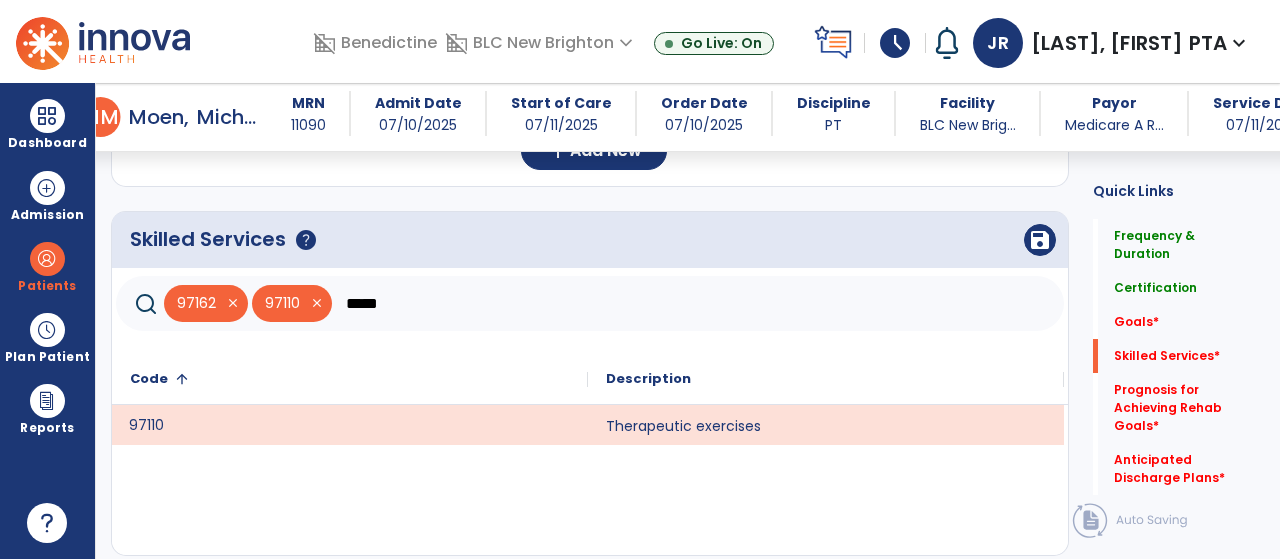 click on "*****" 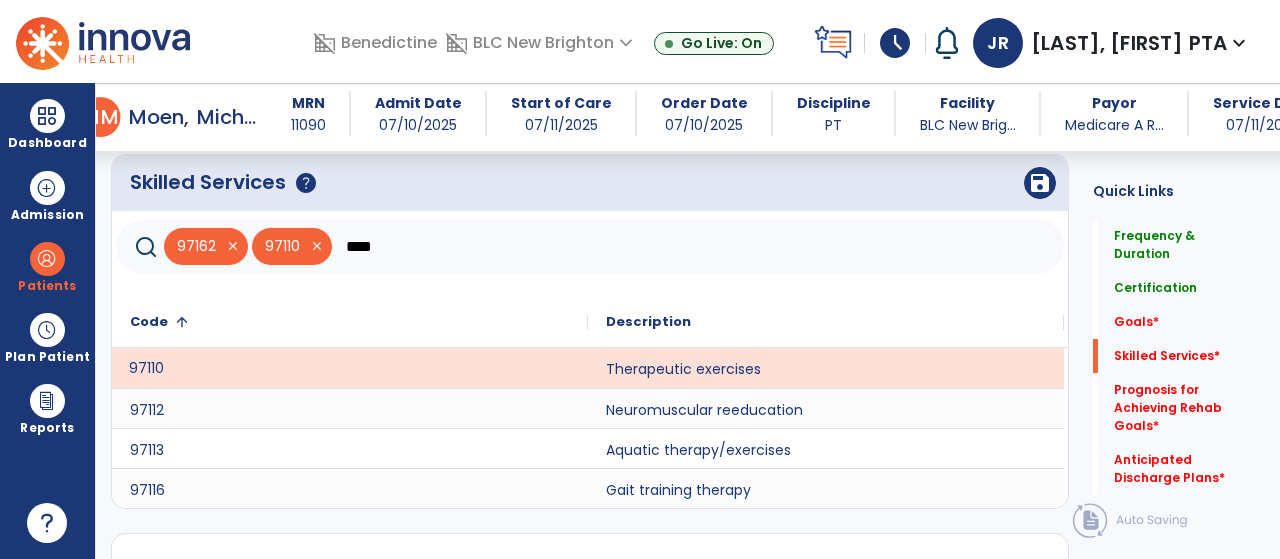 scroll, scrollTop: 671, scrollLeft: 0, axis: vertical 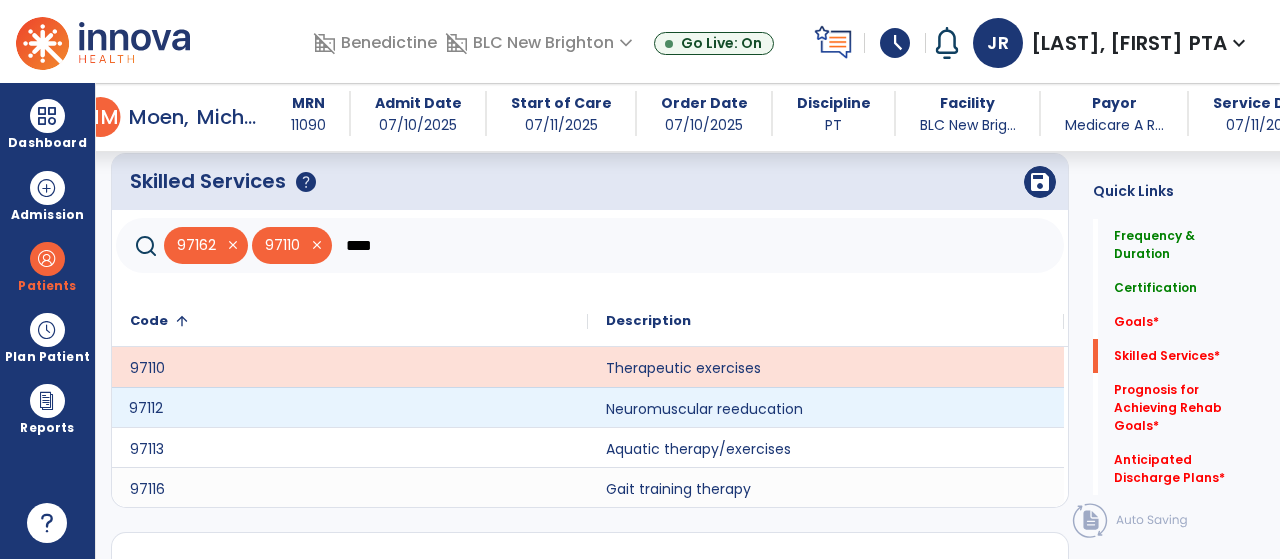 click on "97112" 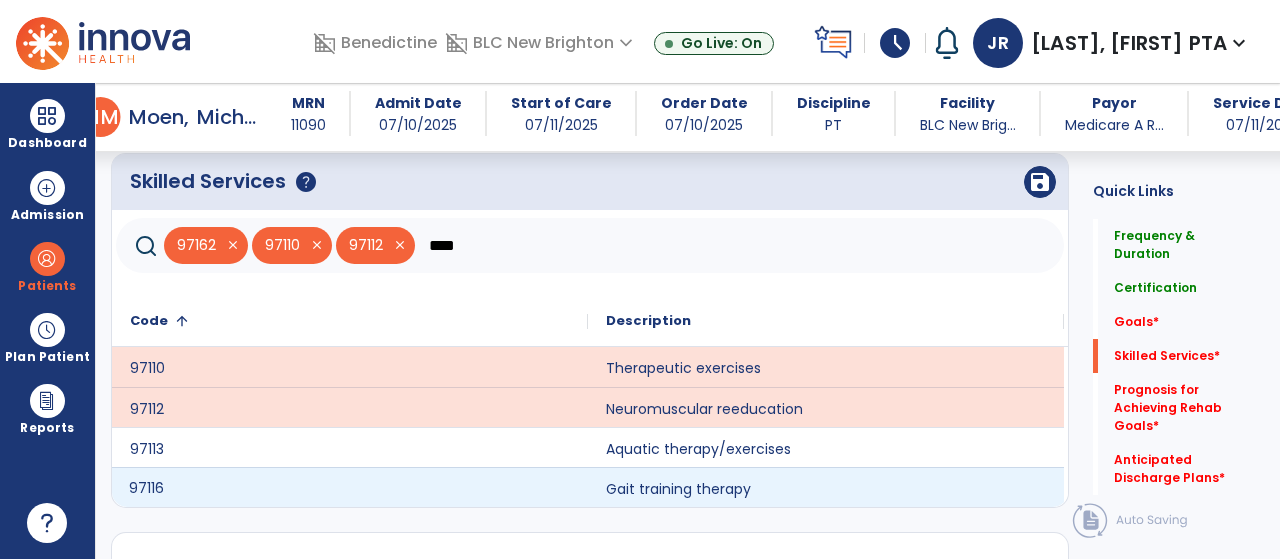 click on "97116" 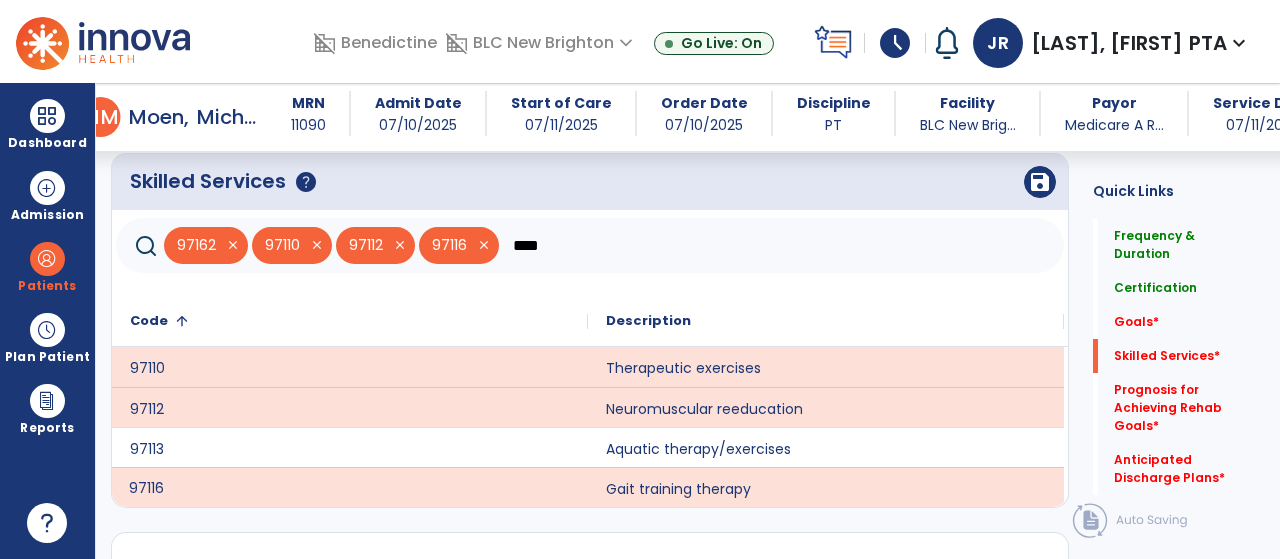click on "****" 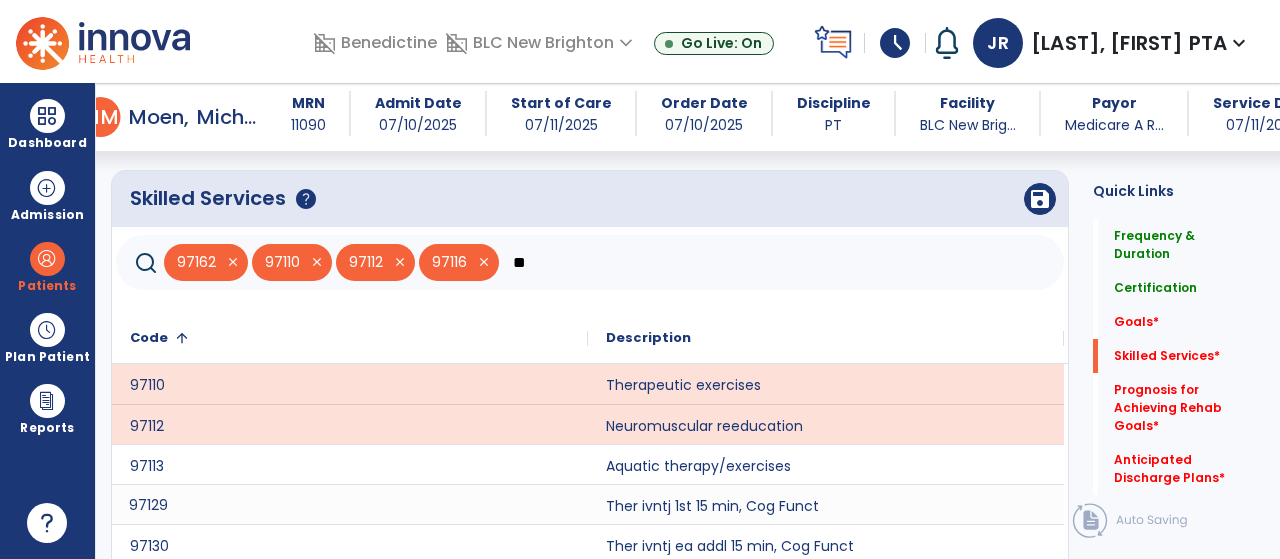 scroll, scrollTop: 599, scrollLeft: 0, axis: vertical 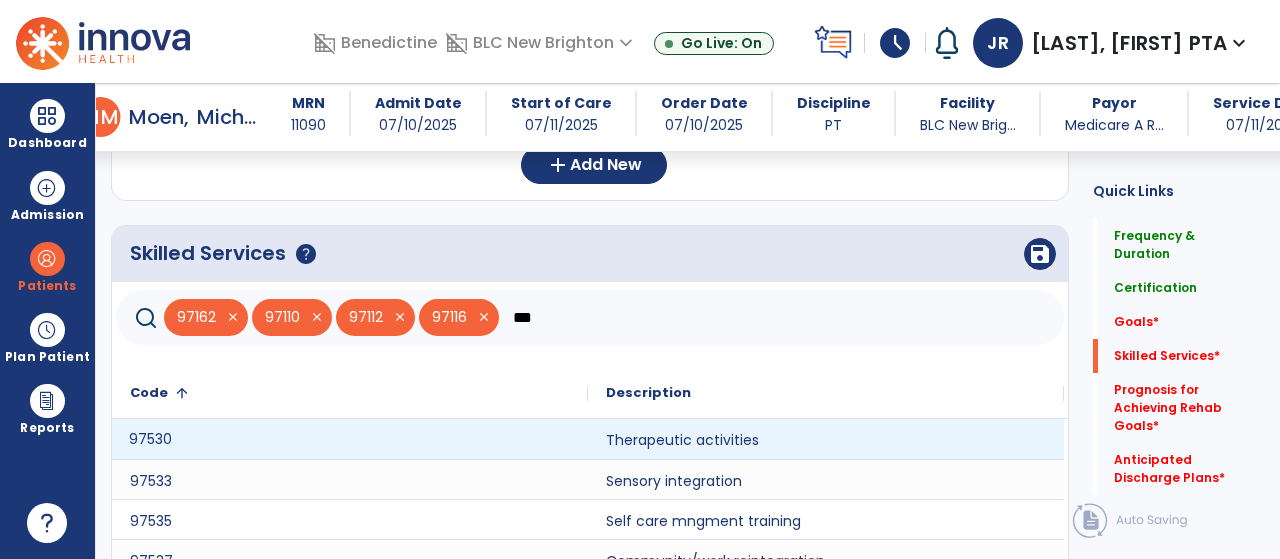 click on "97530" 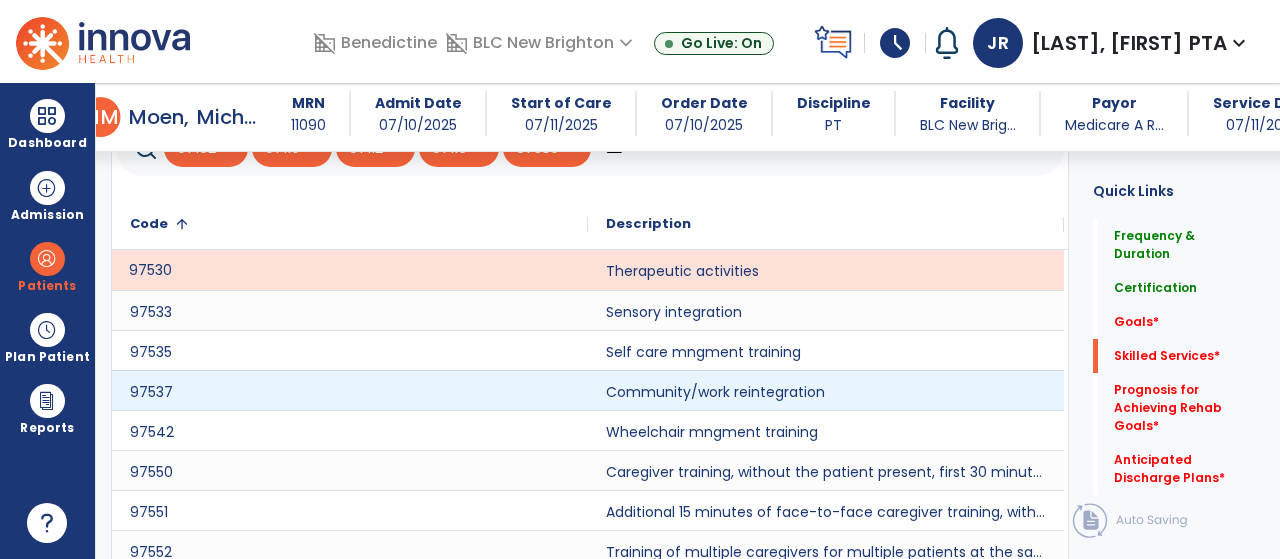 scroll, scrollTop: 772, scrollLeft: 0, axis: vertical 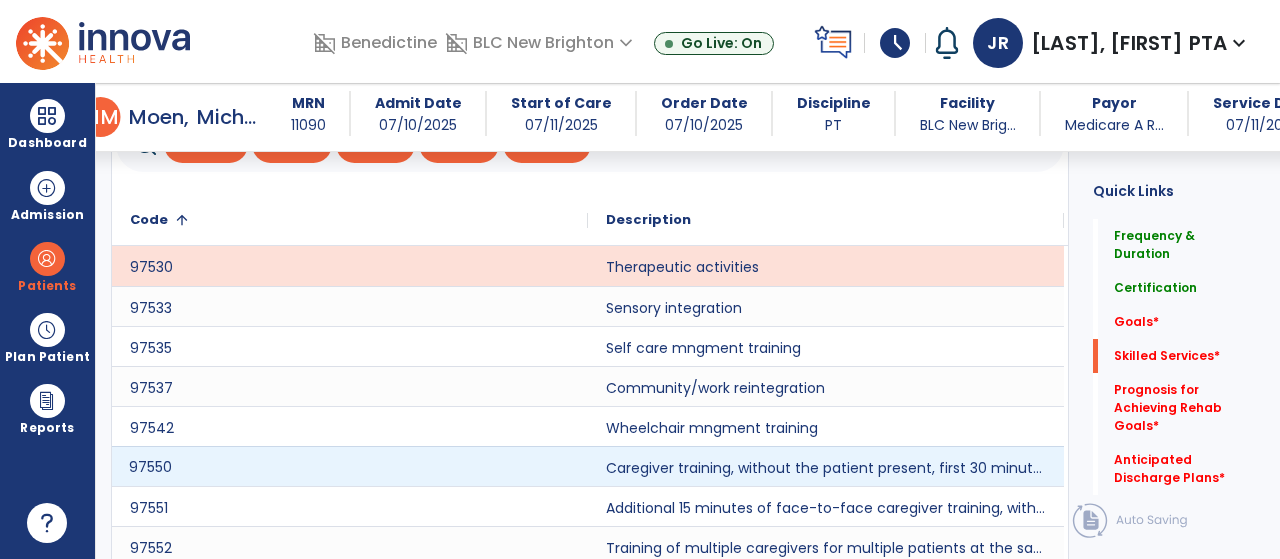 click on "97550" 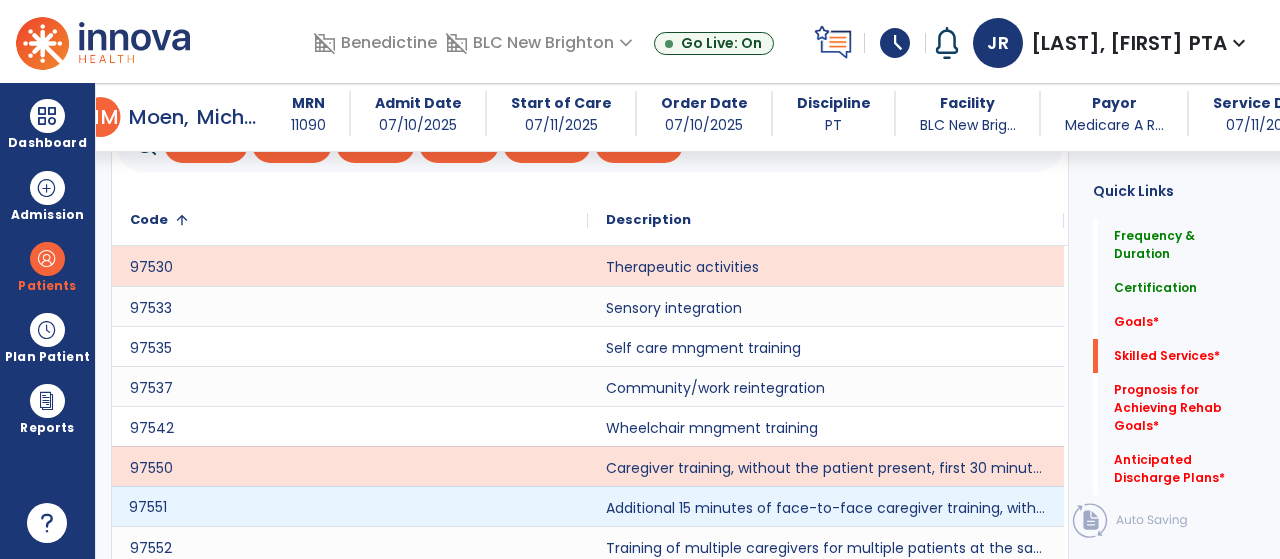 click on "97551" 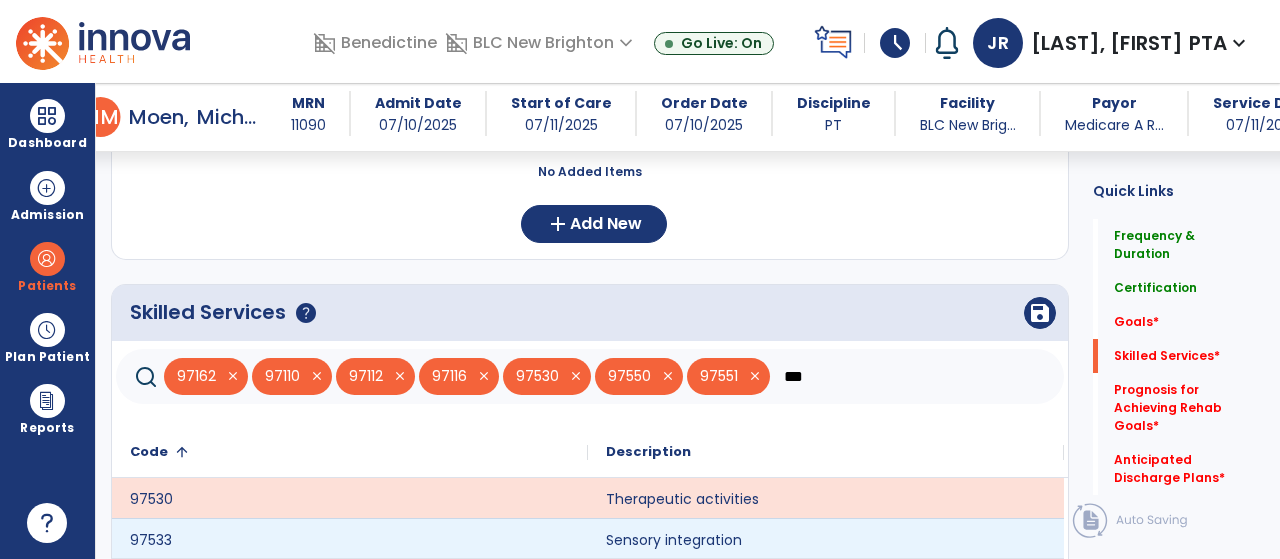 scroll, scrollTop: 515, scrollLeft: 0, axis: vertical 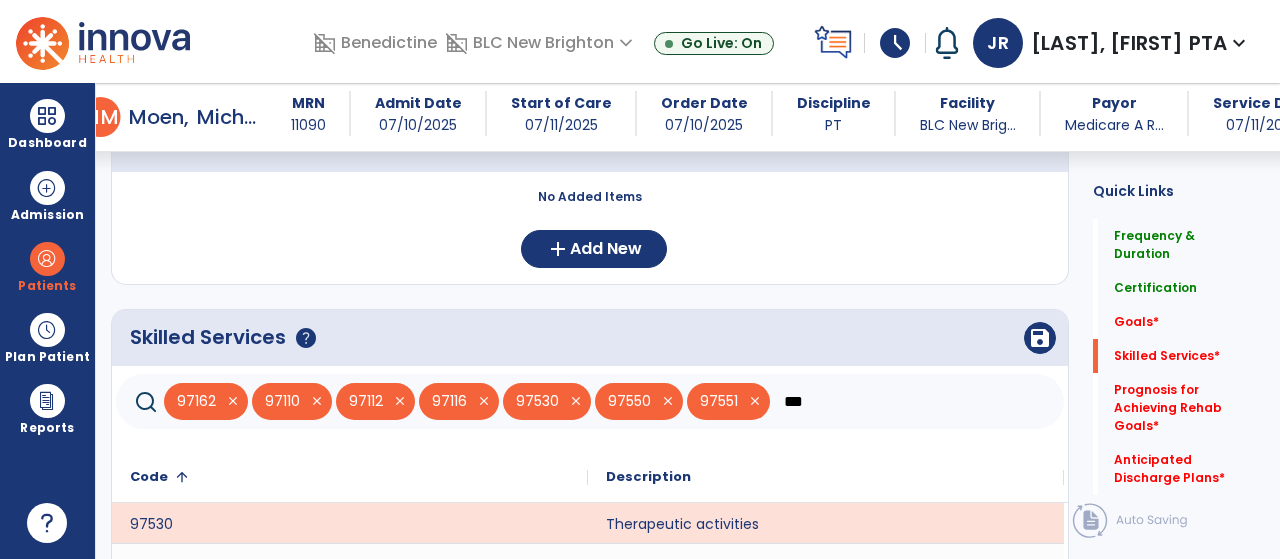 click on "***" 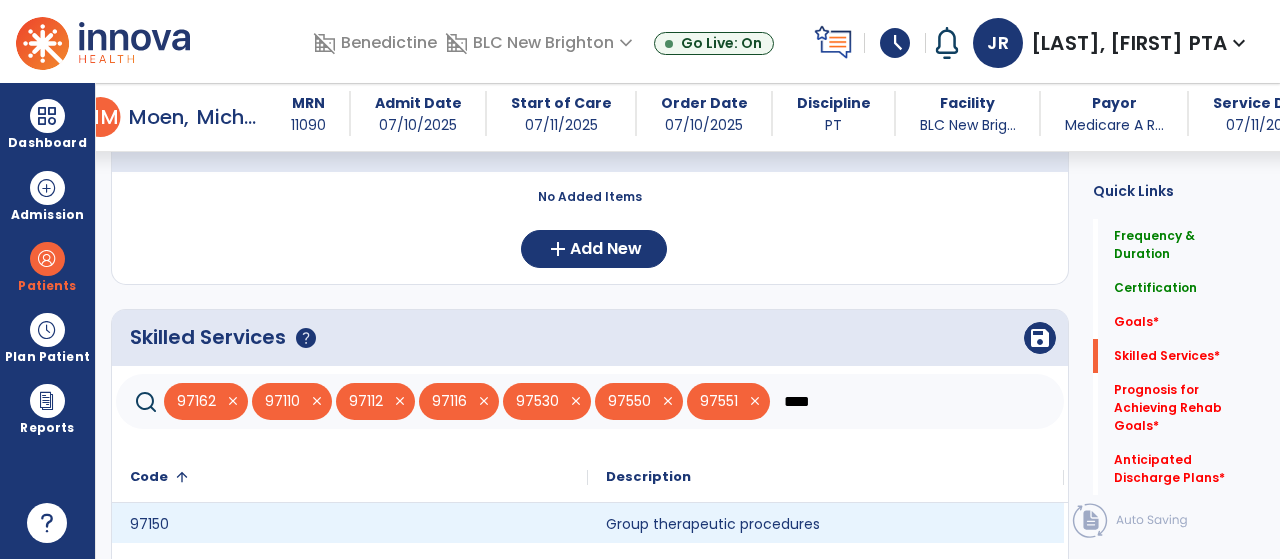 type on "****" 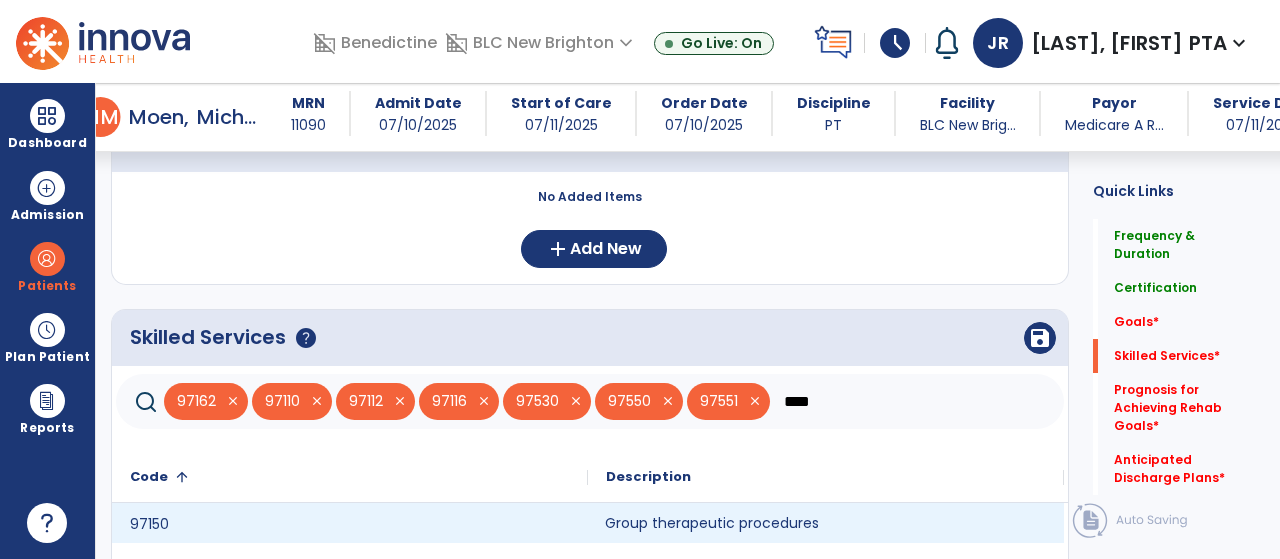click on "Group therapeutic procedures" 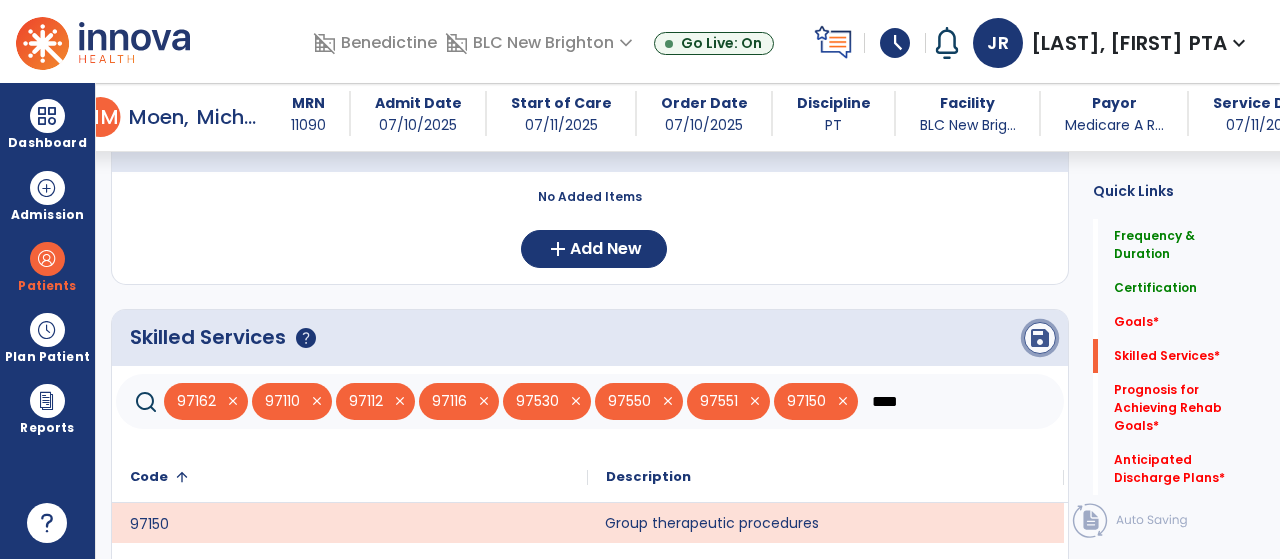 click on "save" 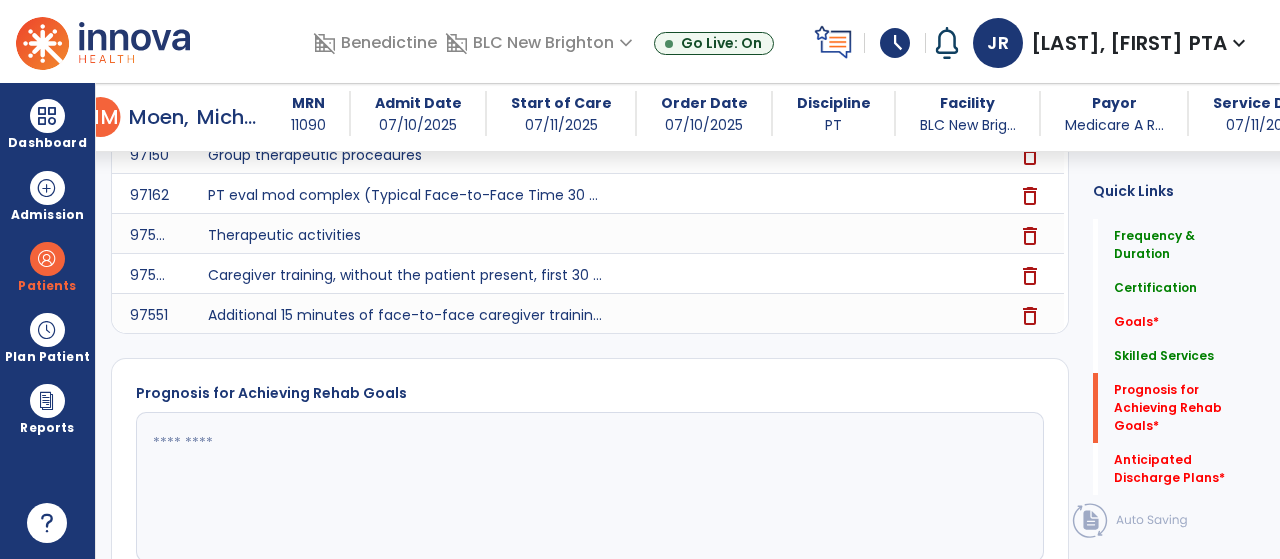 scroll, scrollTop: 1100, scrollLeft: 0, axis: vertical 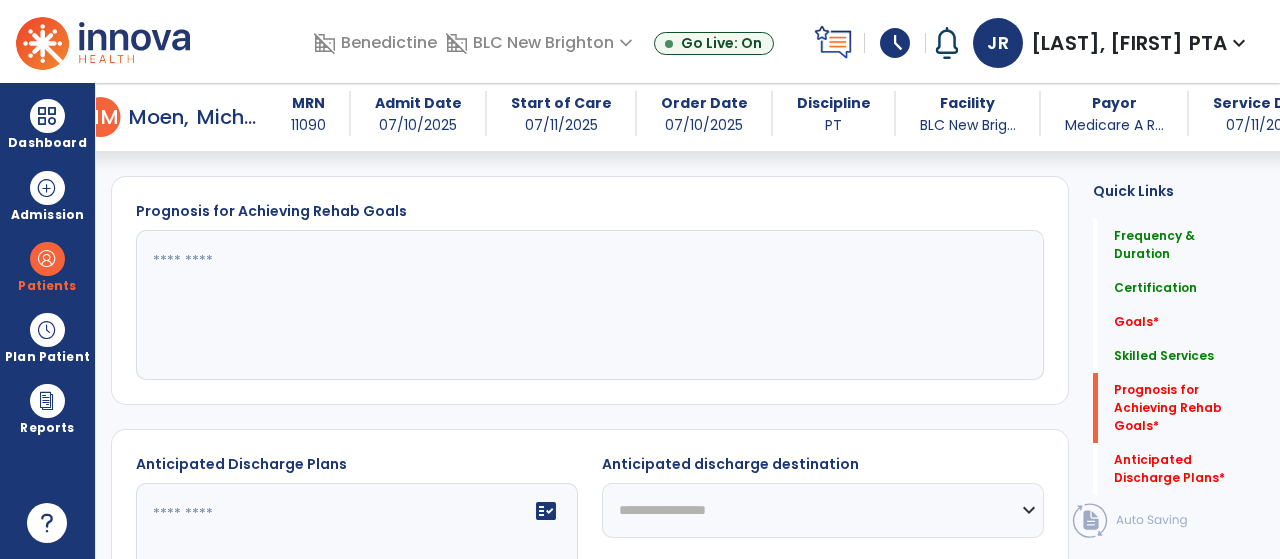 click 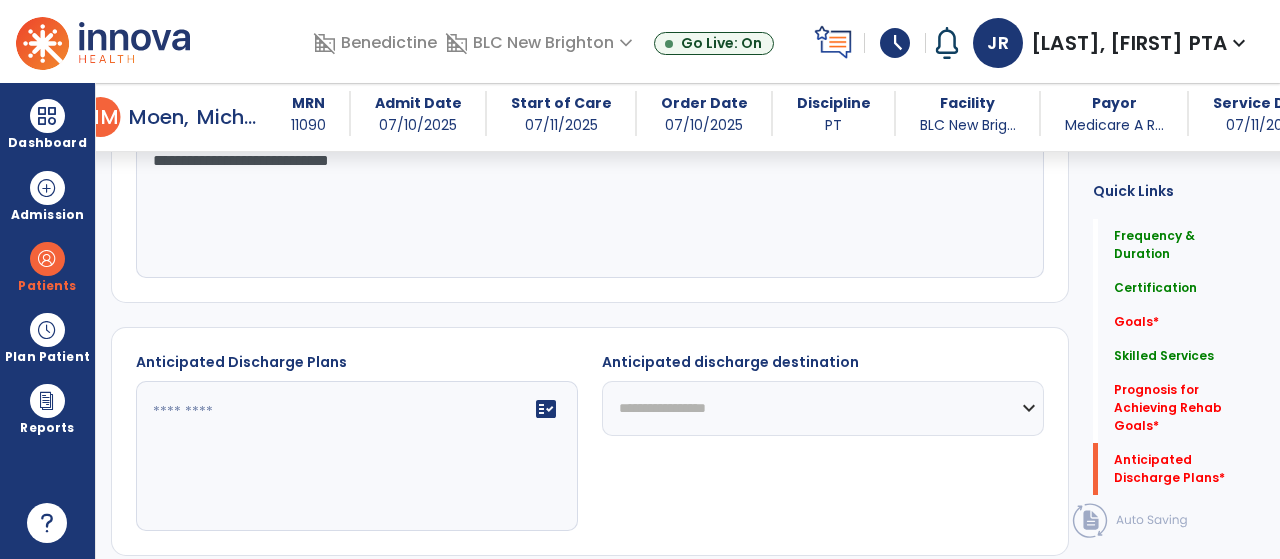 scroll, scrollTop: 1204, scrollLeft: 0, axis: vertical 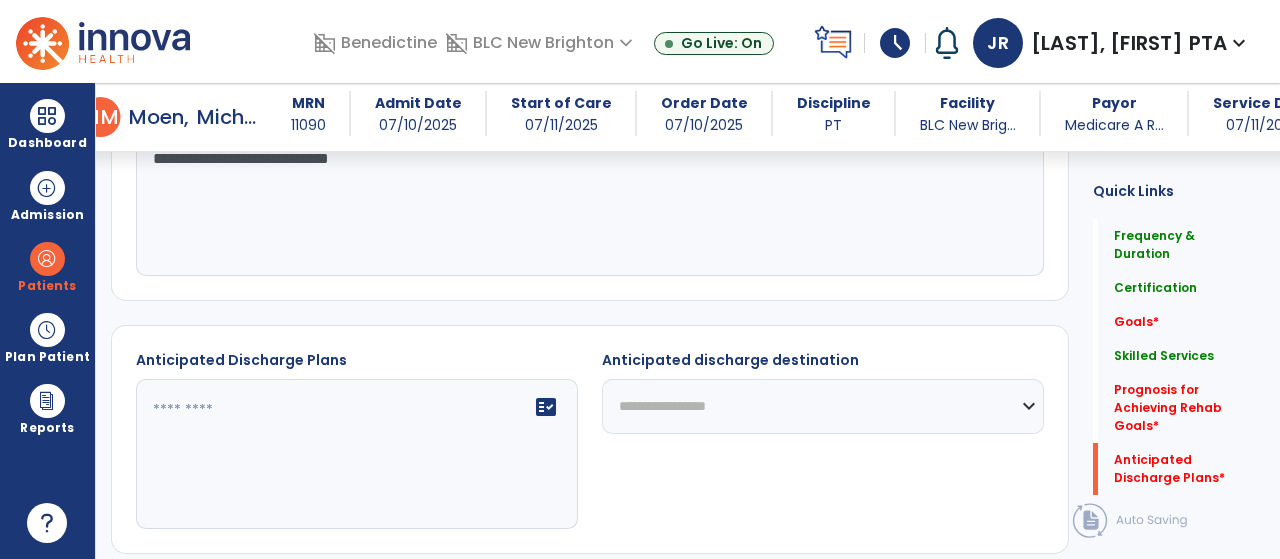 type on "**********" 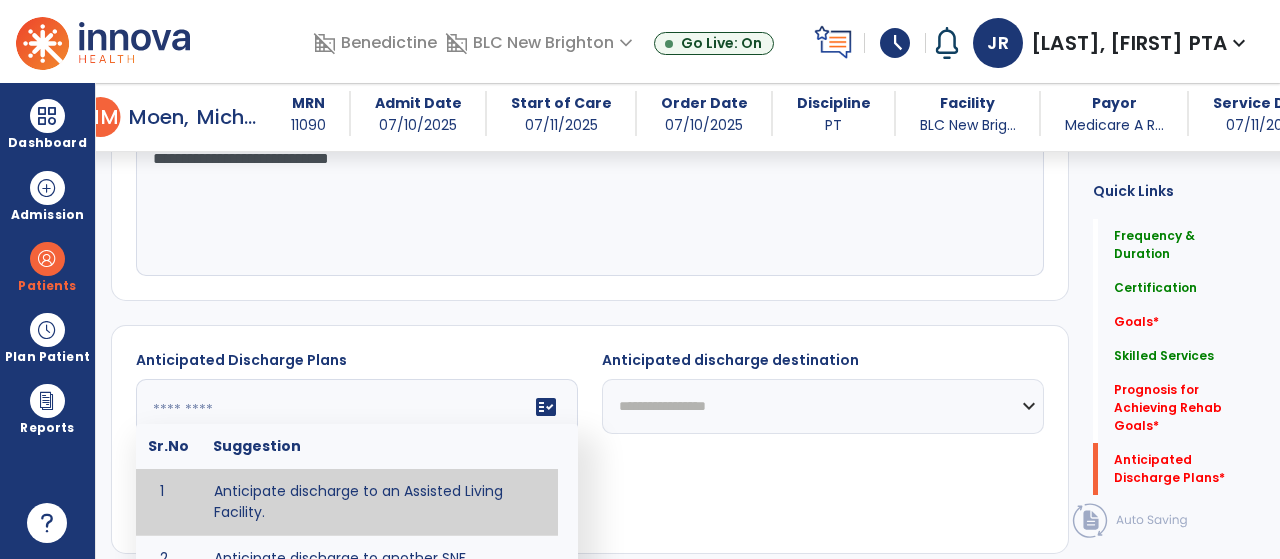 click on "fact_check  Sr.No Suggestion 1 Anticipate discharge to an Assisted Living Facility. 2 Anticipate discharge to another SNF. 3 Anticipate discharge to home. 4 Anticipate discharge to hospice care. 5 Anticipate discharge to this SNF. 6 Anticipate patient will need [FULL/PART TIME] caregiver assistance. 7 Anticipate patient will need [ASSISTANCE LEVEL] assistance from [CAREGIVER]. 8 Anticipate patient will need 24-hour caregiver assistance. 9 Anticipate patient will need no caregiver assistance. 10 Discharge home and independent with caregiver. 11 Discharge home and independent without caregiver. 12 Discharge home and return to community activities. 13 Discharge home and return to vocational activities. 14 Discharge to home with patient continuing therapy services with out patient therapy. 15 Discharge to home with patient continuing therapy with Home Health. 16 Discharge to home with patient planning to live alone. 17 DME - the following DME for this patient is recommended by Physical Therapy: 18 19 20 21 22 23" 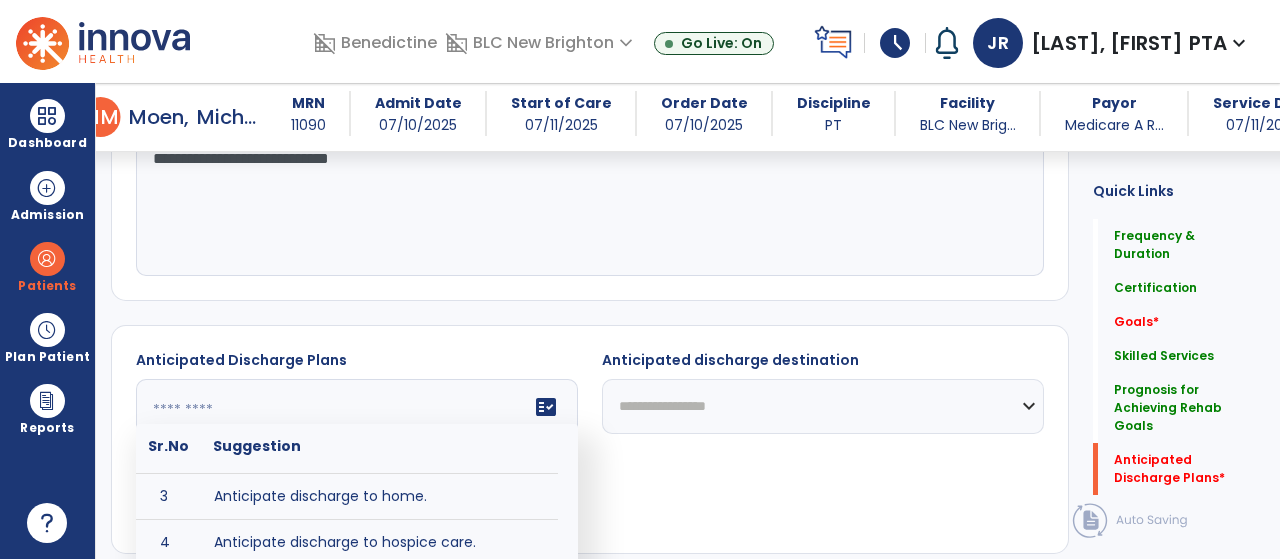 scroll, scrollTop: 110, scrollLeft: 0, axis: vertical 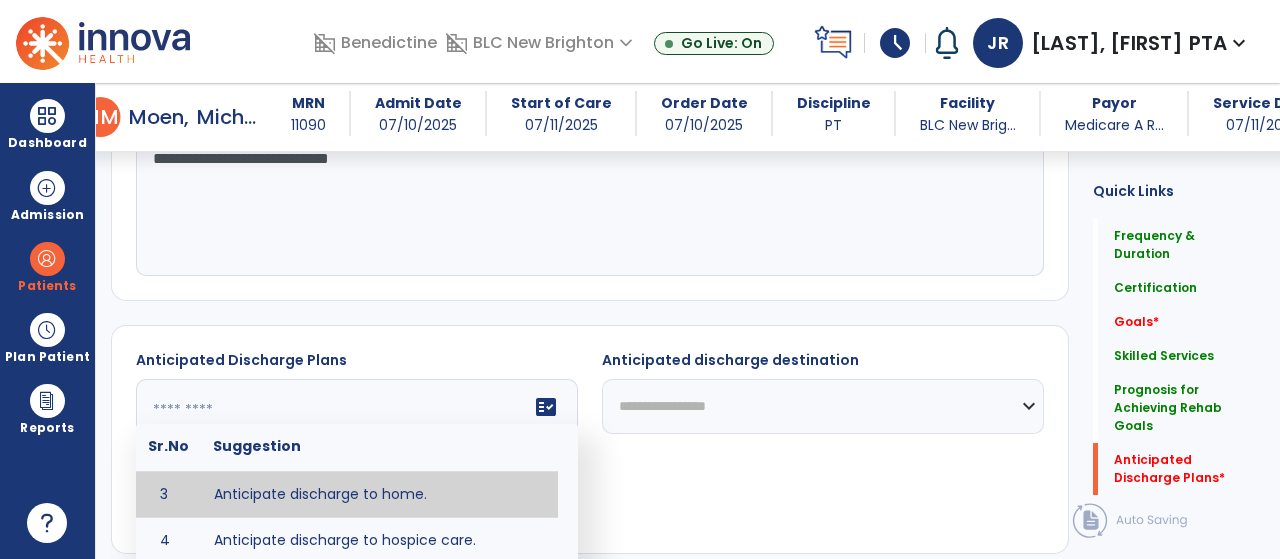 type on "**********" 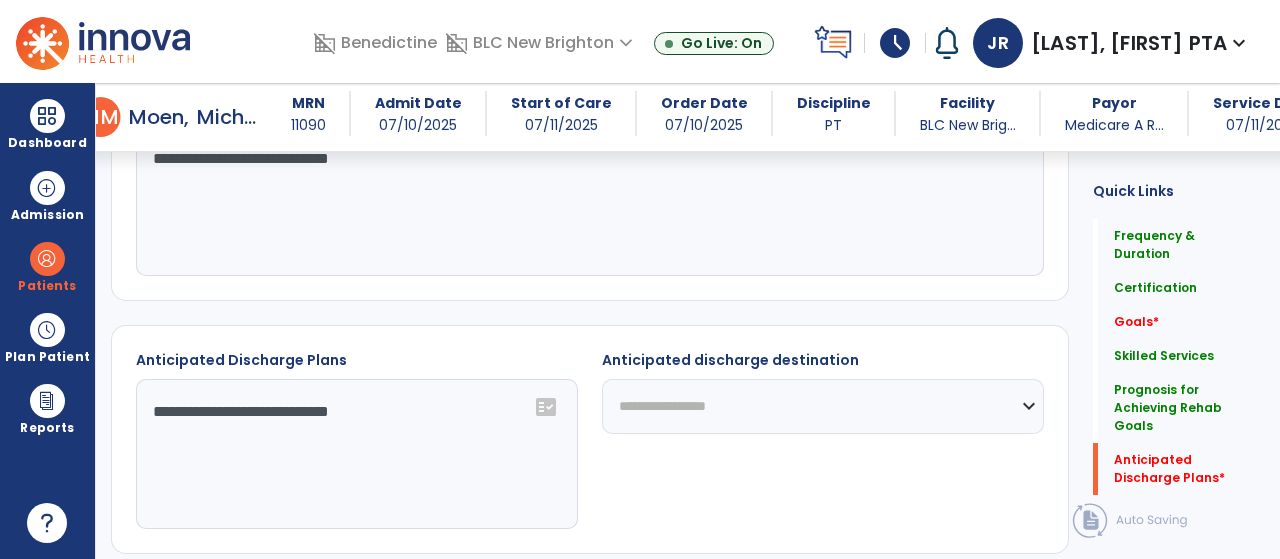 click on "**********" 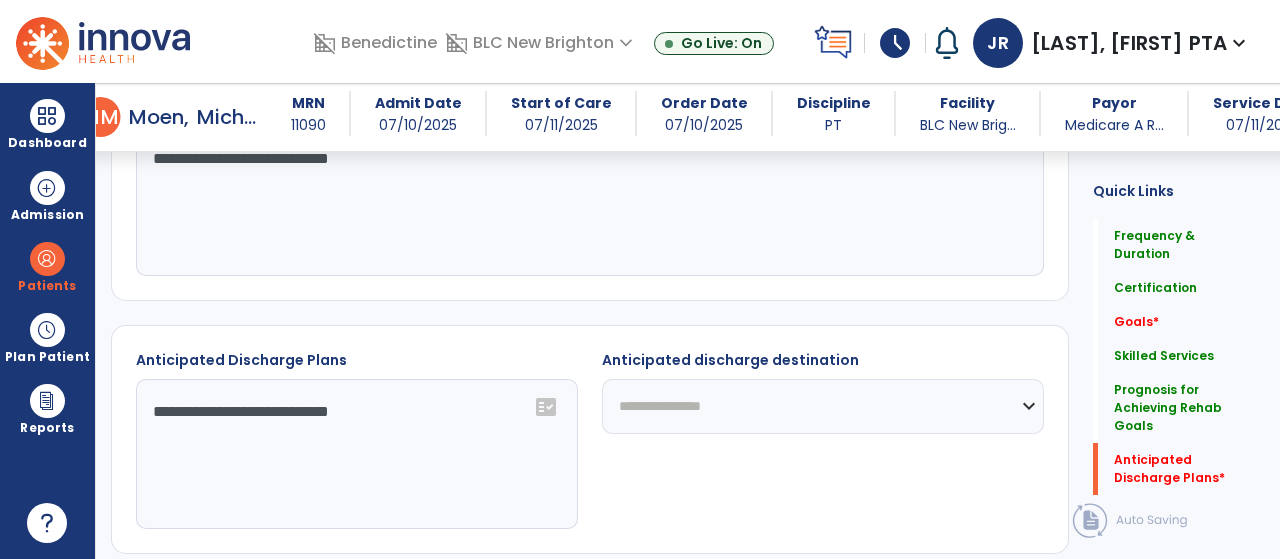 click on "**********" 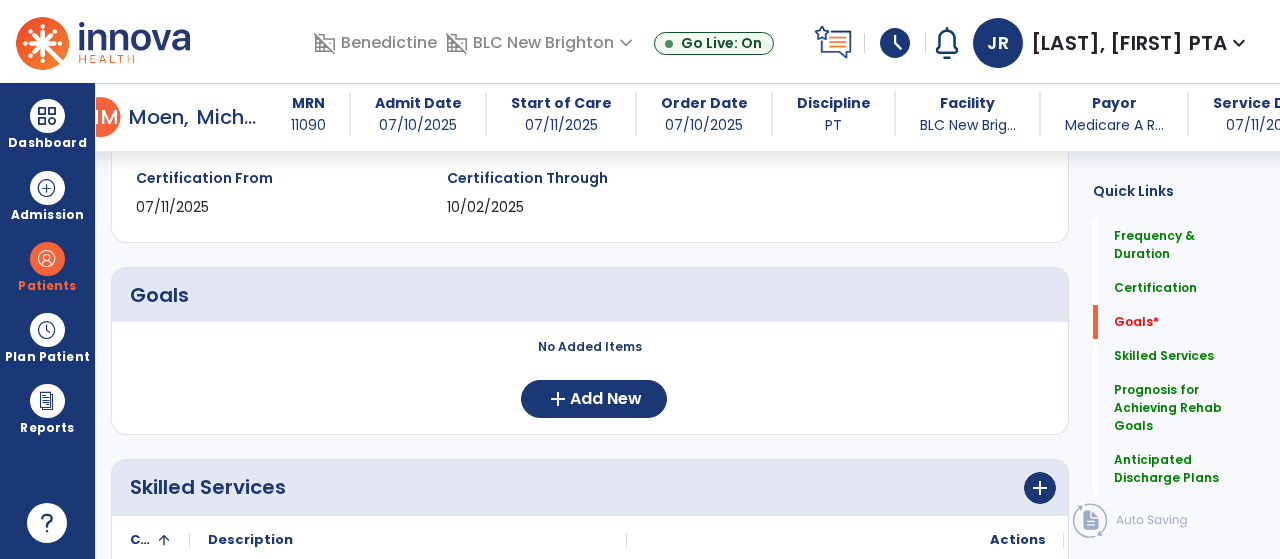 scroll, scrollTop: 334, scrollLeft: 0, axis: vertical 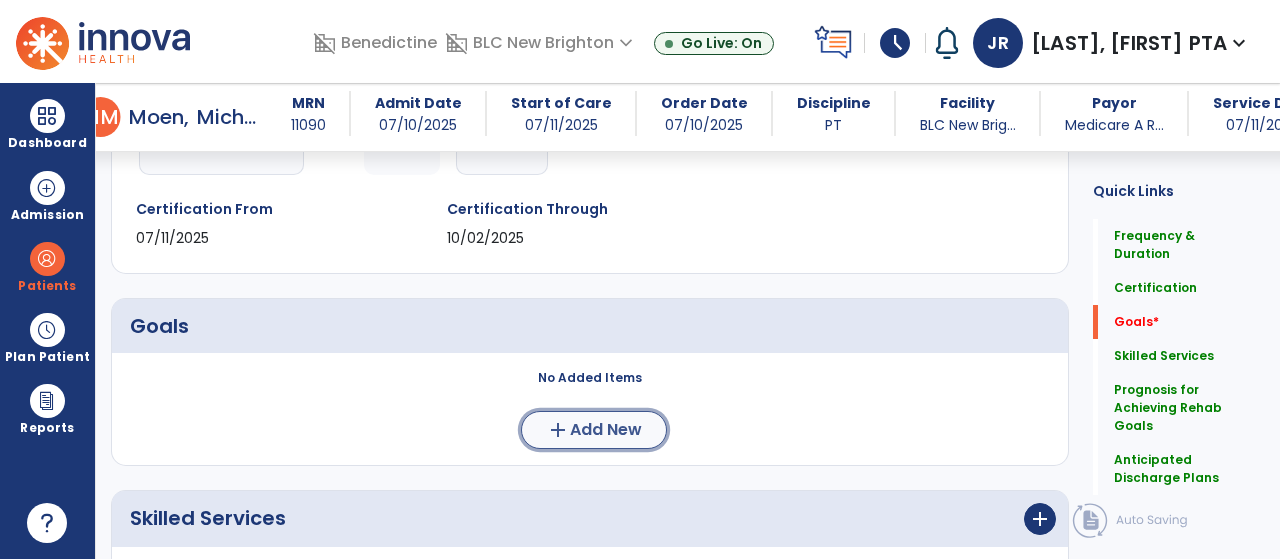 click on "Add New" at bounding box center (606, 430) 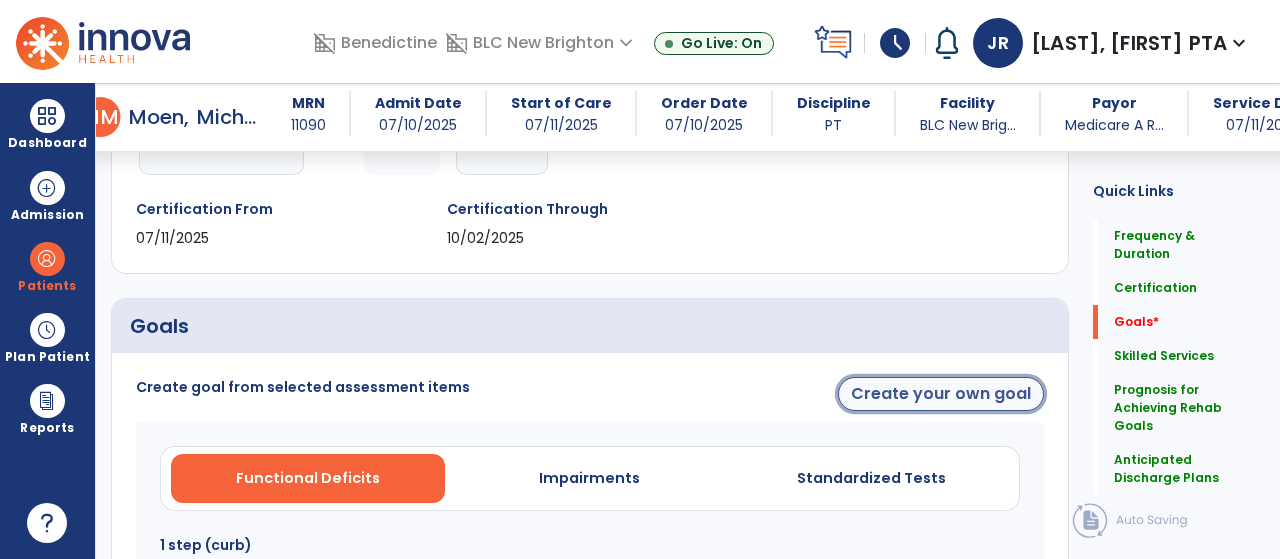 click on "Create your own goal" at bounding box center [941, 394] 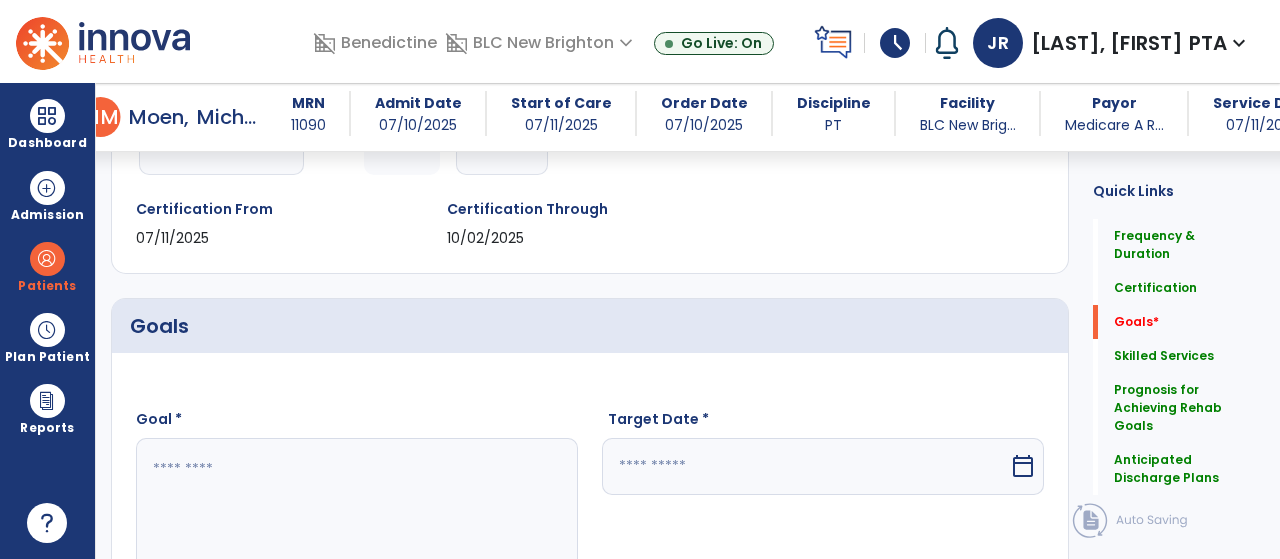 click at bounding box center (356, 513) 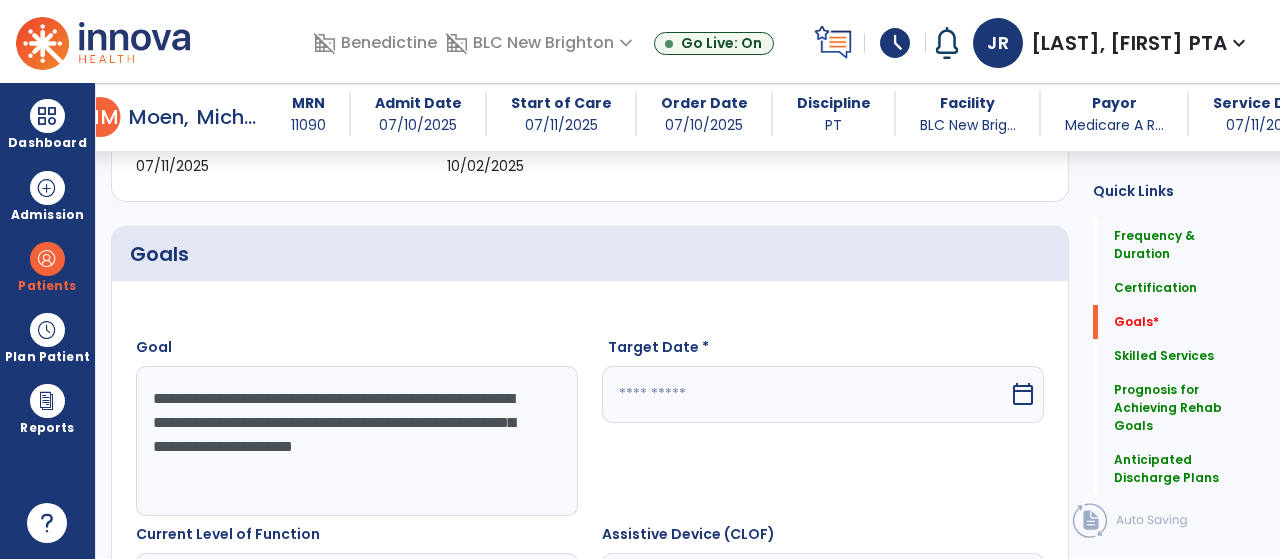scroll, scrollTop: 416, scrollLeft: 0, axis: vertical 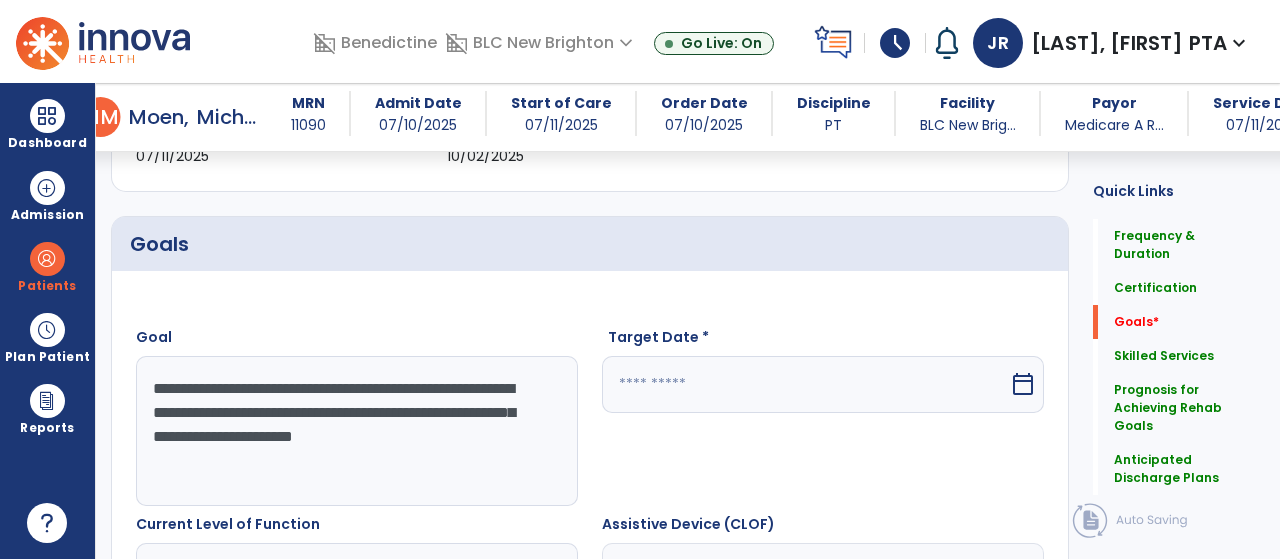 click on "**********" at bounding box center [356, 431] 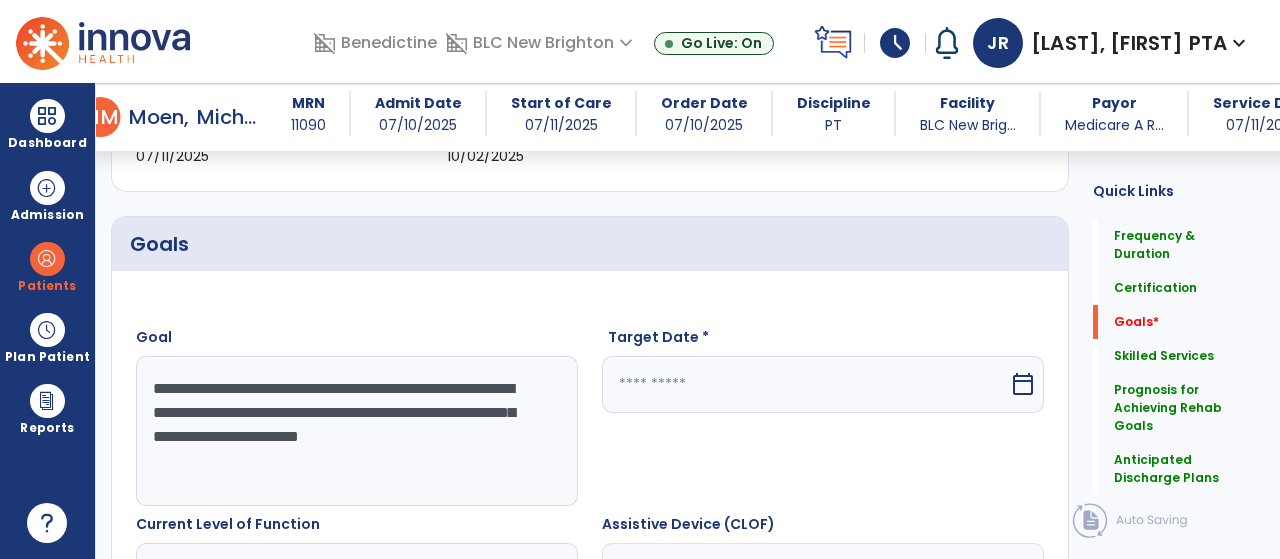 click on "**********" at bounding box center [356, 431] 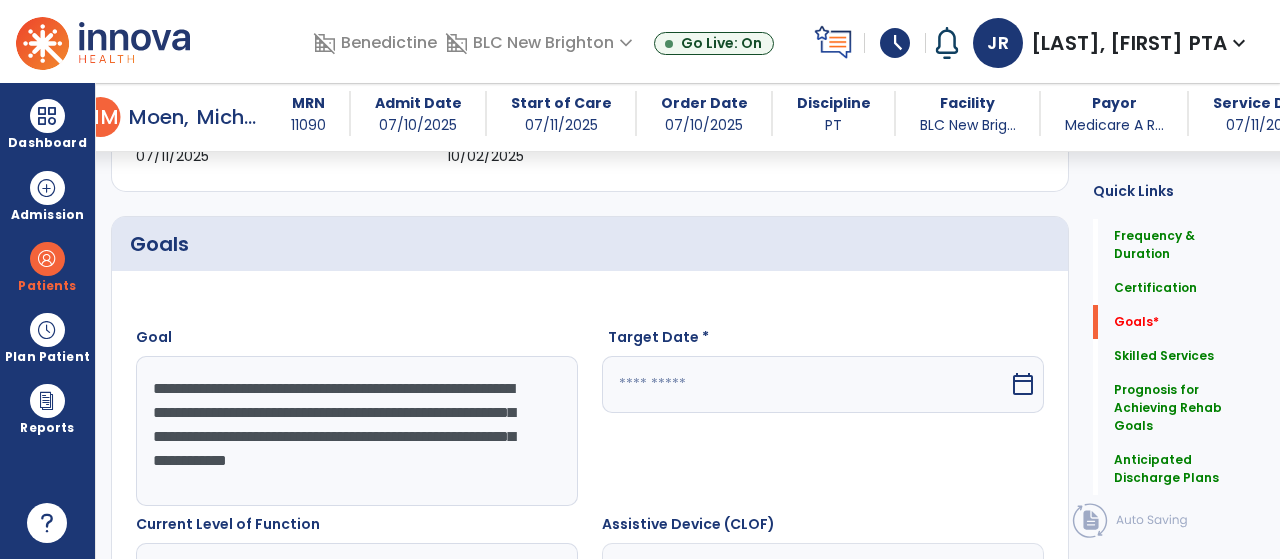 type on "**********" 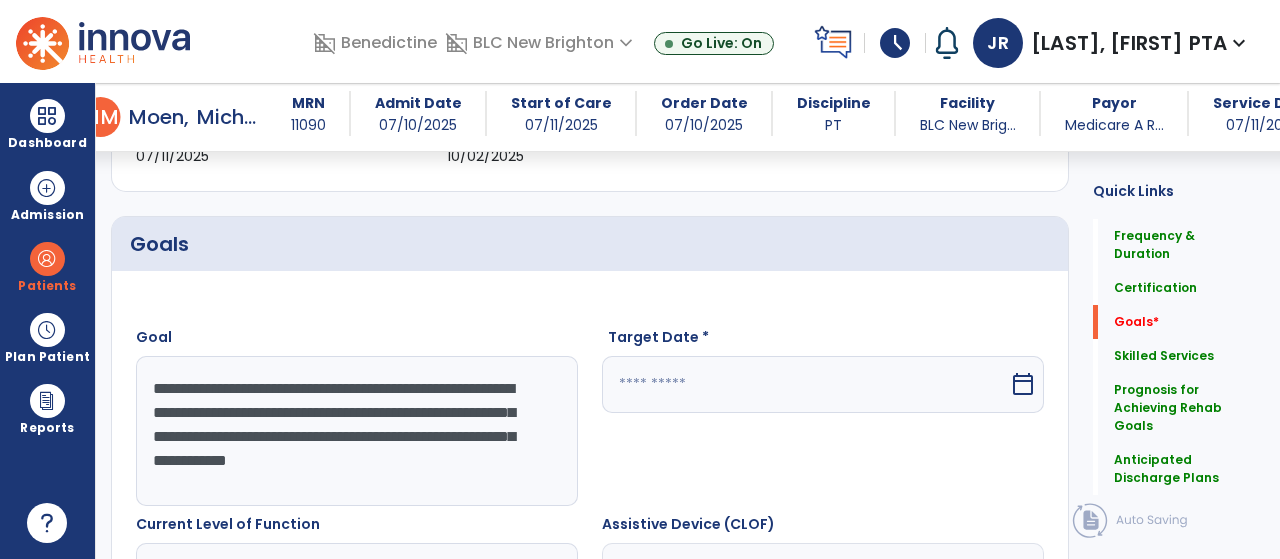 click at bounding box center (805, 384) 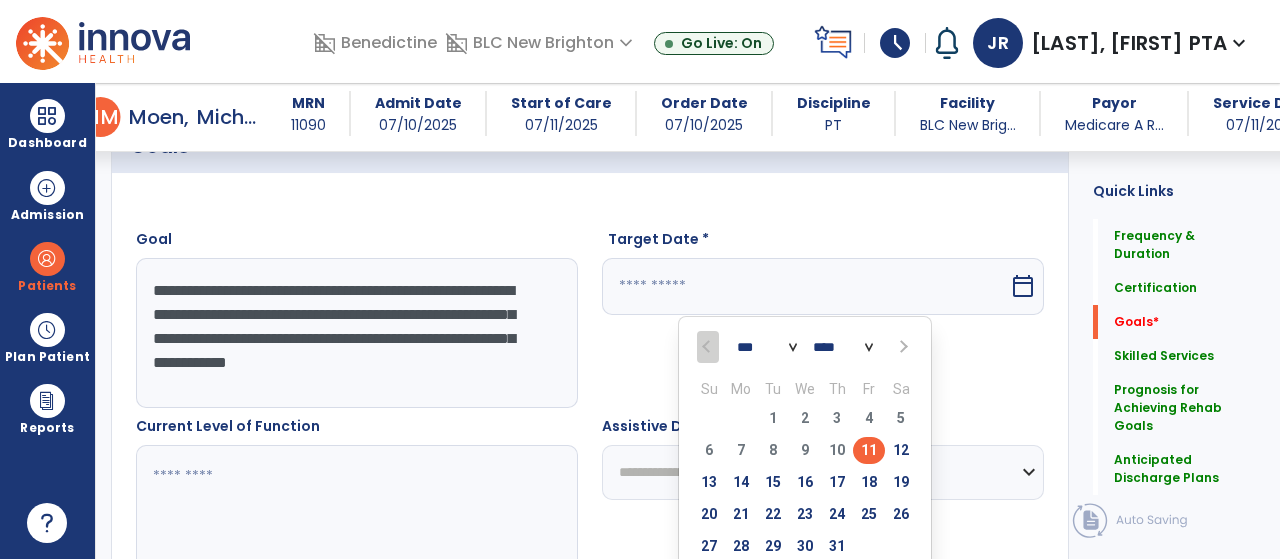 scroll, scrollTop: 516, scrollLeft: 0, axis: vertical 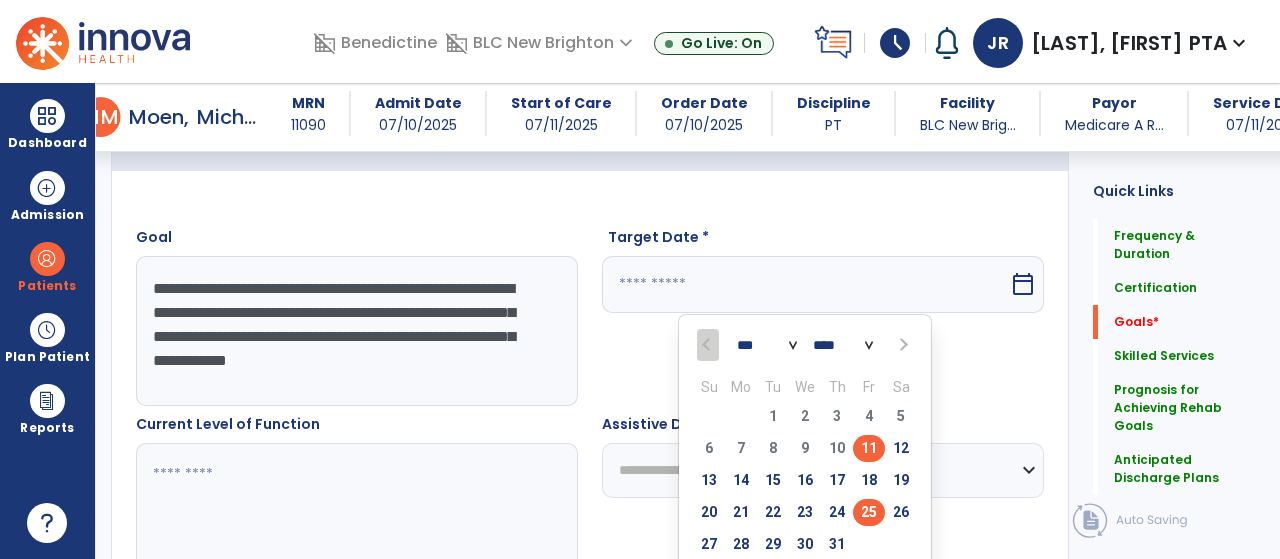 click on "25" at bounding box center (869, 512) 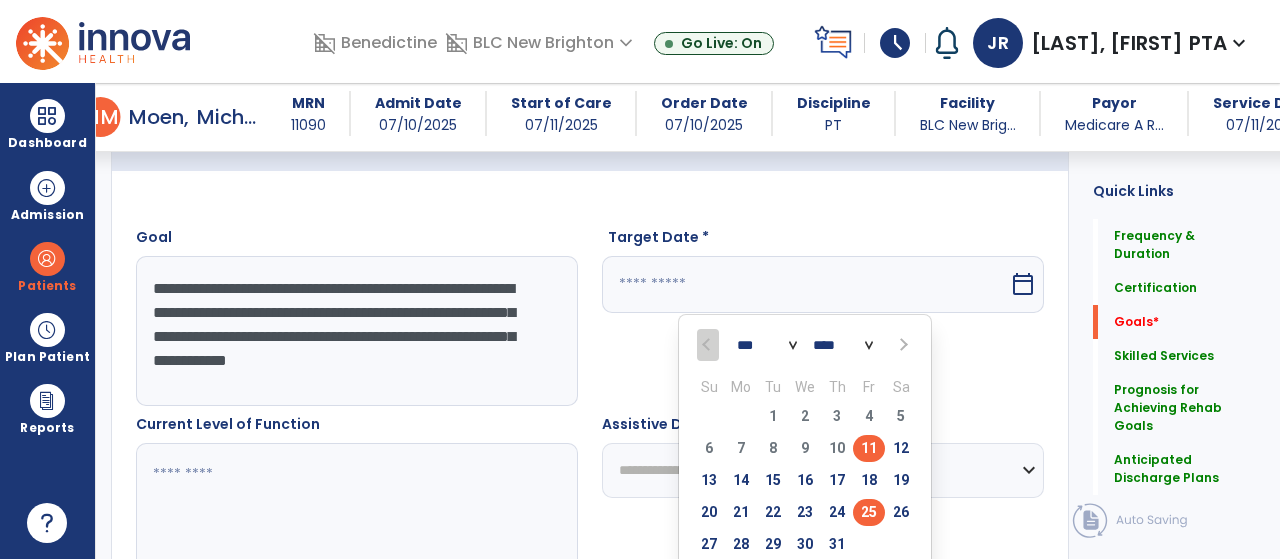 type on "*********" 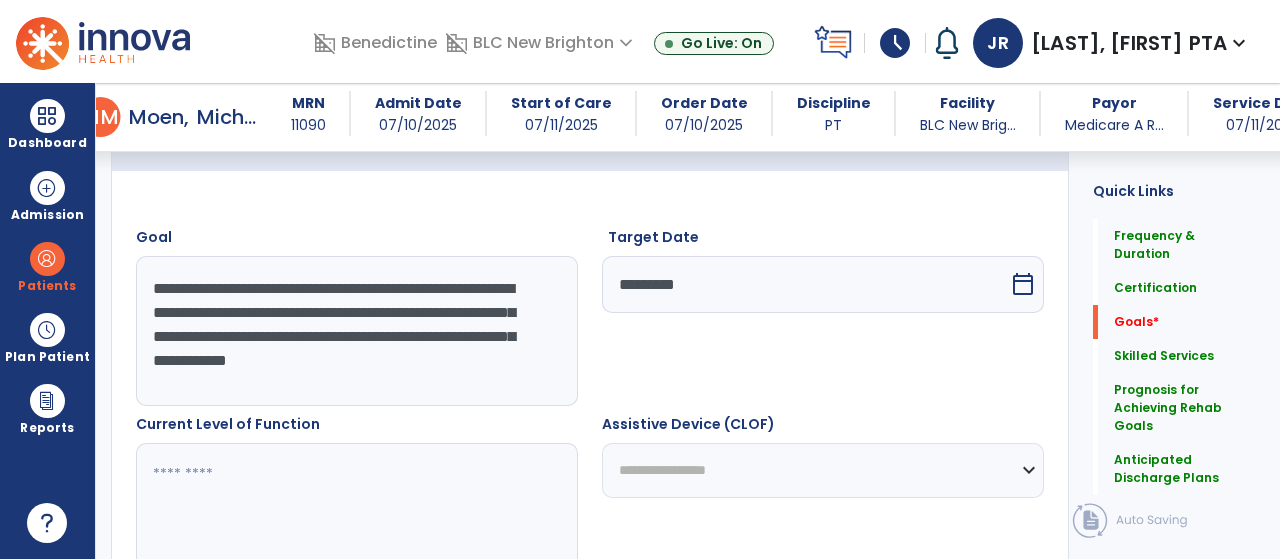 click at bounding box center [356, 518] 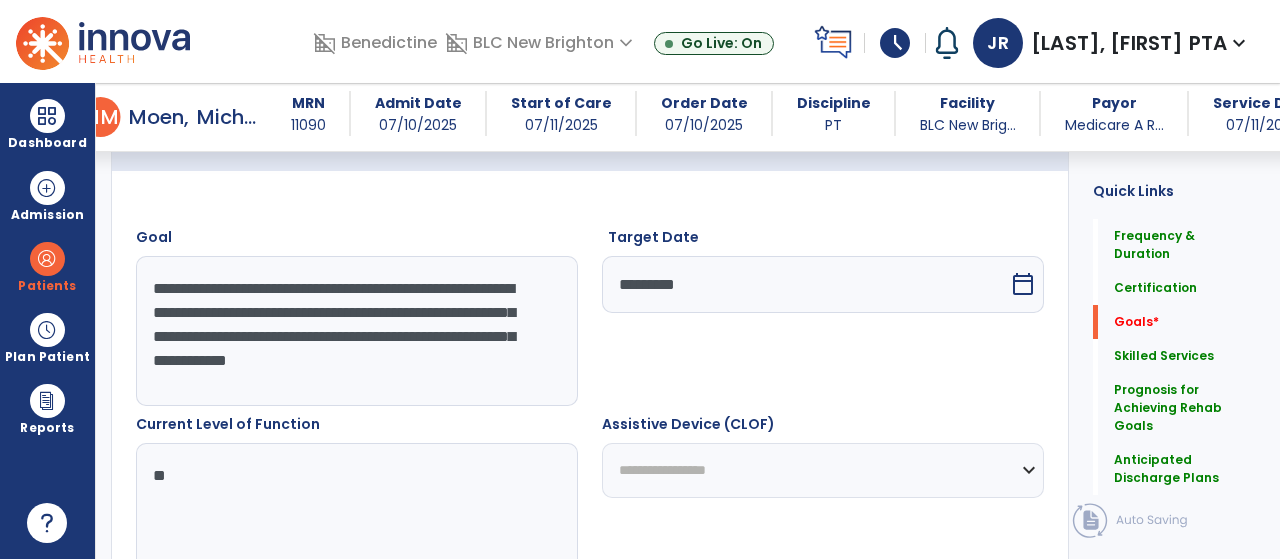 type on "*" 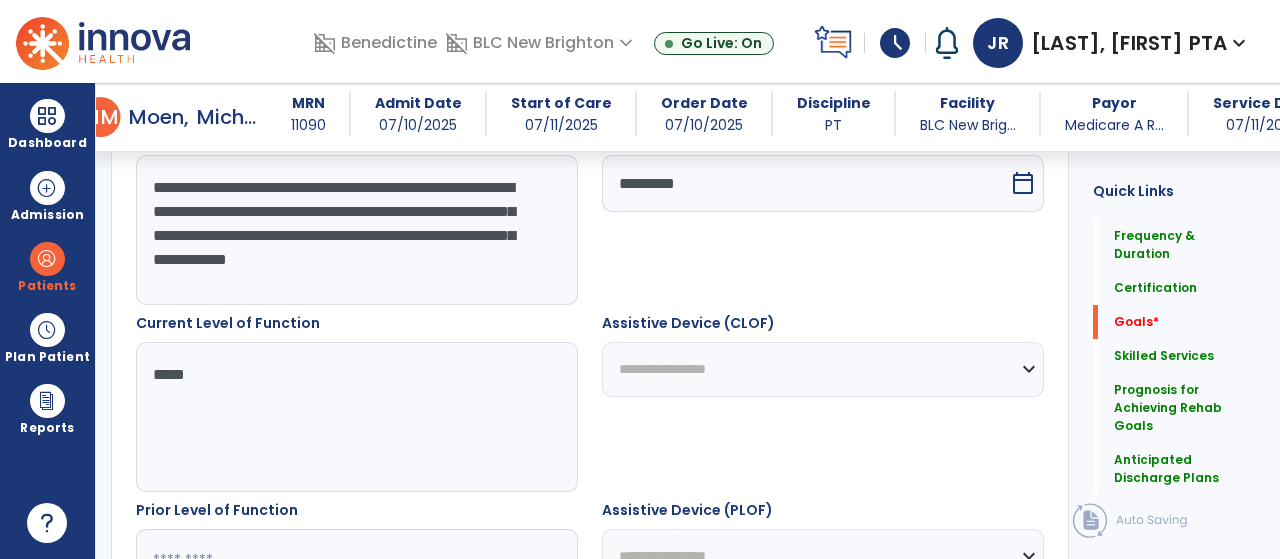 scroll, scrollTop: 618, scrollLeft: 0, axis: vertical 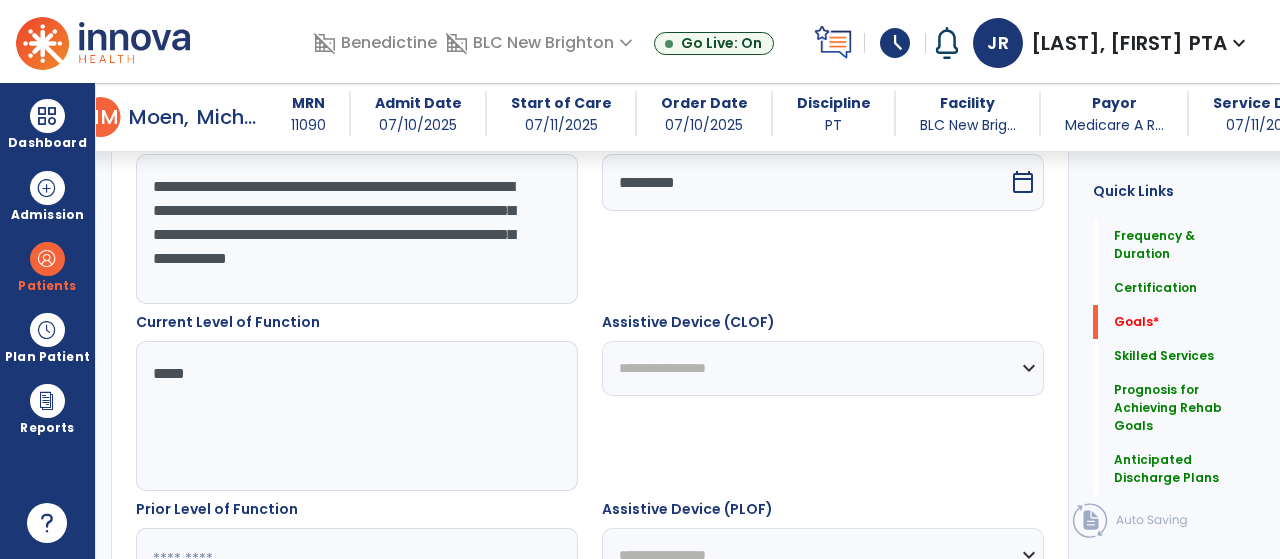 type on "*****" 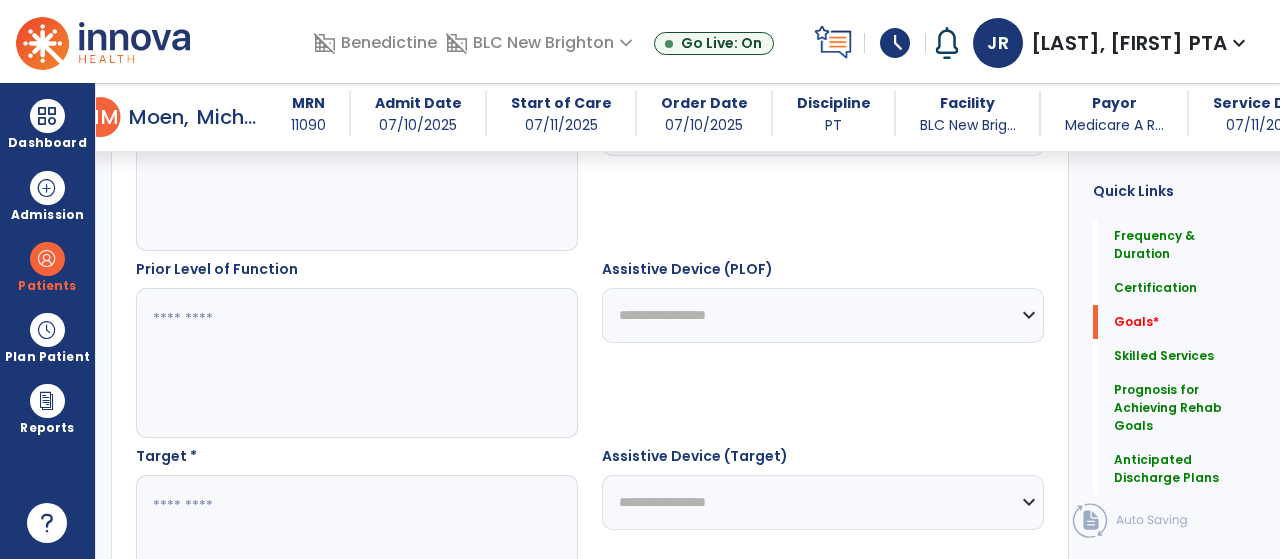 scroll, scrollTop: 860, scrollLeft: 0, axis: vertical 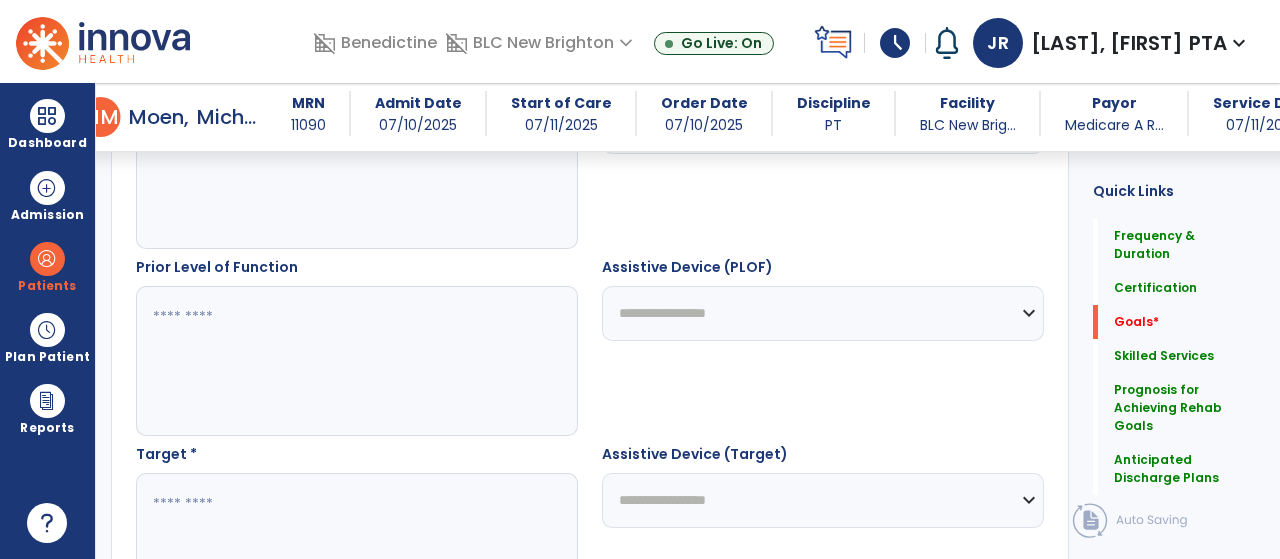 click at bounding box center [356, 361] 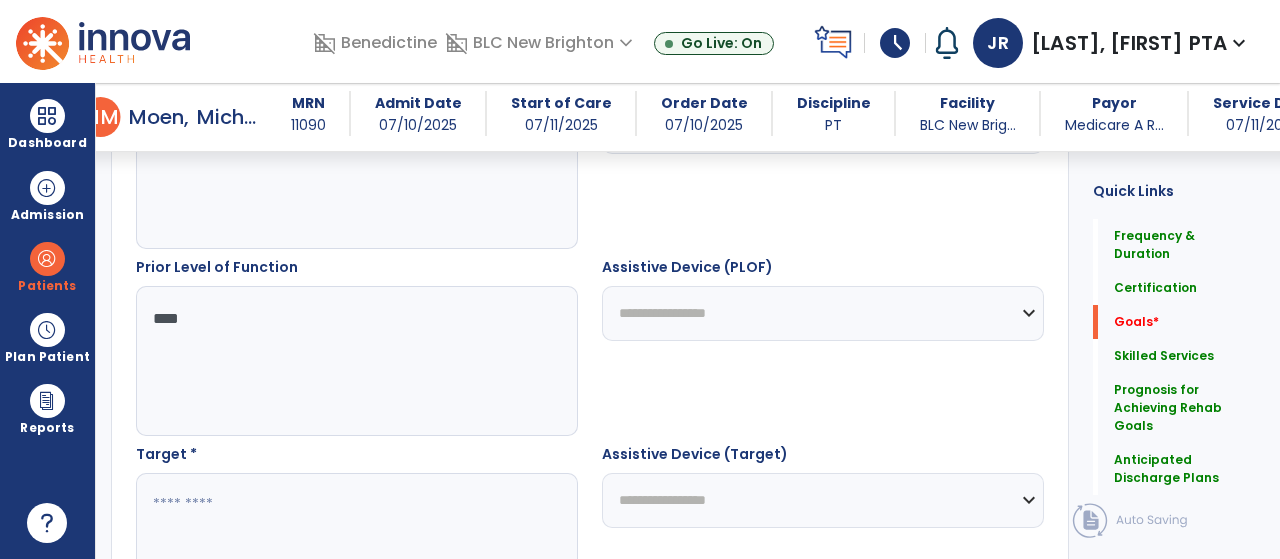 type on "****" 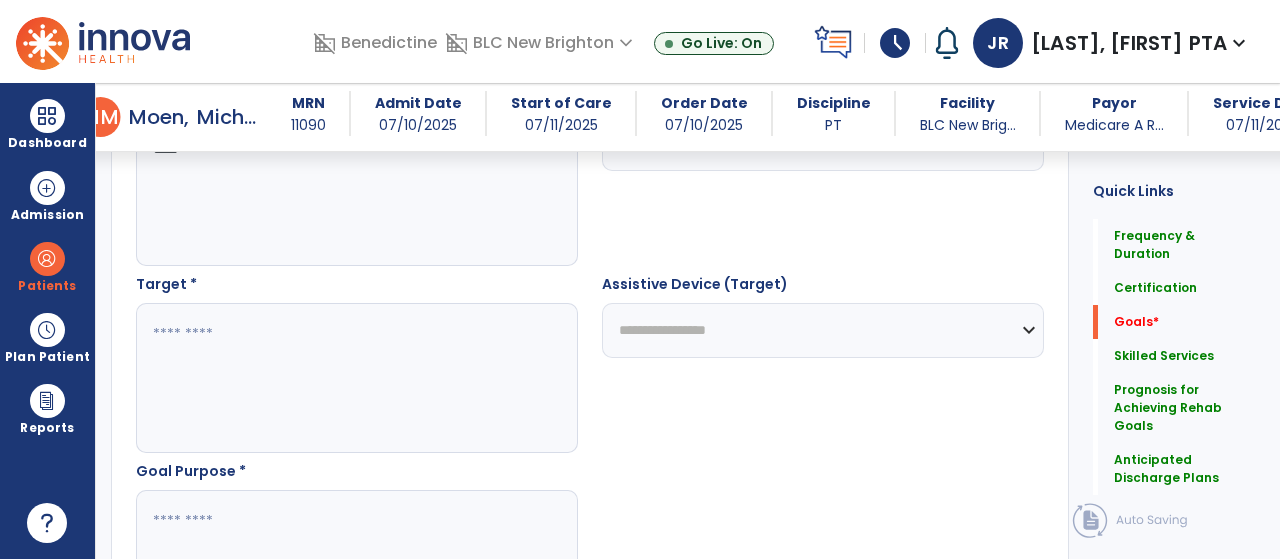scroll, scrollTop: 1032, scrollLeft: 0, axis: vertical 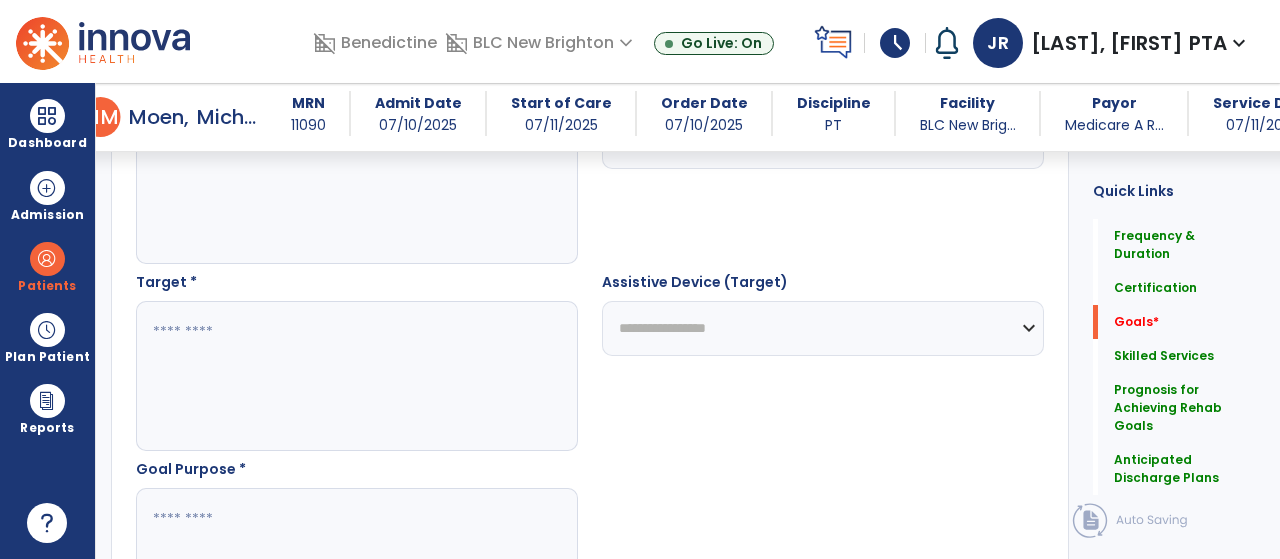 click at bounding box center (356, 376) 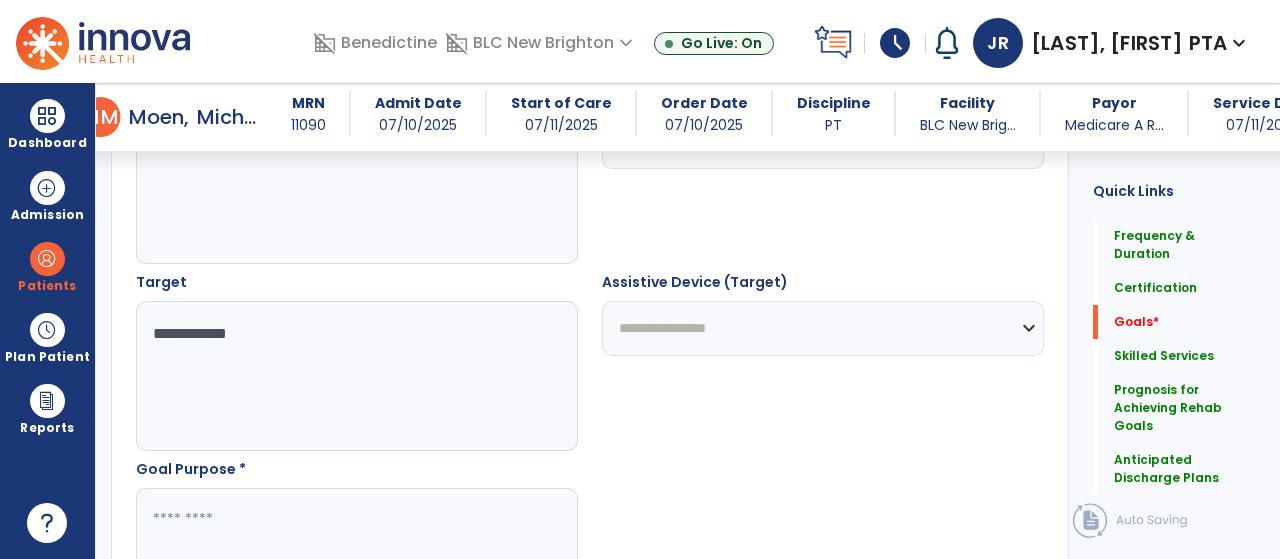 type on "**********" 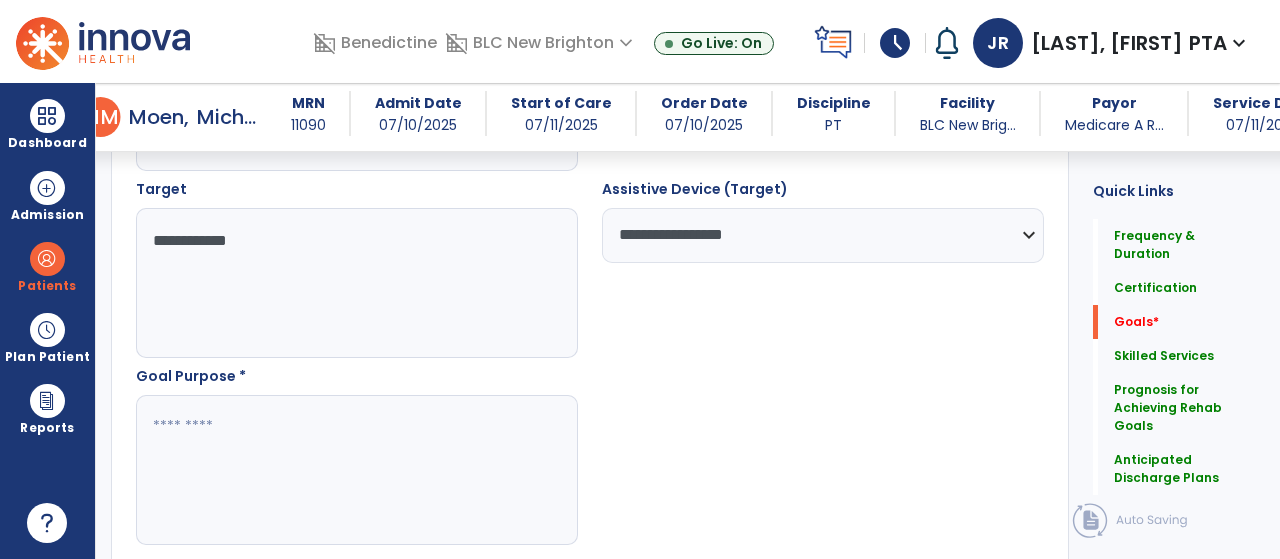 scroll, scrollTop: 1128, scrollLeft: 0, axis: vertical 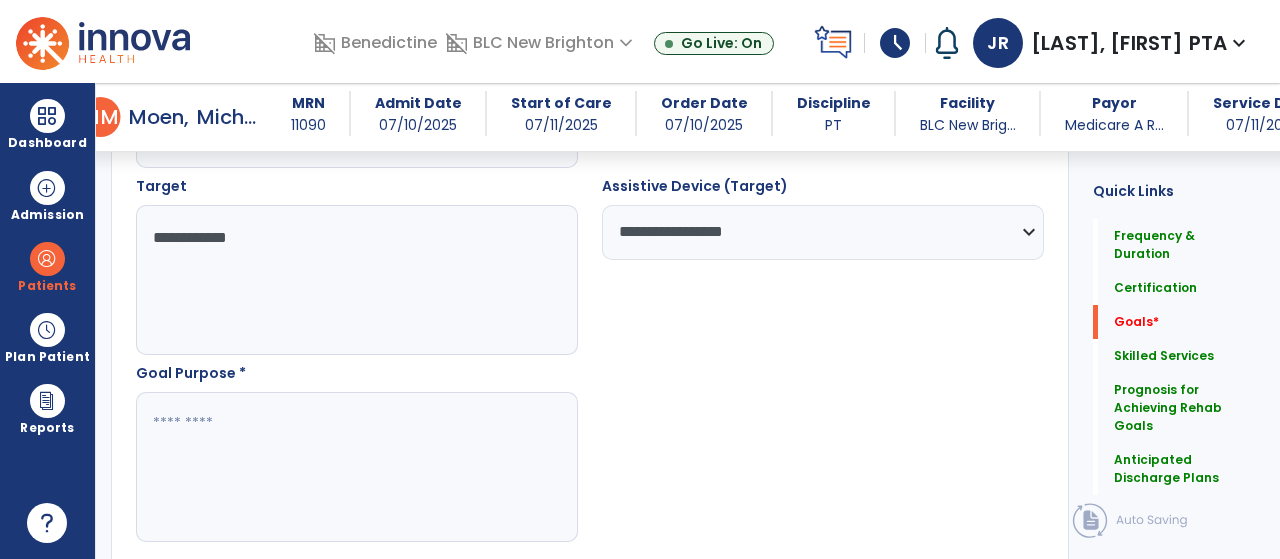 click at bounding box center [356, 467] 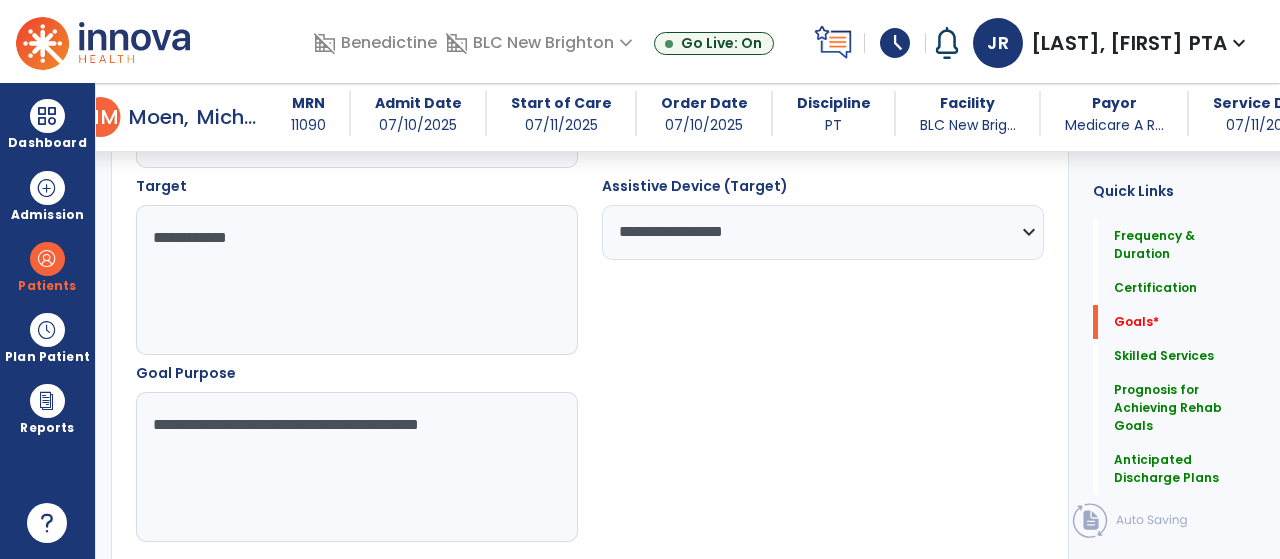 scroll, scrollTop: 1211, scrollLeft: 0, axis: vertical 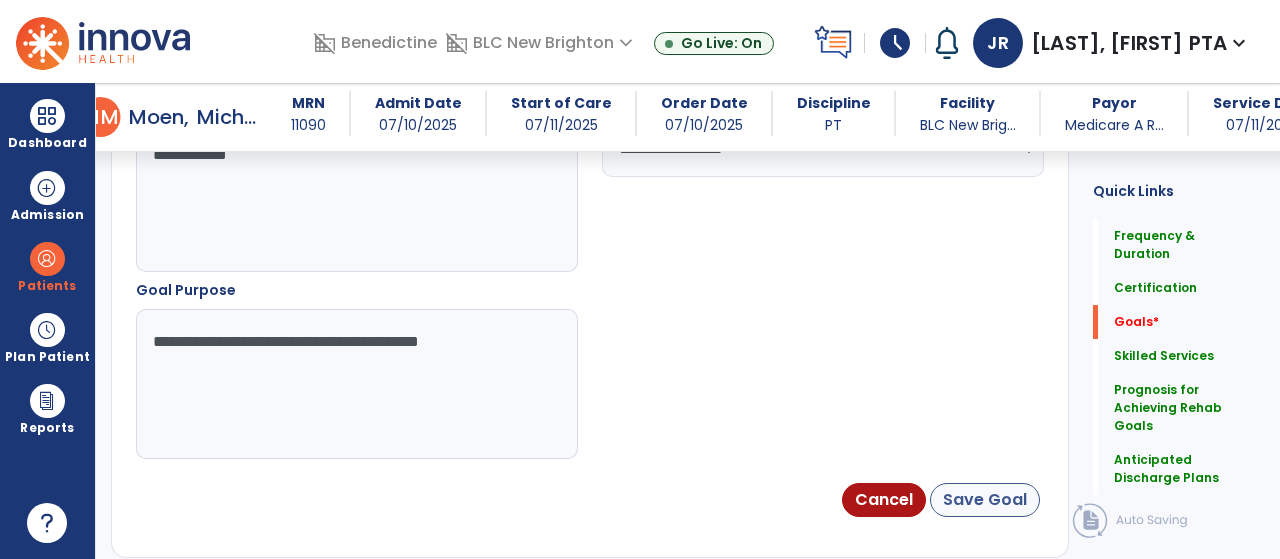 type on "**********" 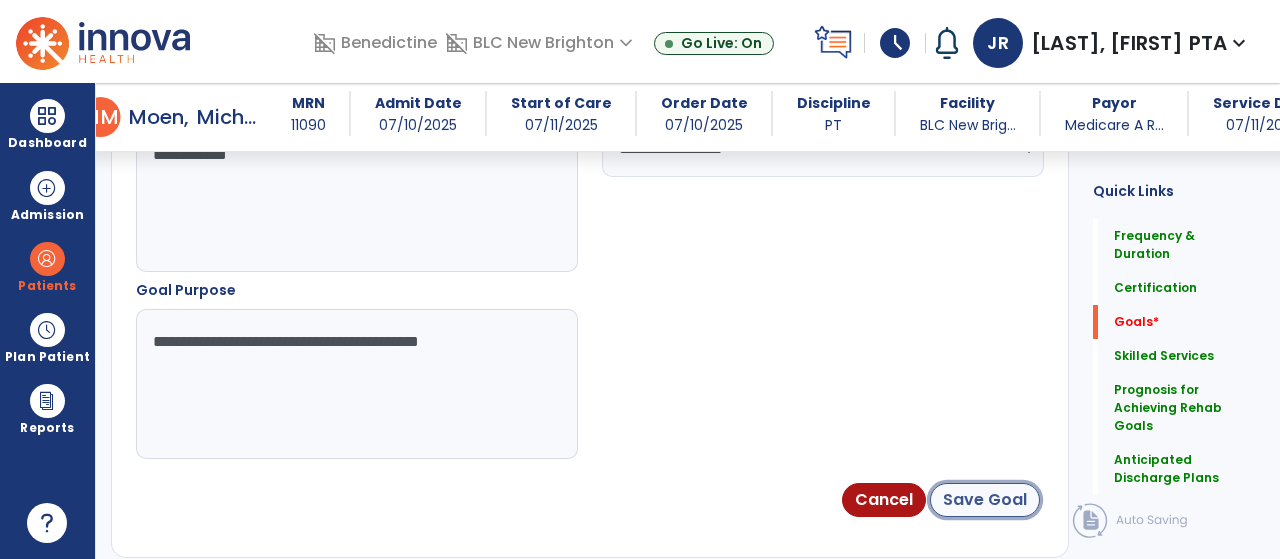 click on "Save Goal" at bounding box center (985, 500) 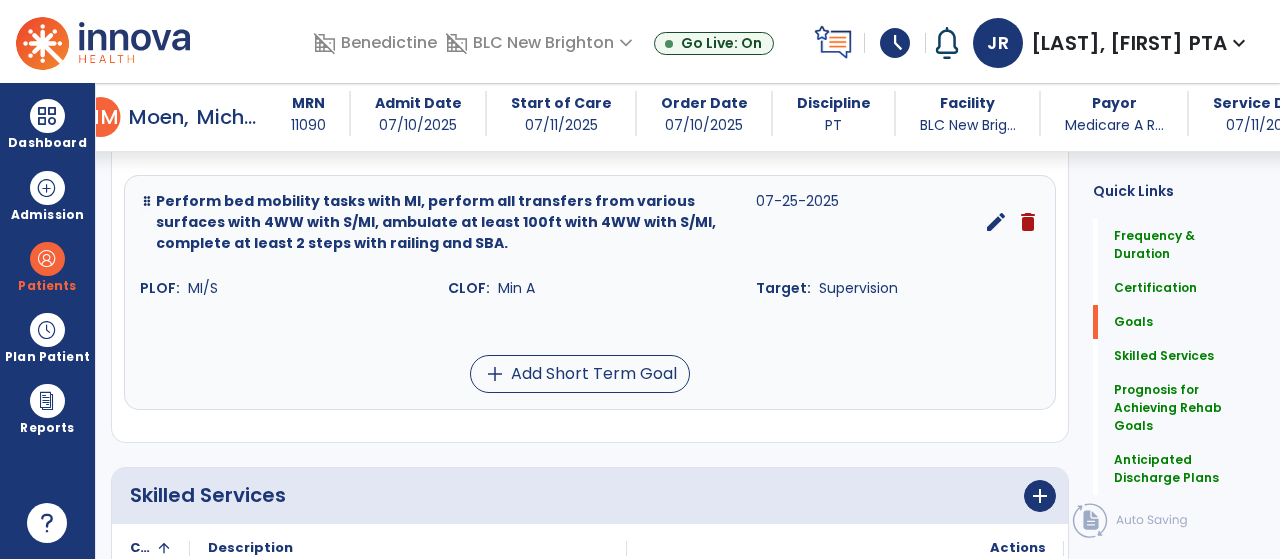 scroll, scrollTop: 540, scrollLeft: 0, axis: vertical 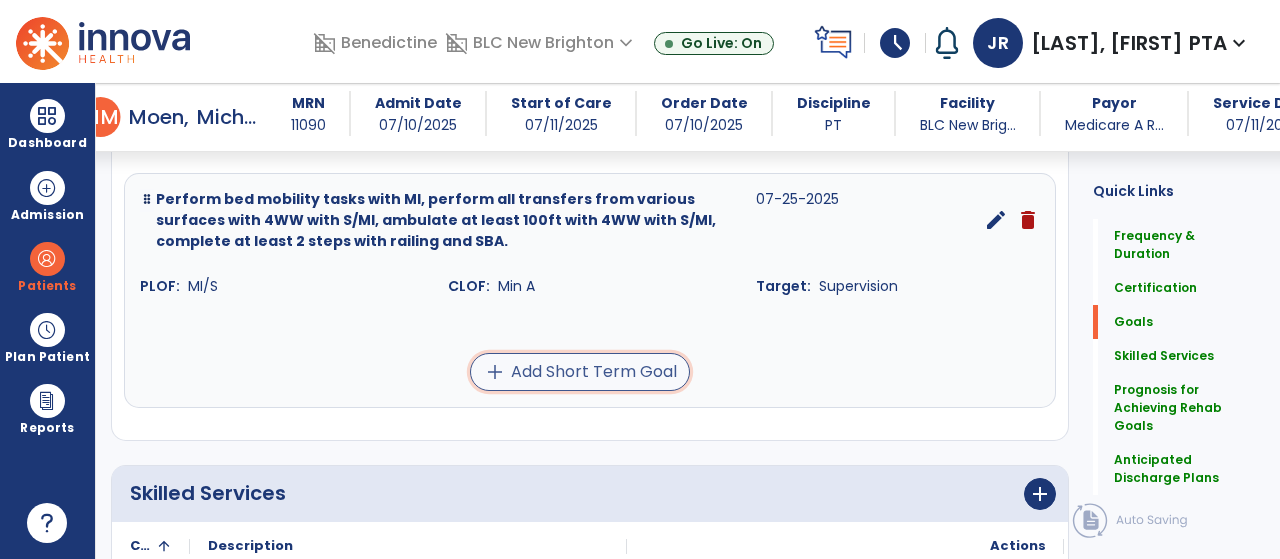 click on "add  Add Short Term Goal" at bounding box center [580, 372] 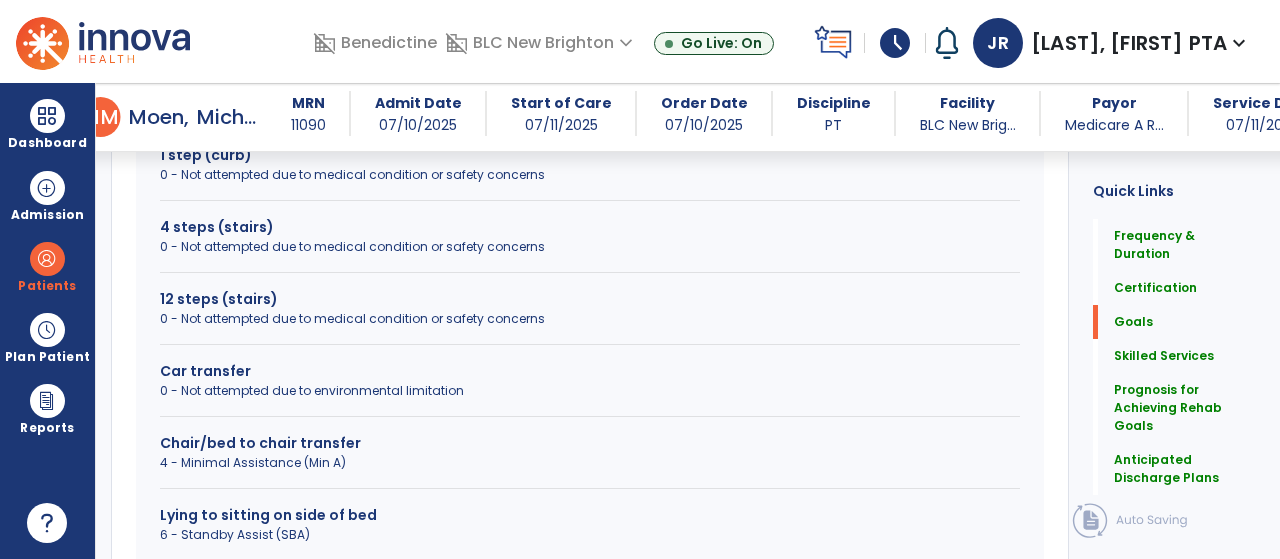 scroll, scrollTop: 770, scrollLeft: 0, axis: vertical 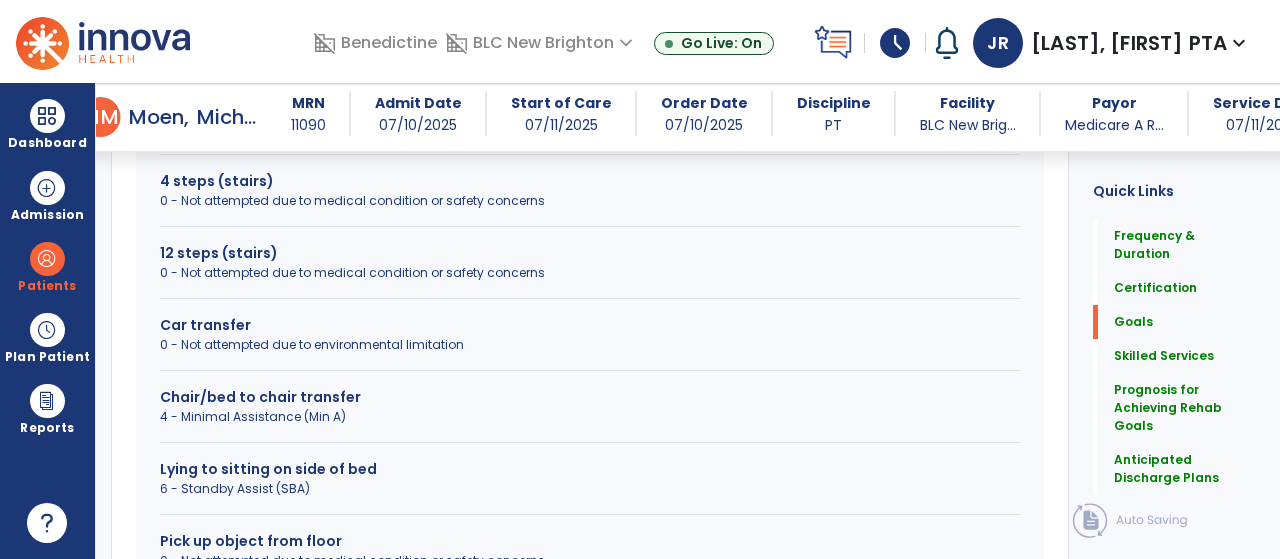 click on "4 - Minimal Assistance (Min A)" at bounding box center (590, 417) 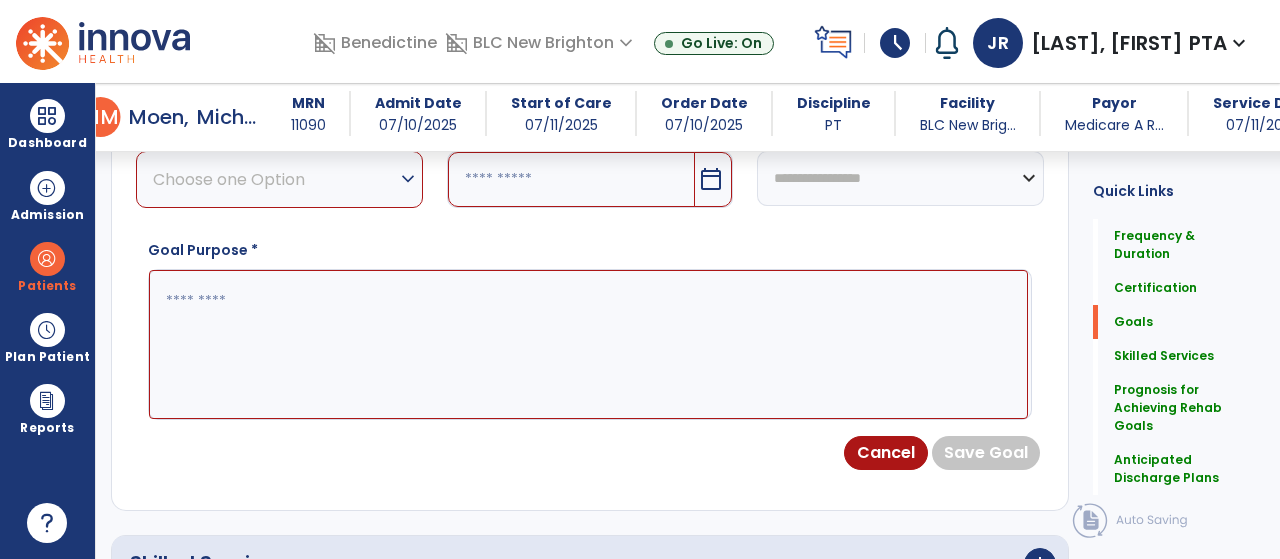 scroll, scrollTop: 708, scrollLeft: 0, axis: vertical 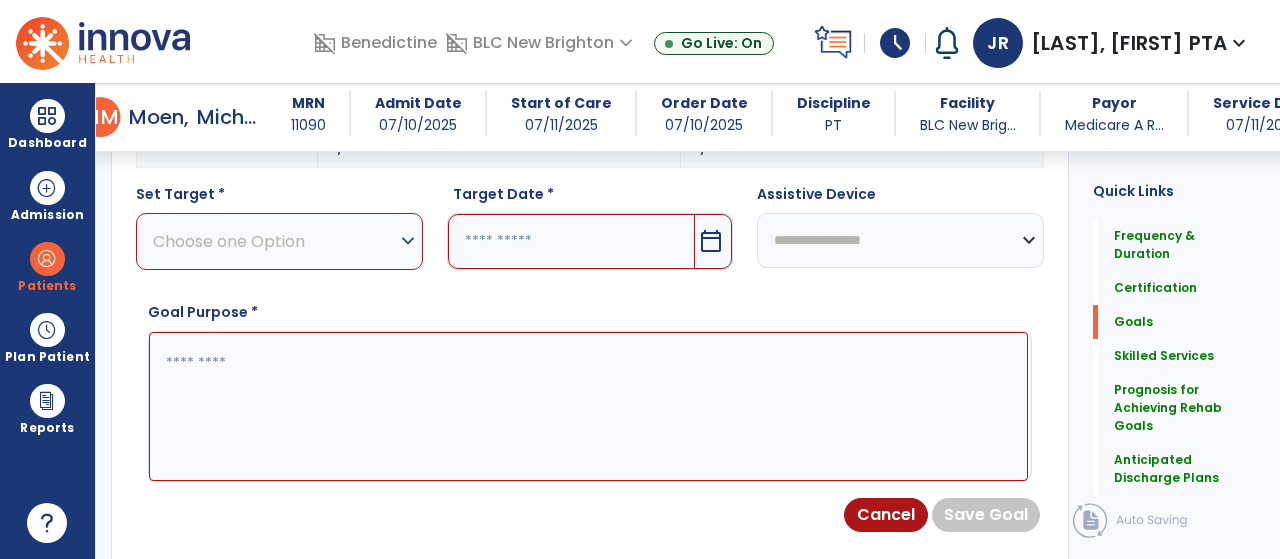 click on "Choose one Option" at bounding box center (274, 241) 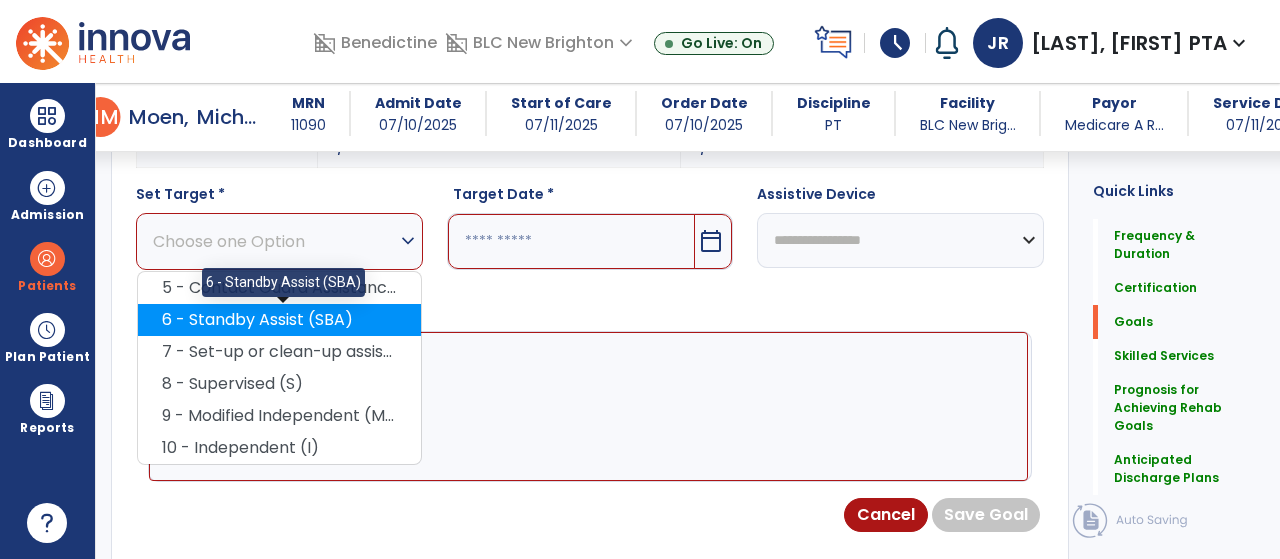 click on "6 - Standby Assist (SBA)" at bounding box center (279, 320) 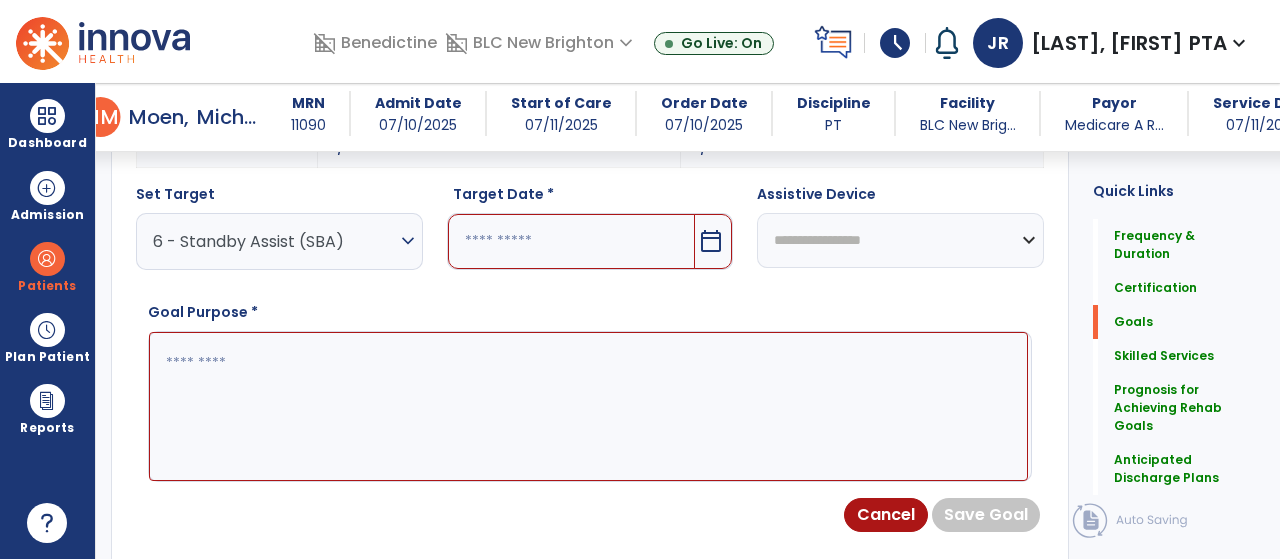 click at bounding box center (572, 241) 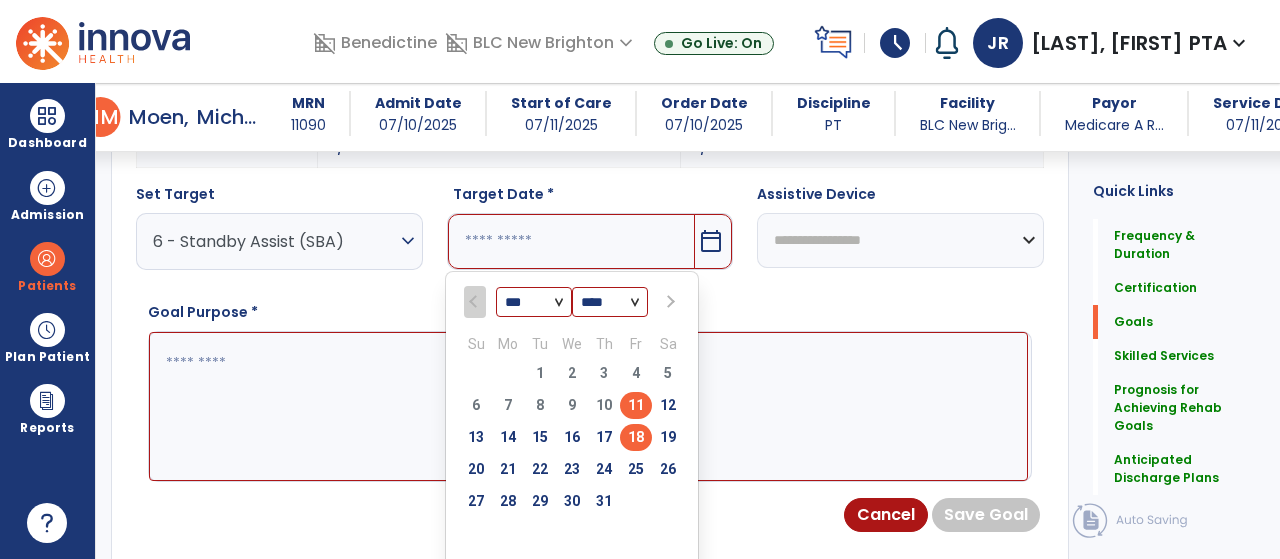 click on "18" at bounding box center (636, 437) 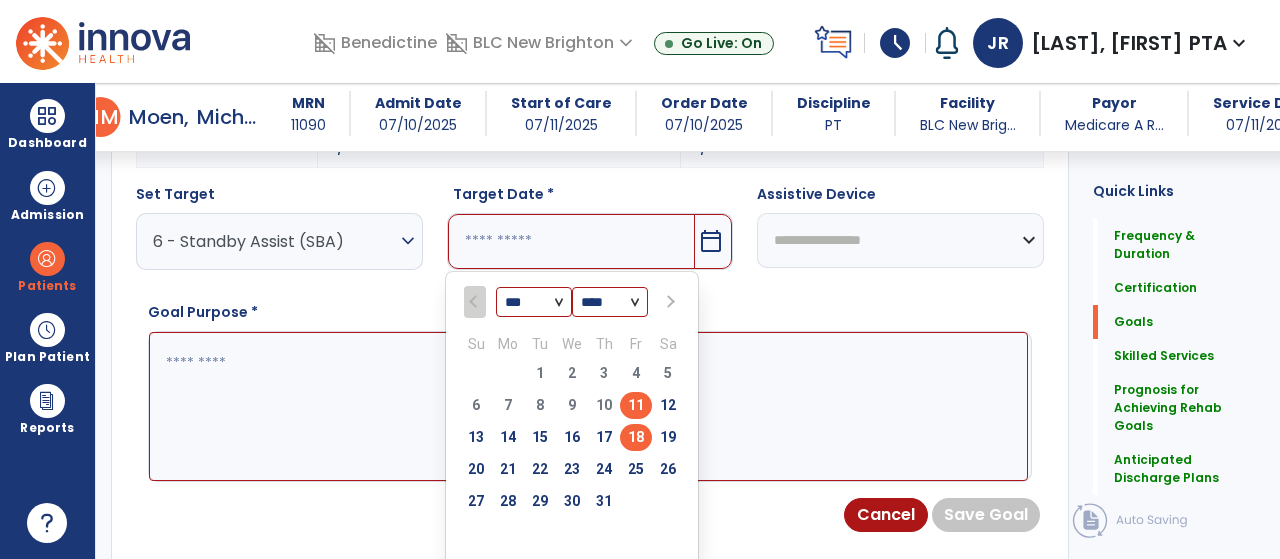 type on "*********" 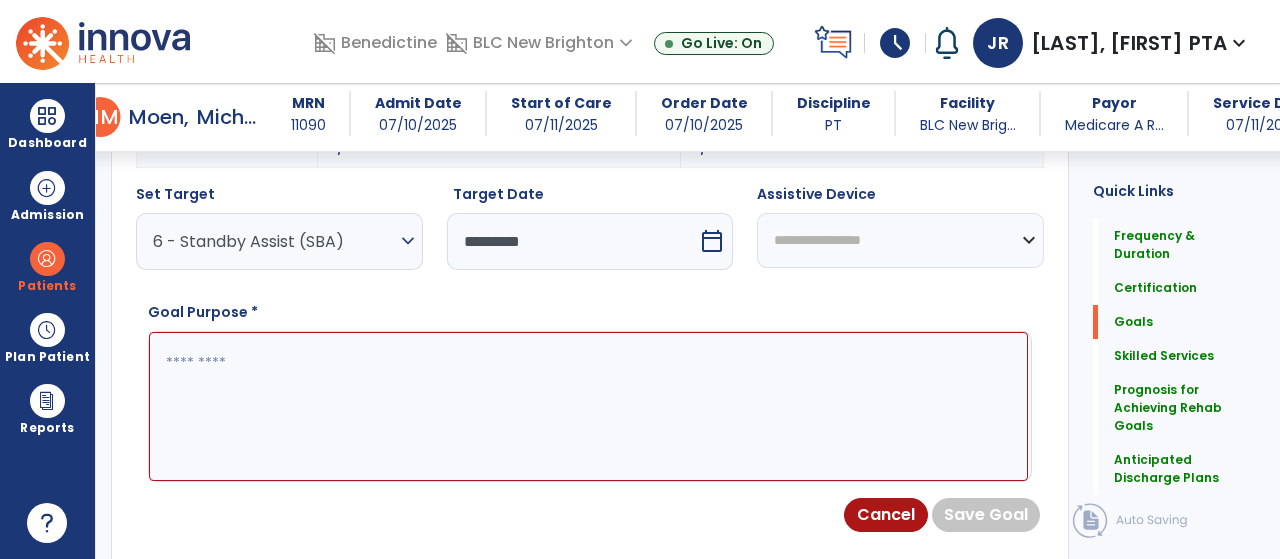 click on "**********" at bounding box center [900, 240] 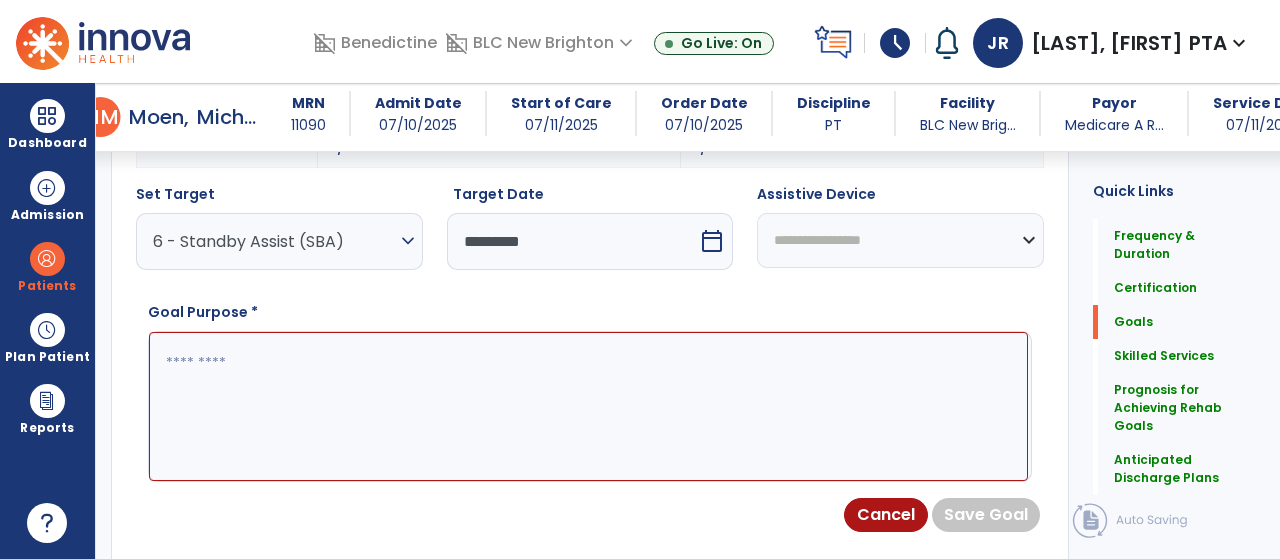select on "**********" 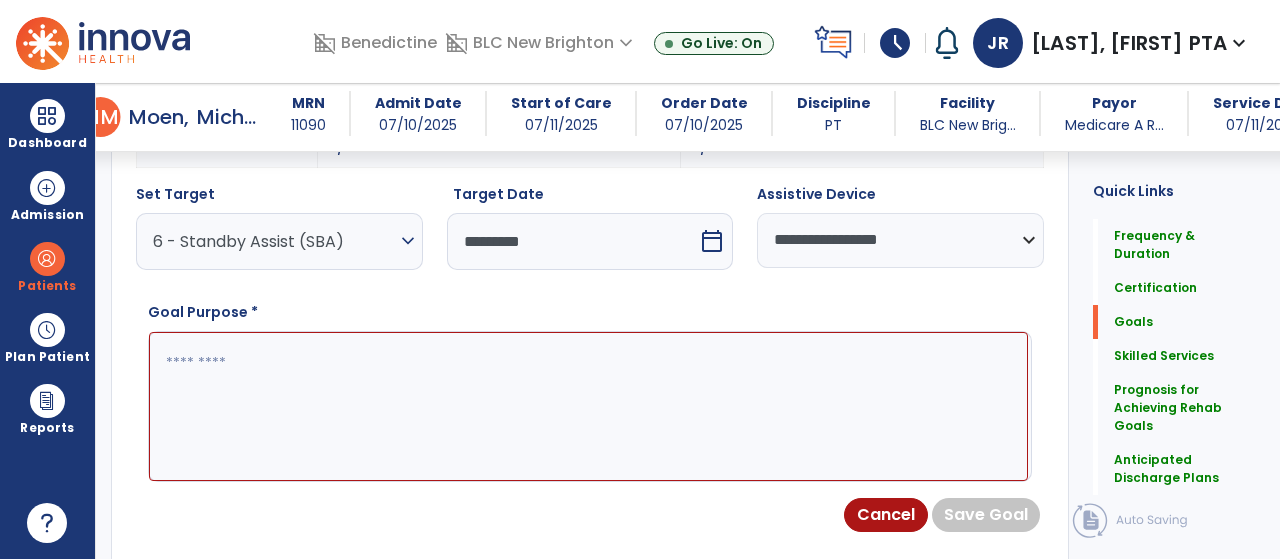 click at bounding box center (588, 406) 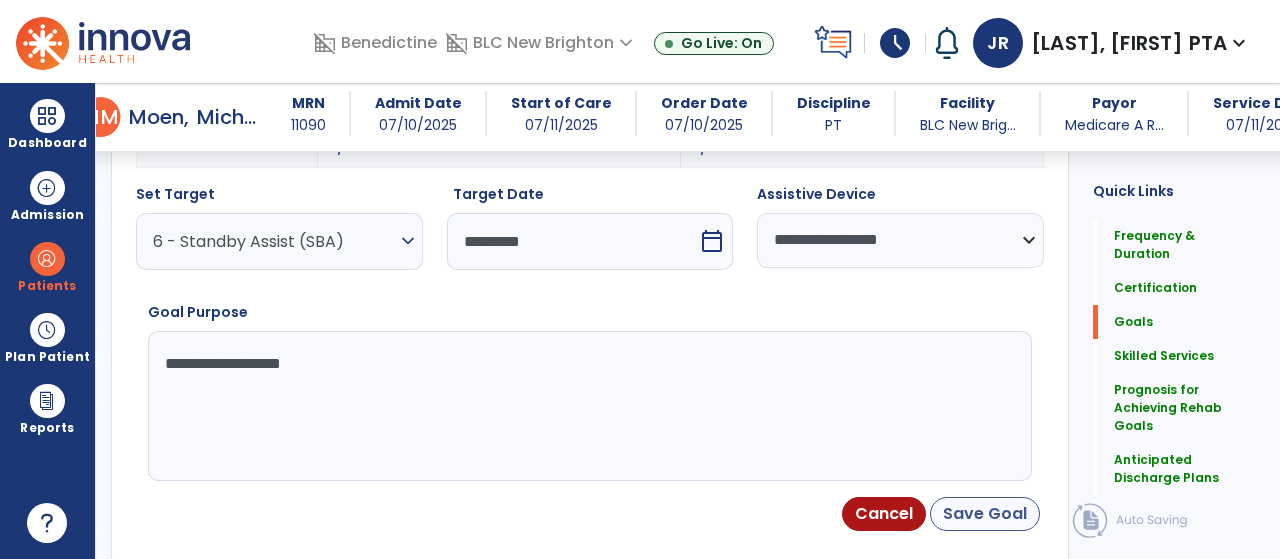 type on "**********" 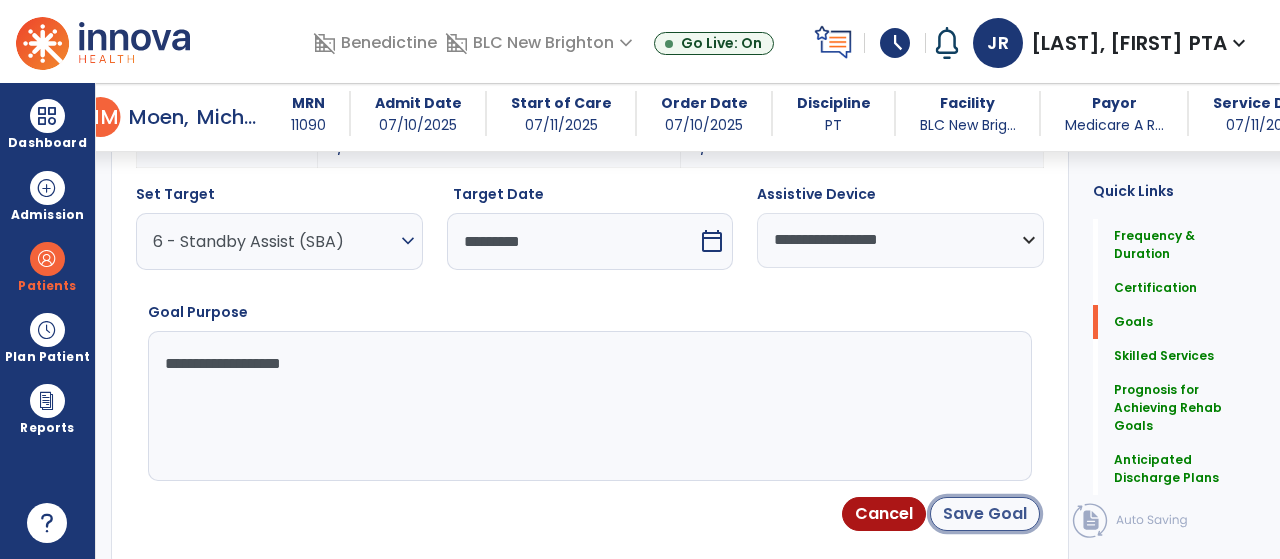 click on "Save Goal" at bounding box center (985, 514) 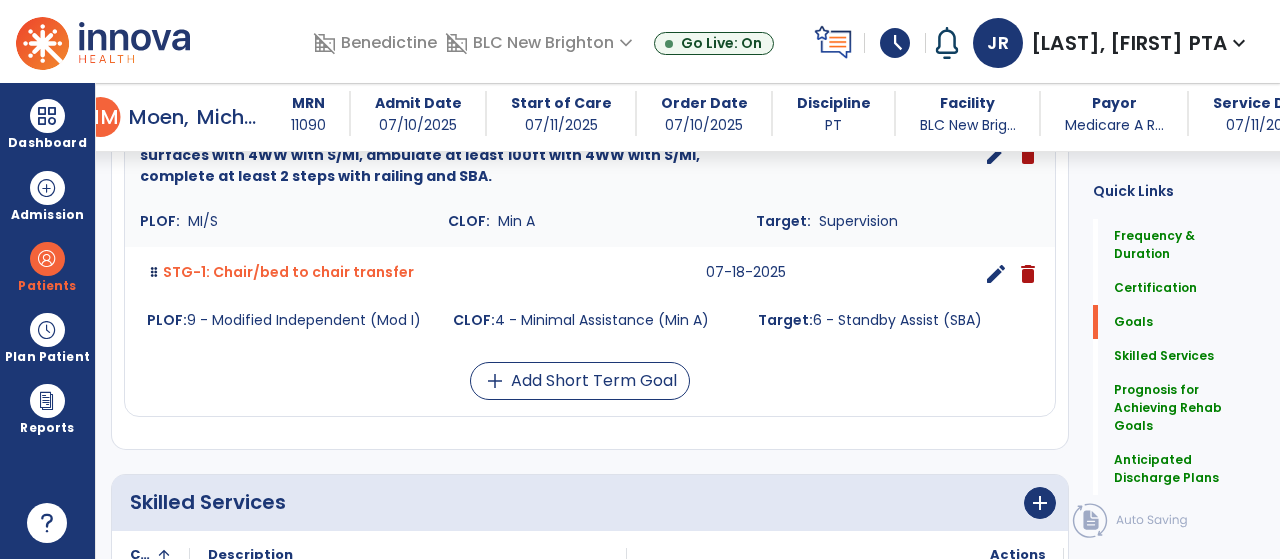 scroll, scrollTop: 606, scrollLeft: 0, axis: vertical 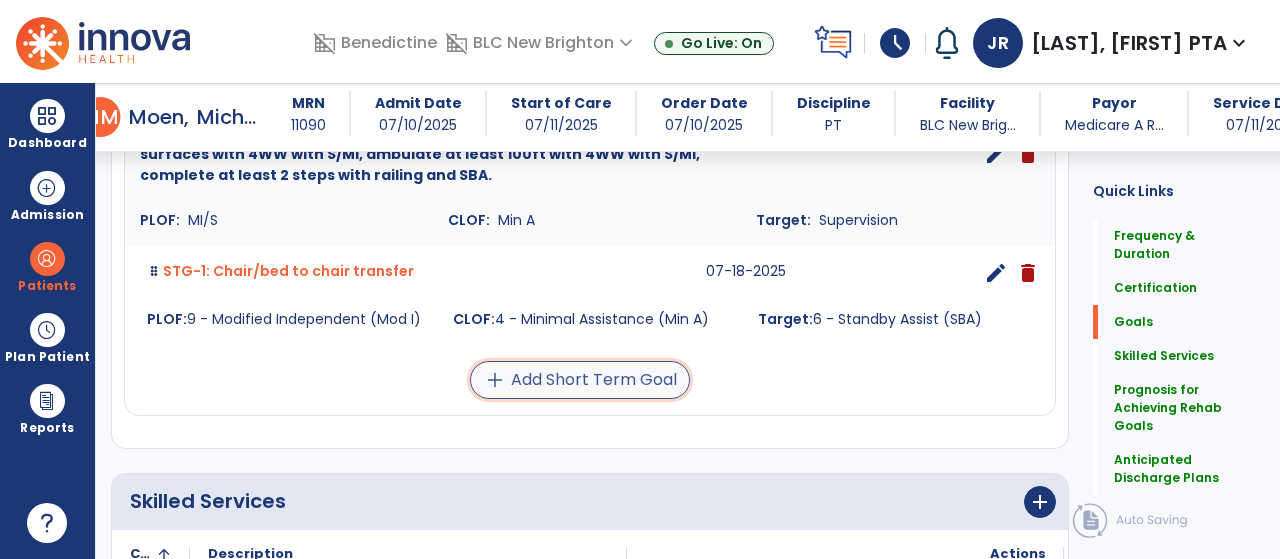 click on "add  Add Short Term Goal" at bounding box center (580, 380) 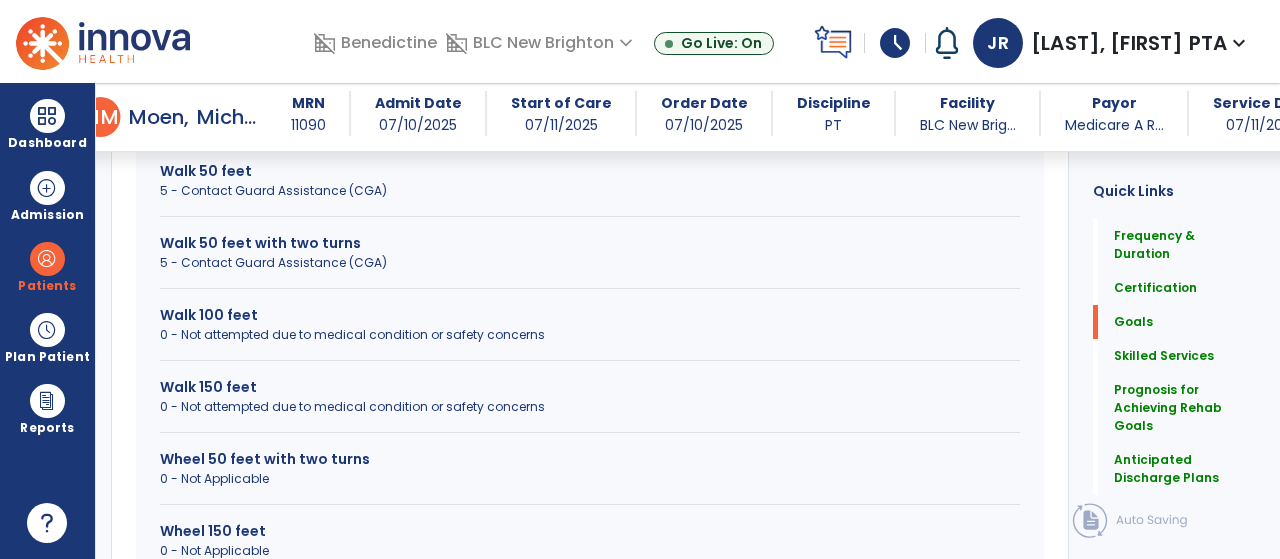 scroll, scrollTop: 1640, scrollLeft: 0, axis: vertical 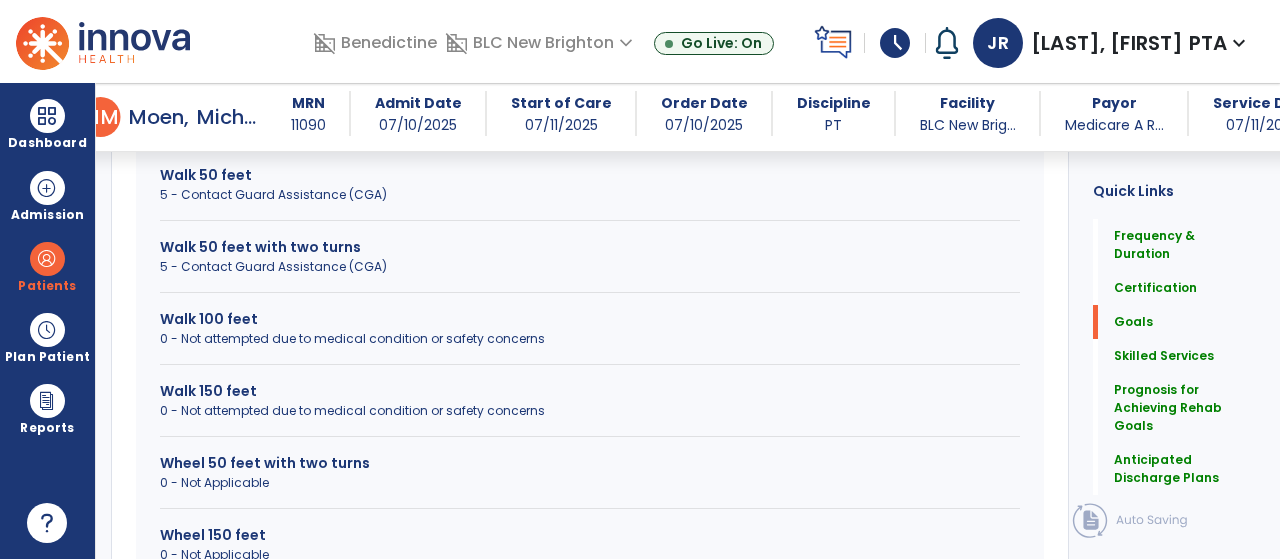 click on "Wheel 50 feet with two turns" at bounding box center [590, 463] 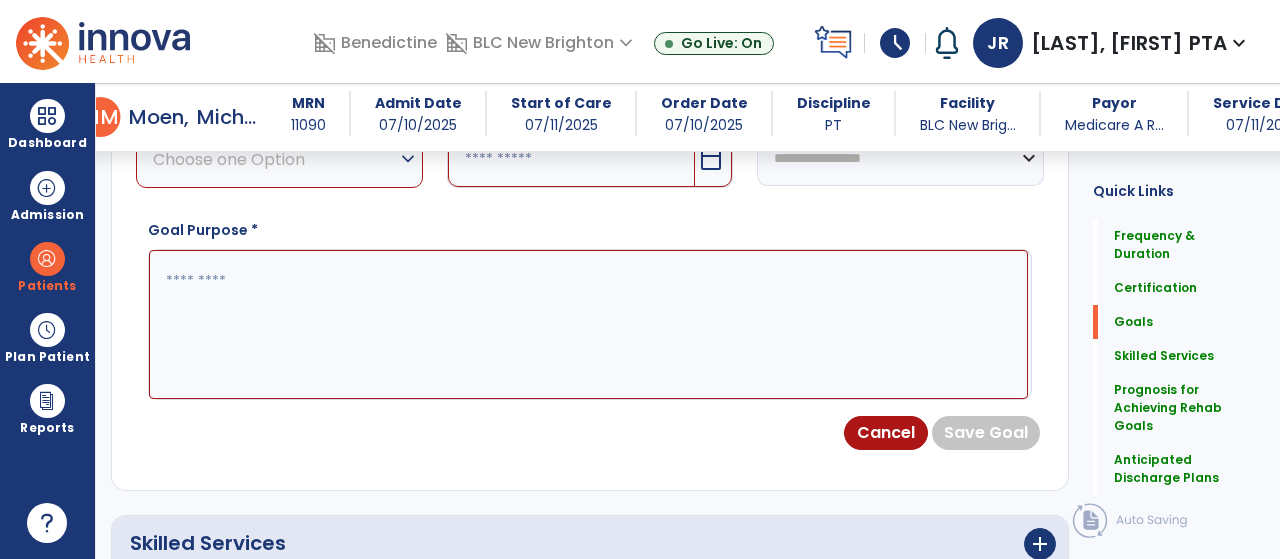 scroll, scrollTop: 782, scrollLeft: 0, axis: vertical 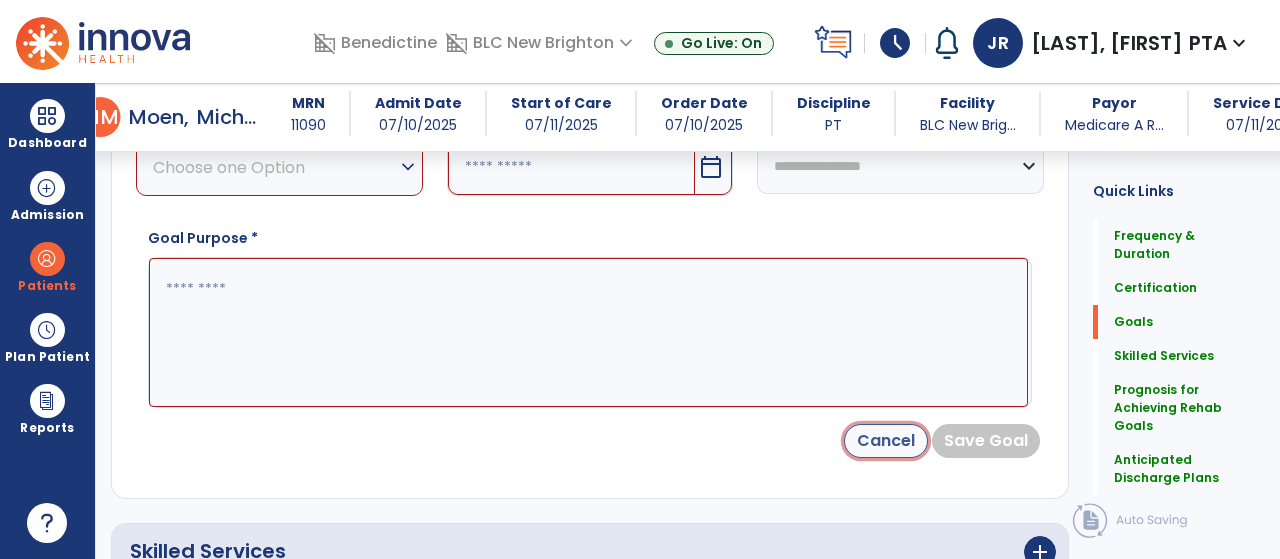 click on "Cancel" at bounding box center [886, 441] 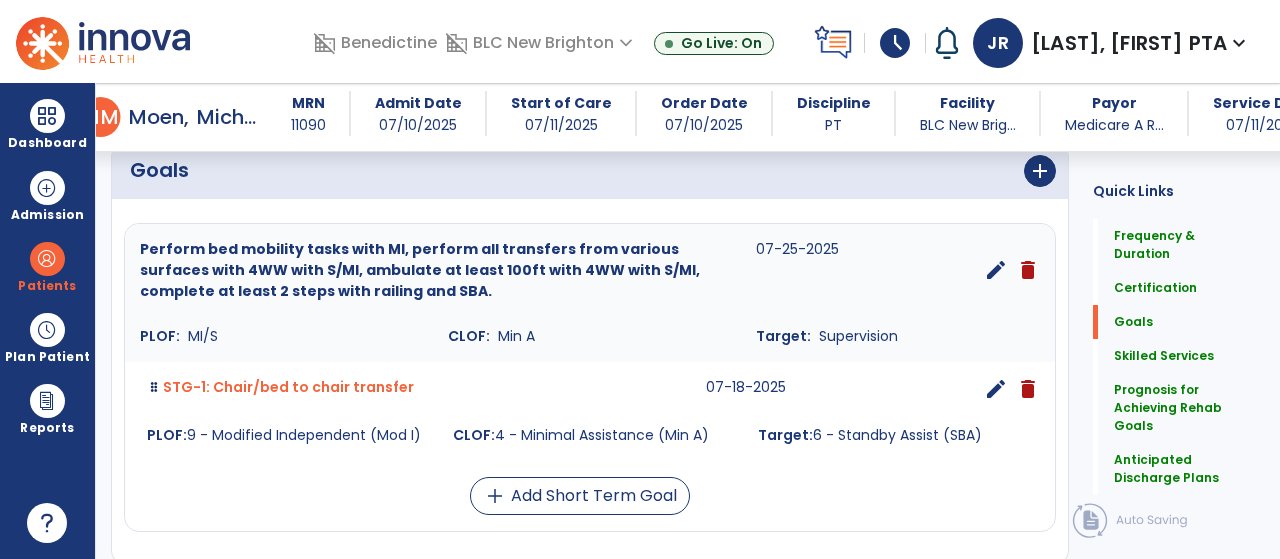 scroll, scrollTop: 558, scrollLeft: 0, axis: vertical 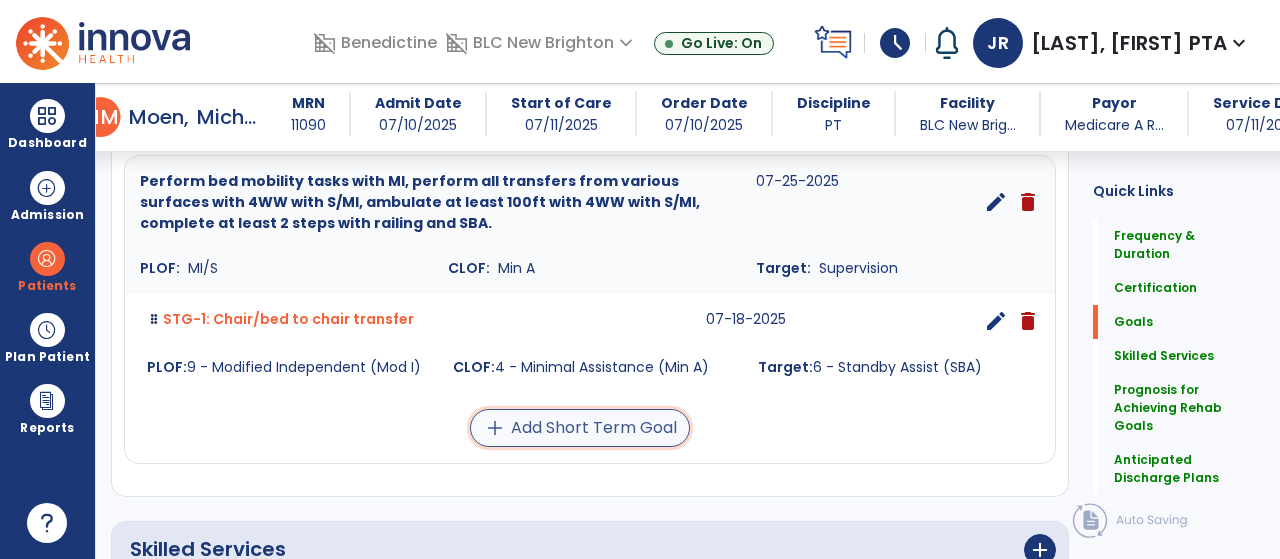 click on "add  Add Short Term Goal" at bounding box center (580, 428) 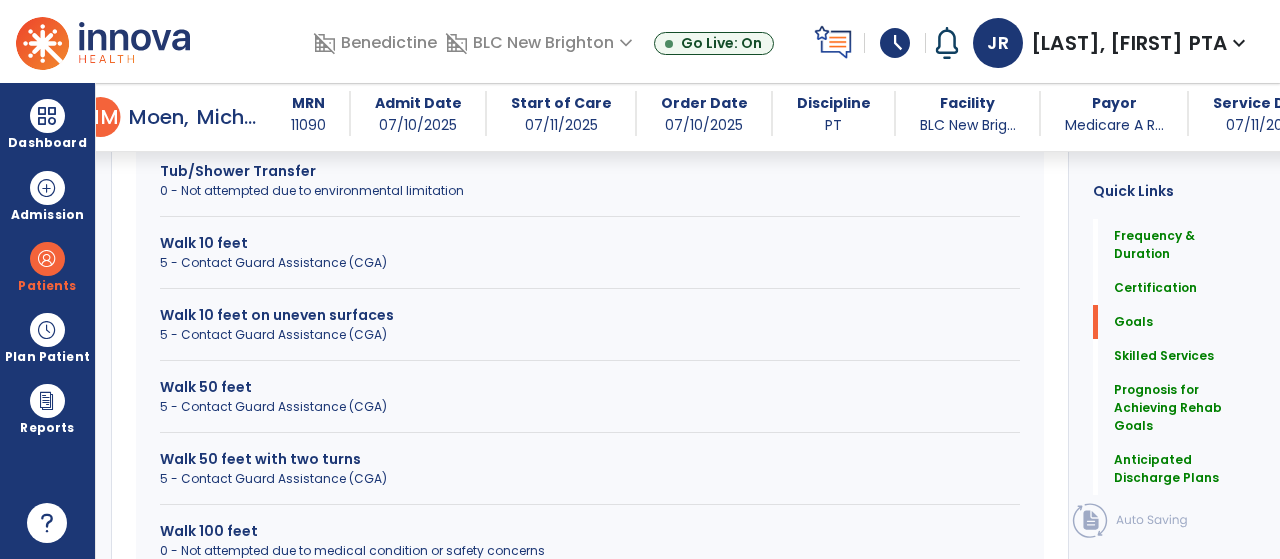 scroll, scrollTop: 1494, scrollLeft: 0, axis: vertical 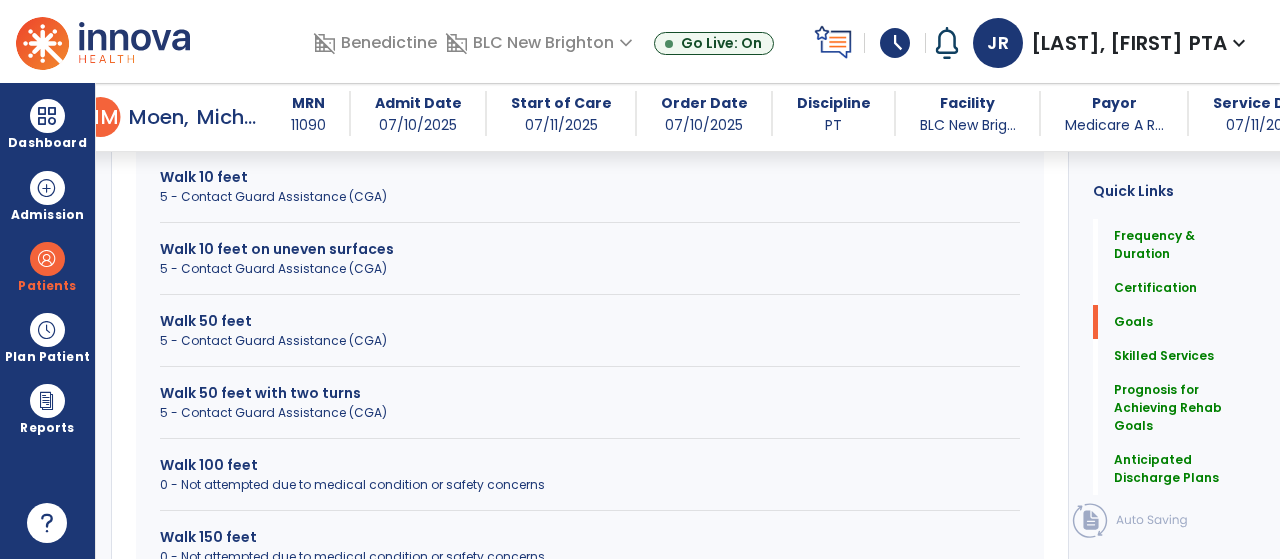 click on "Walk 50 feet with two turns" at bounding box center [590, 393] 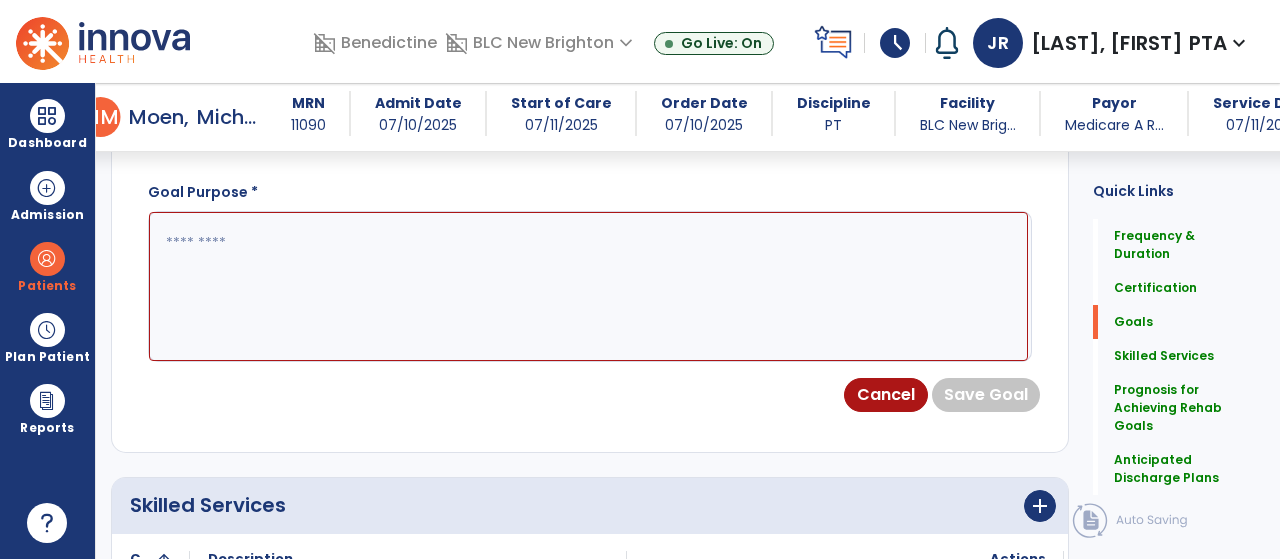 scroll, scrollTop: 732, scrollLeft: 0, axis: vertical 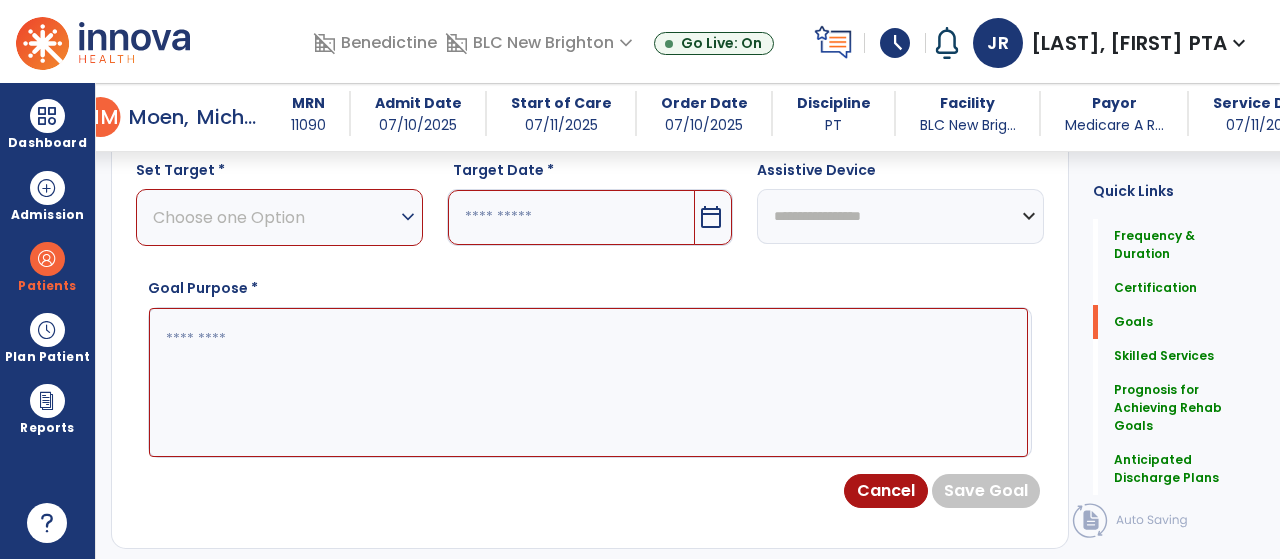 click on "Choose one Option" at bounding box center [274, 217] 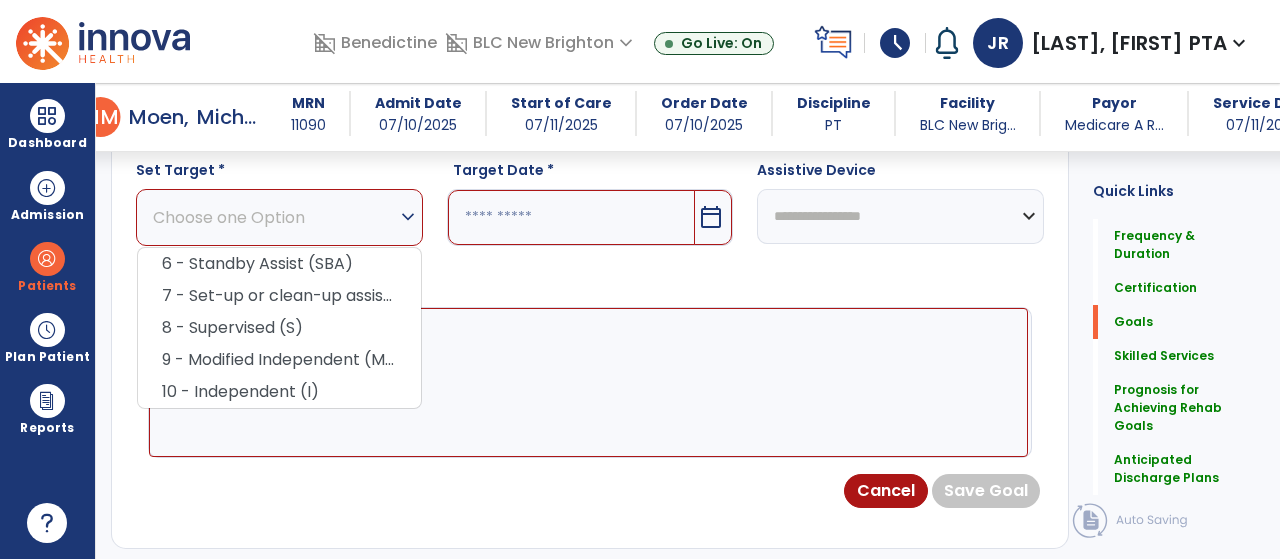 click on "6 - Standby Assist (SBA)" at bounding box center (279, 264) 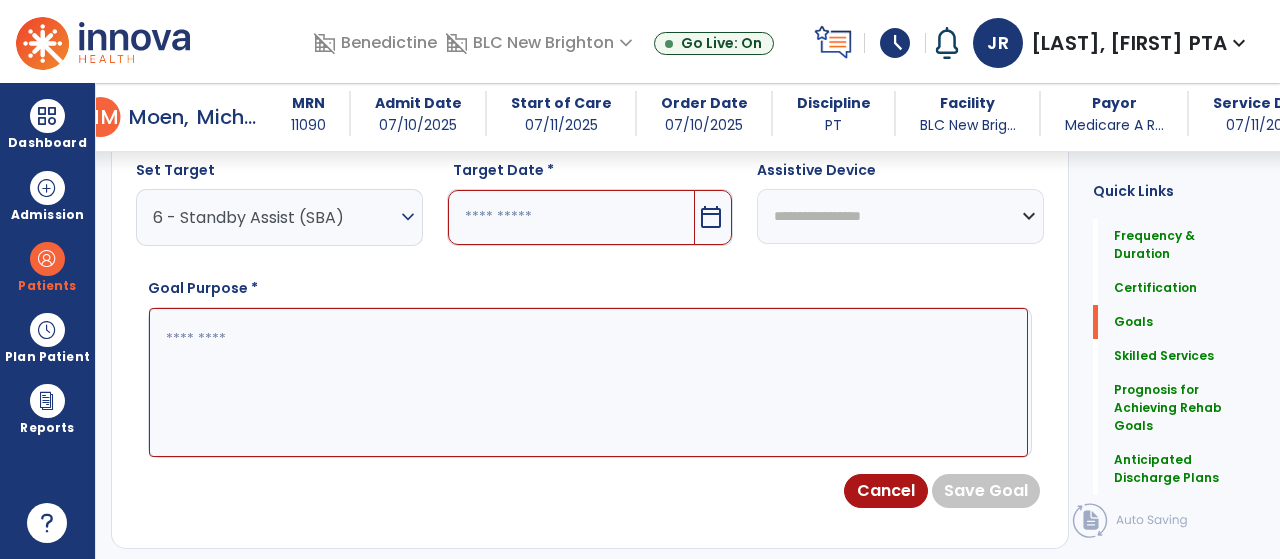 scroll, scrollTop: 642, scrollLeft: 0, axis: vertical 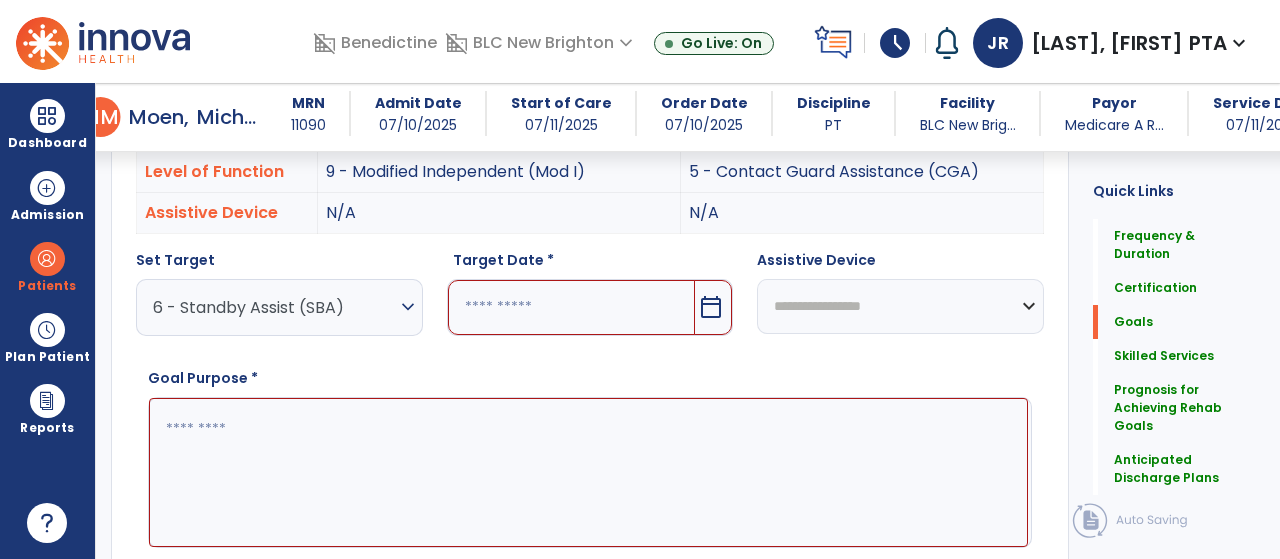 click at bounding box center (572, 307) 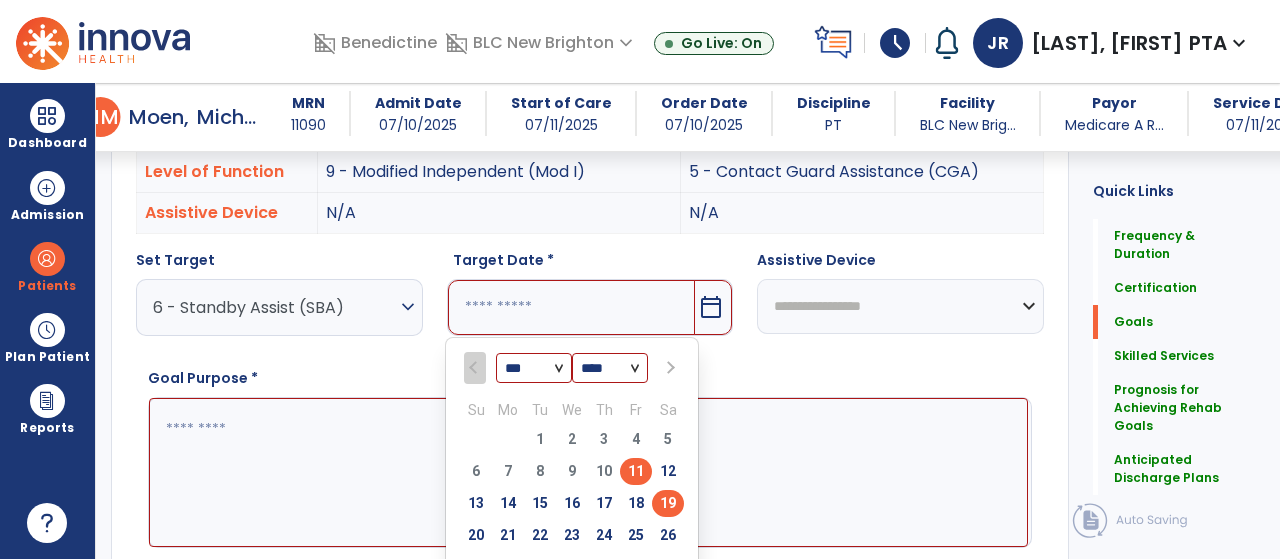 click on "19" at bounding box center [668, 503] 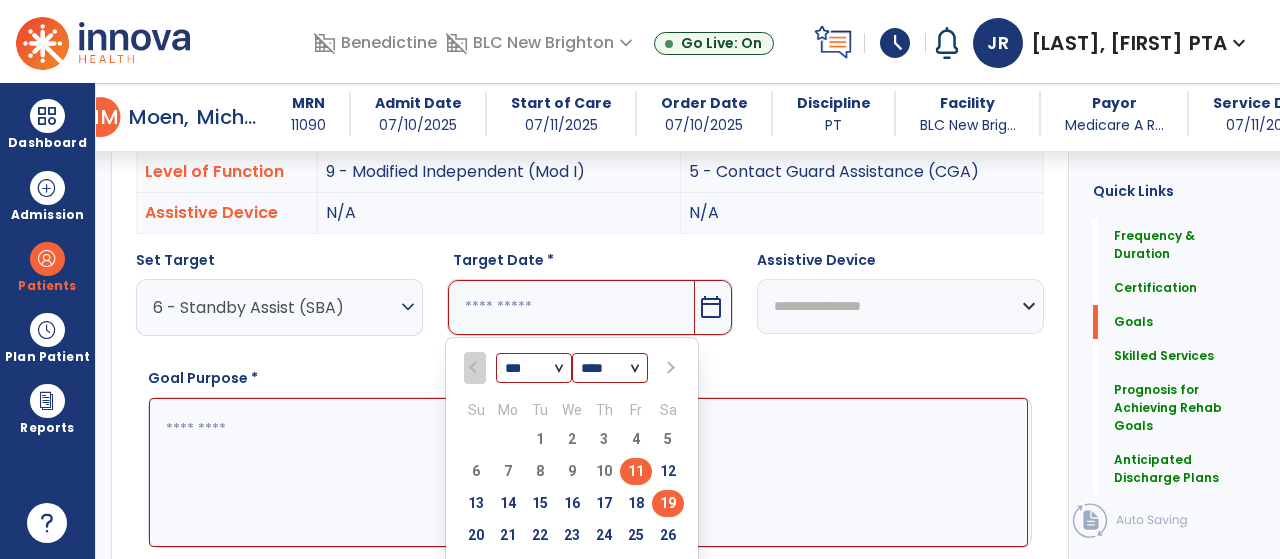 type on "*********" 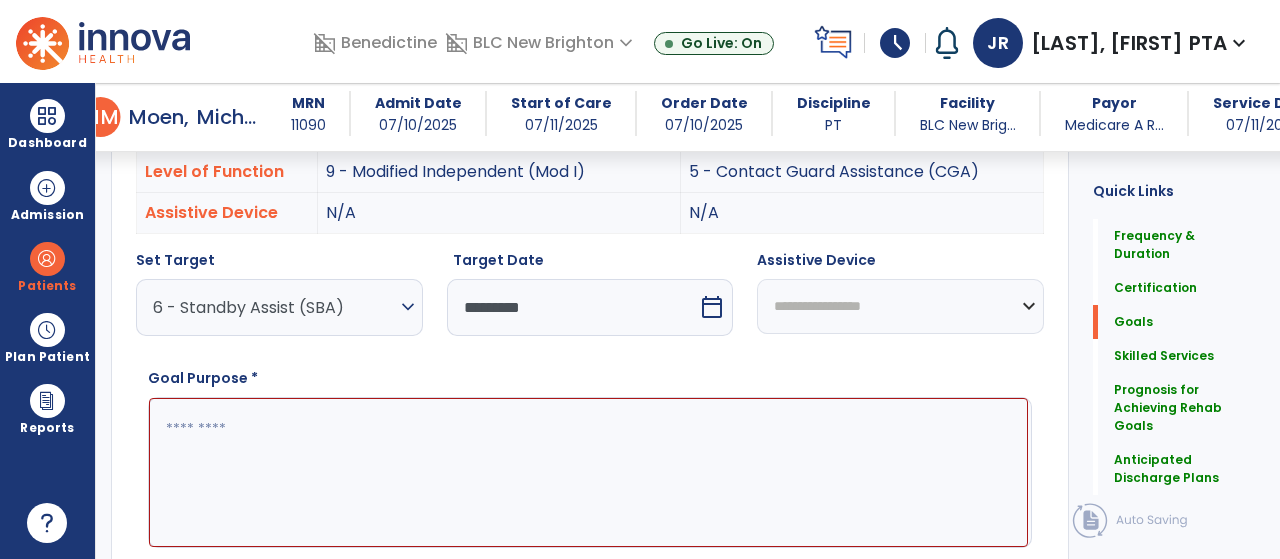 click on "**********" at bounding box center (900, 306) 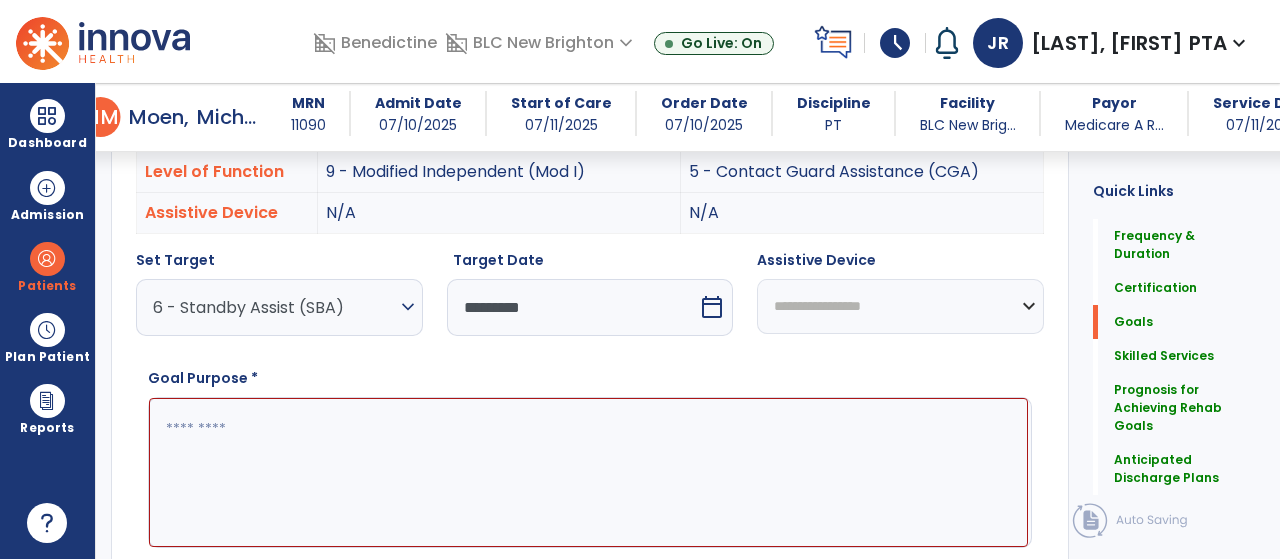 select on "**********" 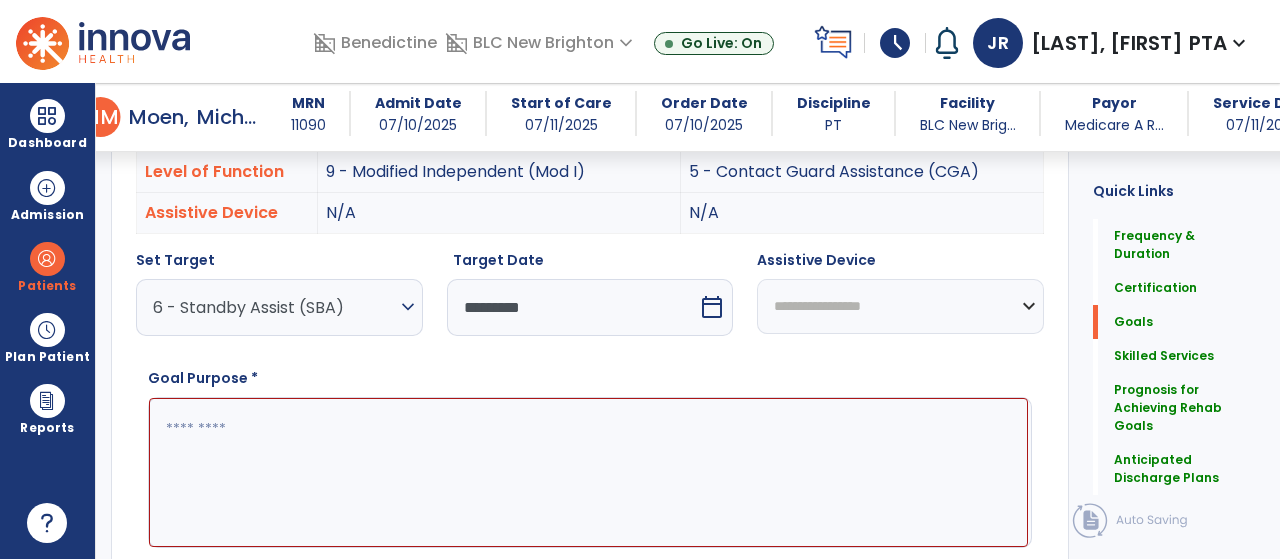 click on "**********" at bounding box center (900, 306) 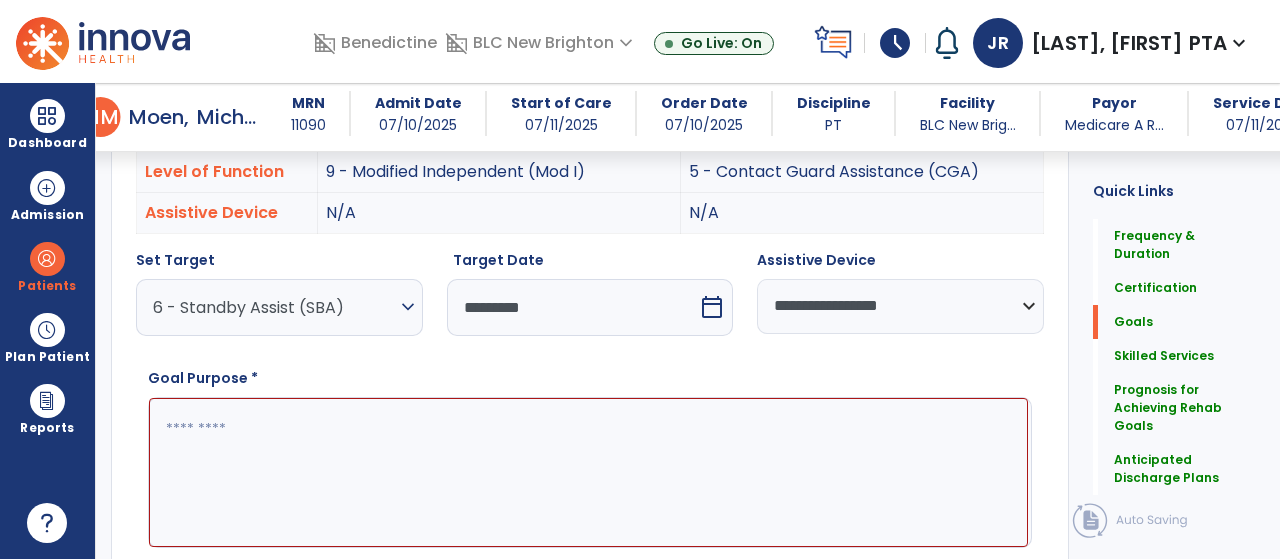 click at bounding box center (588, 472) 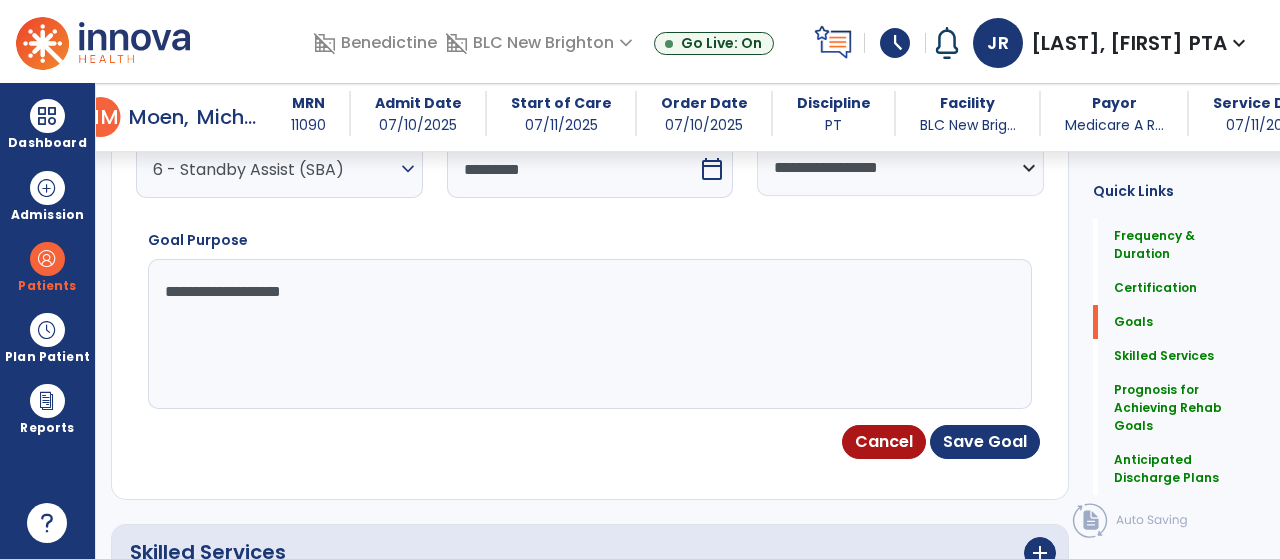 scroll, scrollTop: 782, scrollLeft: 0, axis: vertical 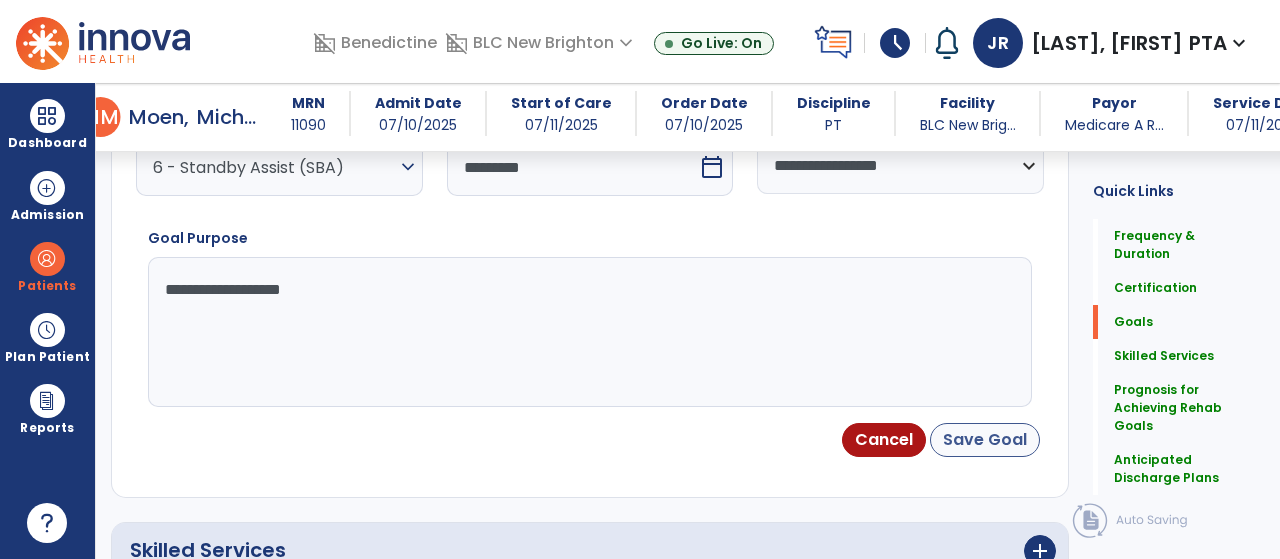 type on "**********" 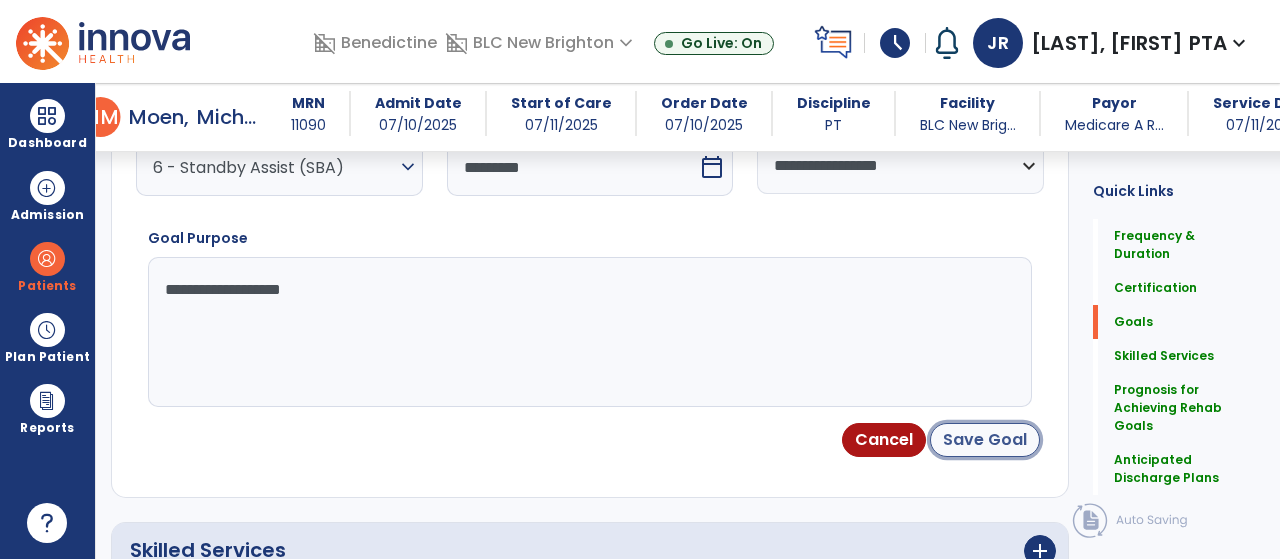 click on "Save Goal" at bounding box center (985, 440) 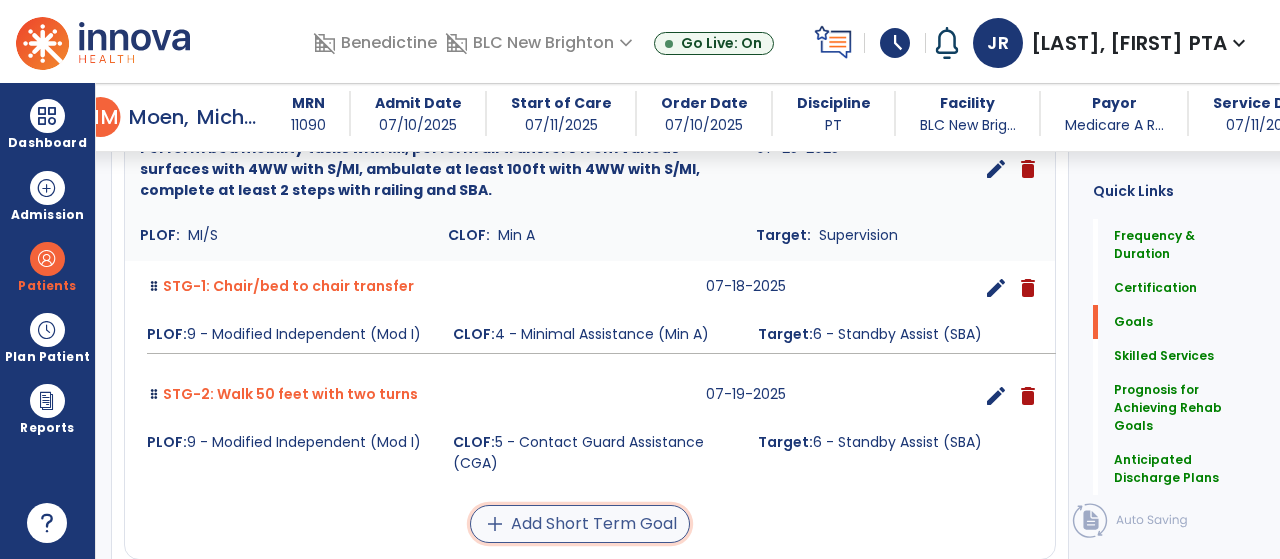 click on "add  Add Short Term Goal" at bounding box center [580, 524] 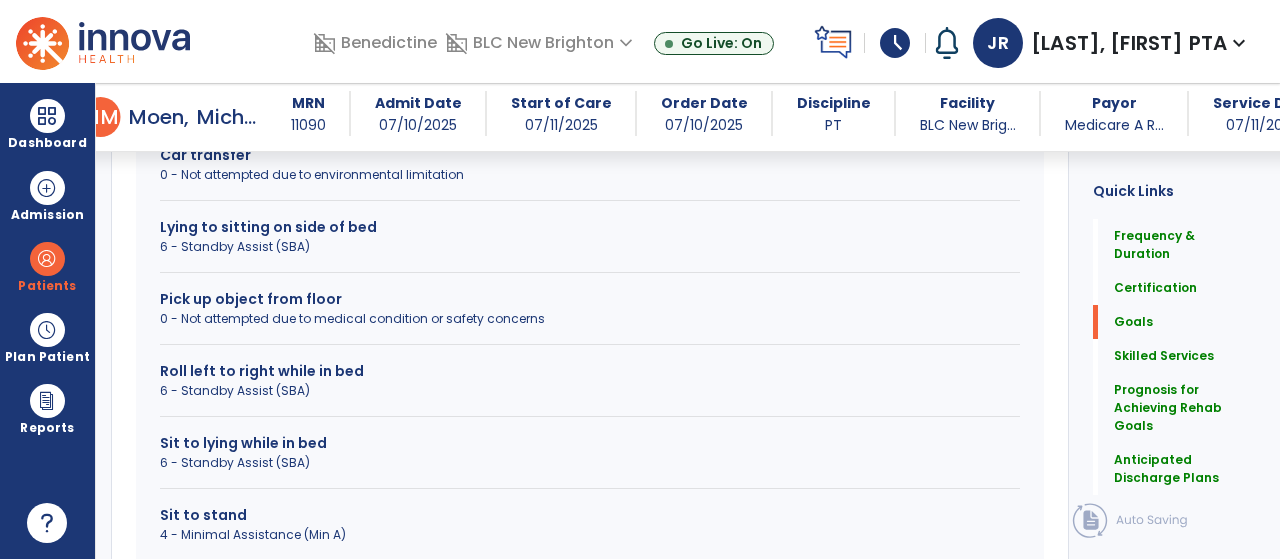 scroll, scrollTop: 869, scrollLeft: 0, axis: vertical 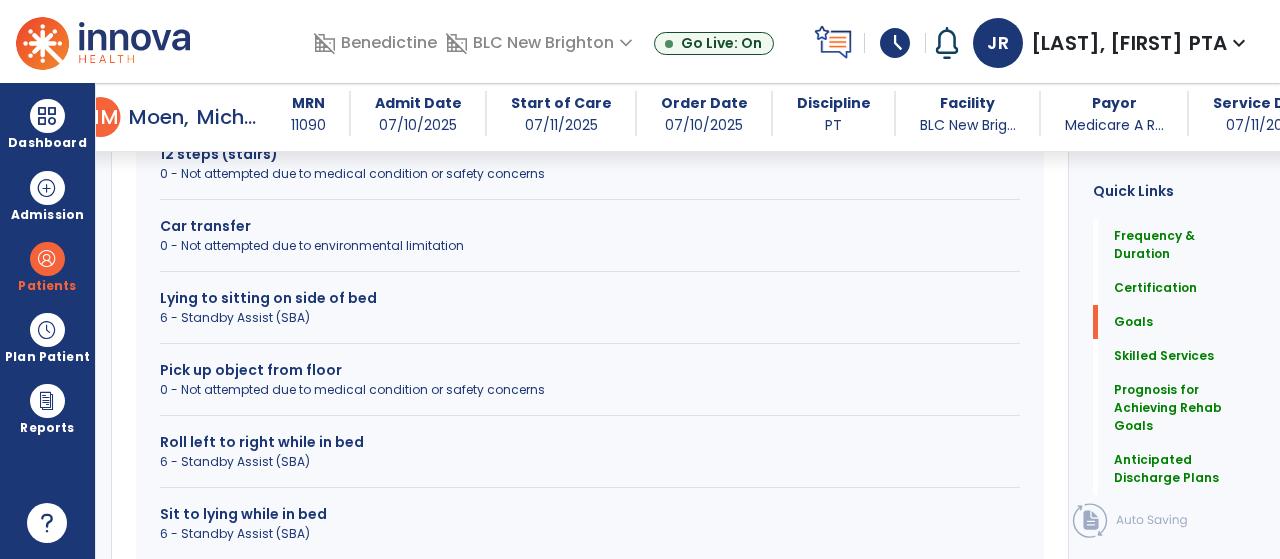 click on "0 - Not attempted due to environmental limitation" at bounding box center [590, 246] 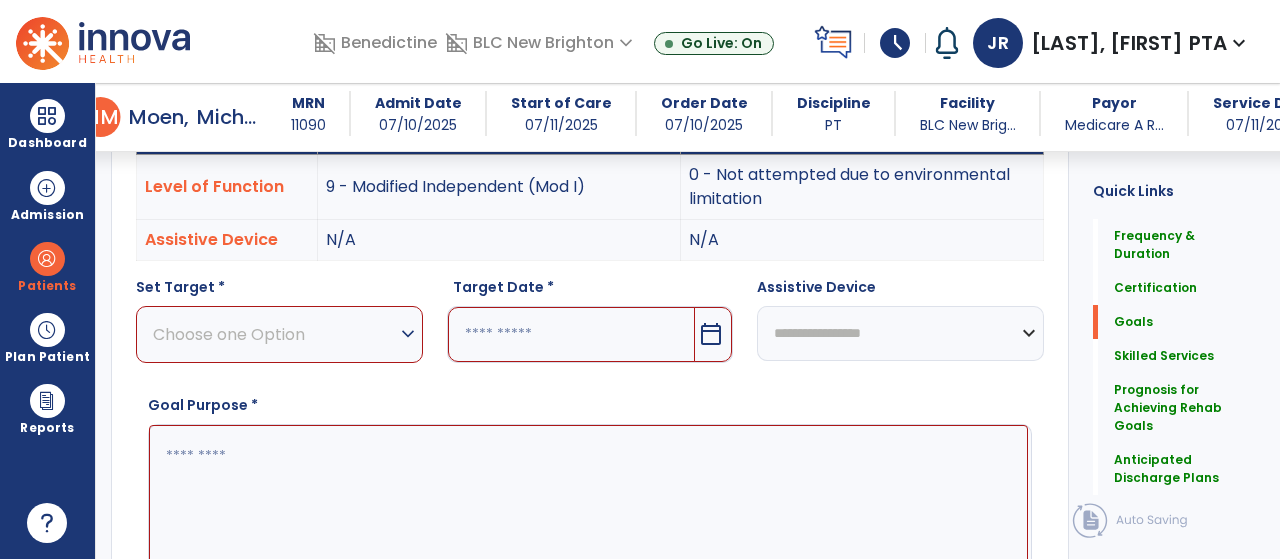 scroll, scrollTop: 631, scrollLeft: 0, axis: vertical 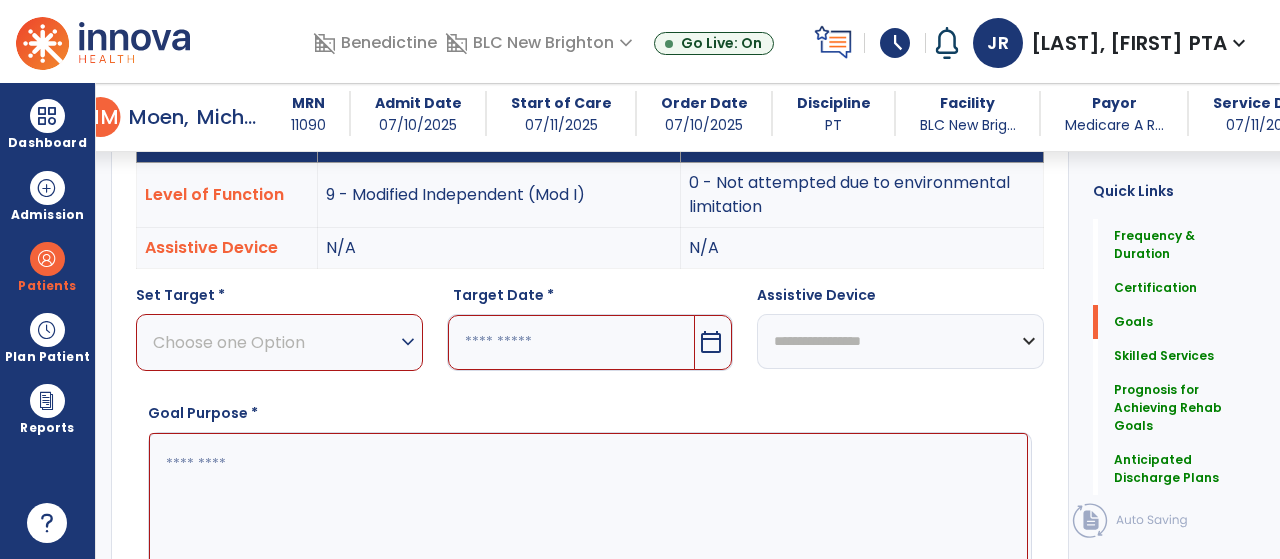 click on "Choose one Option" at bounding box center [274, 342] 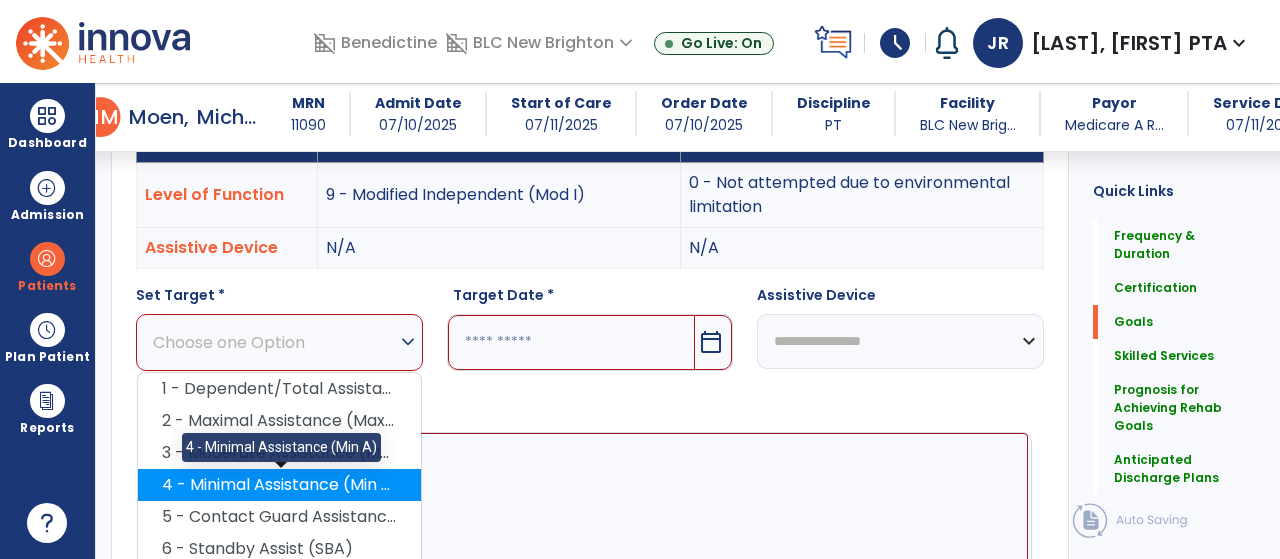 scroll, scrollTop: 686, scrollLeft: 0, axis: vertical 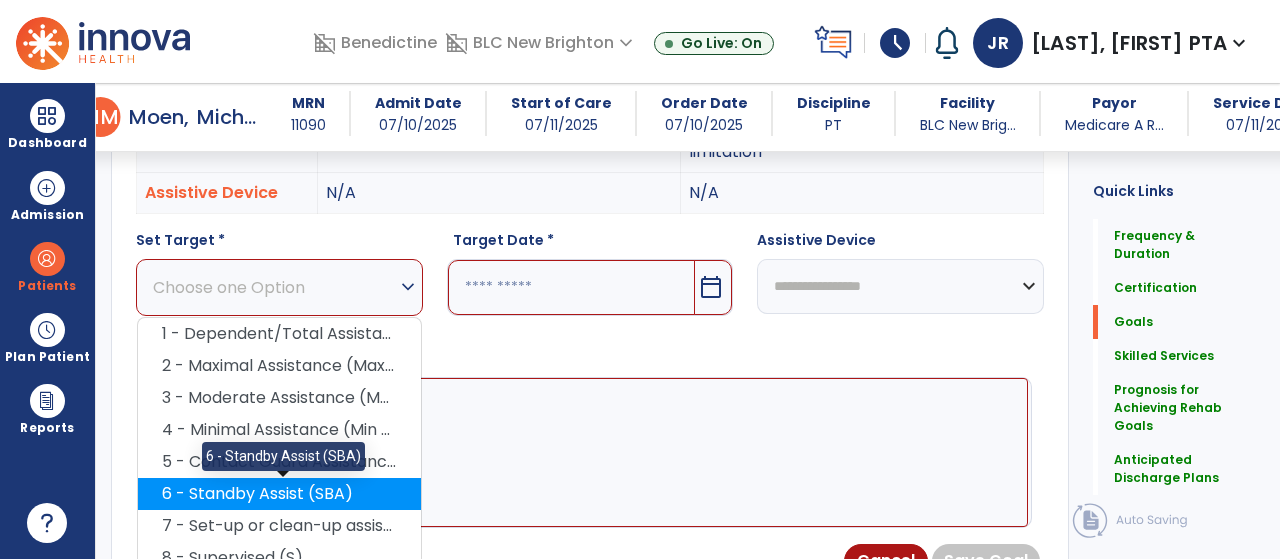 click on "6 - Standby Assist (SBA)" at bounding box center [279, 494] 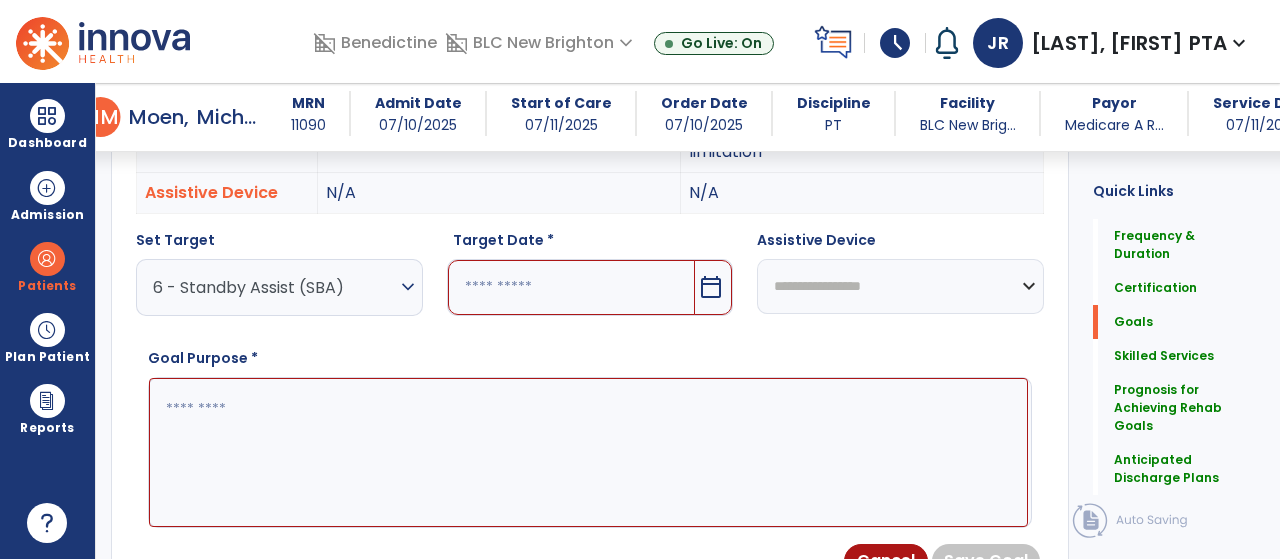 click at bounding box center (572, 287) 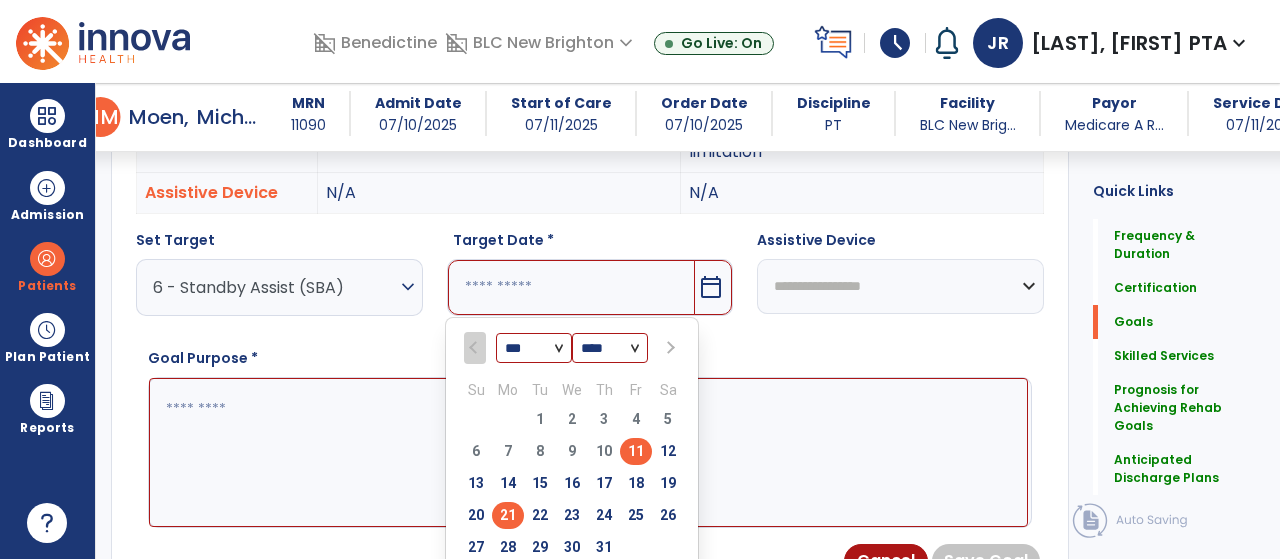 click on "21" at bounding box center [508, 515] 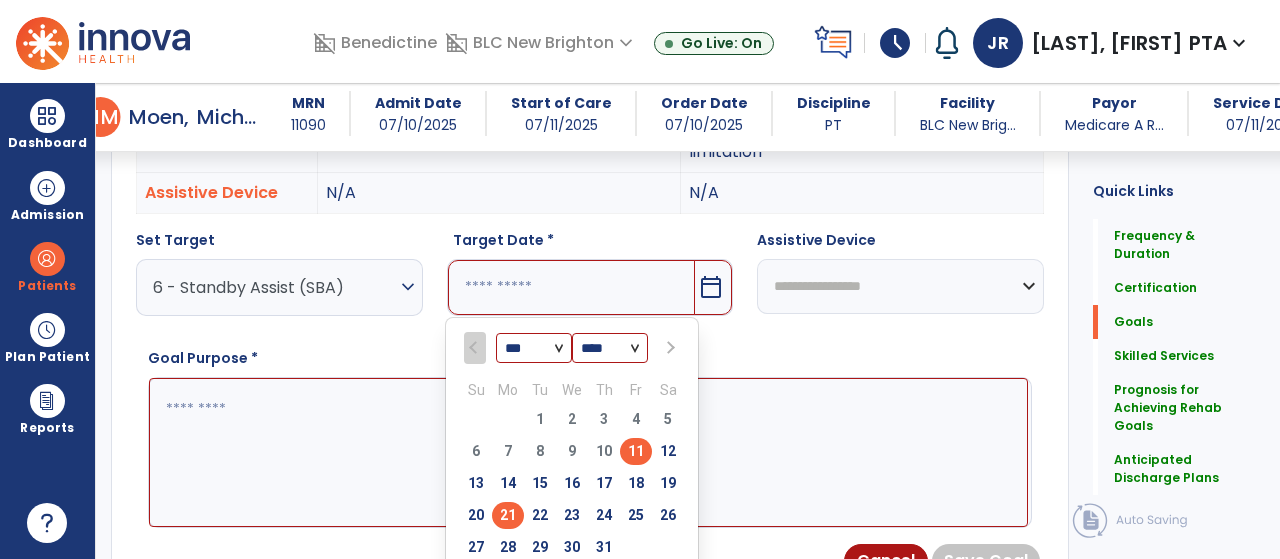 type on "*********" 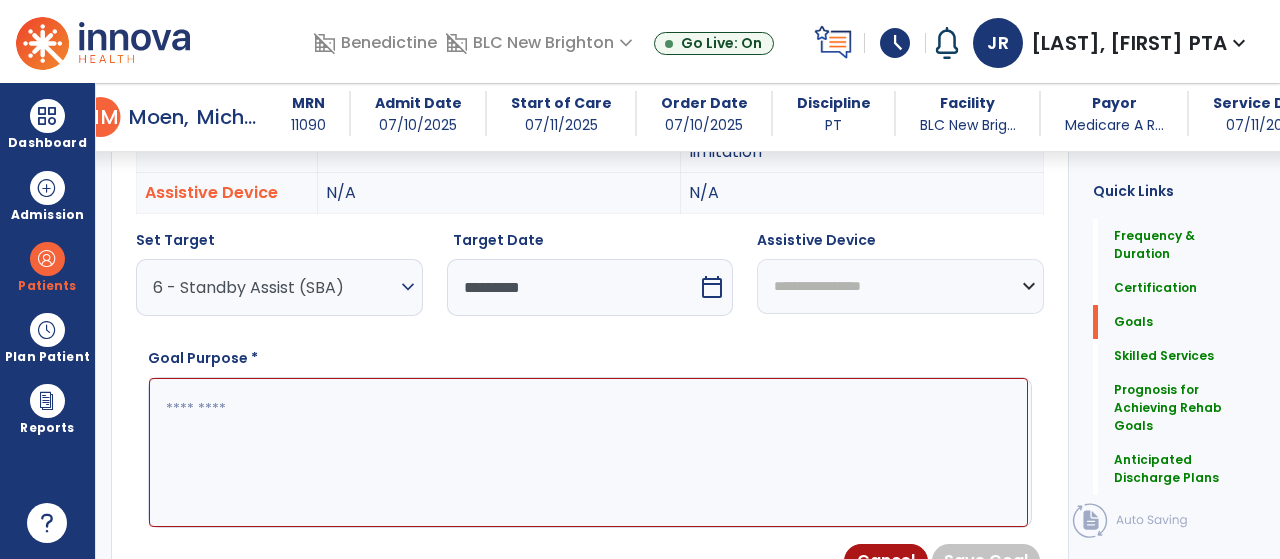click on "**********" at bounding box center (900, 286) 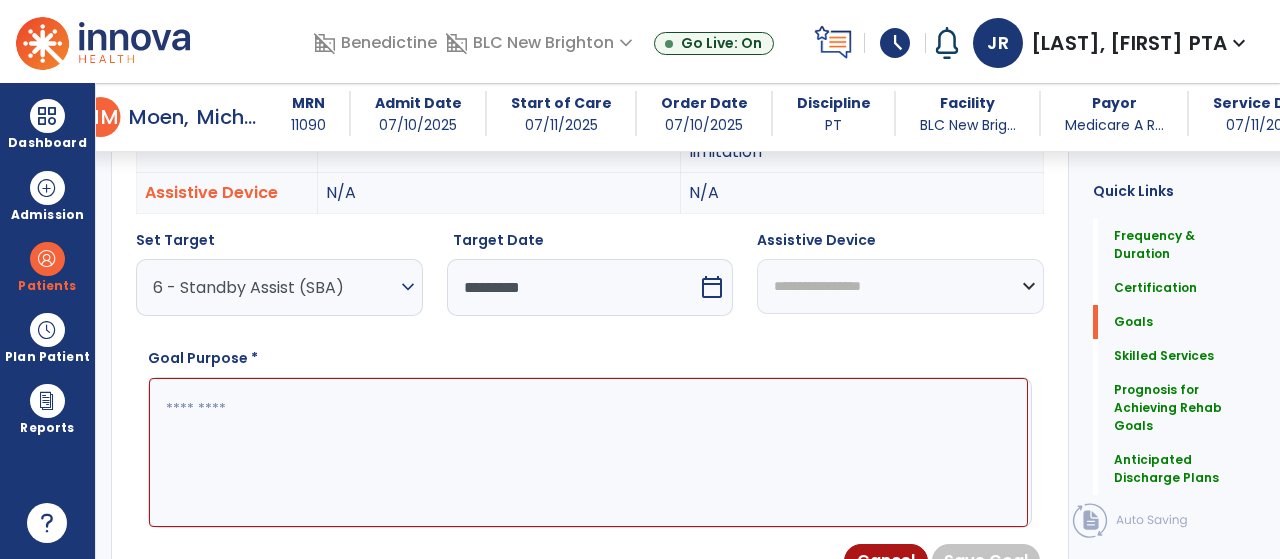 select on "**********" 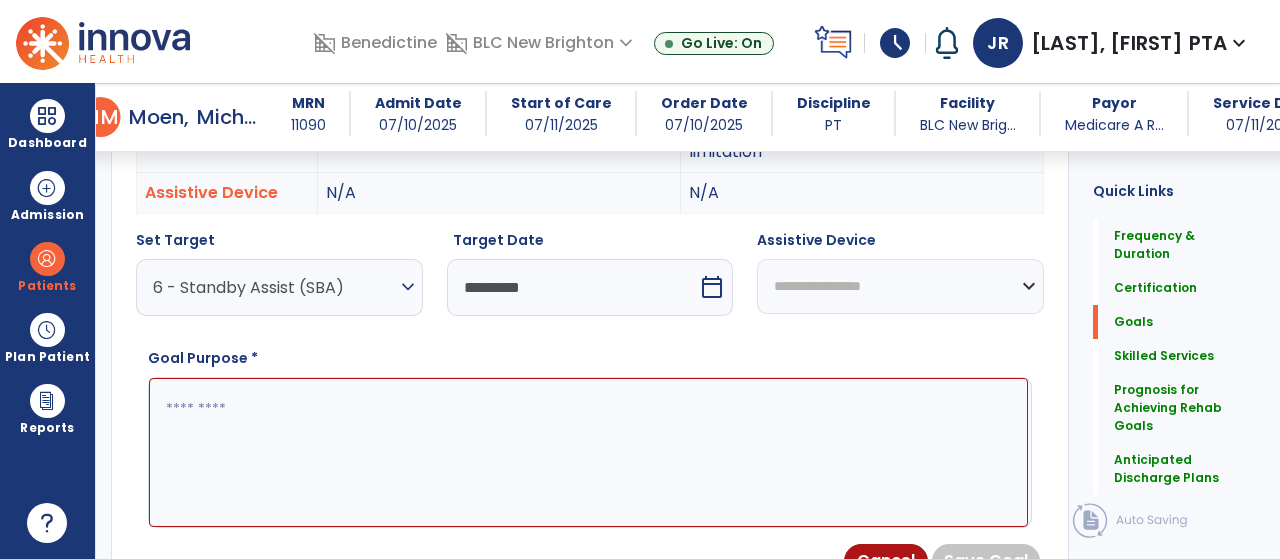 click on "**********" at bounding box center (900, 286) 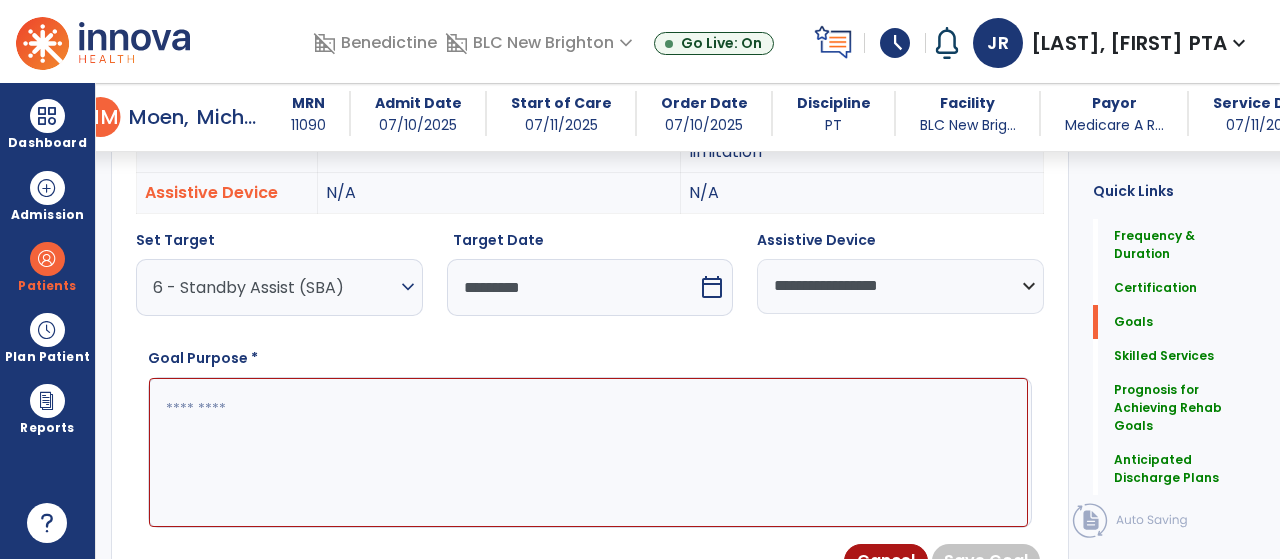 click at bounding box center (588, 452) 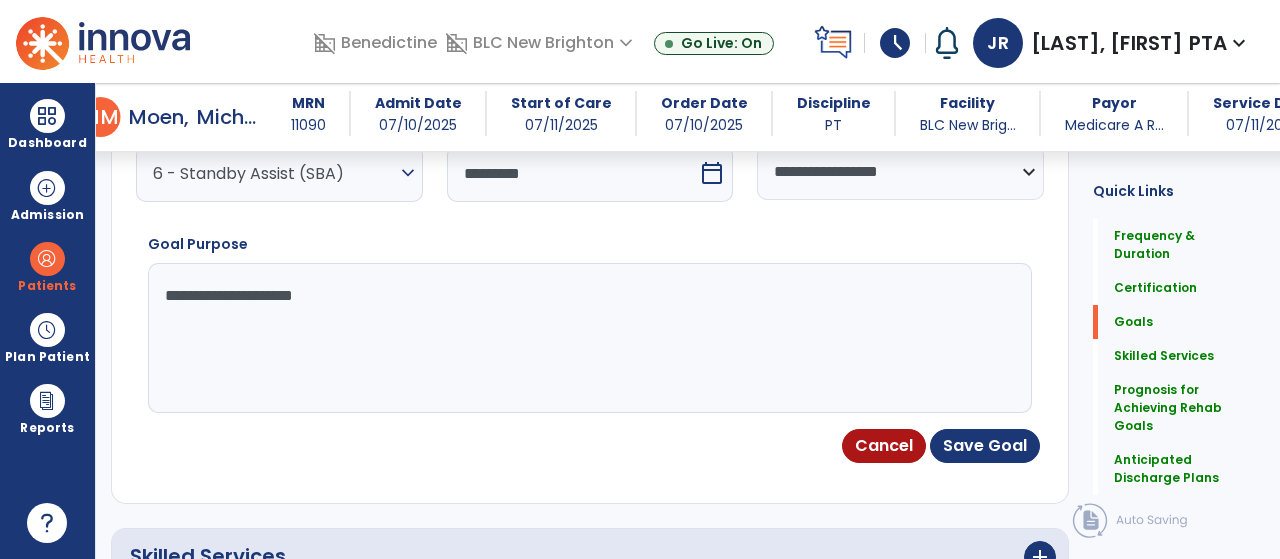 scroll, scrollTop: 801, scrollLeft: 0, axis: vertical 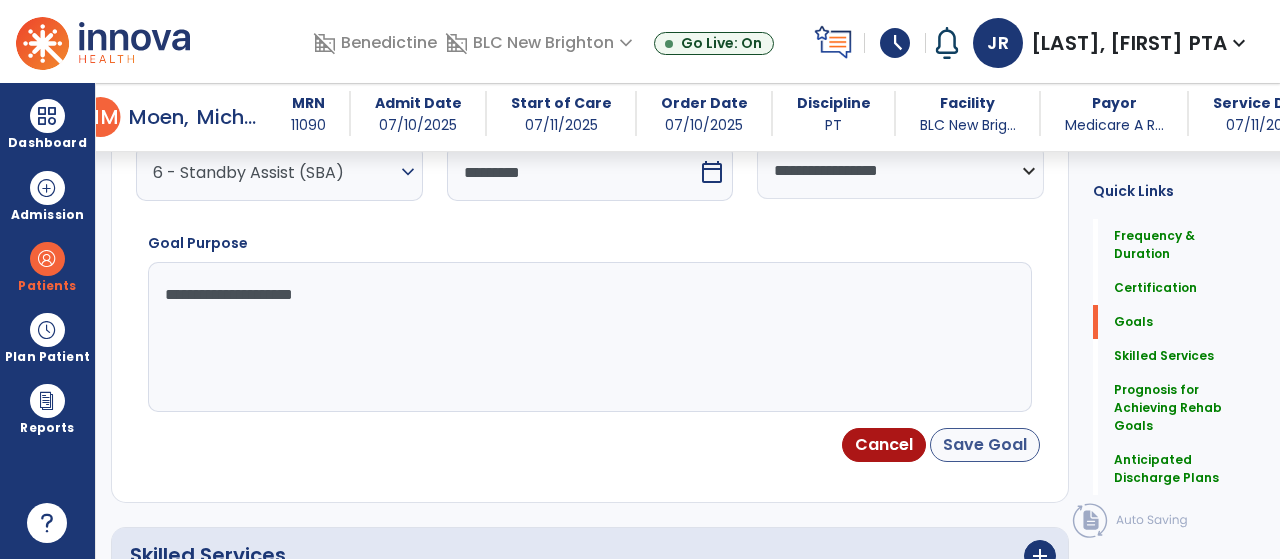 type on "**********" 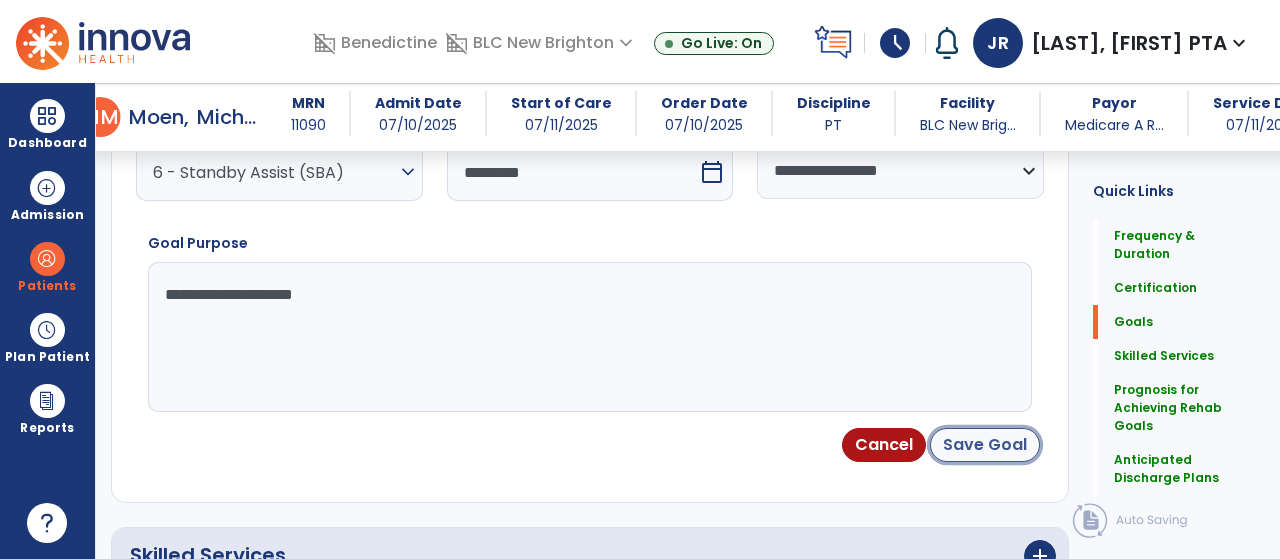 click on "Save Goal" at bounding box center (985, 445) 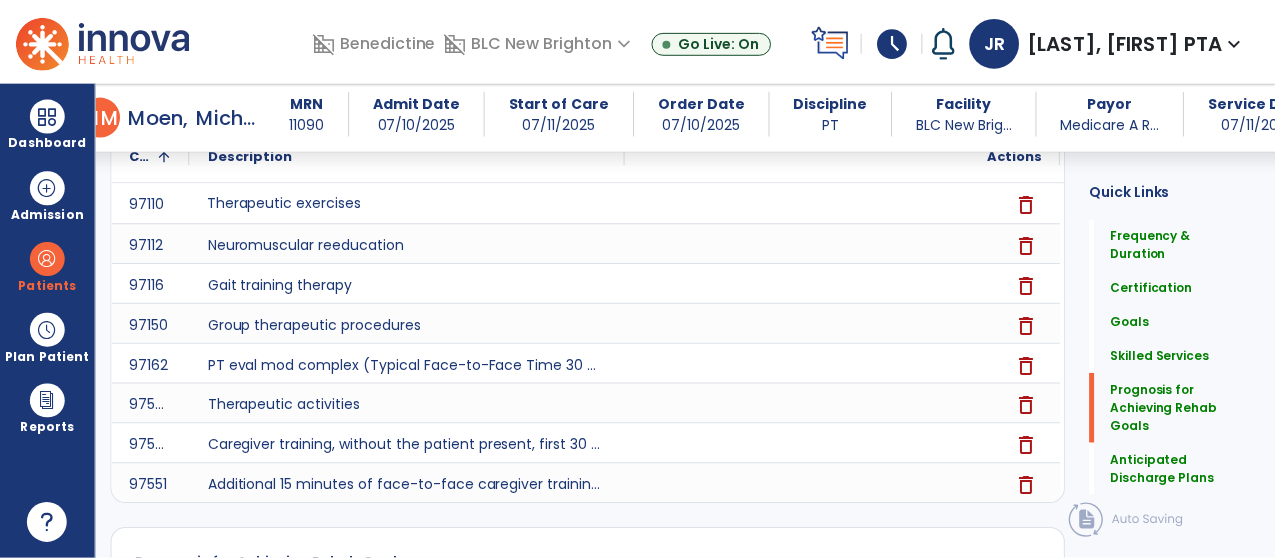 scroll, scrollTop: 1788, scrollLeft: 0, axis: vertical 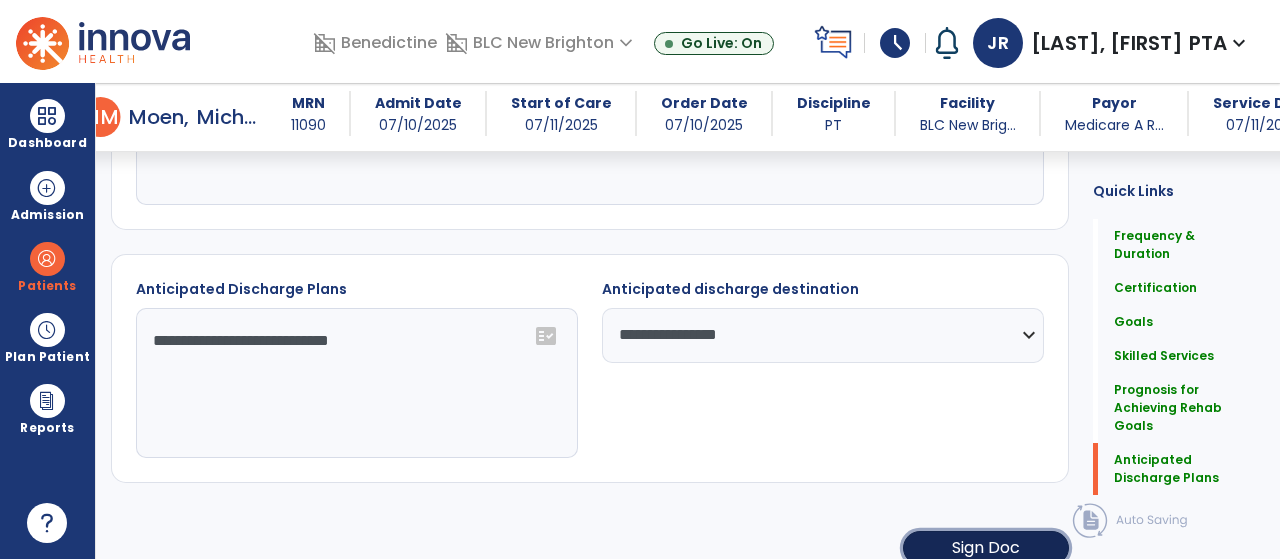 click on "Sign Doc" 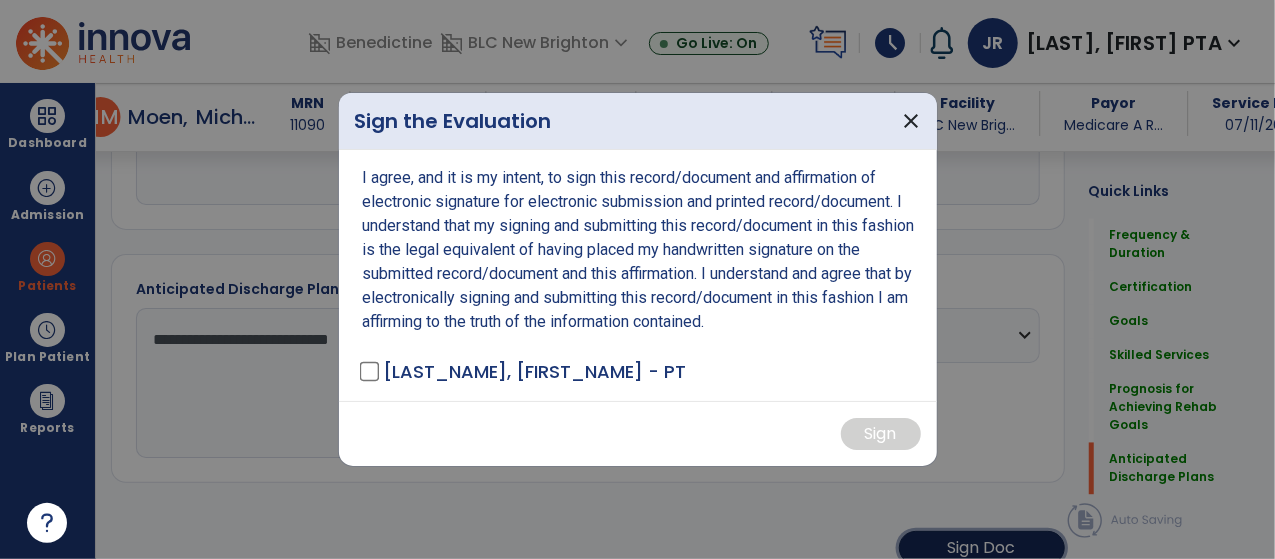 scroll, scrollTop: 1788, scrollLeft: 0, axis: vertical 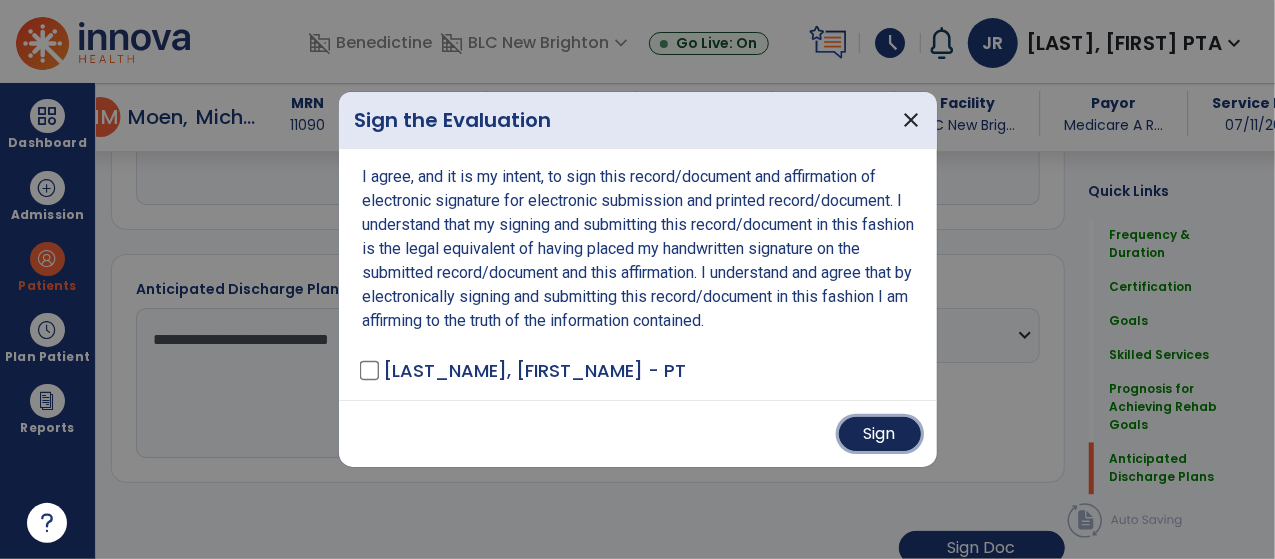 click on "Sign" at bounding box center (880, 434) 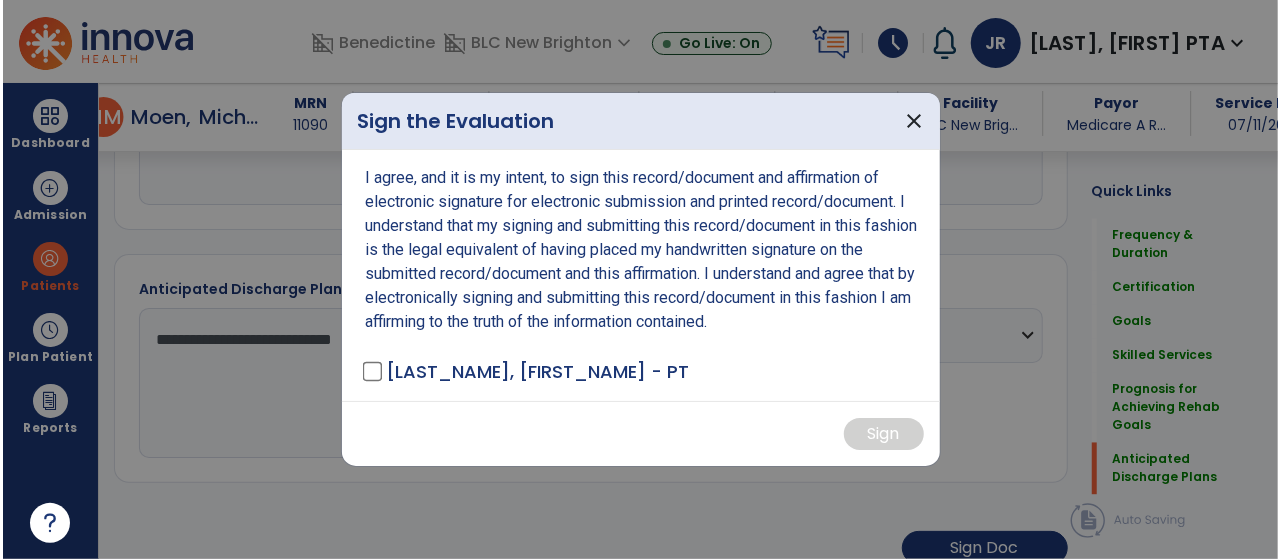 scroll, scrollTop: 1786, scrollLeft: 0, axis: vertical 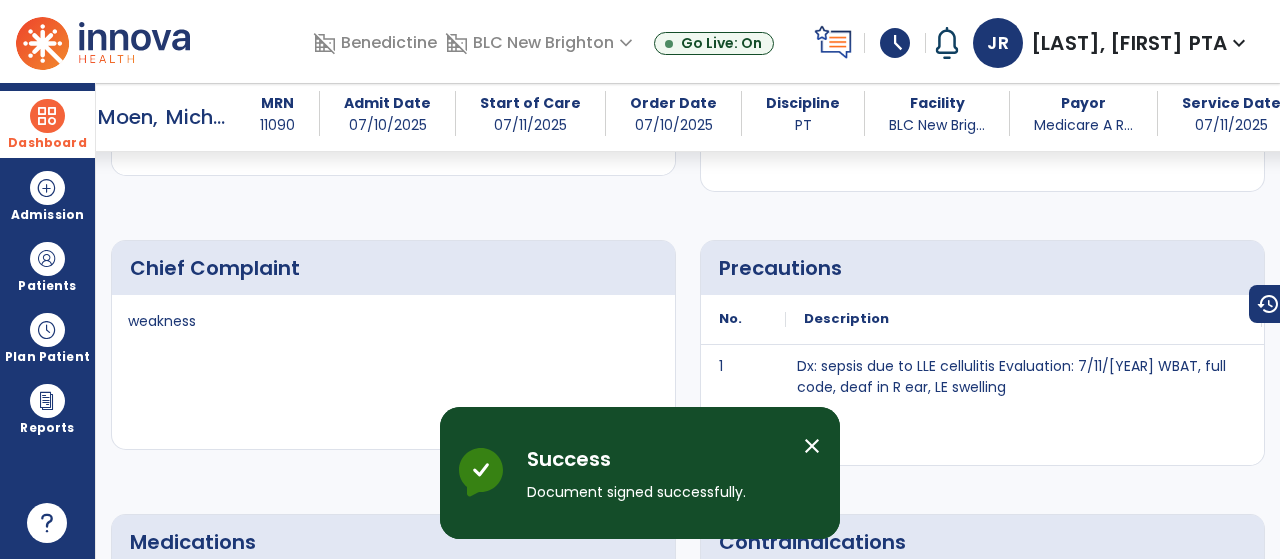 click at bounding box center [47, 116] 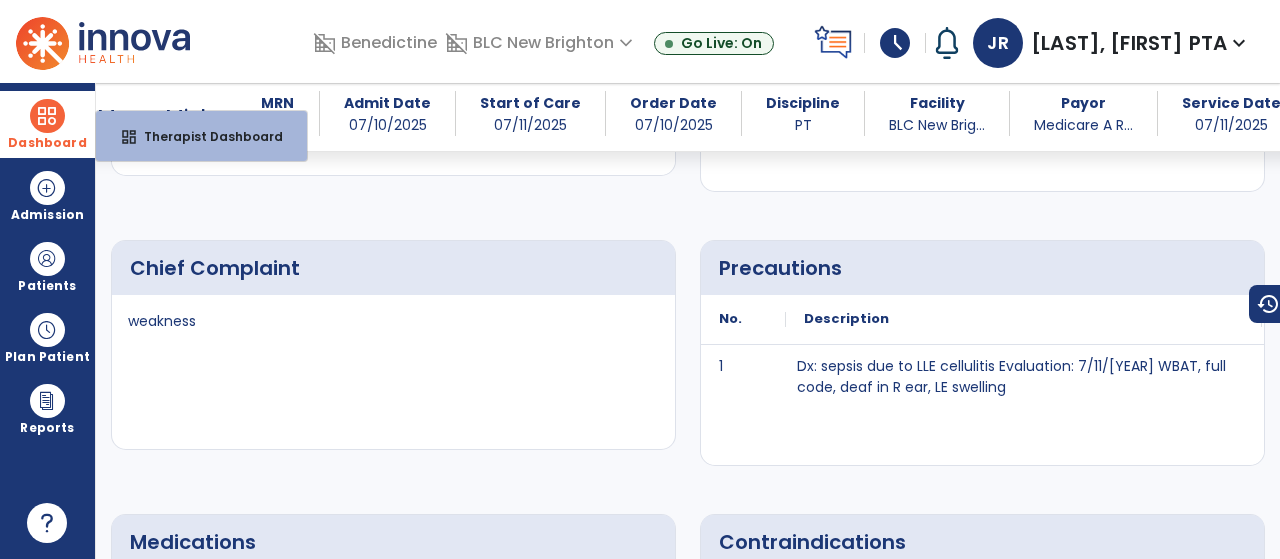 click on "dashboard  Therapist Dashboard" at bounding box center (201, 136) 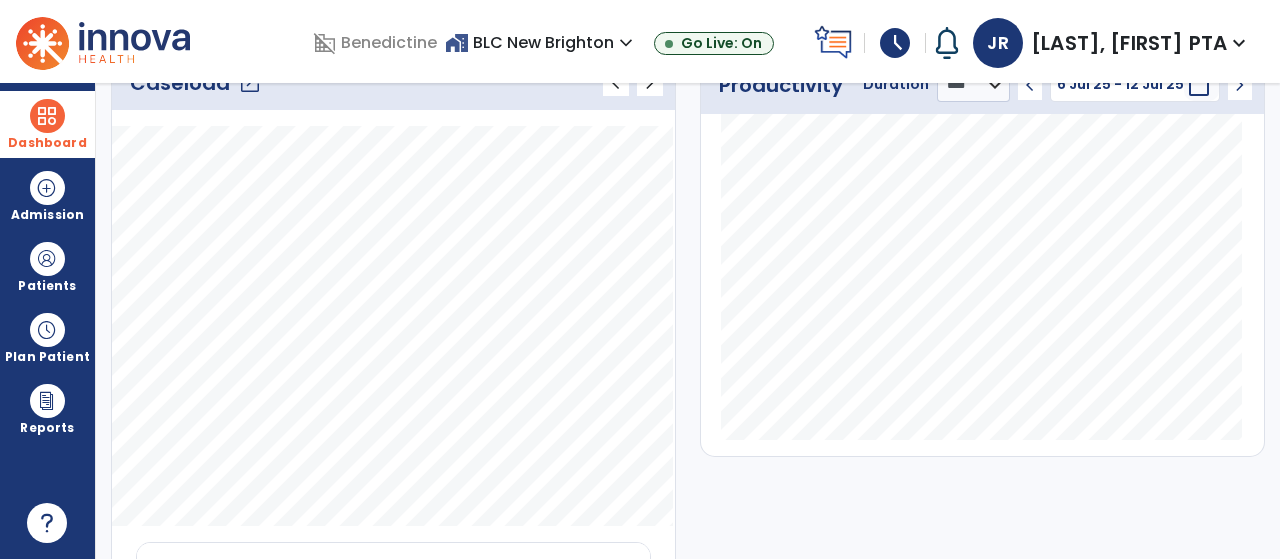scroll, scrollTop: 0, scrollLeft: 0, axis: both 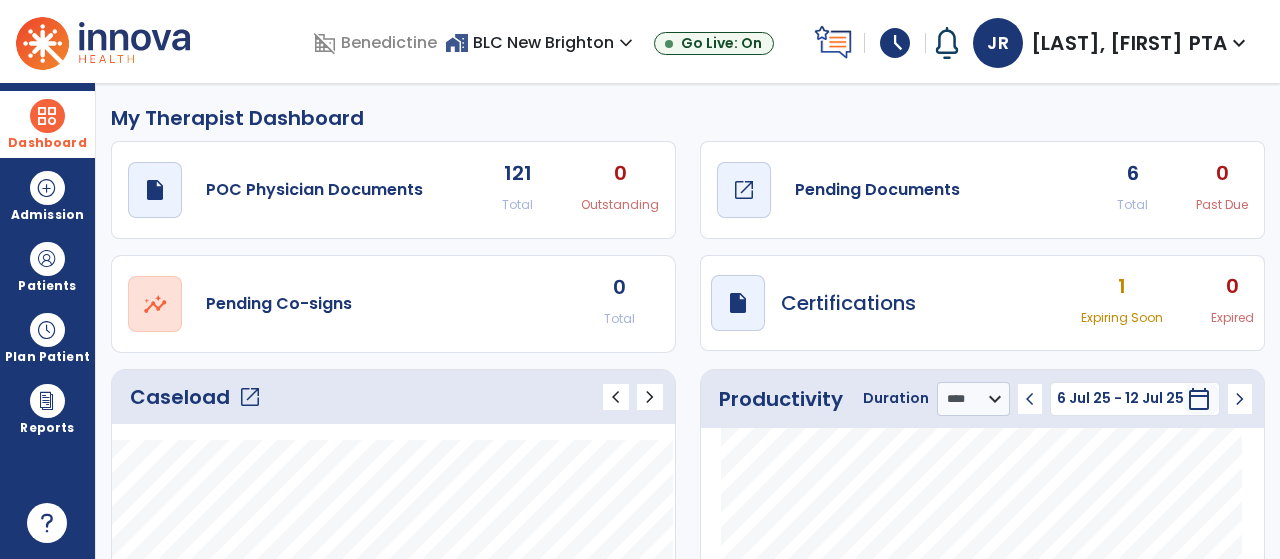 click on "draft   open_in_new  Pending Documents" 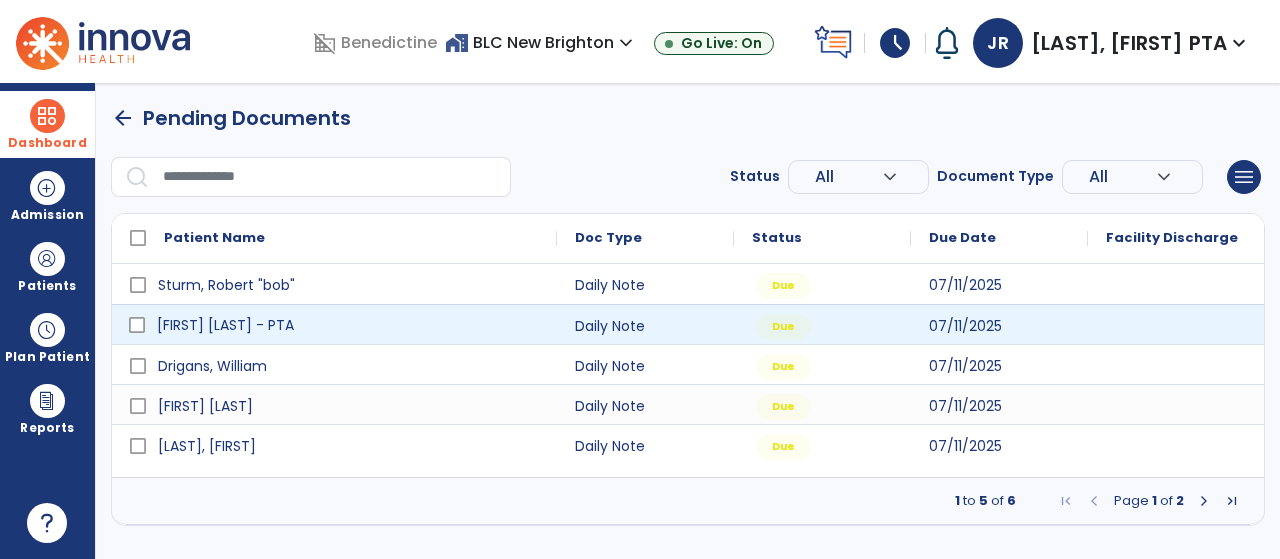 click on "[FIRST] [LAST] - PTA" at bounding box center (348, 325) 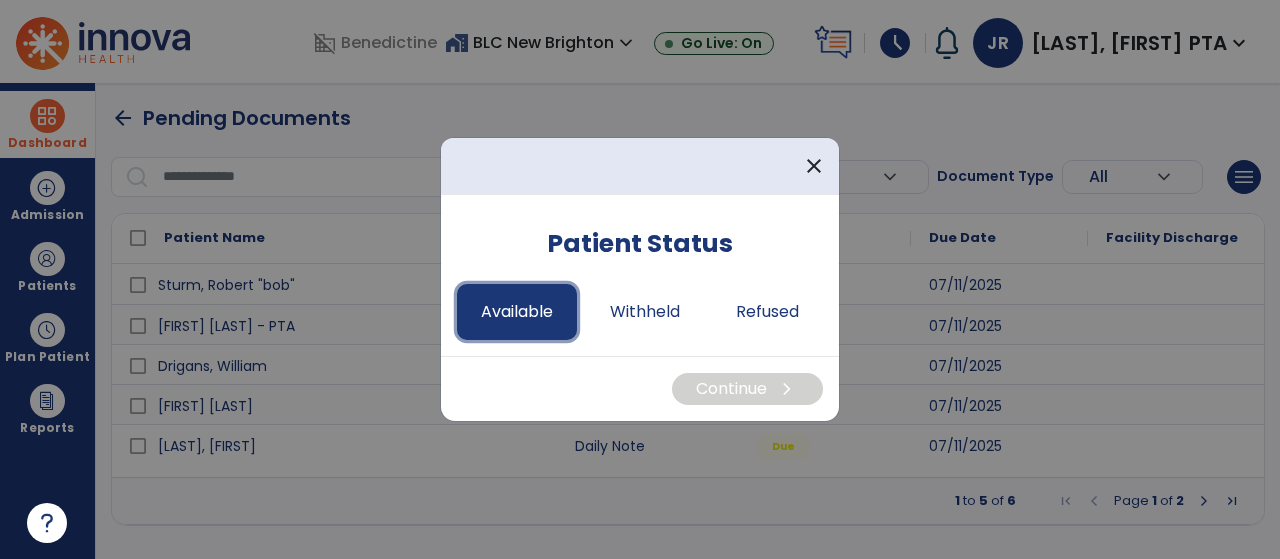 click on "Available" at bounding box center [517, 312] 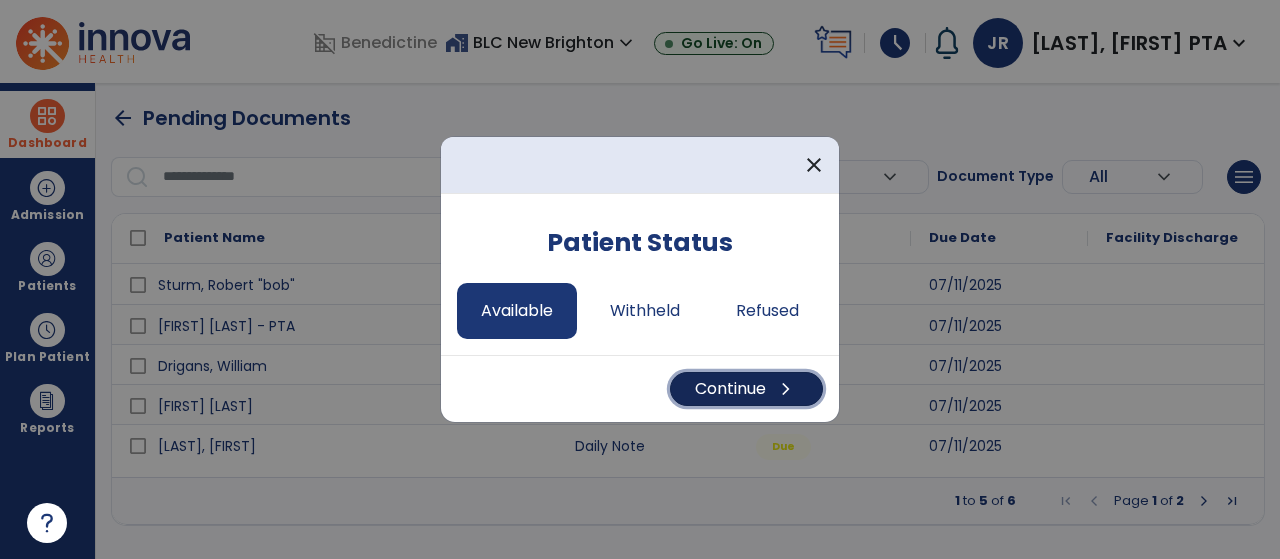 click on "Continue   chevron_right" at bounding box center [746, 389] 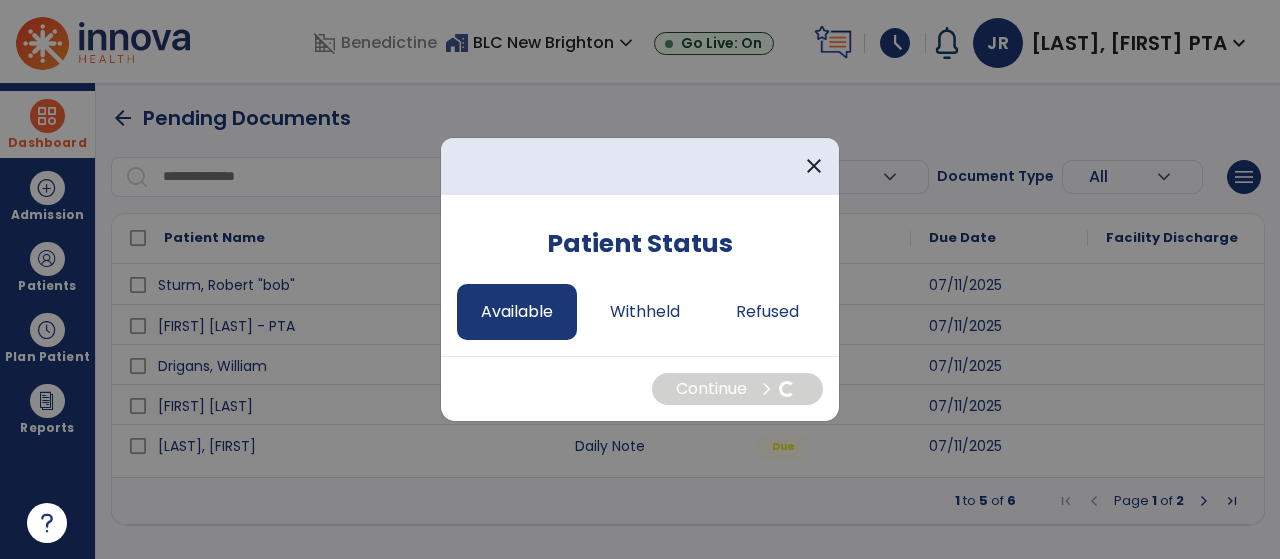 select on "*" 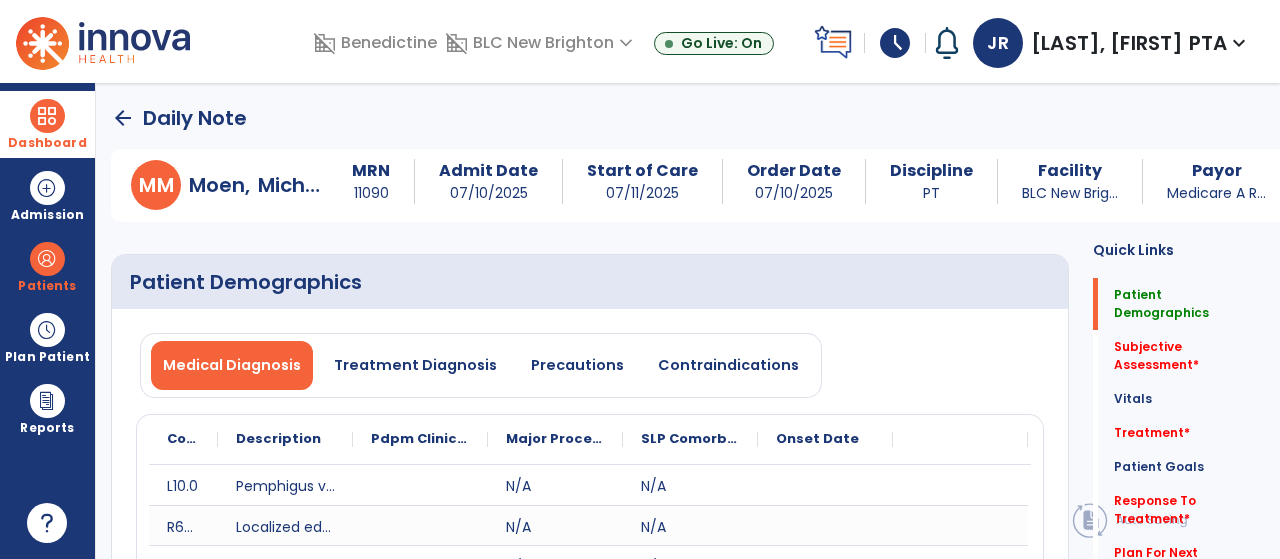 click on "Subjective Assessment   *  Subjective Assessment   *" 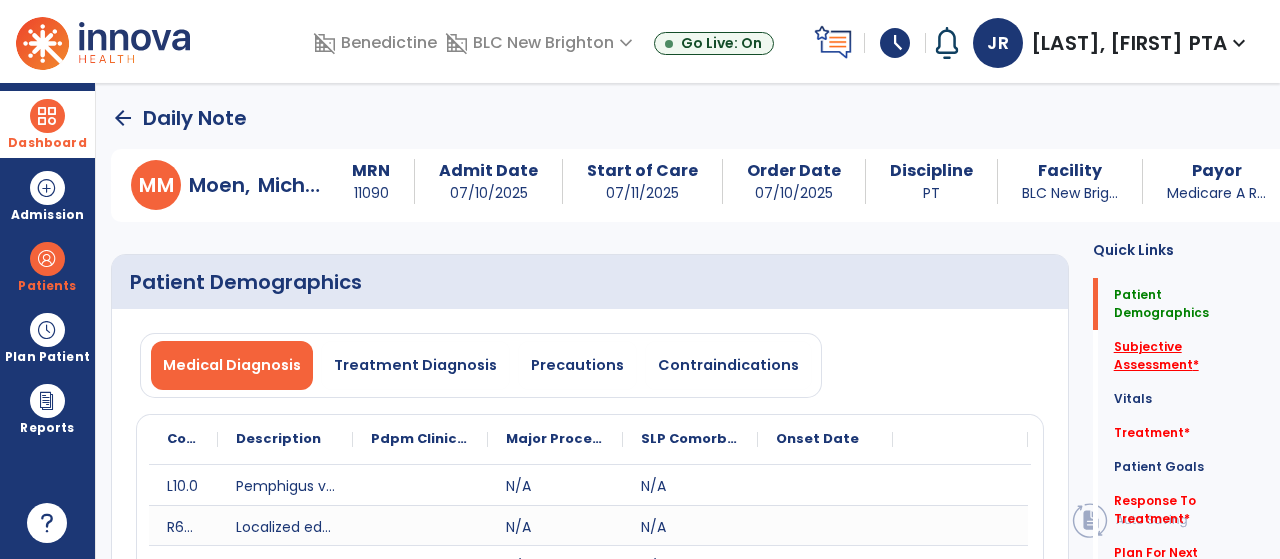 click on "Subjective Assessment   *" 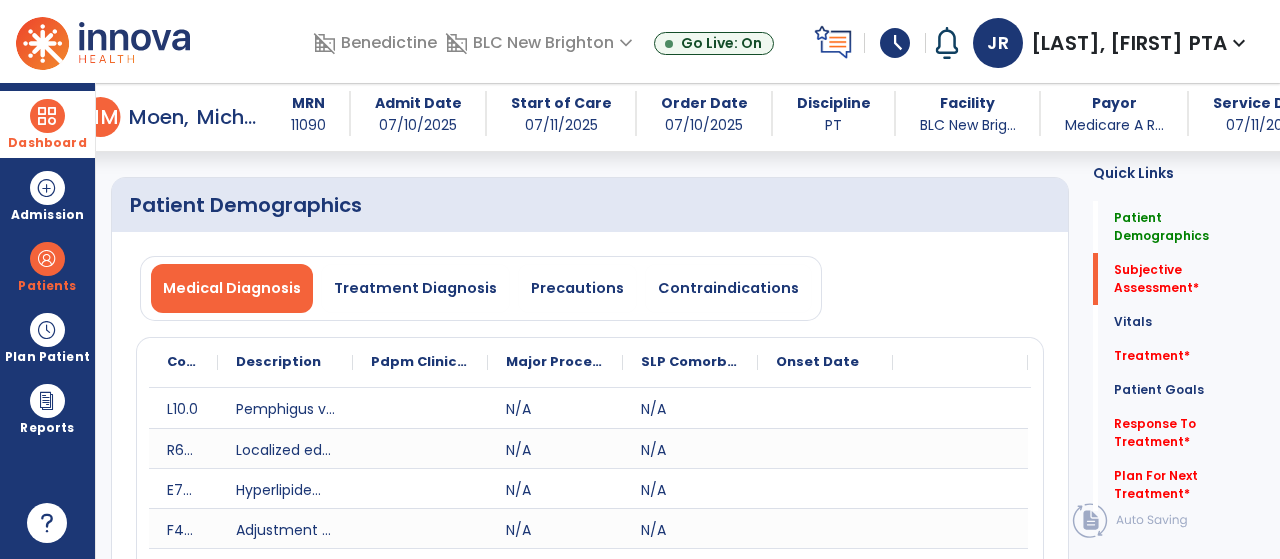 scroll, scrollTop: 605, scrollLeft: 0, axis: vertical 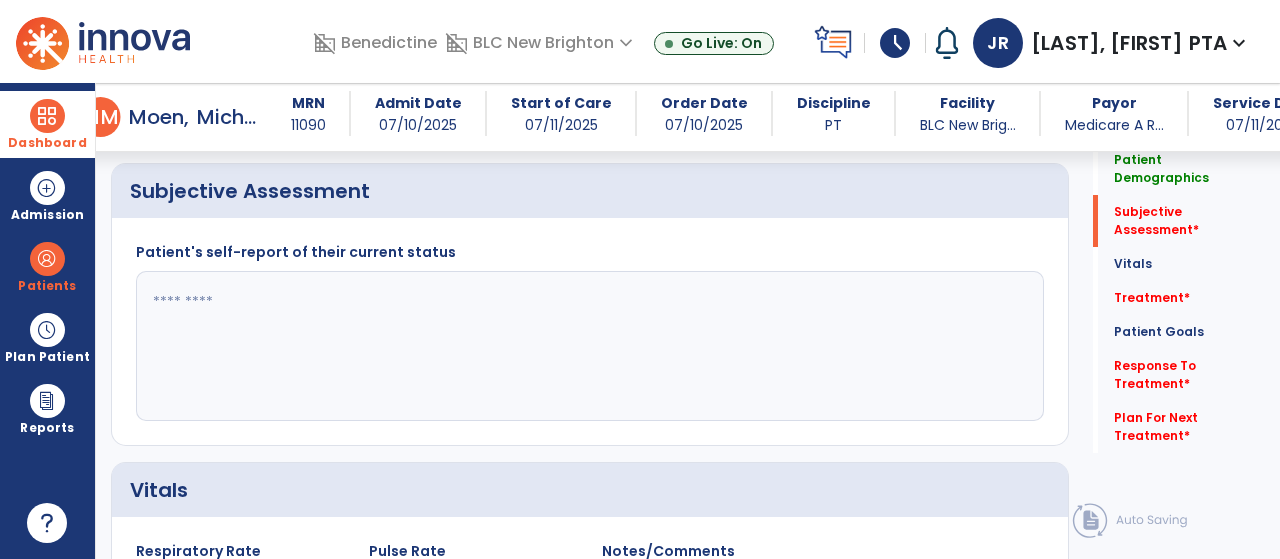 click 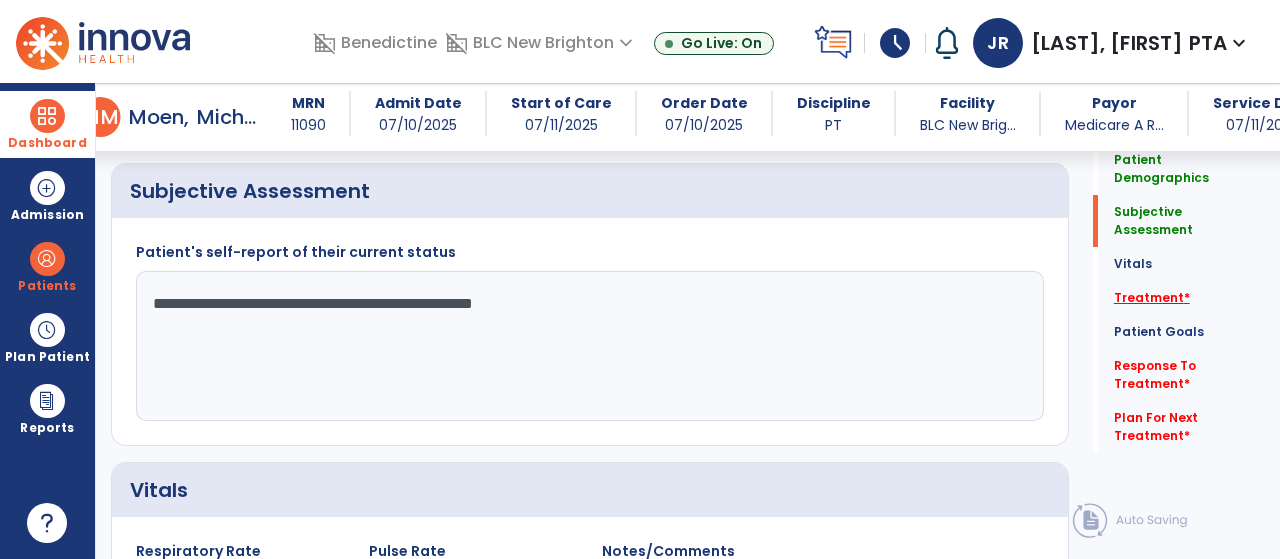 type on "**********" 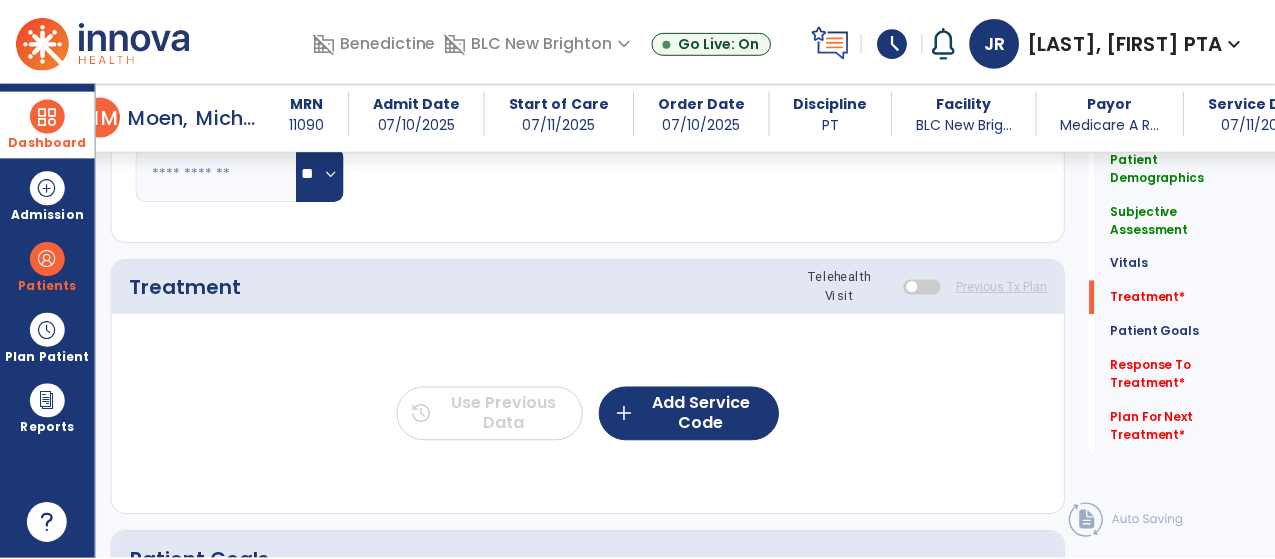 scroll, scrollTop: 1293, scrollLeft: 0, axis: vertical 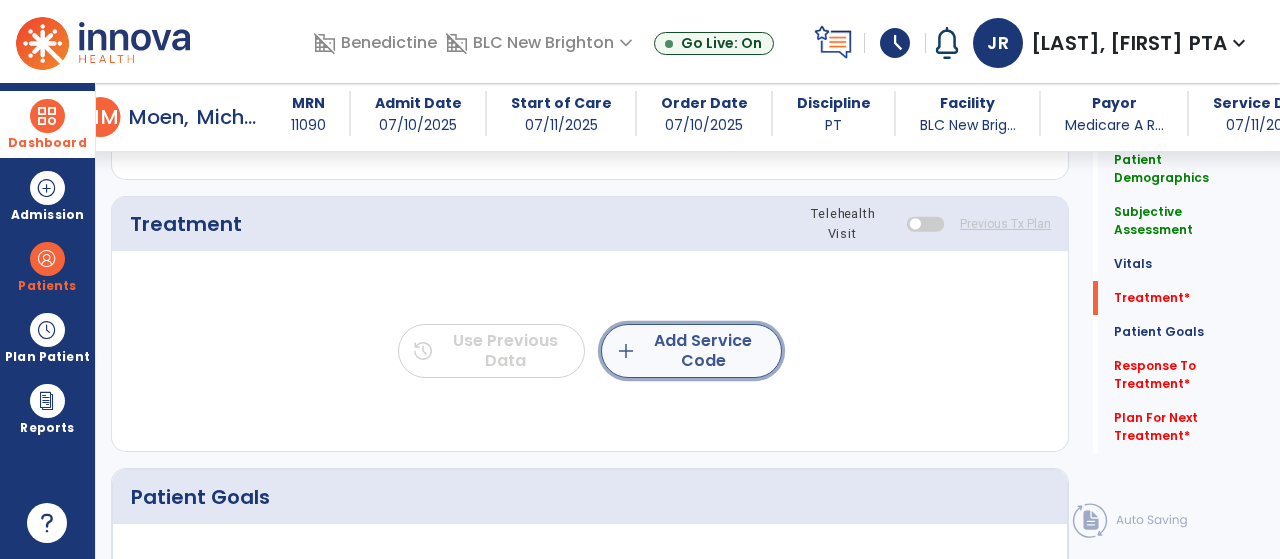 click on "add  Add Service Code" 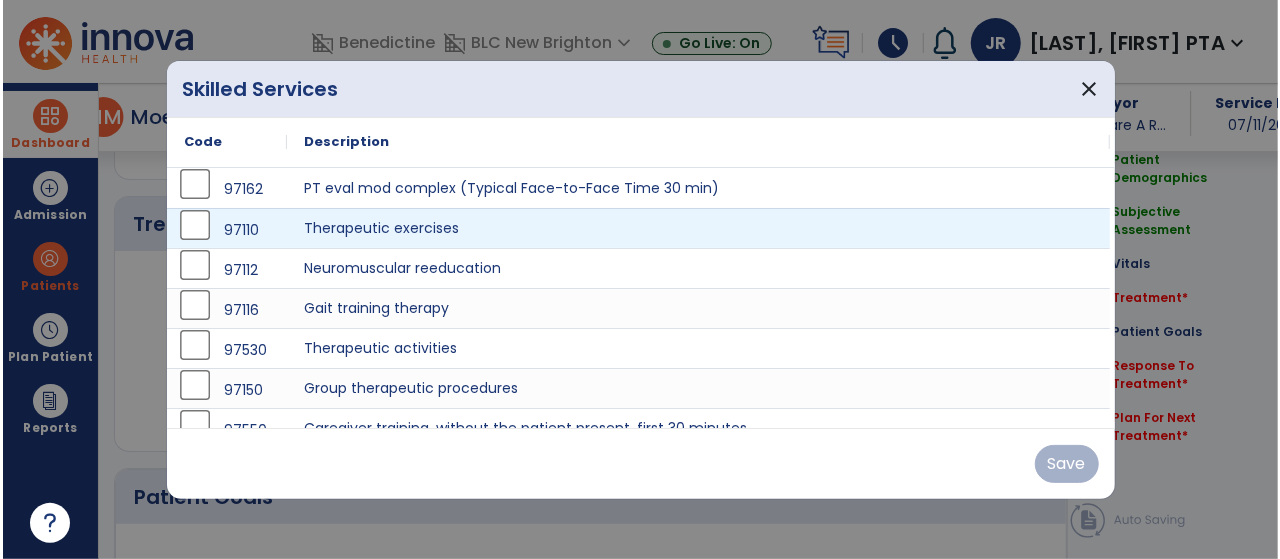 scroll, scrollTop: 1293, scrollLeft: 0, axis: vertical 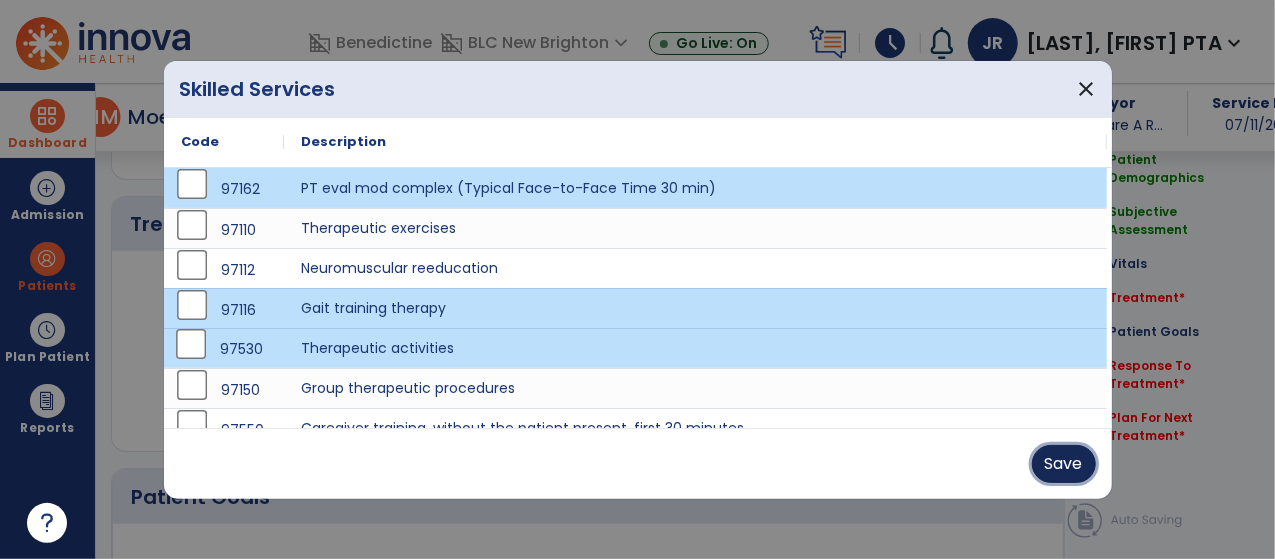 click on "Save" at bounding box center (1064, 464) 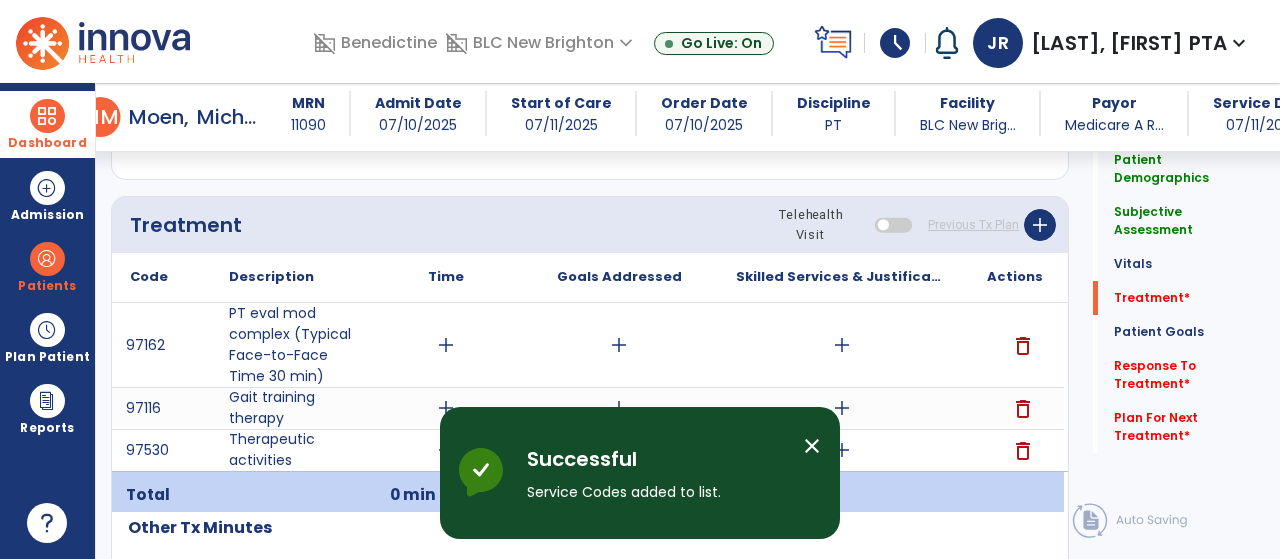 click on "close" at bounding box center [812, 446] 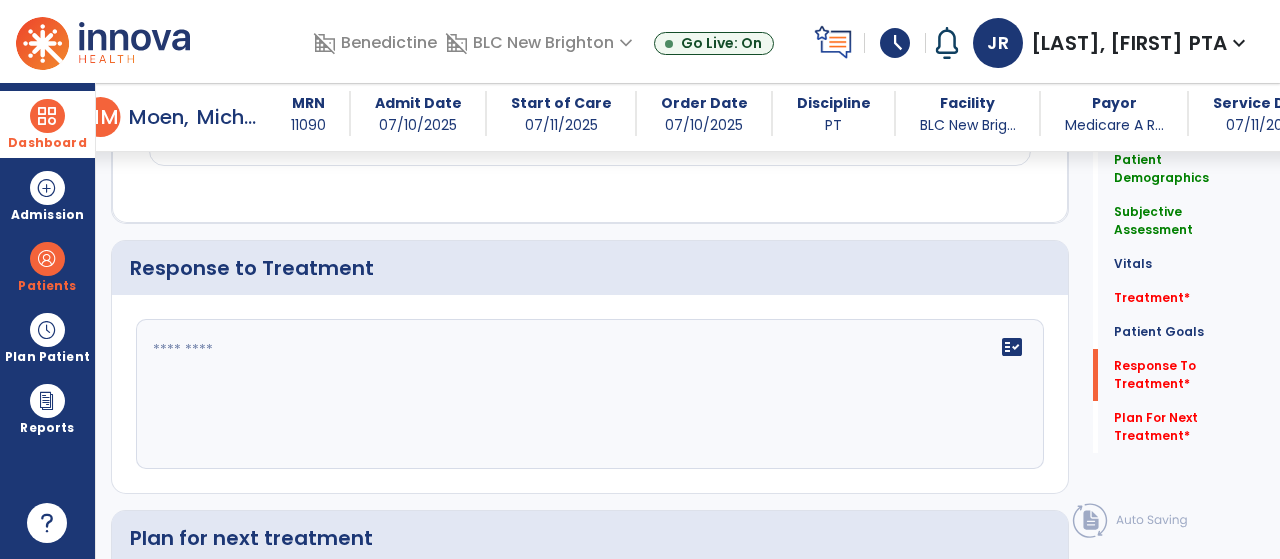 scroll, scrollTop: 2483, scrollLeft: 0, axis: vertical 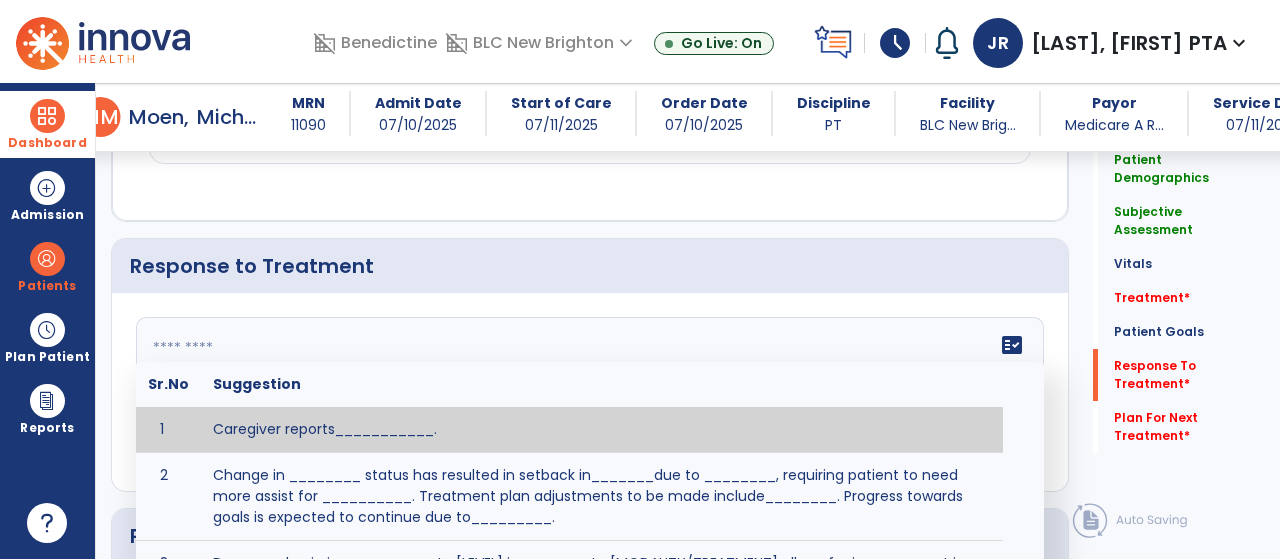 click 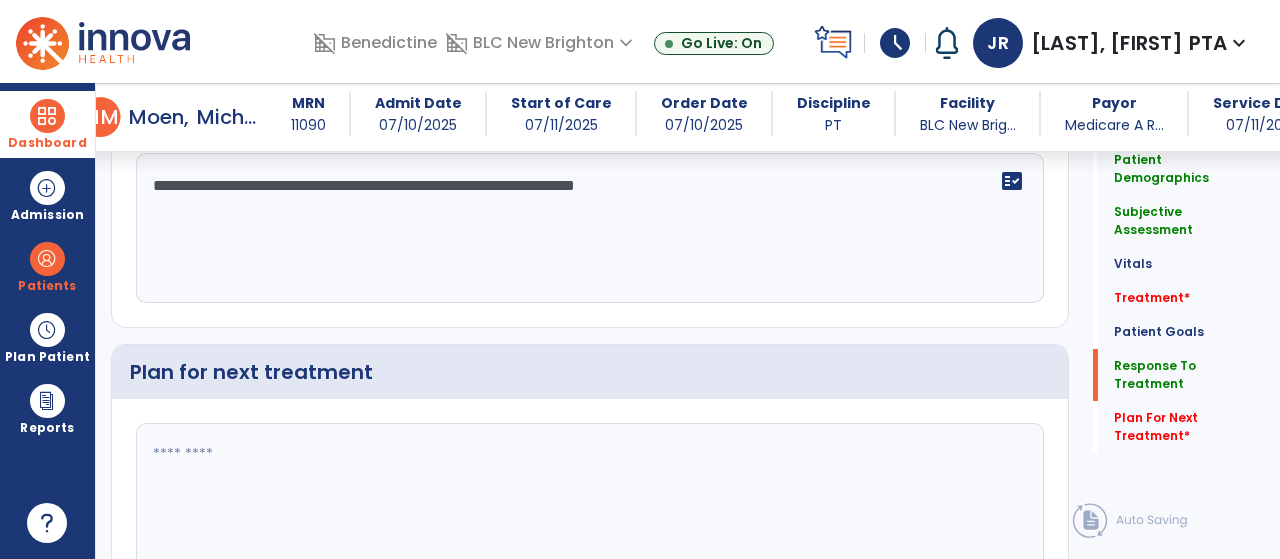 scroll, scrollTop: 2656, scrollLeft: 0, axis: vertical 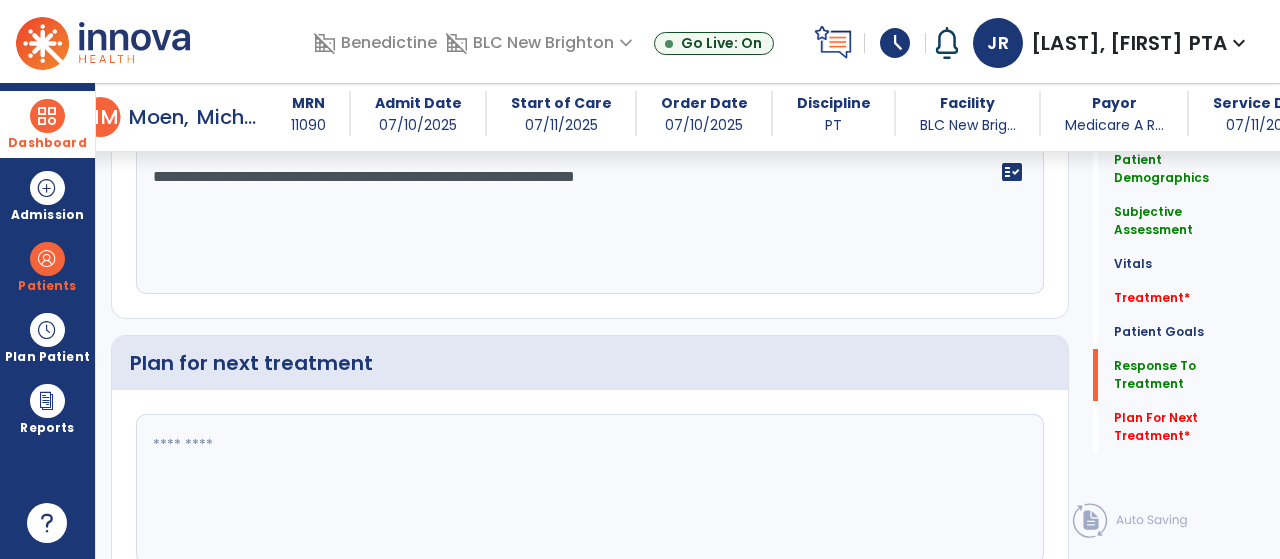 type on "**********" 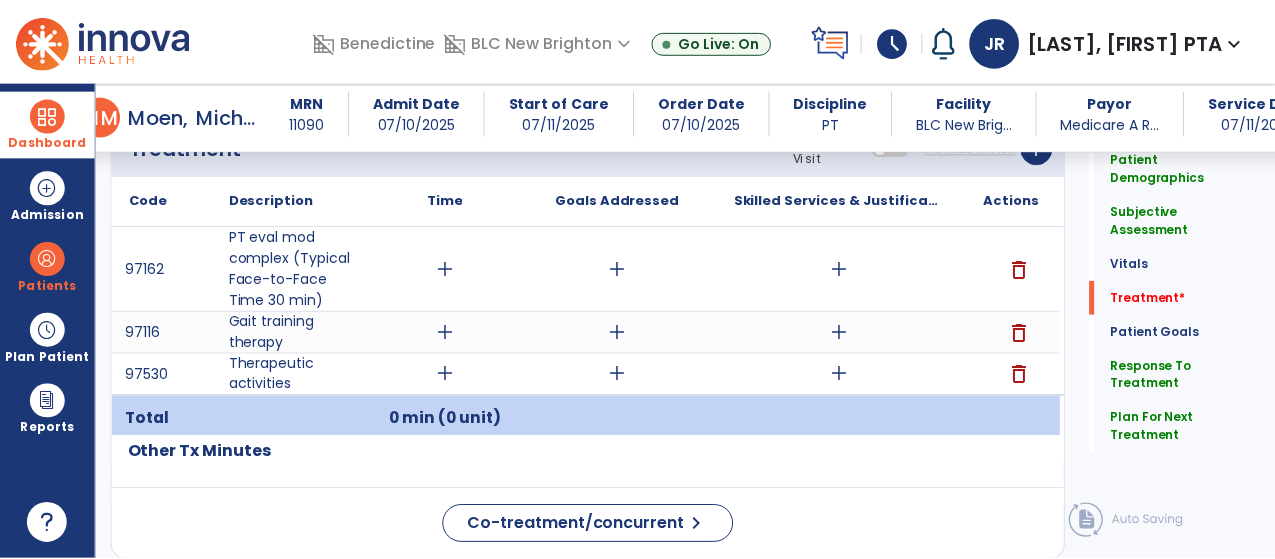 scroll, scrollTop: 1367, scrollLeft: 0, axis: vertical 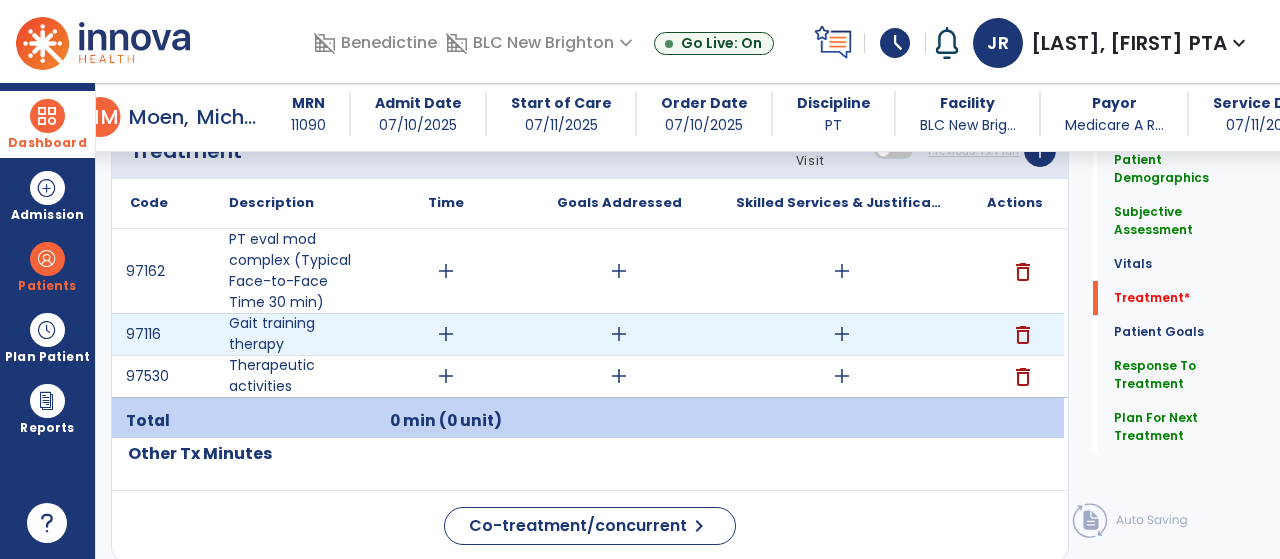 type on "**********" 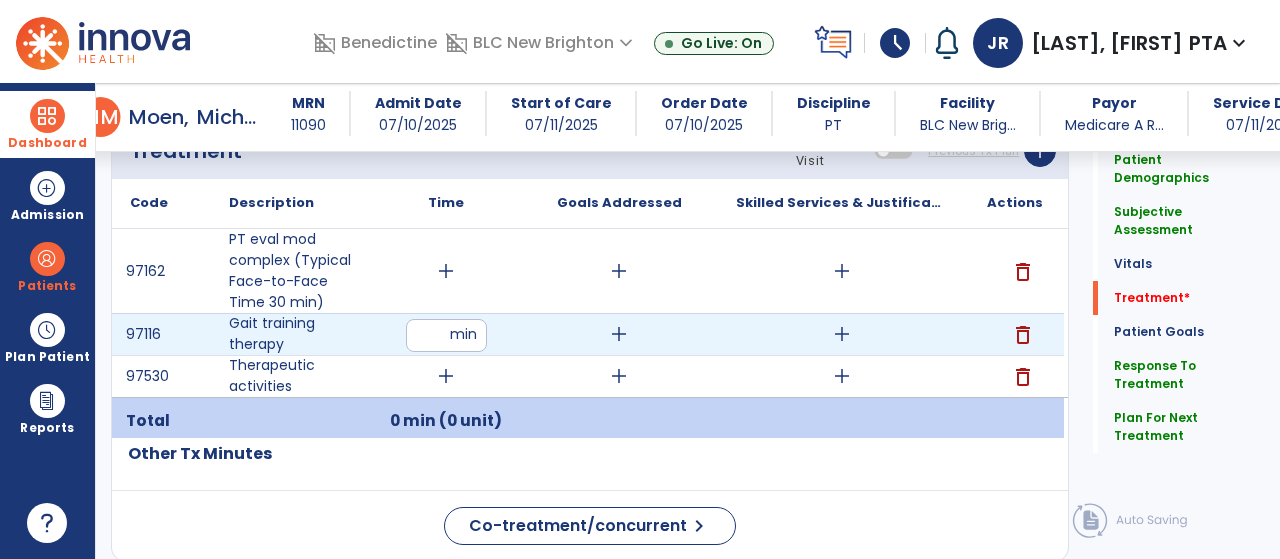 type on "**" 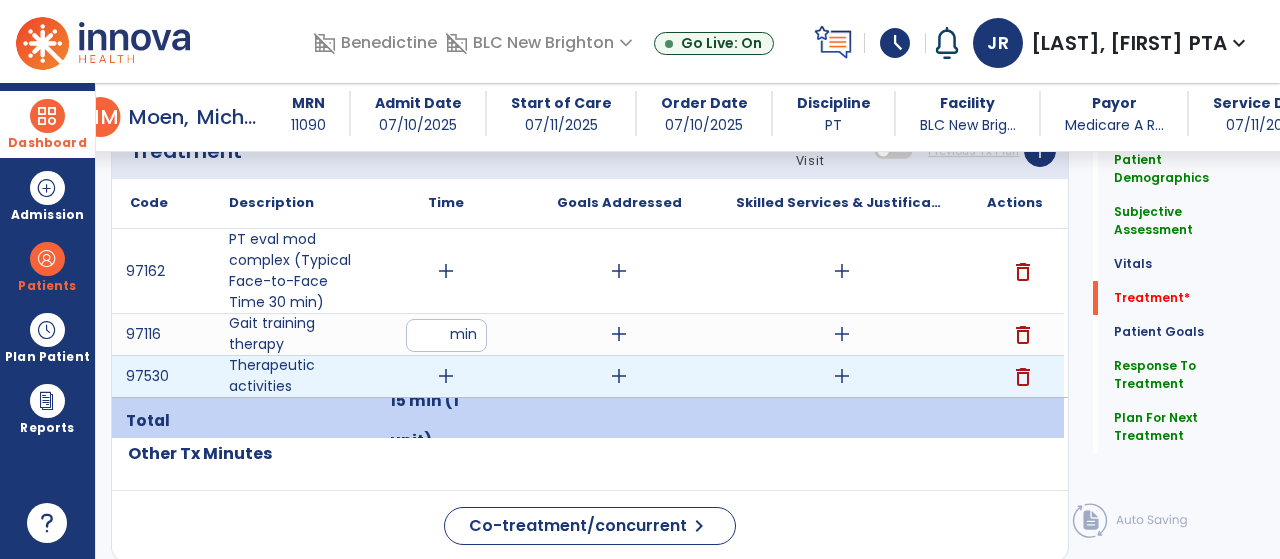 click on "add" at bounding box center [446, 376] 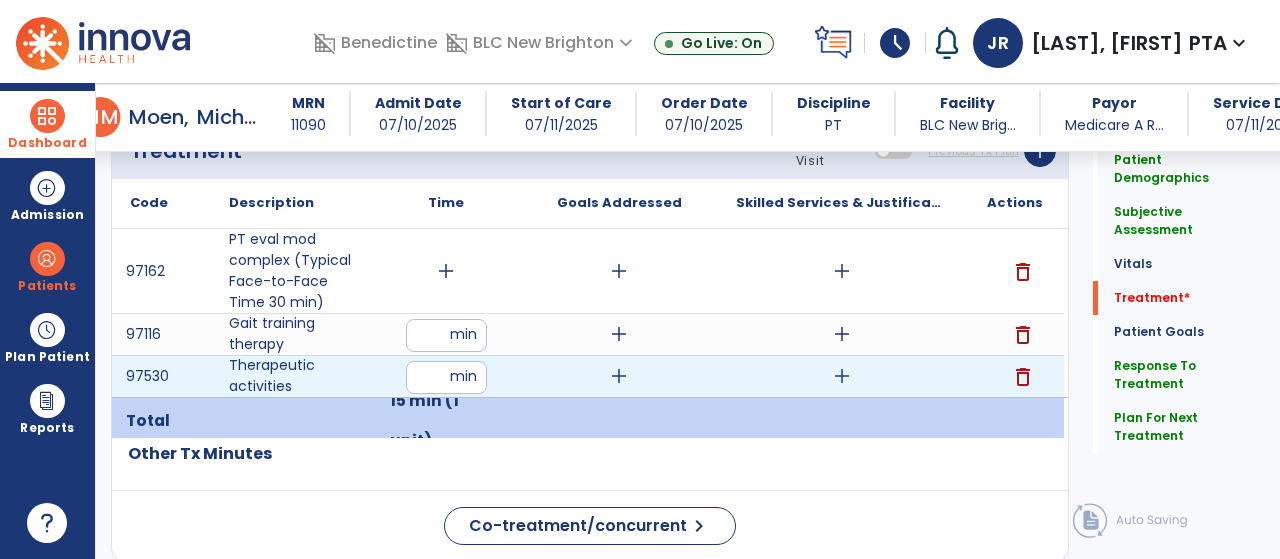 type on "**" 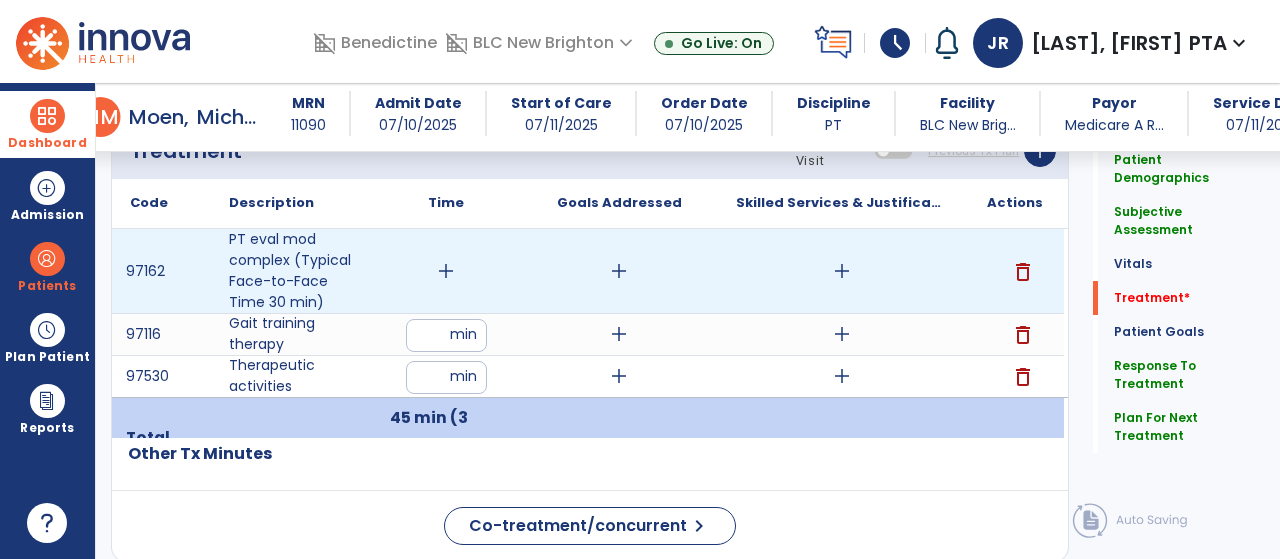 click on "add" at bounding box center [446, 271] 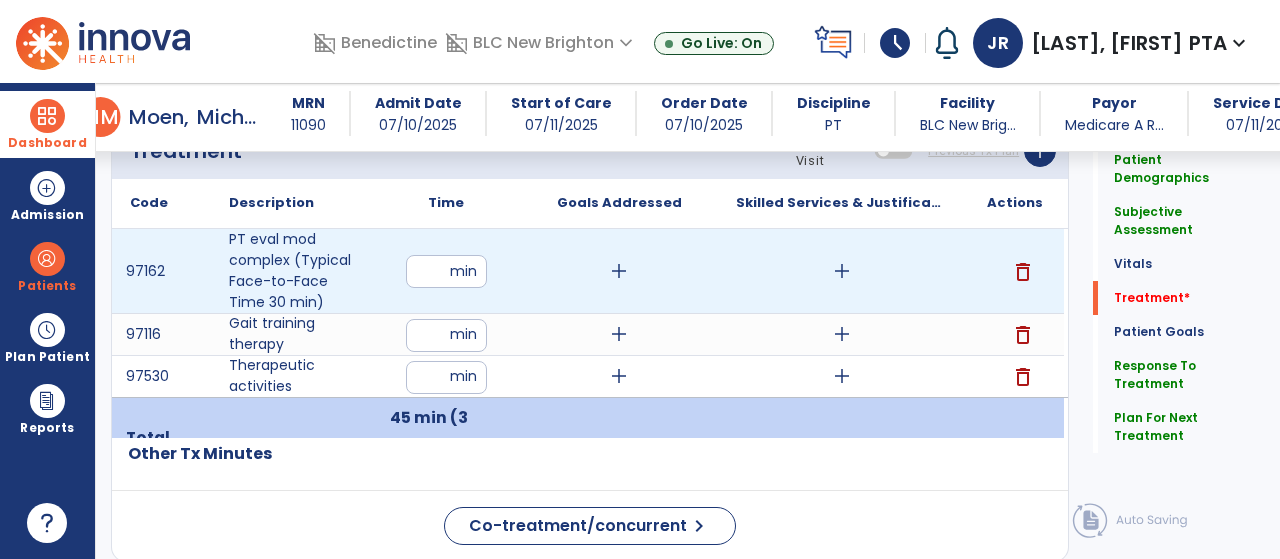 type on "**" 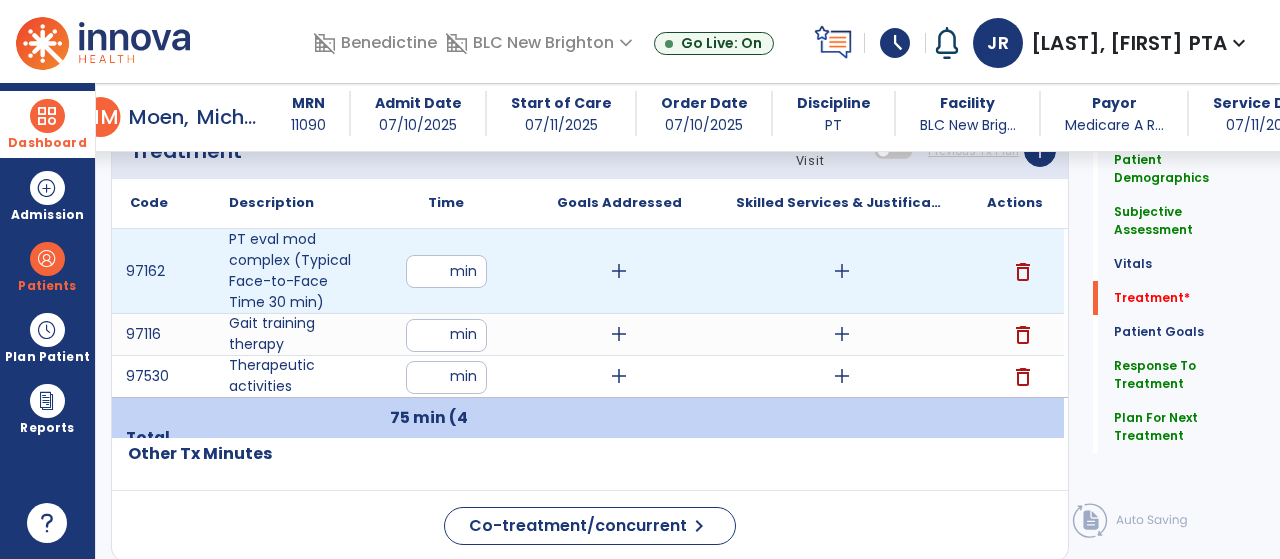 click on "add" at bounding box center (842, 271) 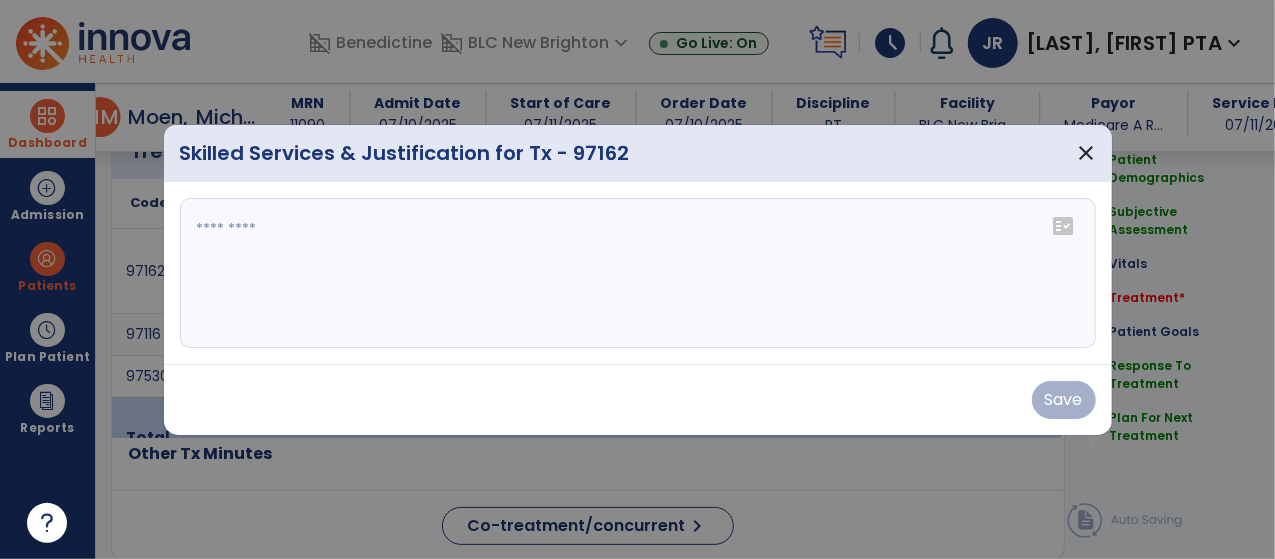 scroll, scrollTop: 1367, scrollLeft: 0, axis: vertical 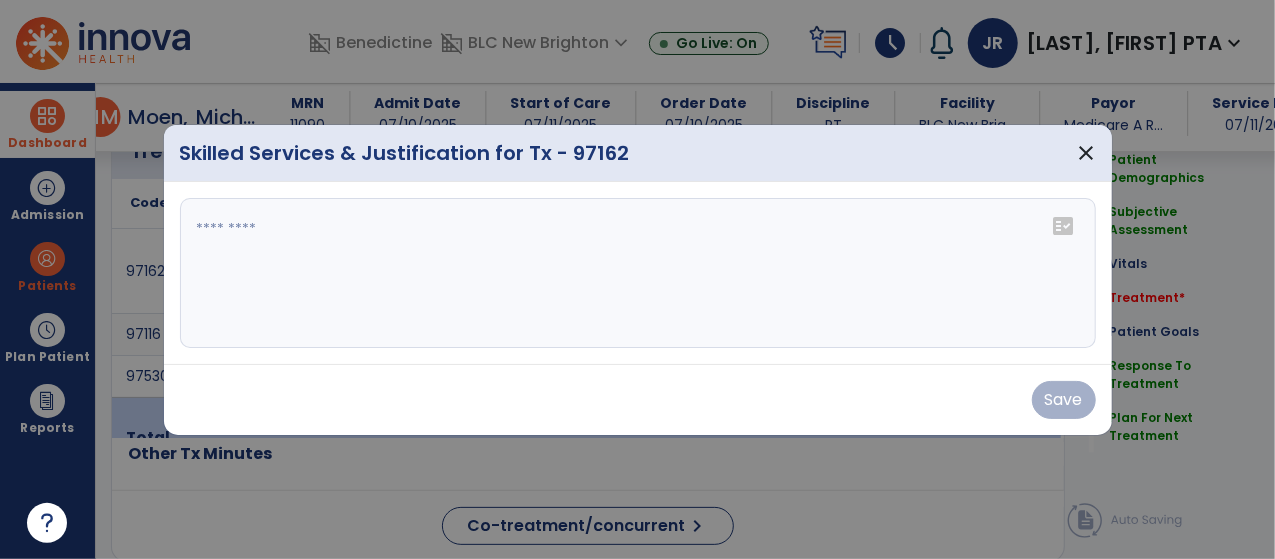 click at bounding box center [638, 273] 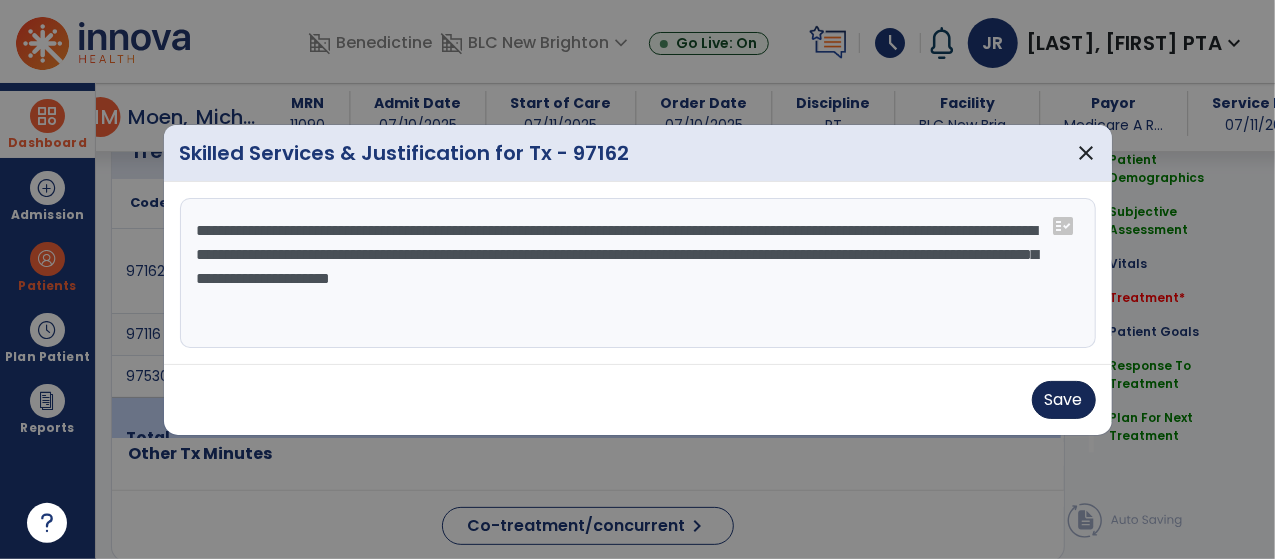 type on "**********" 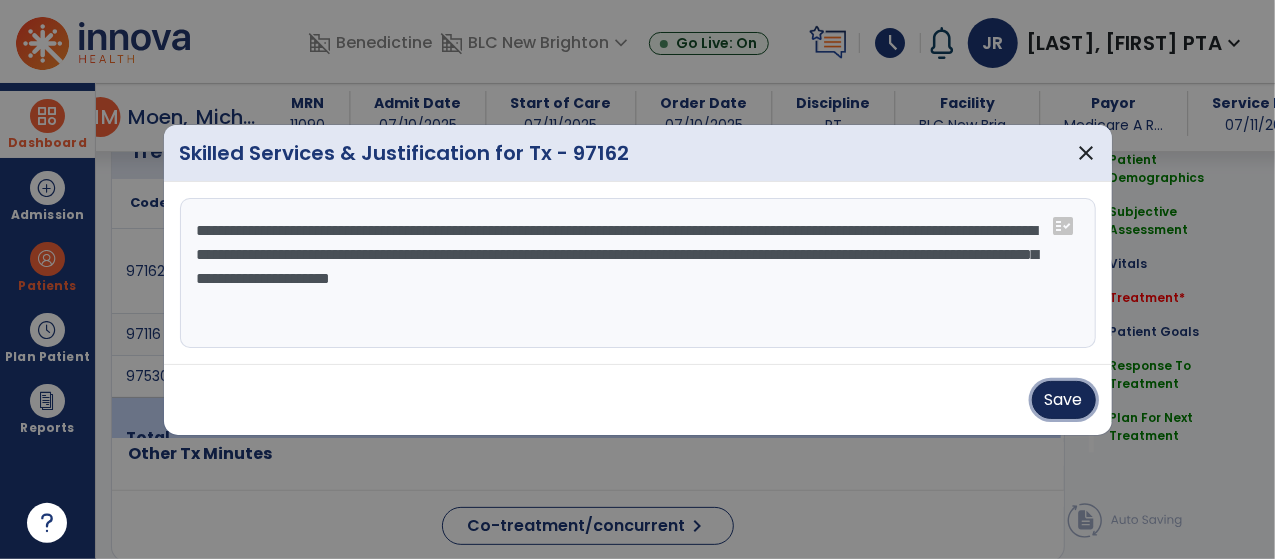click on "Save" at bounding box center [1064, 400] 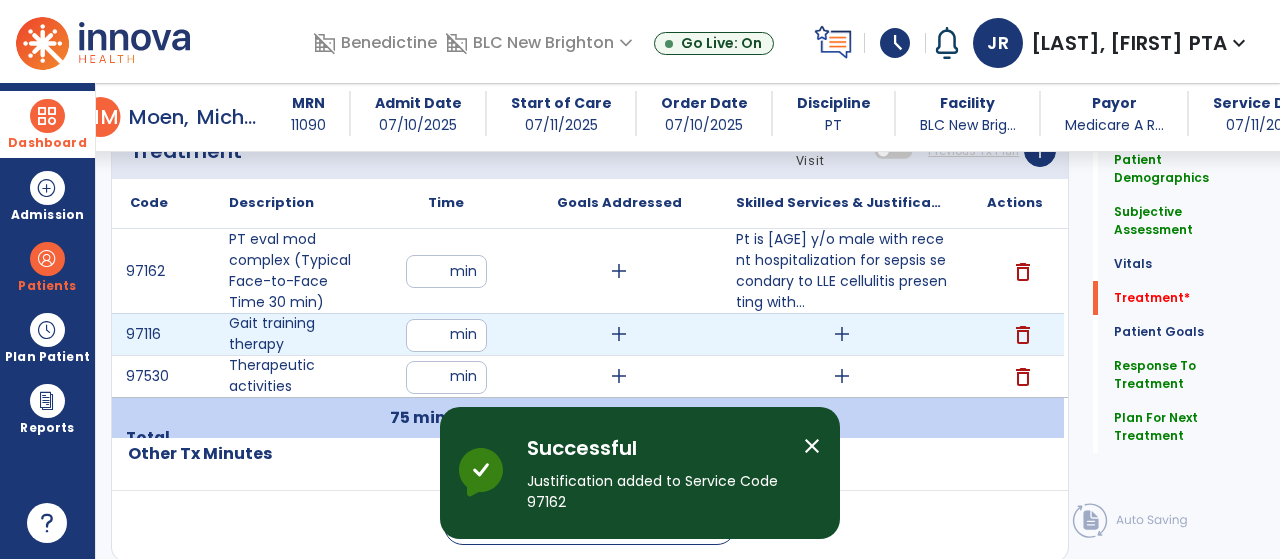 click on "add" at bounding box center [842, 334] 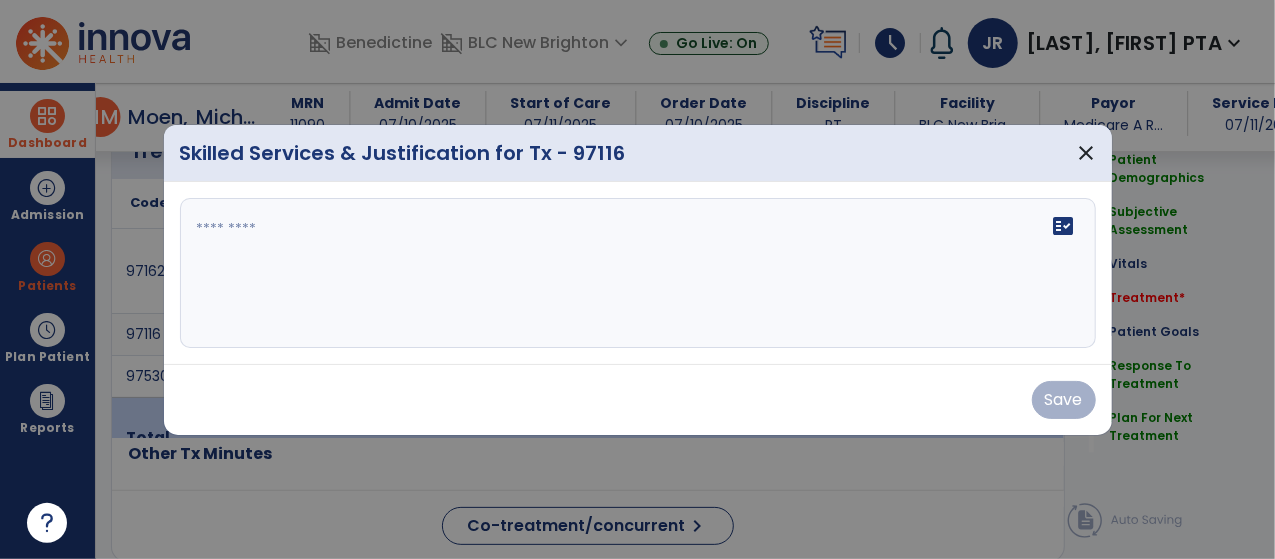 scroll, scrollTop: 1367, scrollLeft: 0, axis: vertical 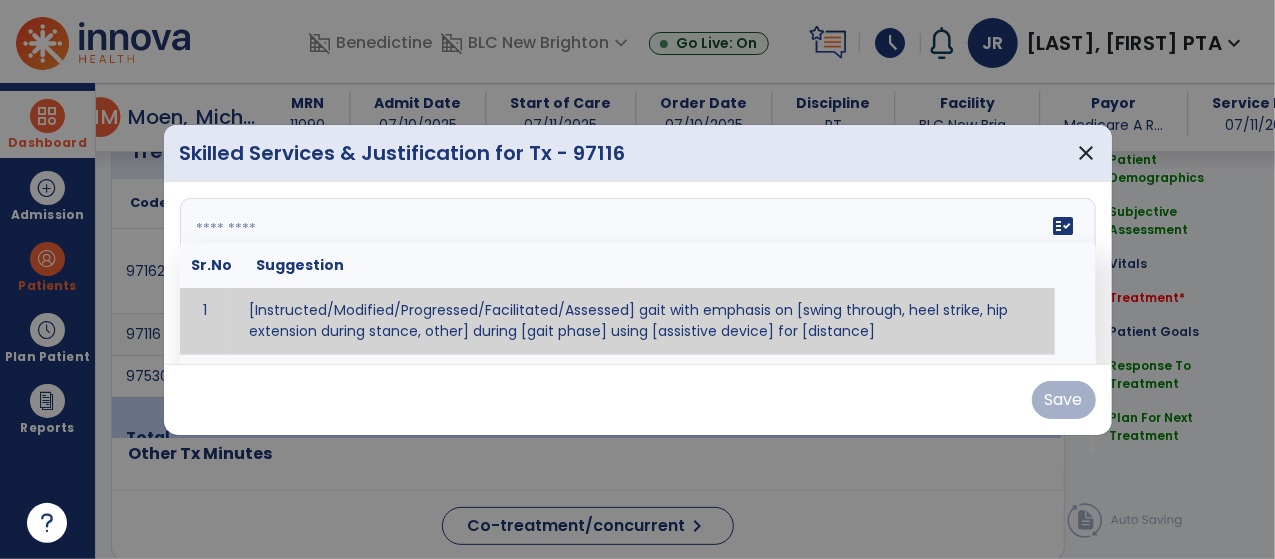 click on "fact_check  Sr.No Suggestion 1 [Instructed/Modified/Progressed/Facilitated/Assessed] gait with emphasis on [swing through, heel strike, hip extension during stance, other] during [gait phase] using [assistive device] for [distance] 2 [Instructed/Modified/Progressed/Facilitated/Assessed] use of [assistive device] and [NWB, PWB, step-to gait pattern, step through gait pattern] 3 [Instructed/Modified/Progressed/Facilitated/Assessed] patient's ability to [ascend/descend # of steps, perform directional changes, walk on even/uneven surfaces, pick-up objects off floor, velocity changes, other] using [assistive device]. 4 [Instructed/Modified/Progressed/Facilitated/Assessed] pre-gait activities including [identify exercise] in order to prepare for gait training. 5" at bounding box center (638, 273) 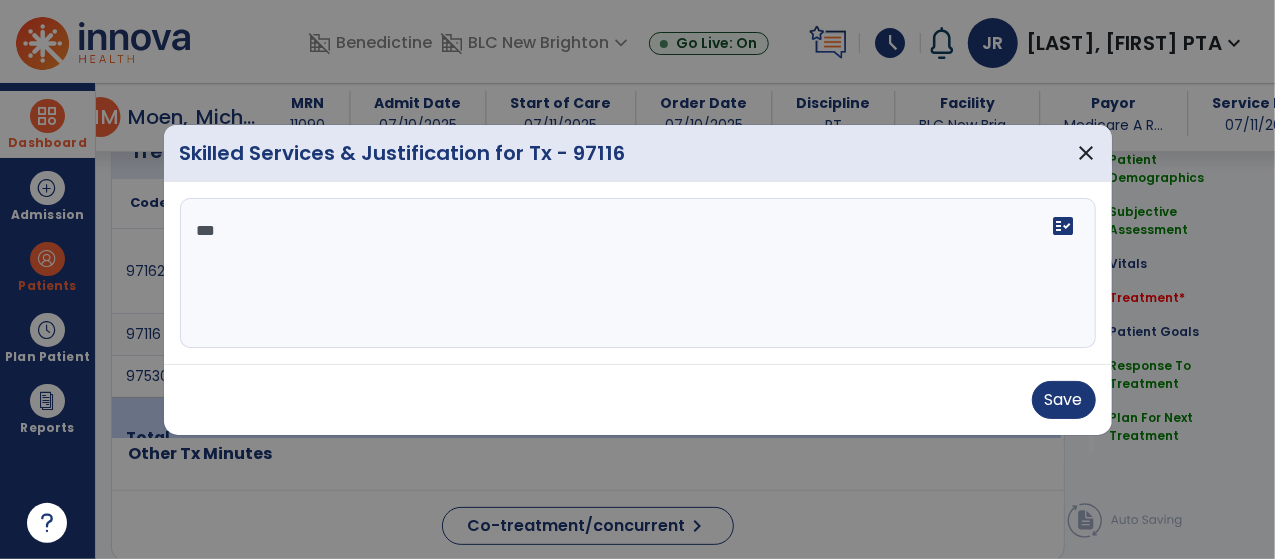 scroll, scrollTop: 0, scrollLeft: 0, axis: both 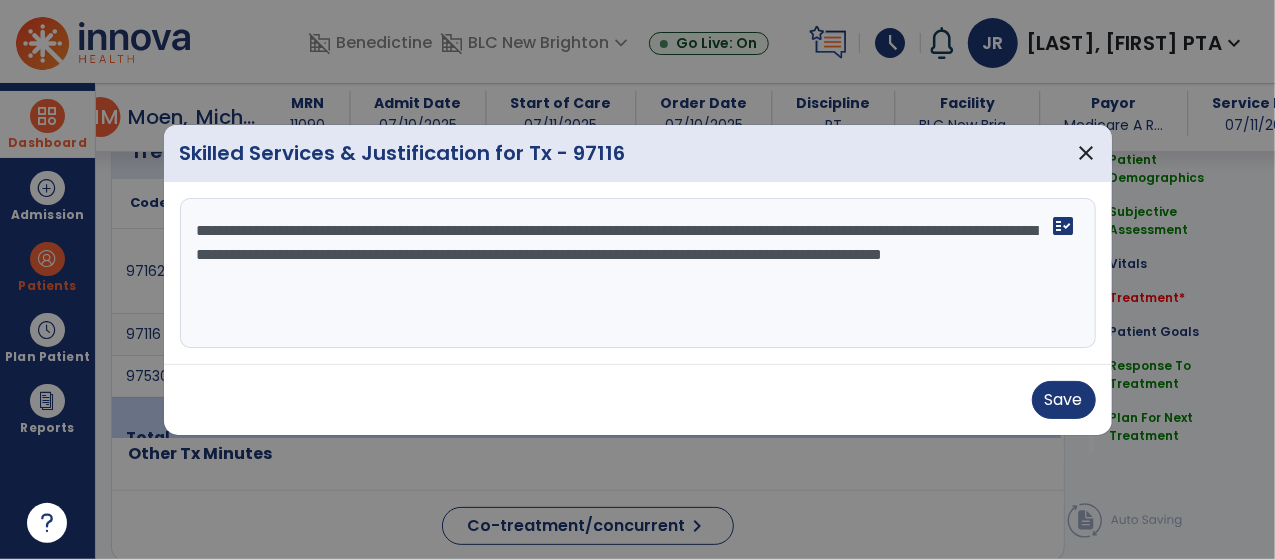 click on "**********" at bounding box center [638, 273] 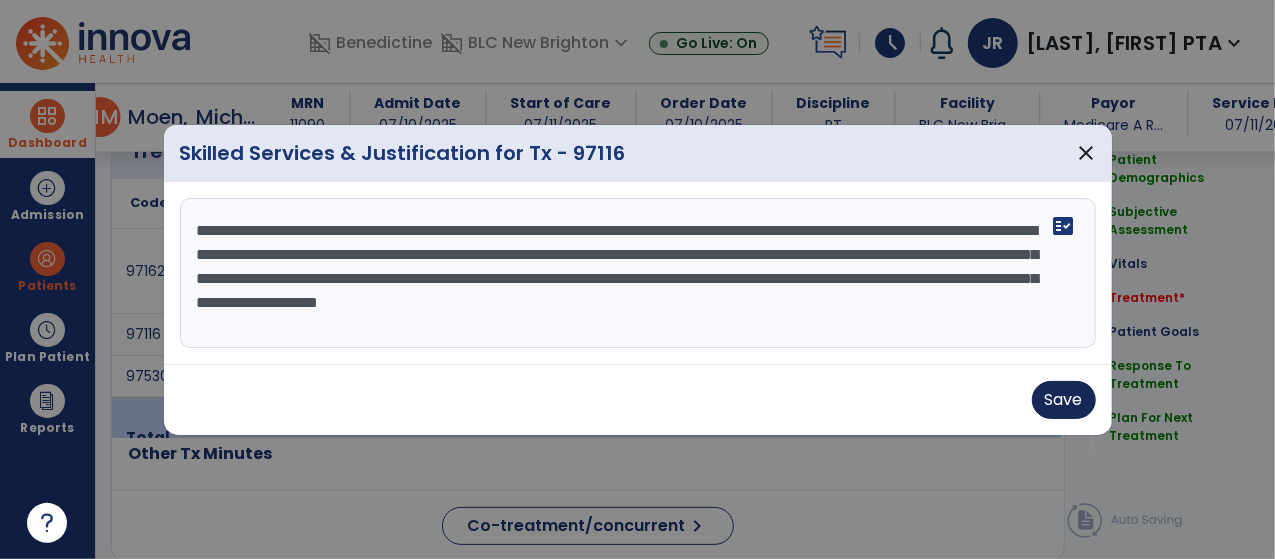 type on "**********" 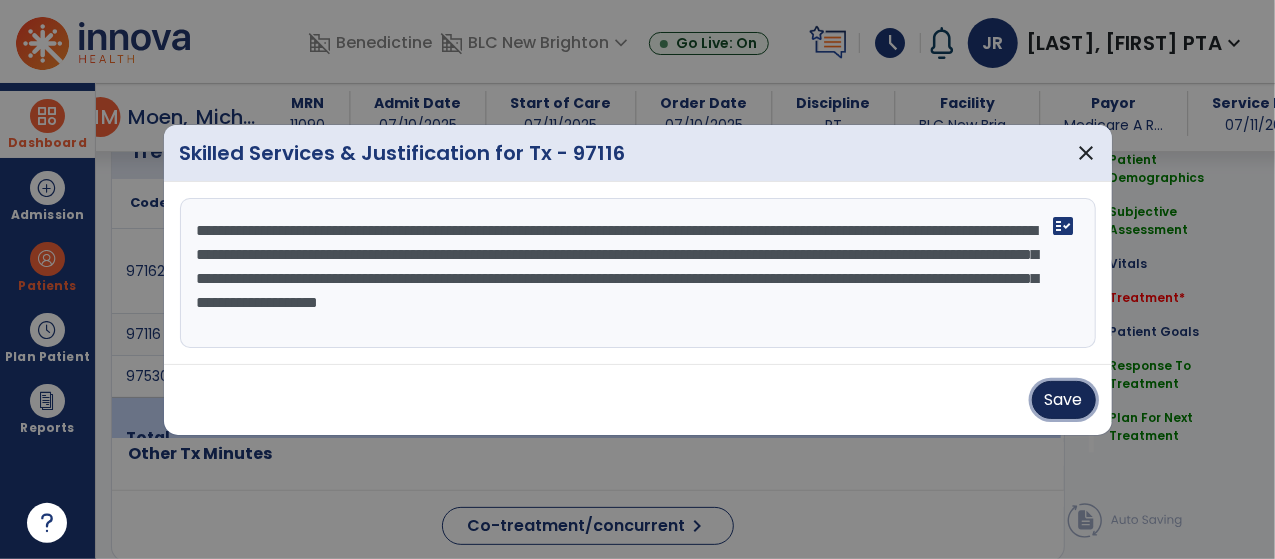 click on "Save" at bounding box center [1064, 400] 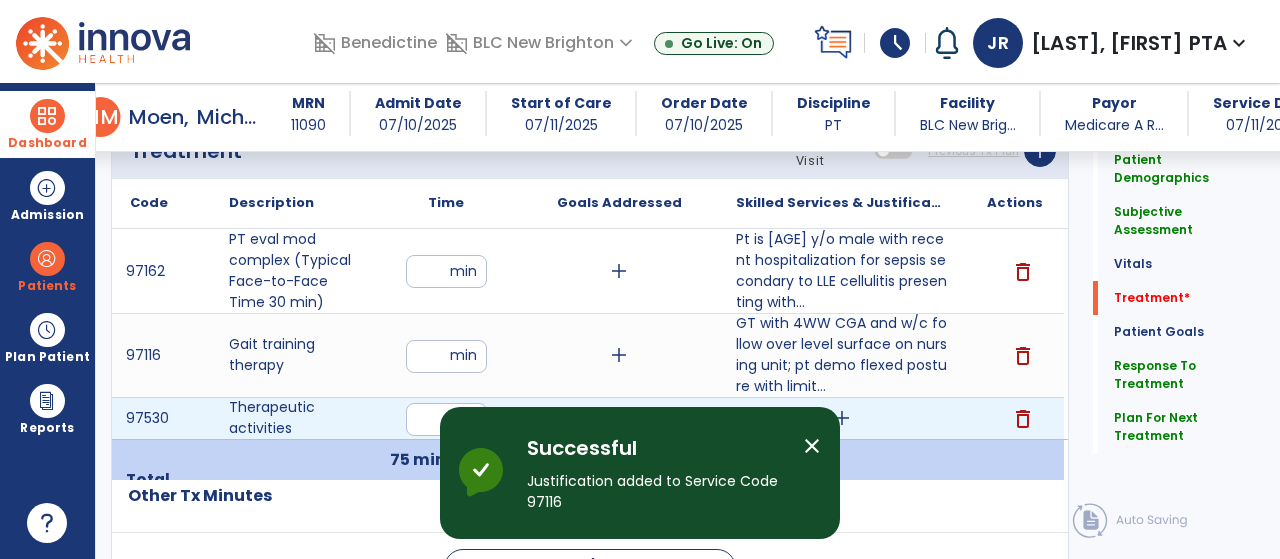 click on "add" at bounding box center [842, 418] 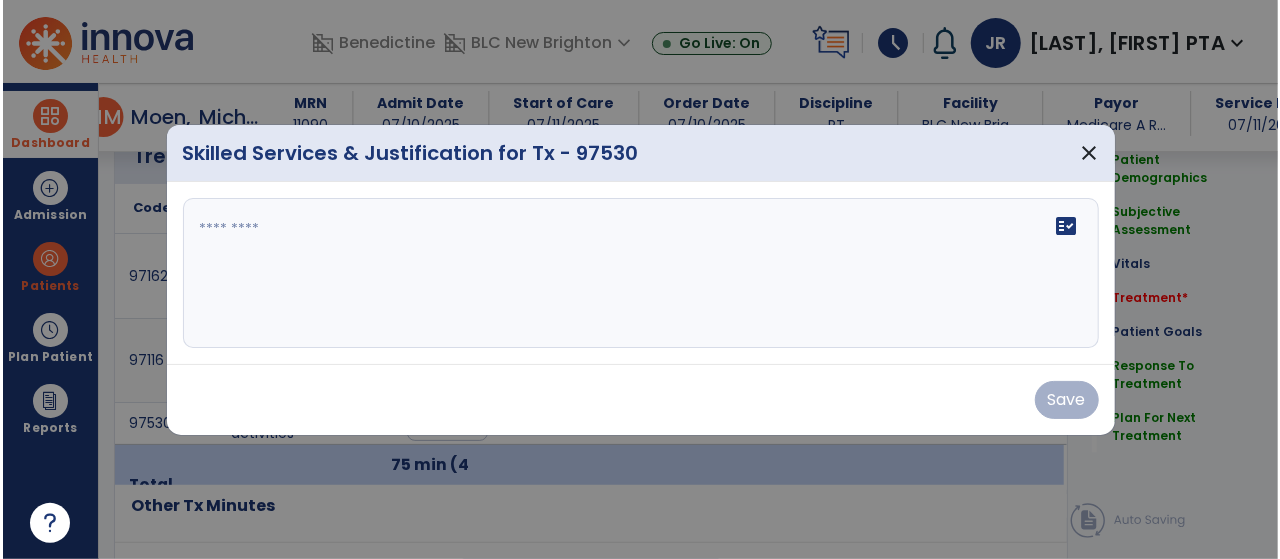 scroll, scrollTop: 1367, scrollLeft: 0, axis: vertical 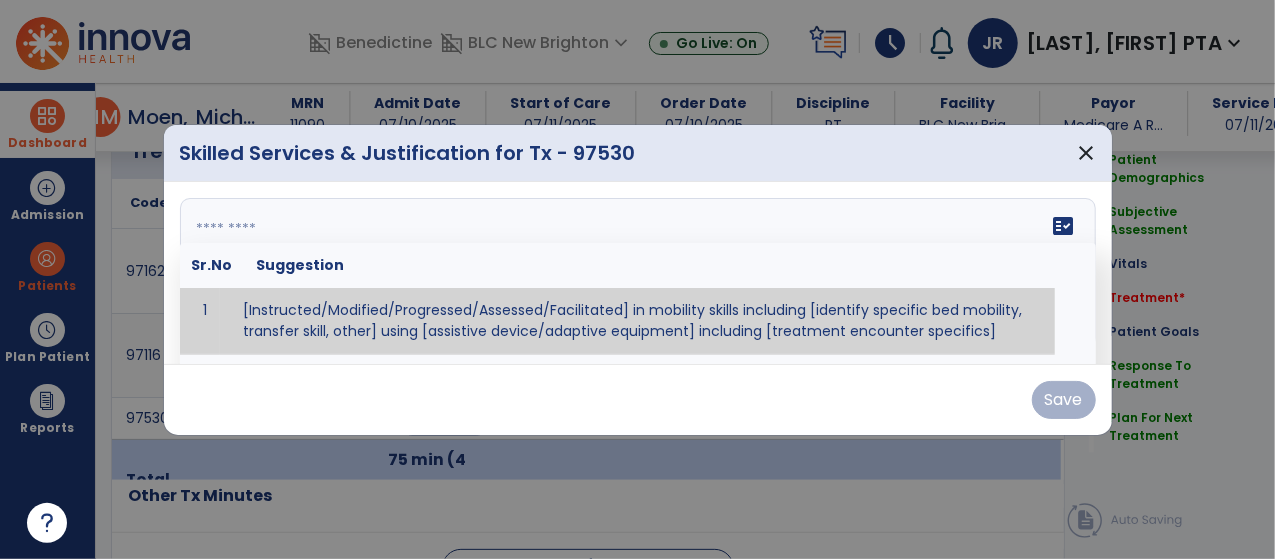 click at bounding box center [636, 273] 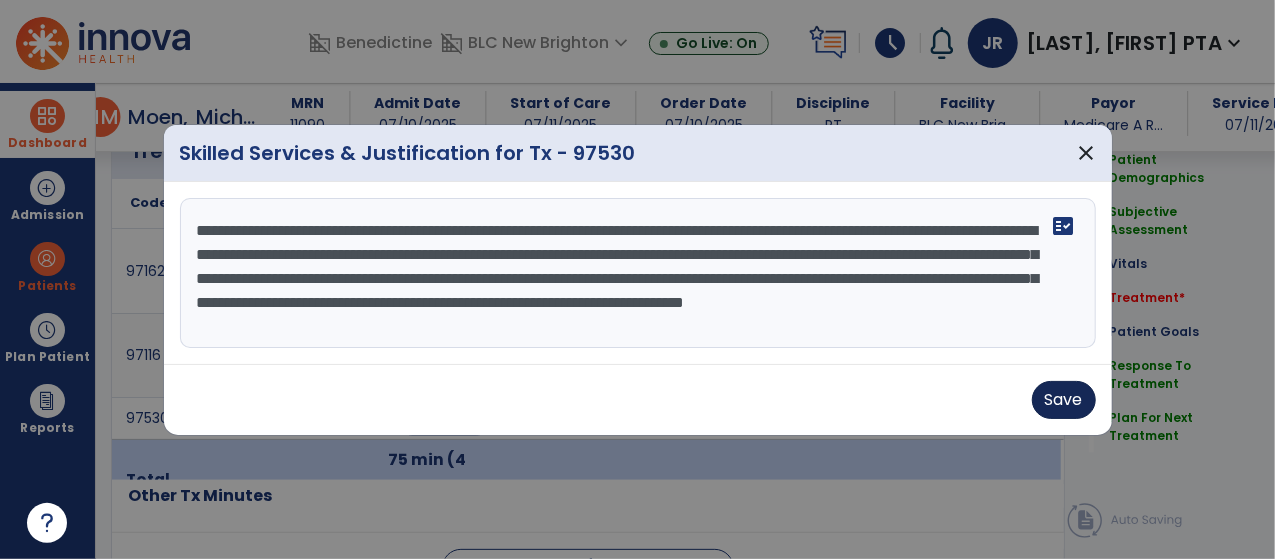 type on "**********" 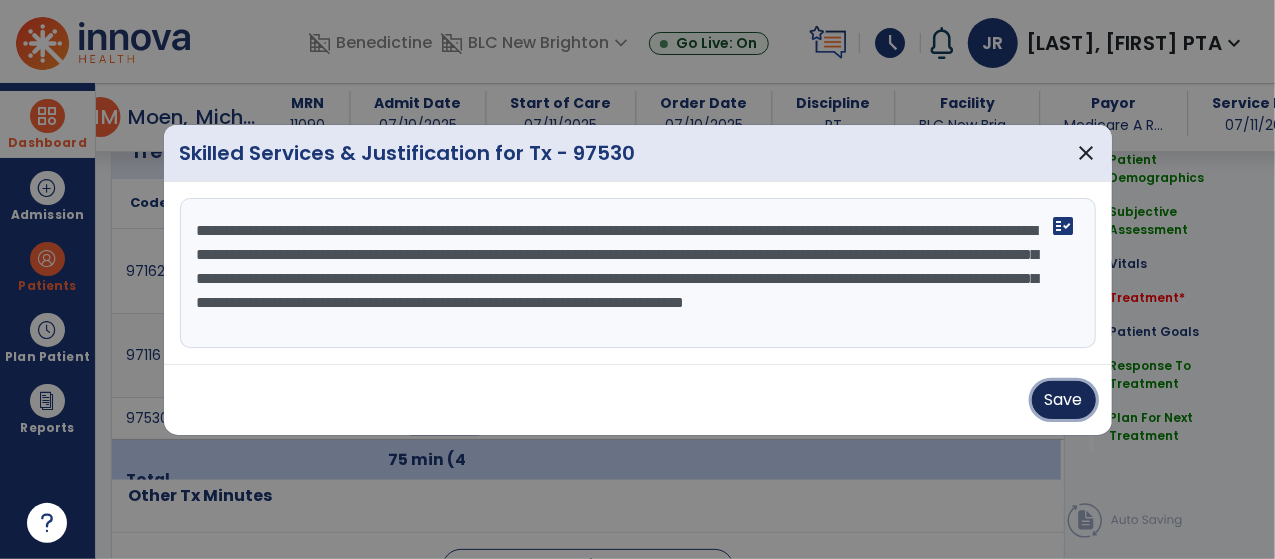 click on "Save" at bounding box center (1064, 400) 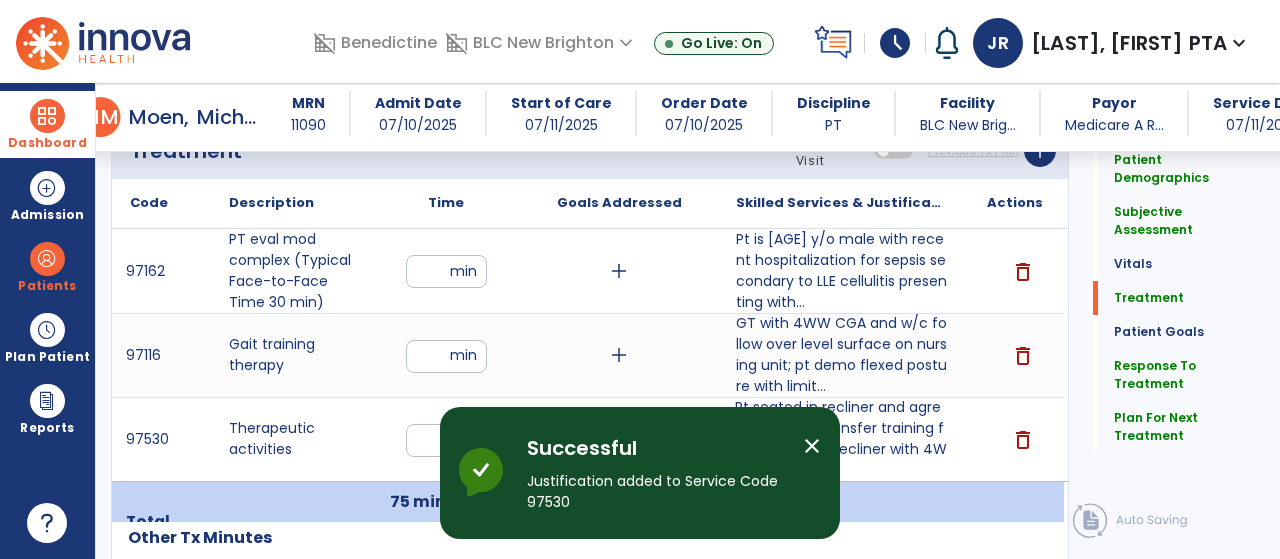 click on "close" at bounding box center [812, 446] 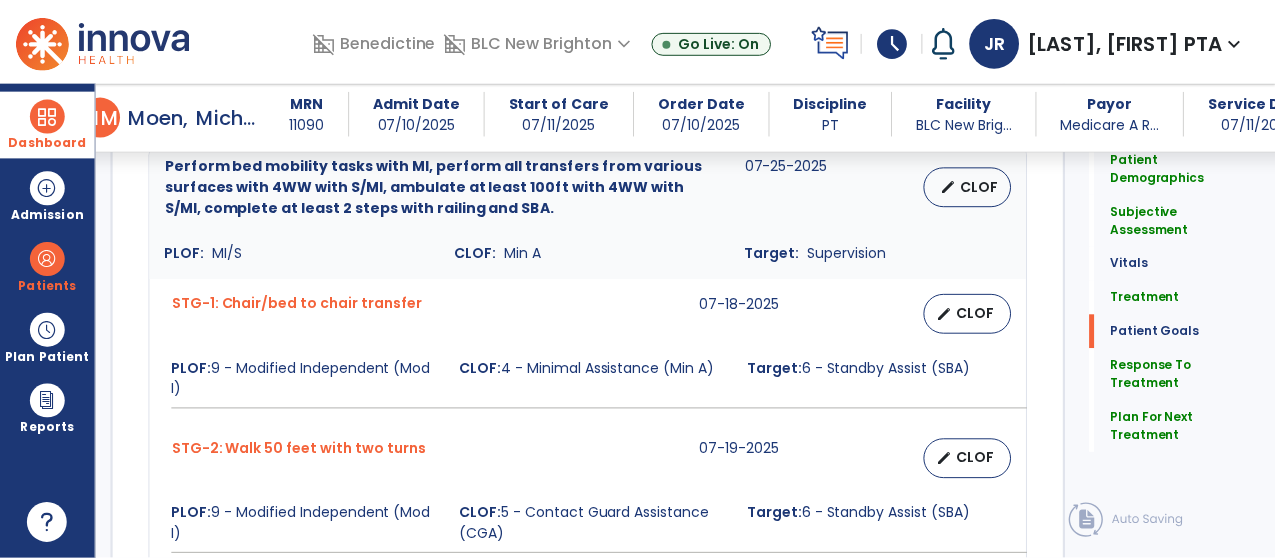 scroll, scrollTop: 2826, scrollLeft: 0, axis: vertical 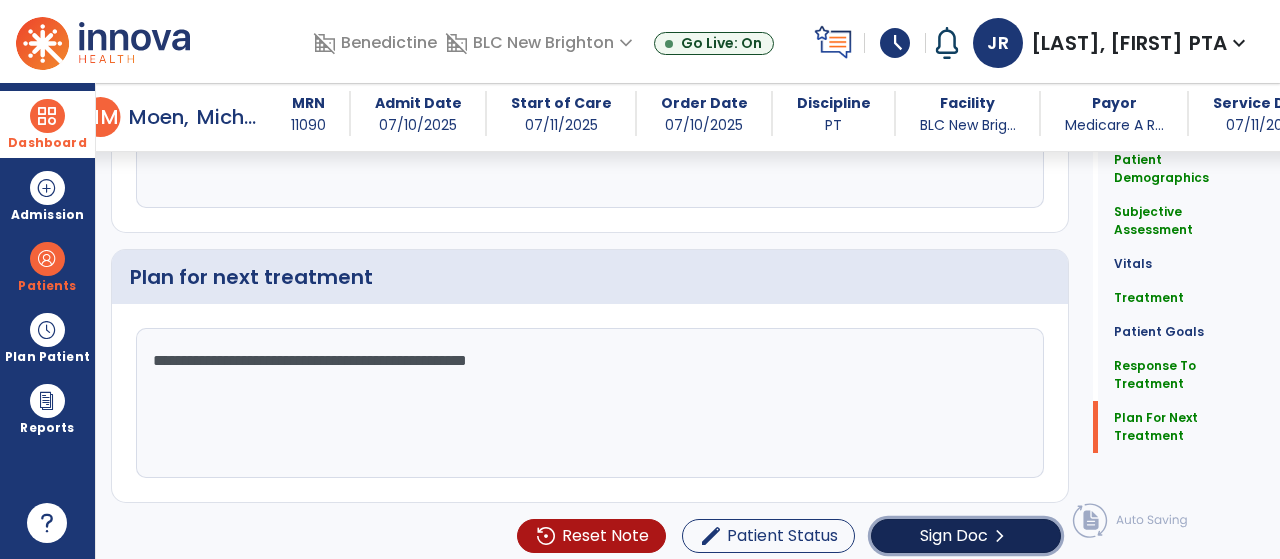 click on "Sign Doc" 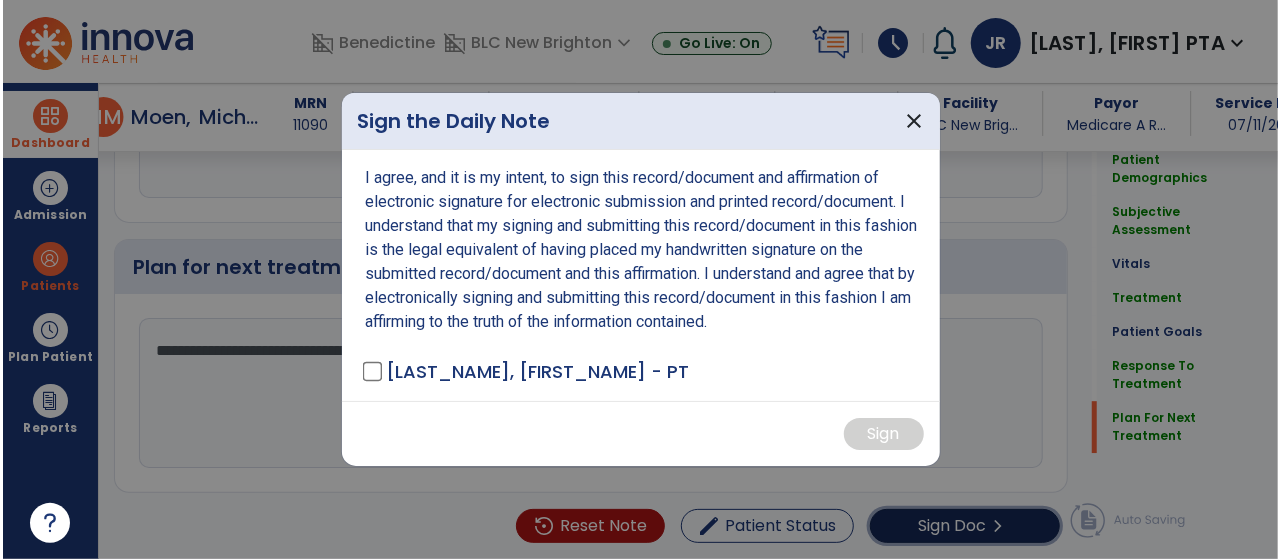 scroll, scrollTop: 2826, scrollLeft: 0, axis: vertical 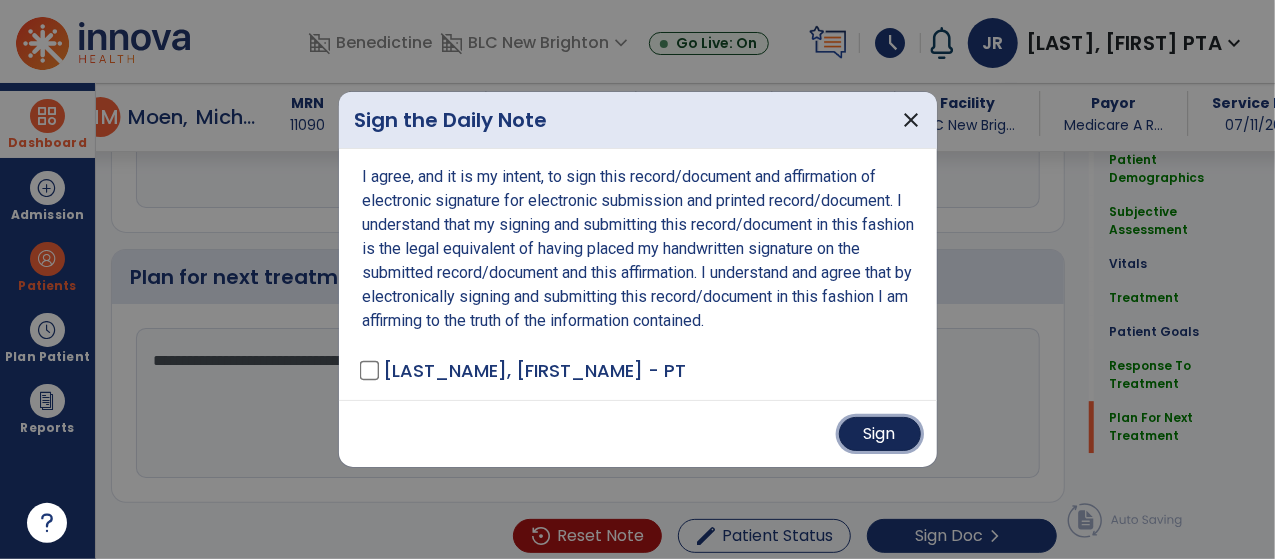 click on "Sign" at bounding box center [880, 434] 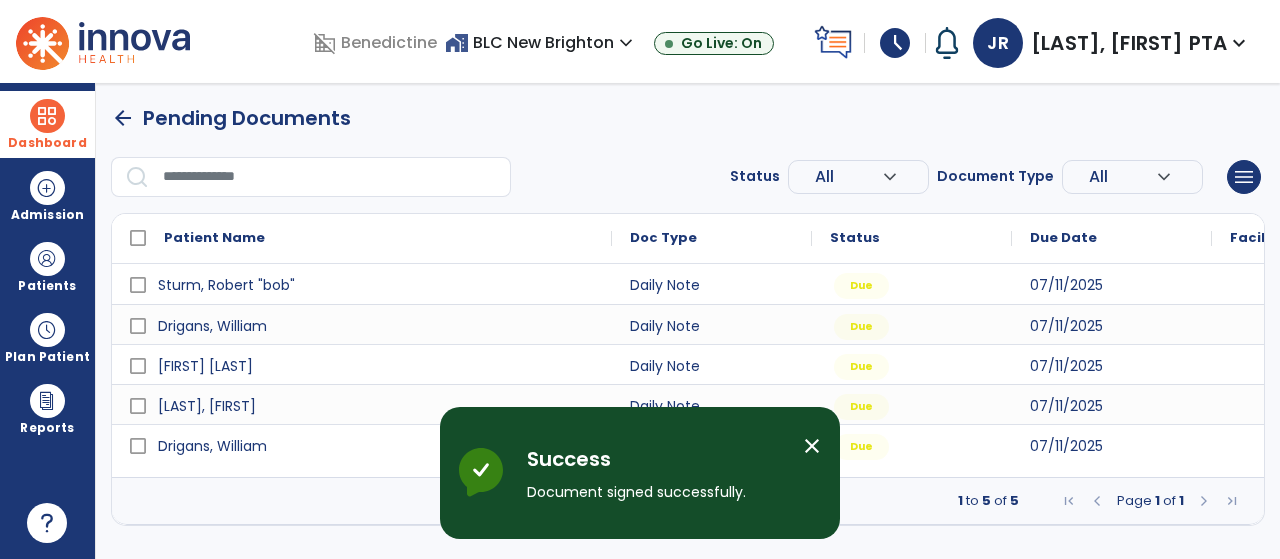 scroll, scrollTop: 0, scrollLeft: 0, axis: both 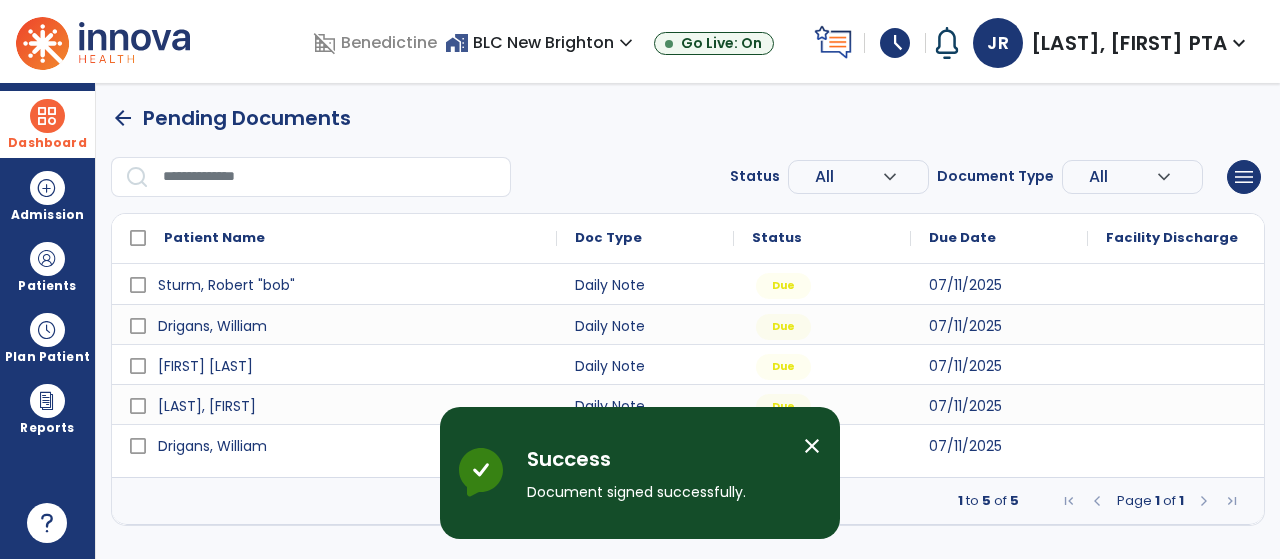 click on "close" at bounding box center [812, 446] 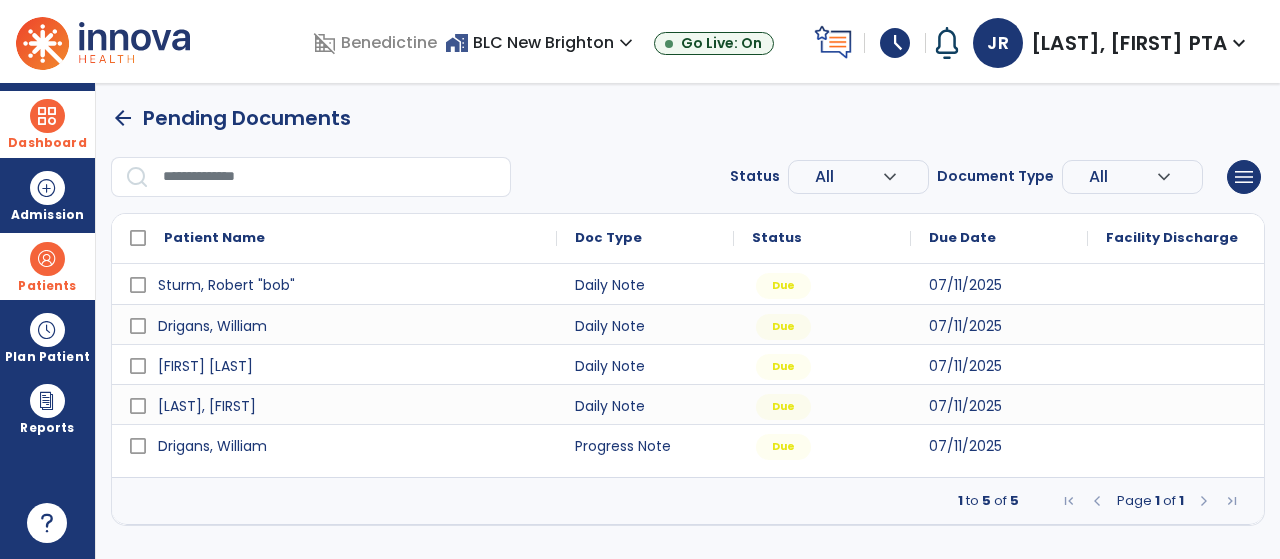 click at bounding box center (47, 259) 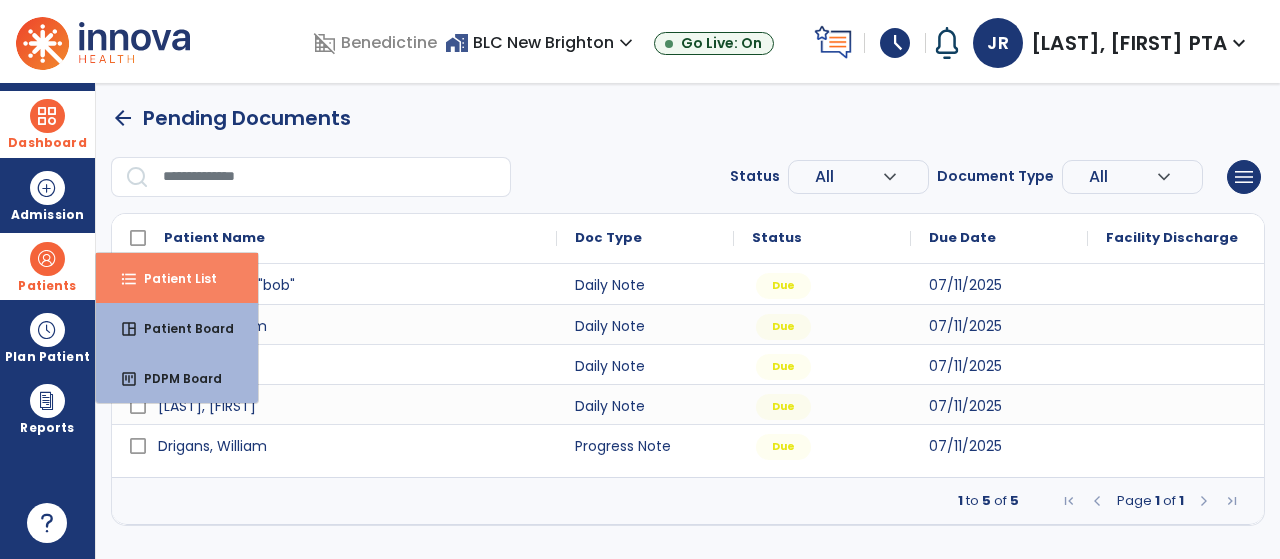 click on "Patient List" at bounding box center [172, 278] 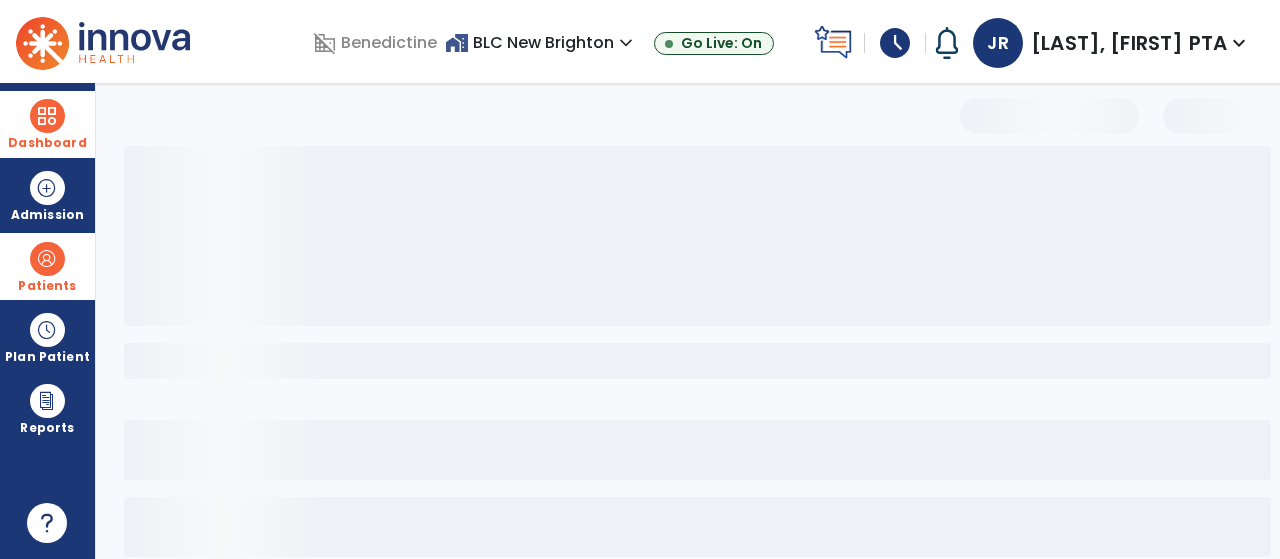 select on "***" 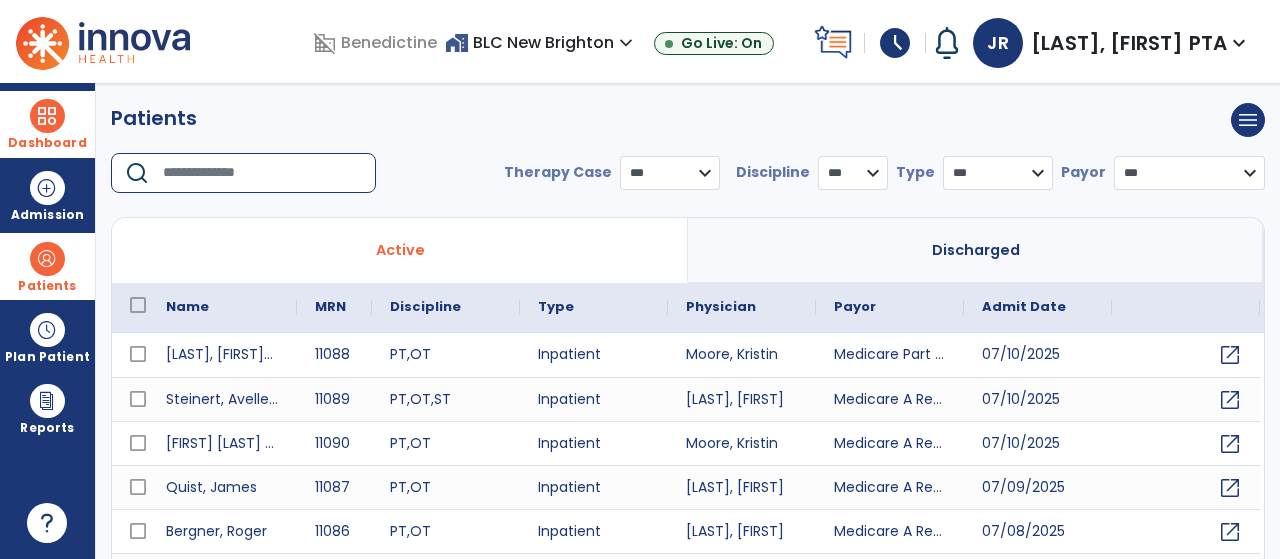click at bounding box center [262, 173] 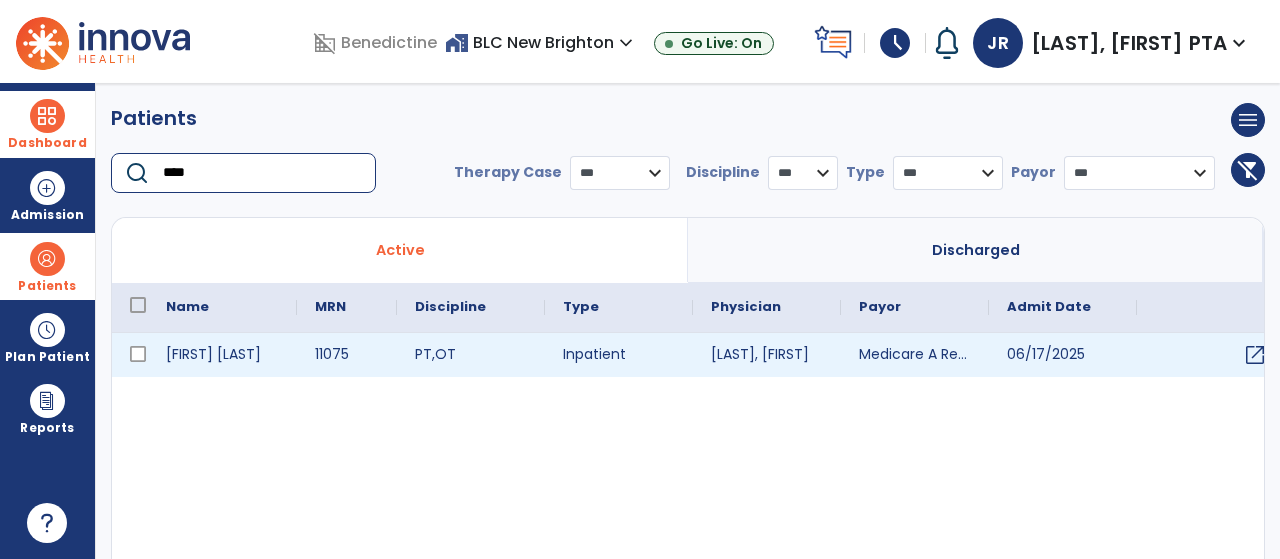 type on "****" 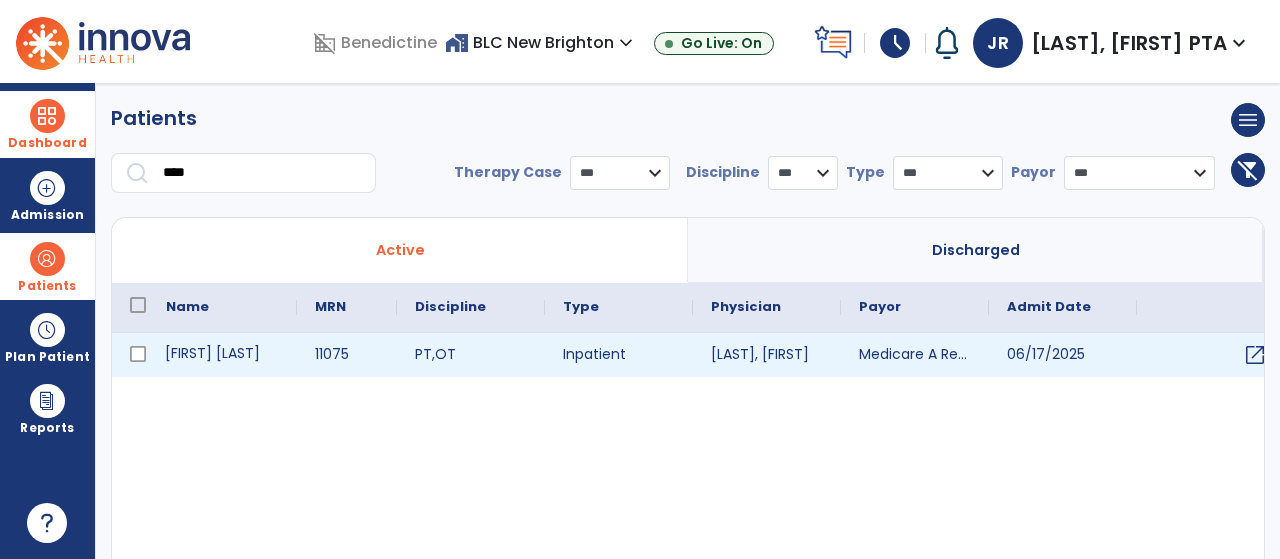 click on "[FIRST] [LAST]" at bounding box center (222, 355) 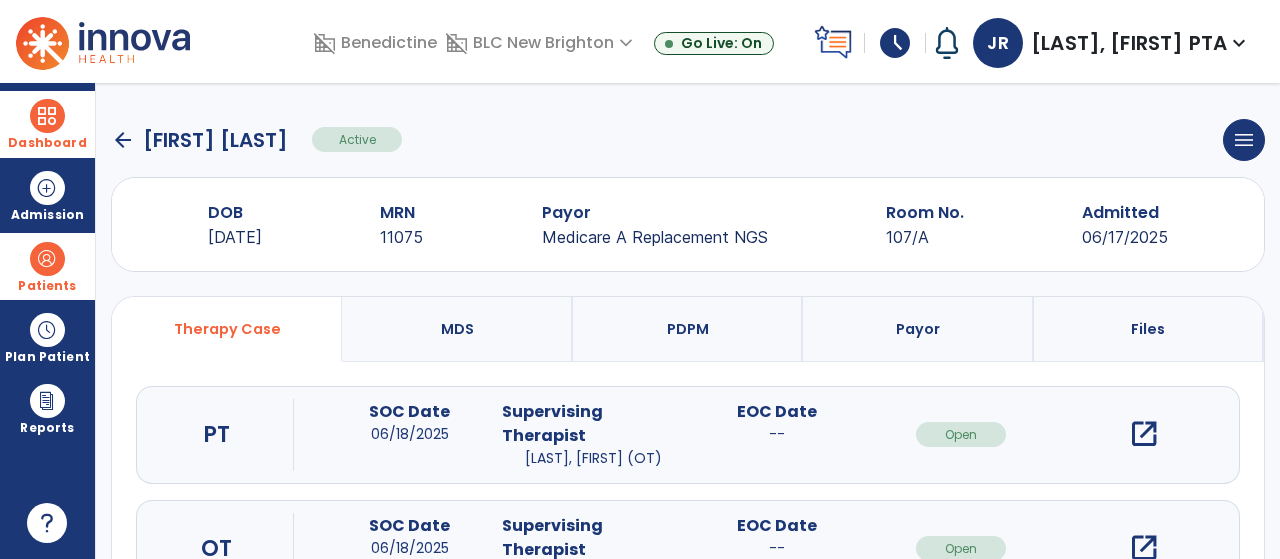 click on "open_in_new" at bounding box center (1144, 434) 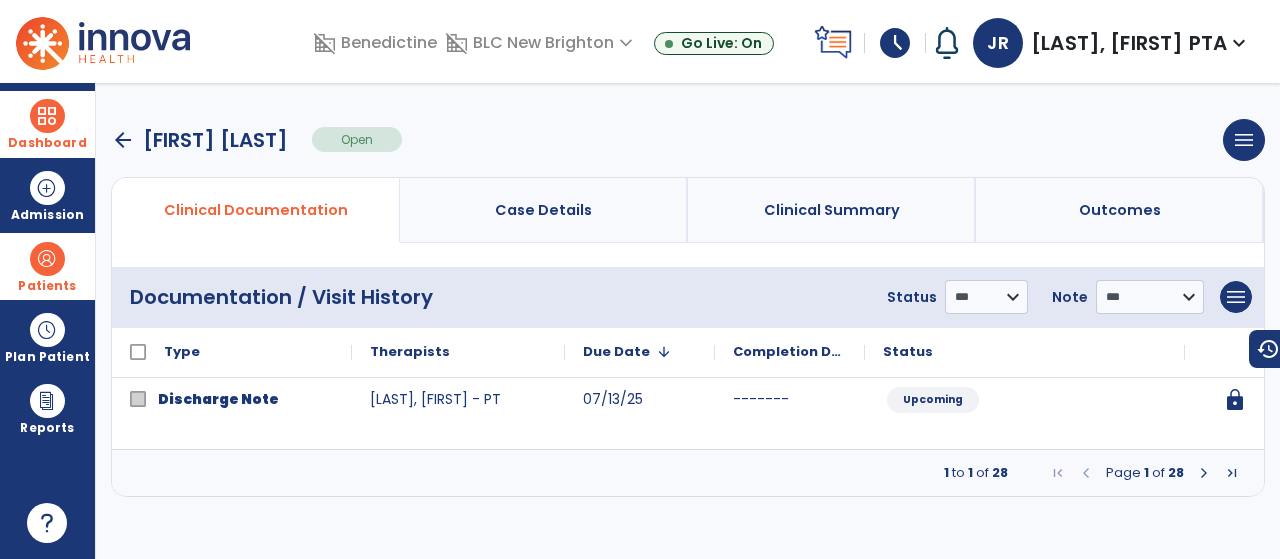 click at bounding box center (1204, 473) 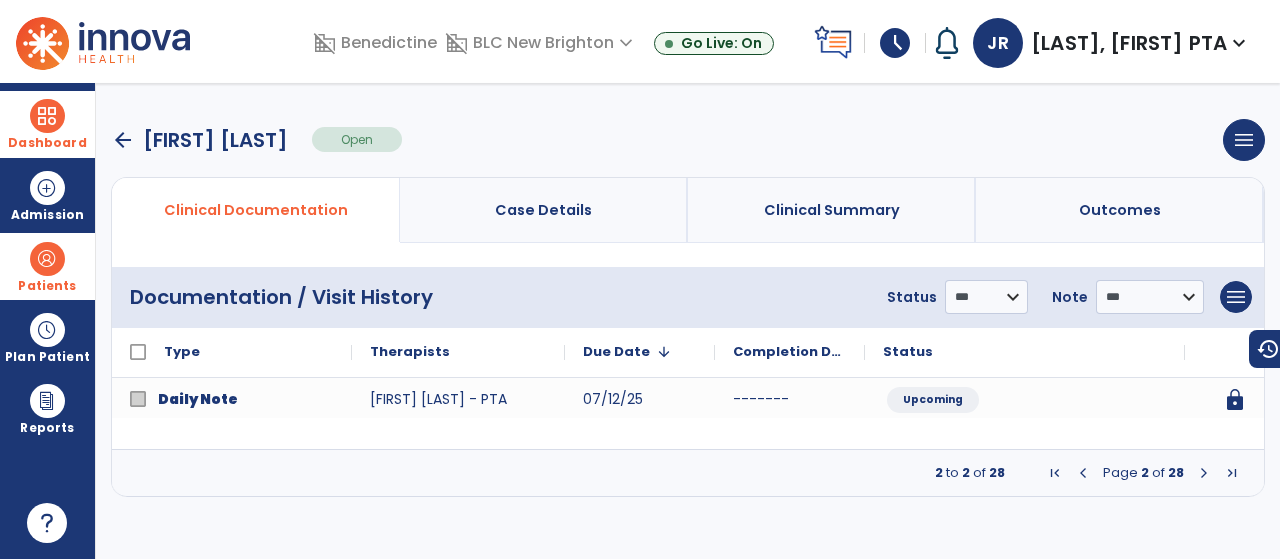 click at bounding box center [1204, 473] 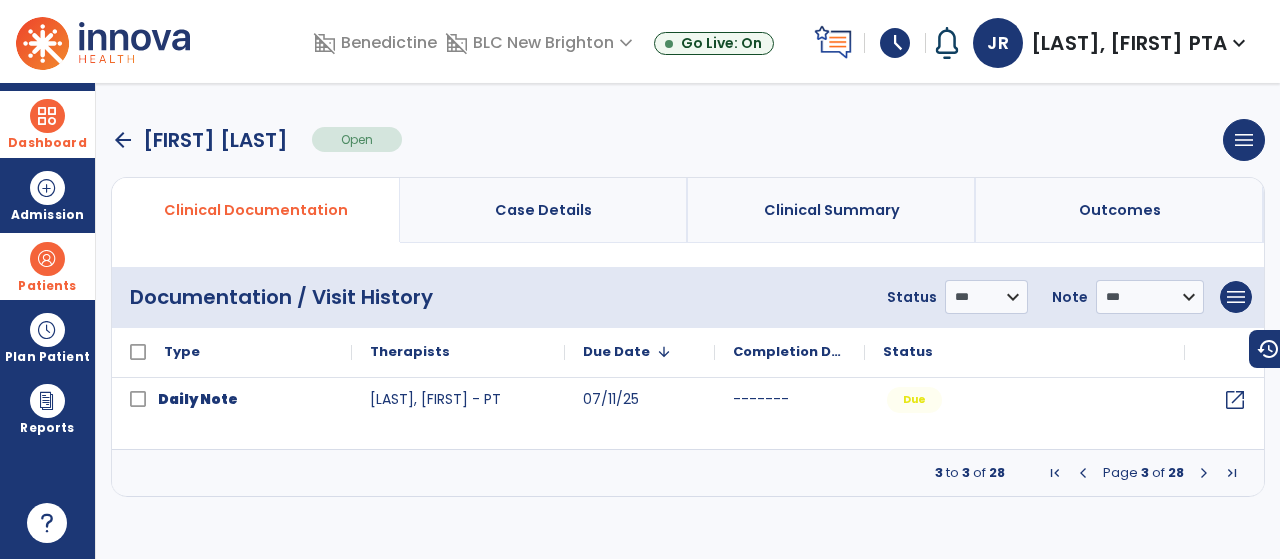 click at bounding box center (1204, 473) 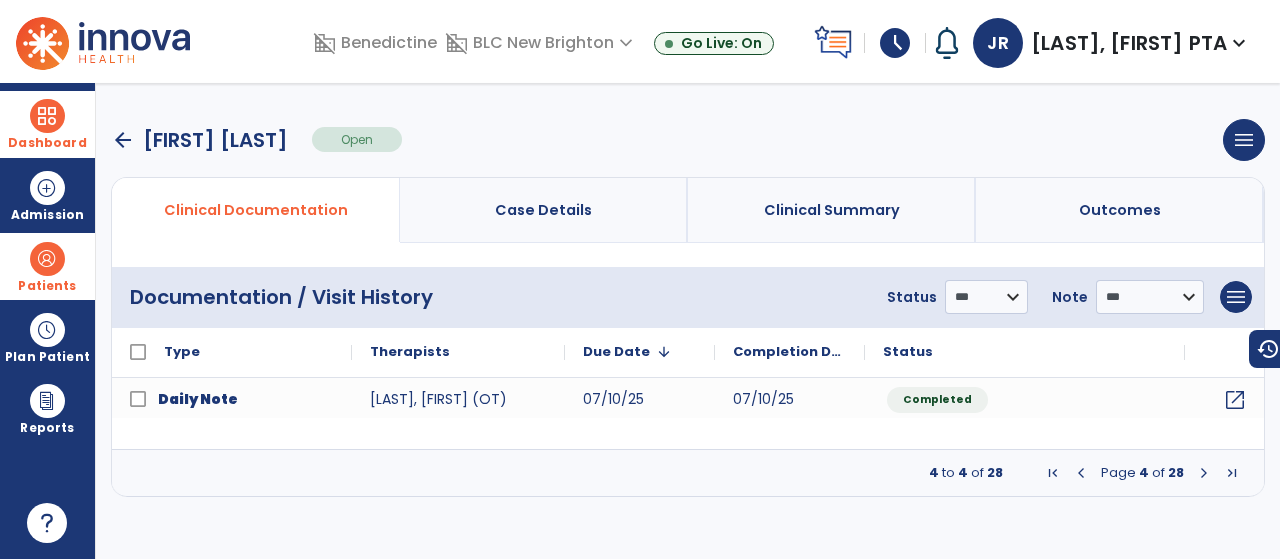 click at bounding box center [1204, 473] 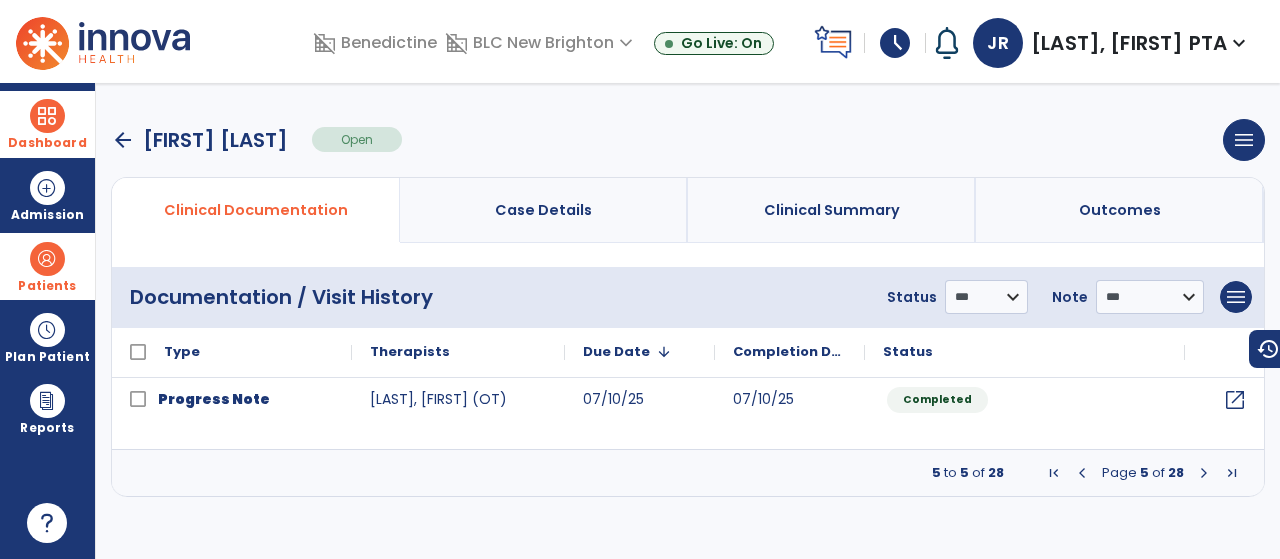 click at bounding box center [1204, 473] 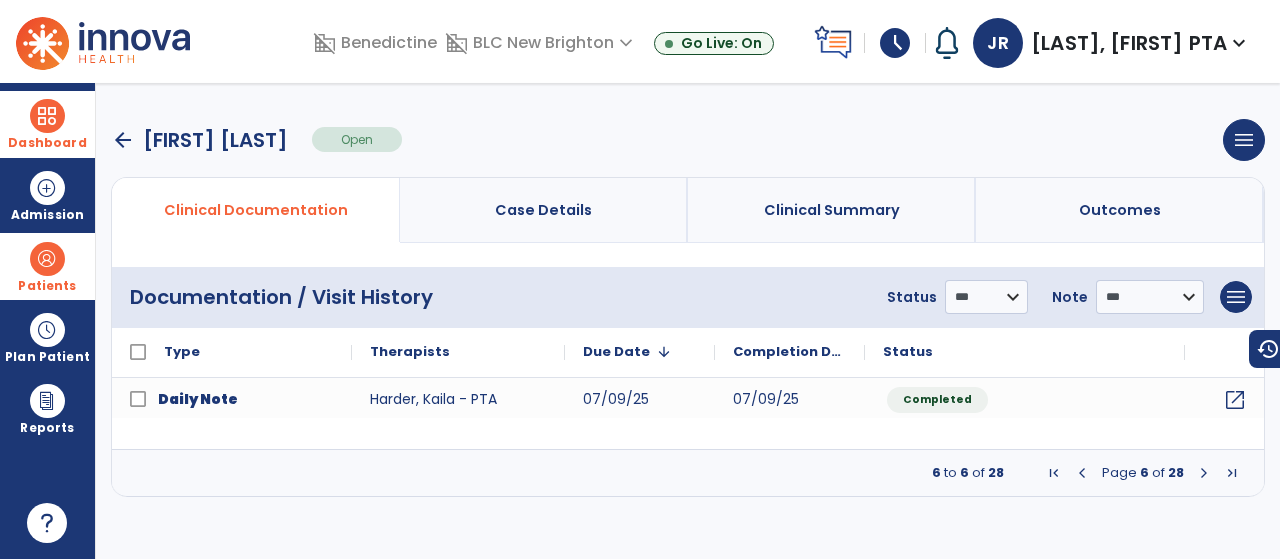 click at bounding box center (1082, 473) 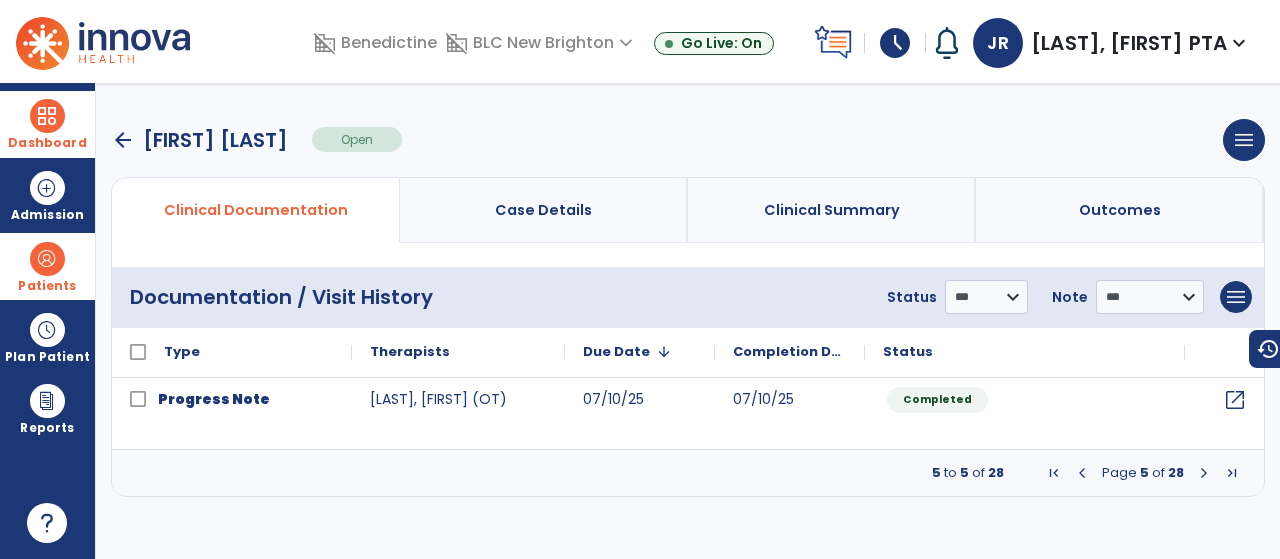 click at bounding box center [1082, 473] 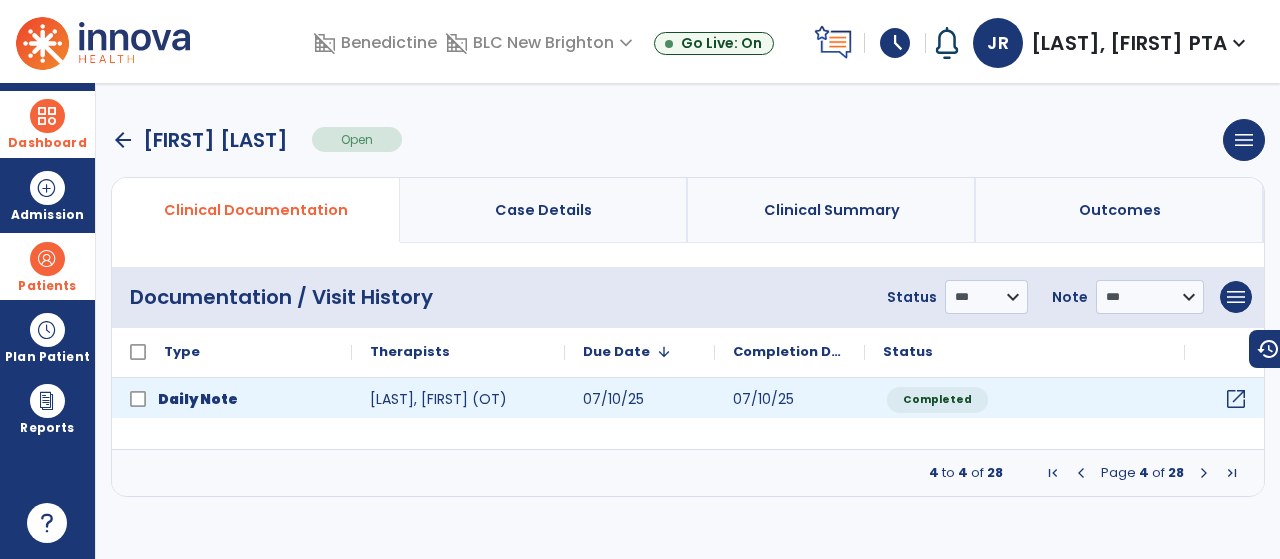 click on "open_in_new" 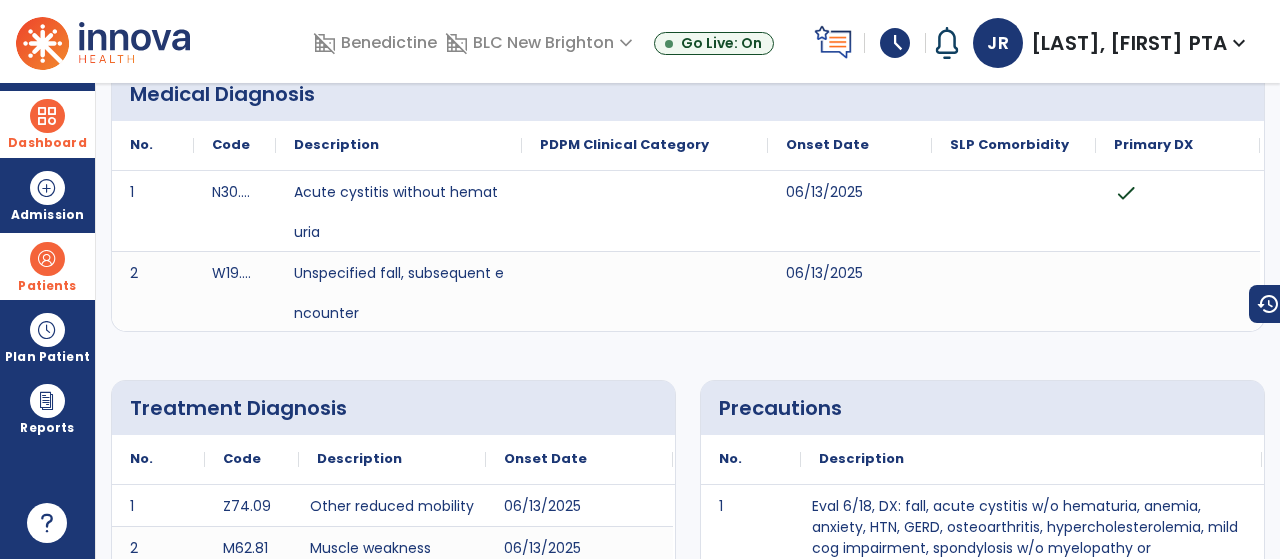 scroll, scrollTop: 0, scrollLeft: 0, axis: both 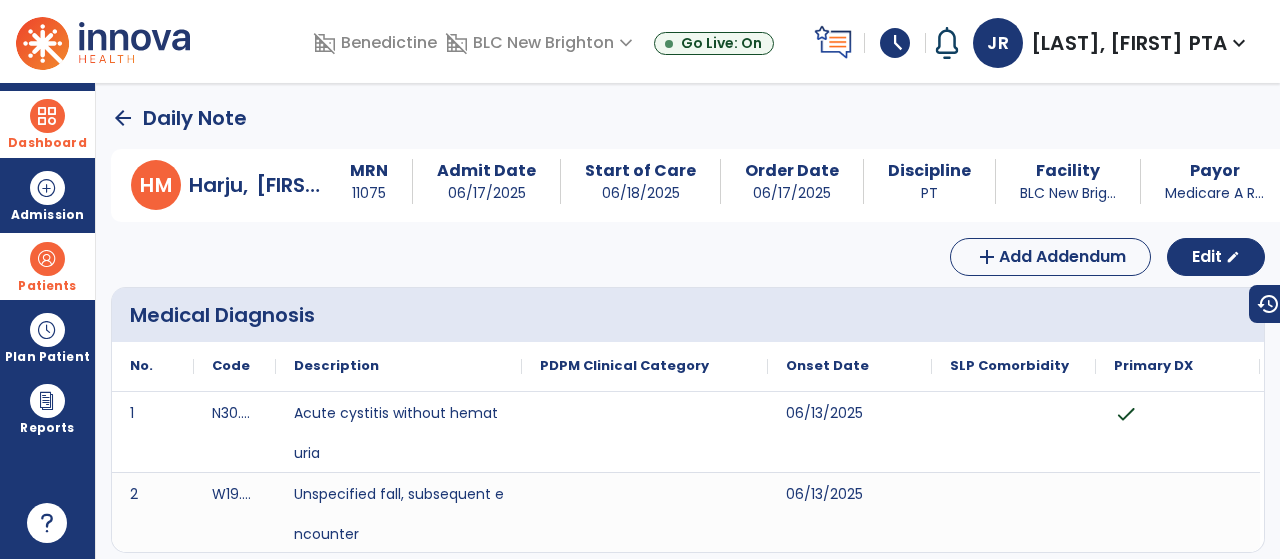 click on "arrow_back" 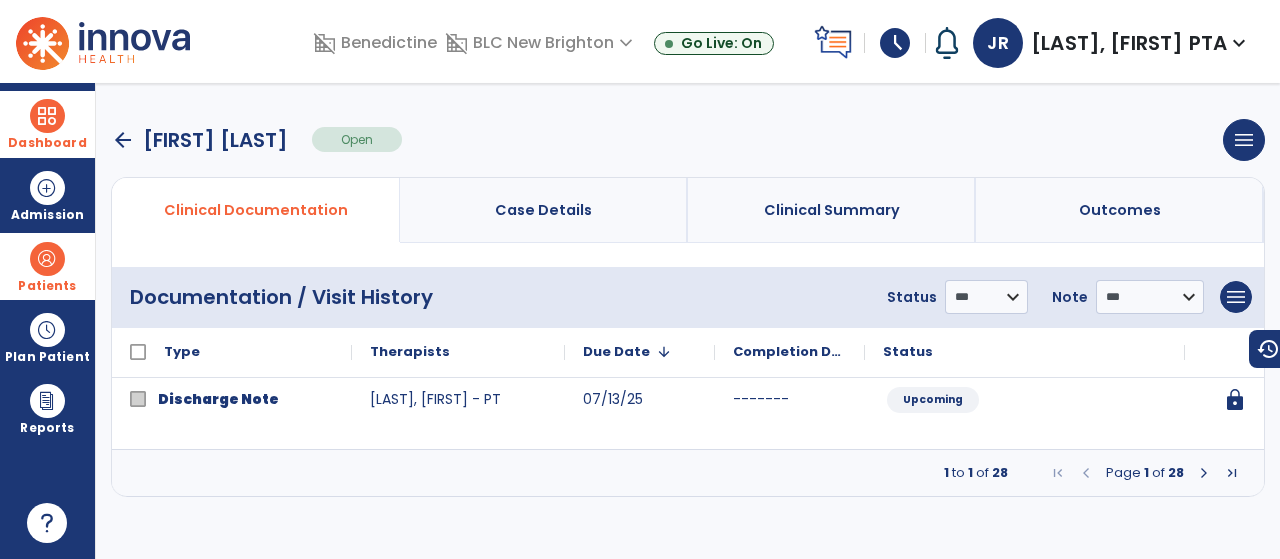 click at bounding box center [1204, 473] 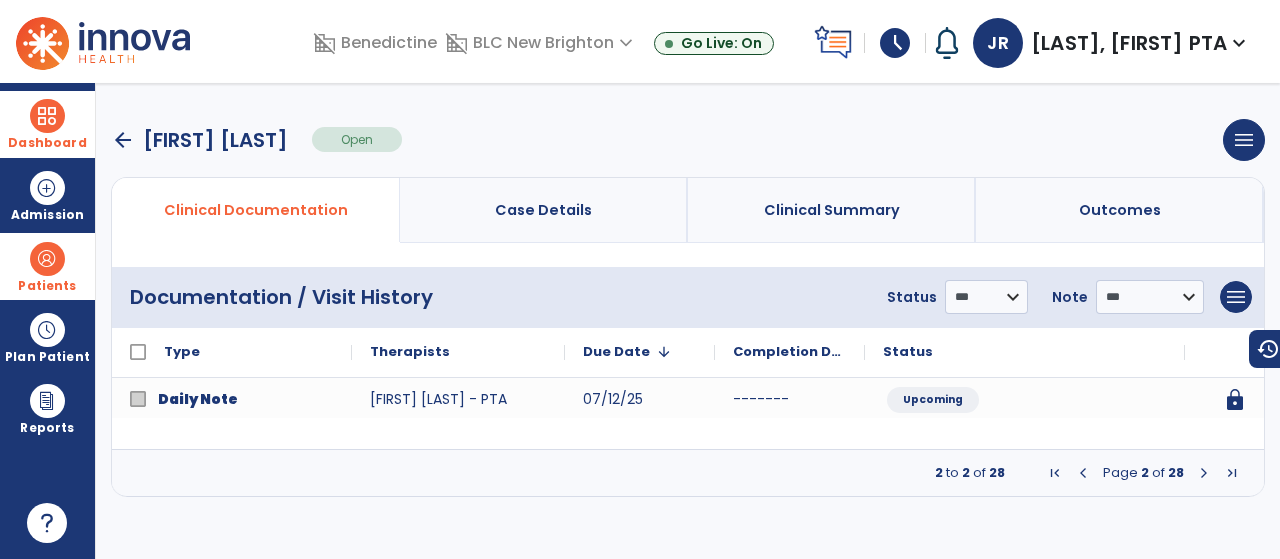 click at bounding box center [1204, 473] 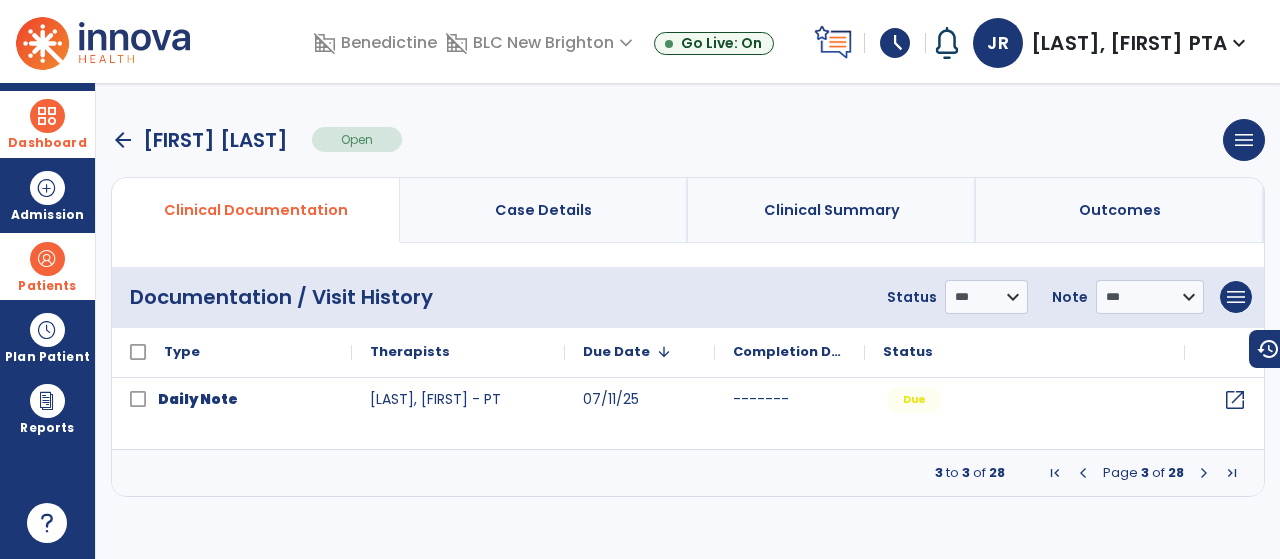 click at bounding box center (1204, 473) 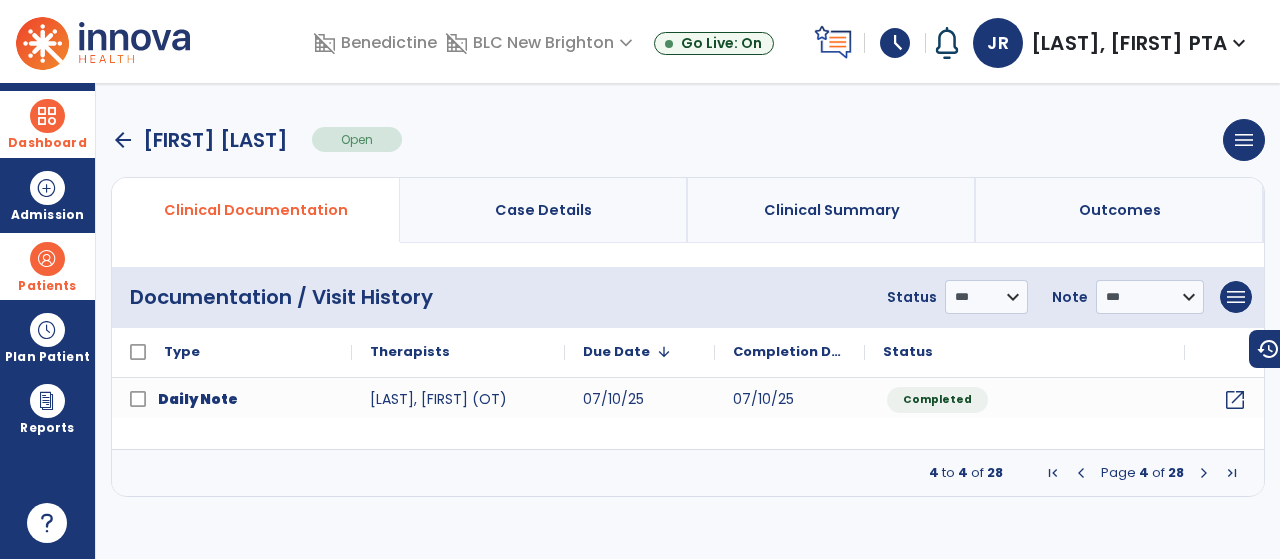 click at bounding box center [1204, 473] 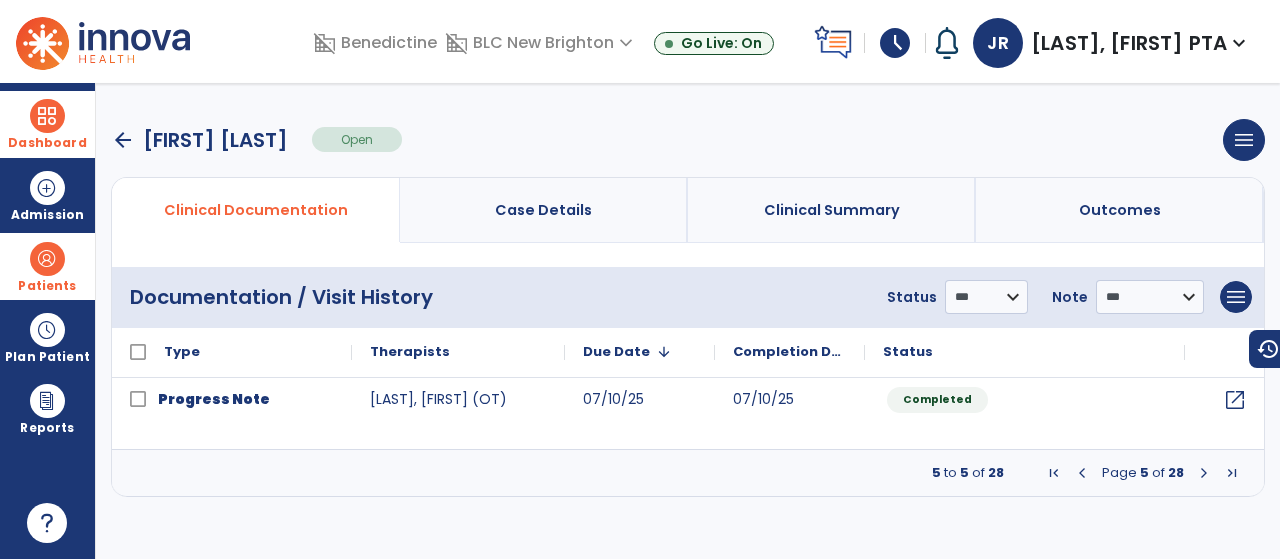 click at bounding box center [1204, 473] 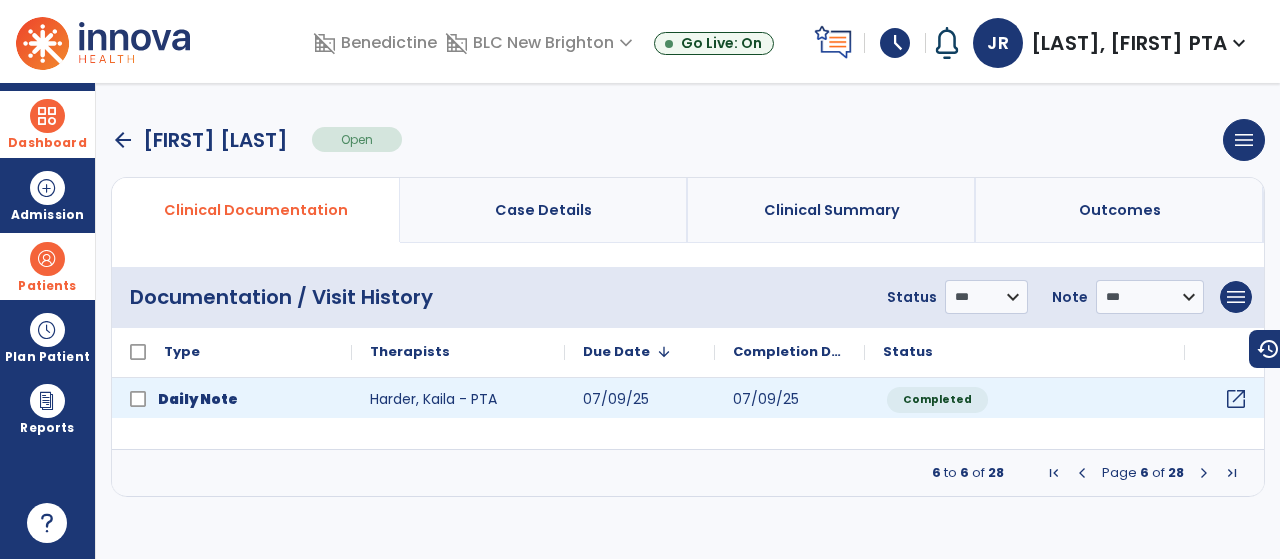click on "open_in_new" 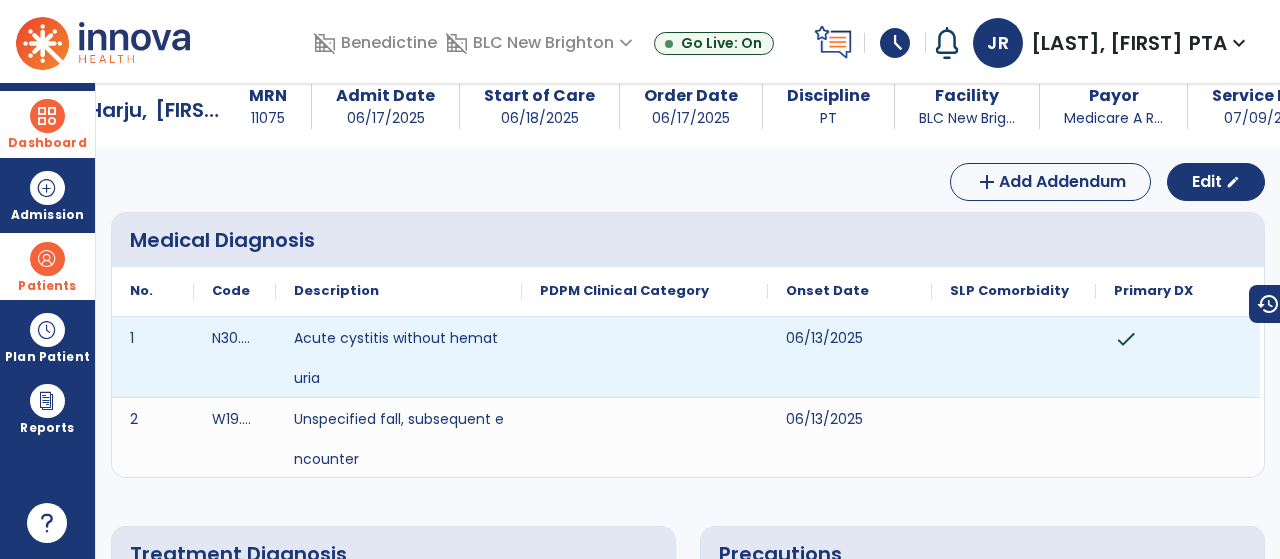 scroll, scrollTop: 0, scrollLeft: 0, axis: both 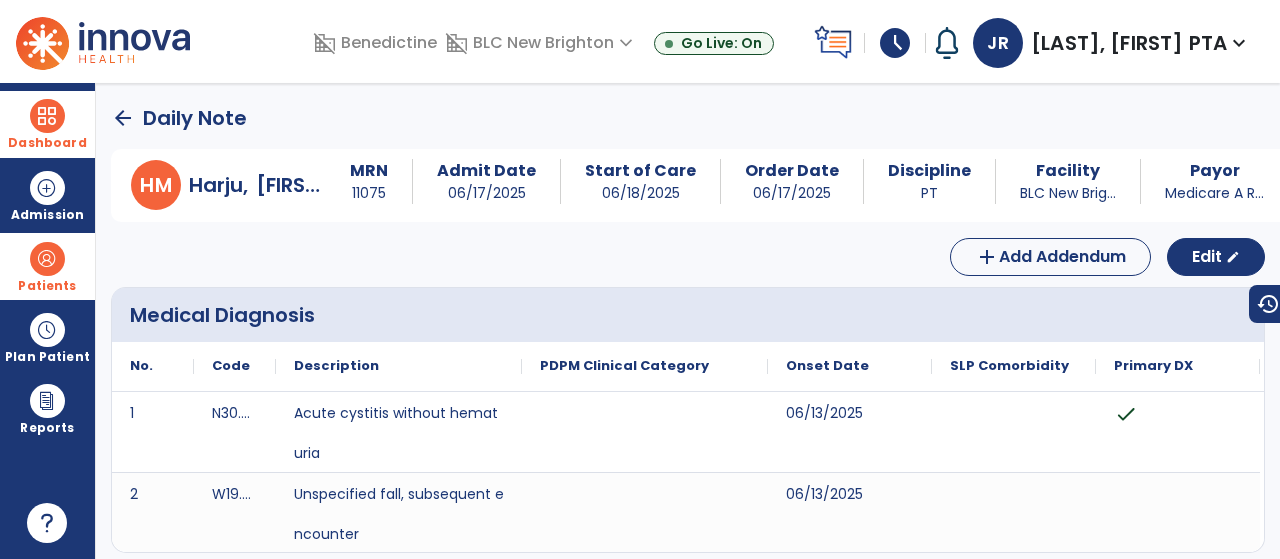 click on "arrow_back" 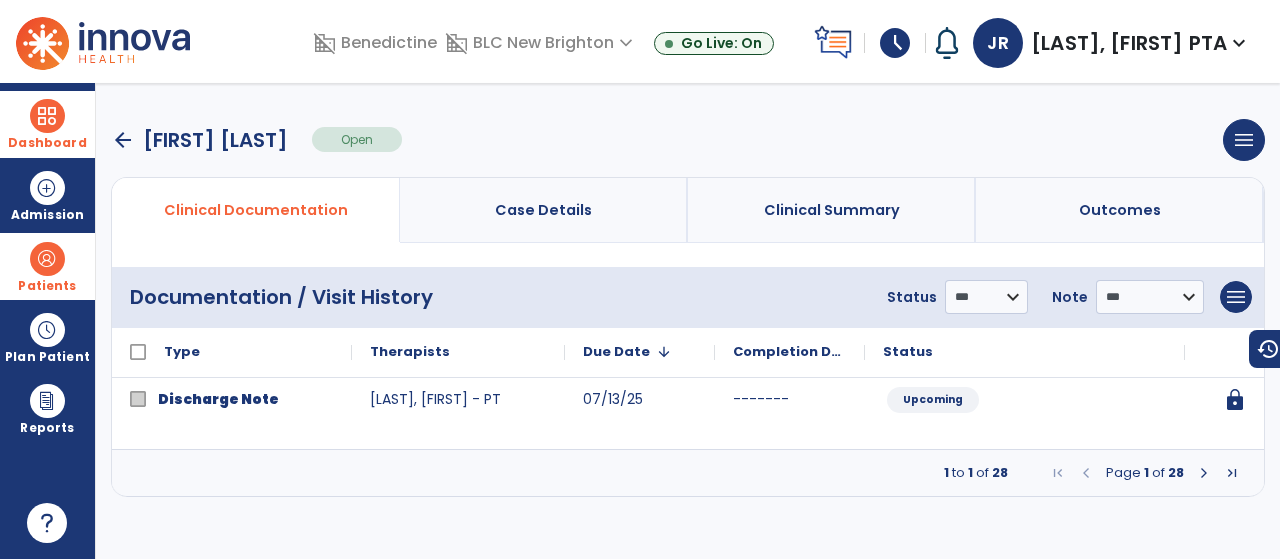 click on "arrow_back" at bounding box center (123, 140) 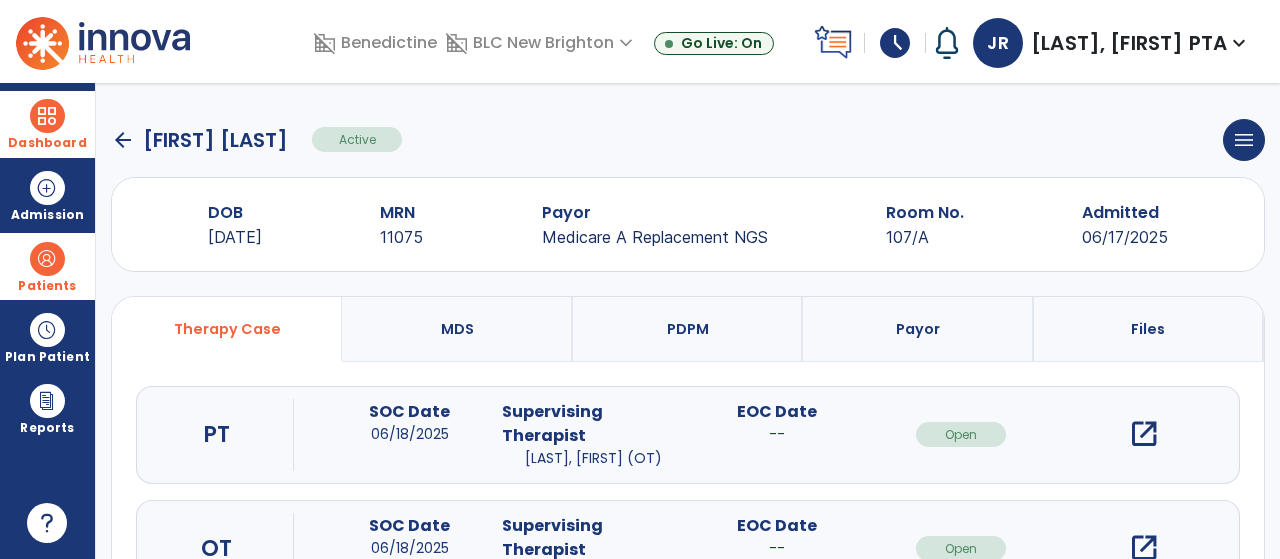 click on "arrow_back" 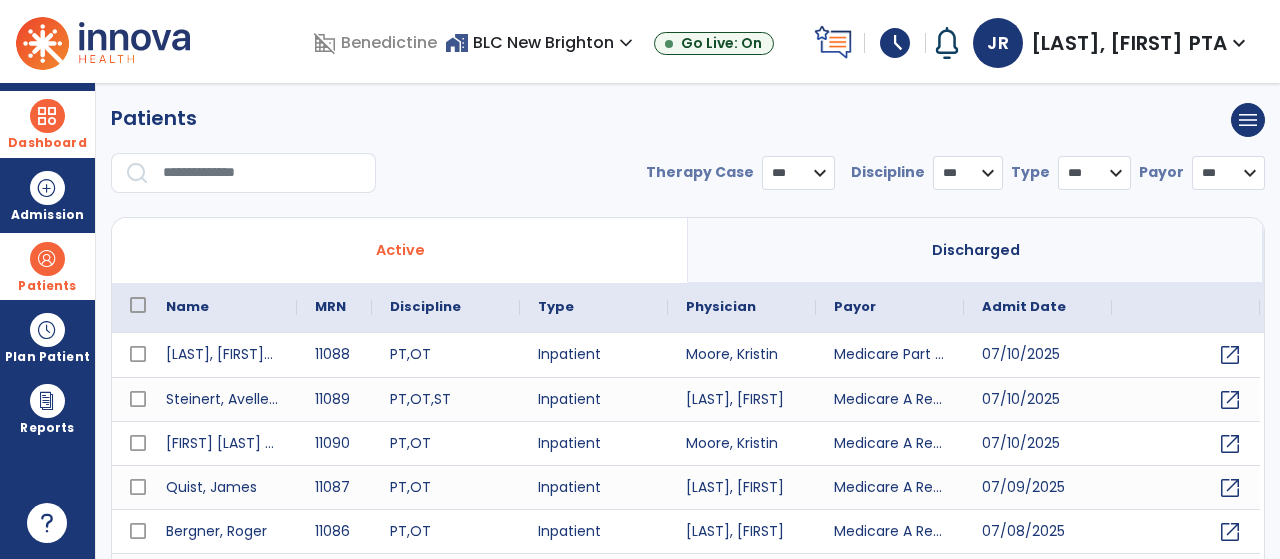select on "***" 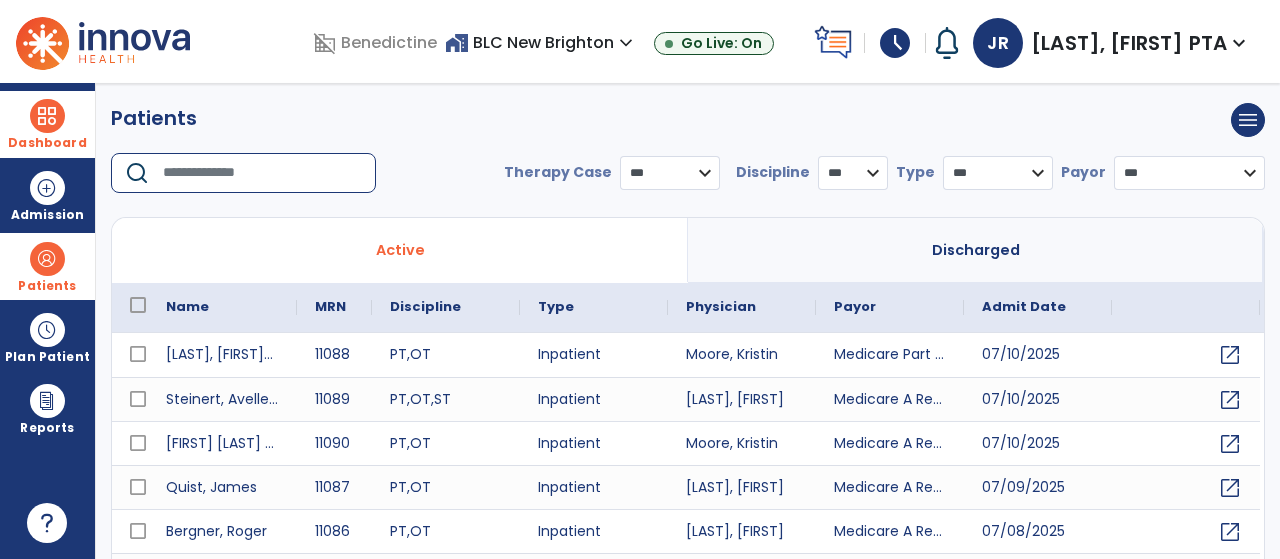 click at bounding box center [262, 173] 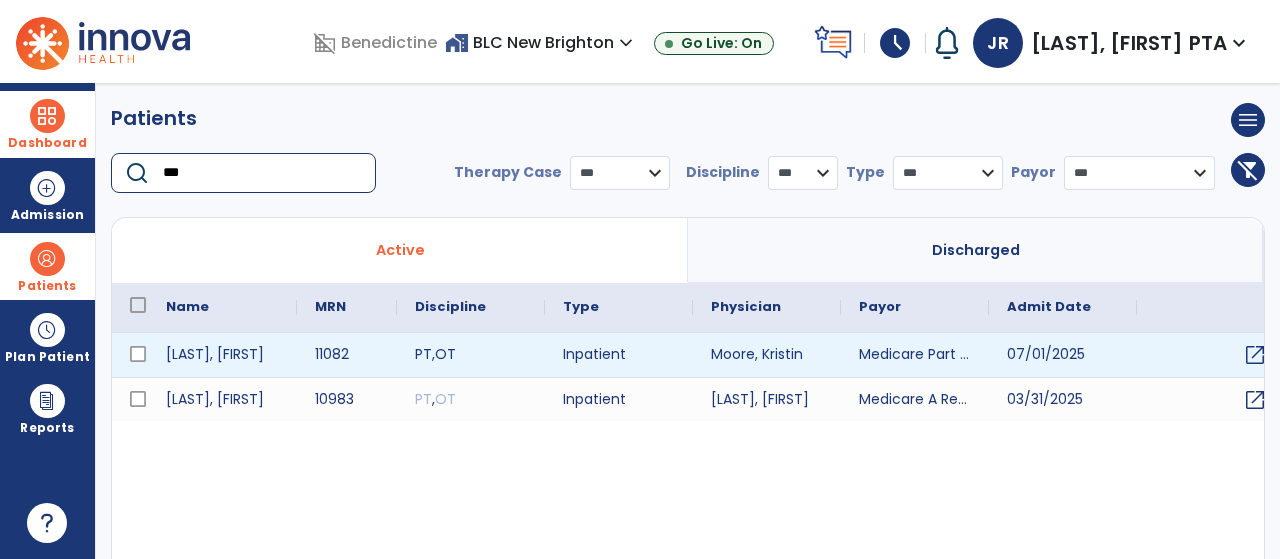 type on "***" 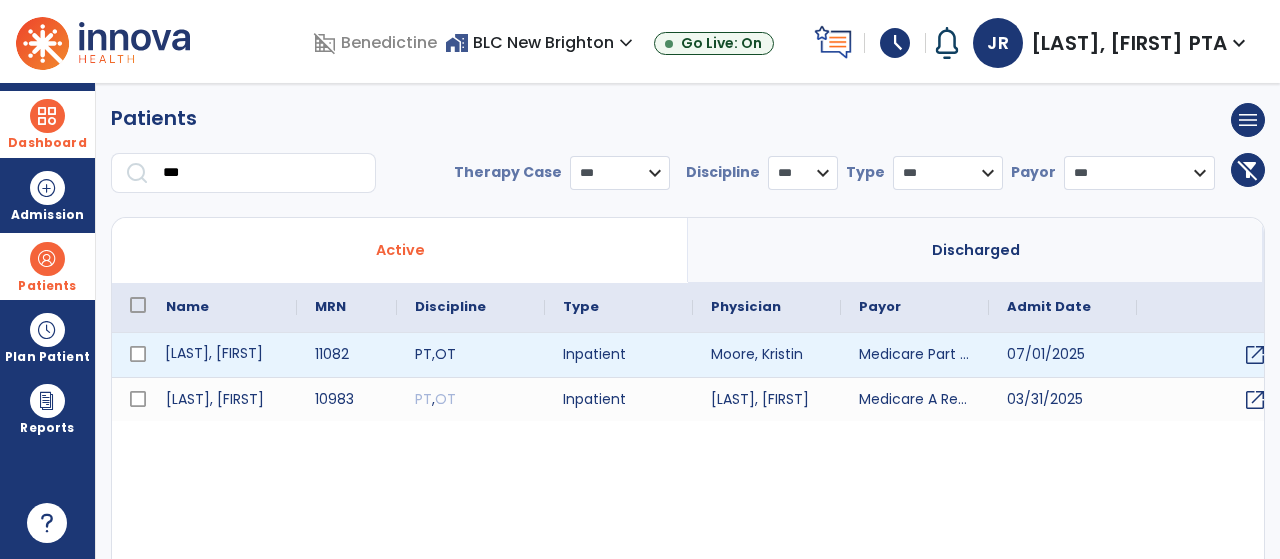 click on "[LAST], [FIRST]" at bounding box center (222, 355) 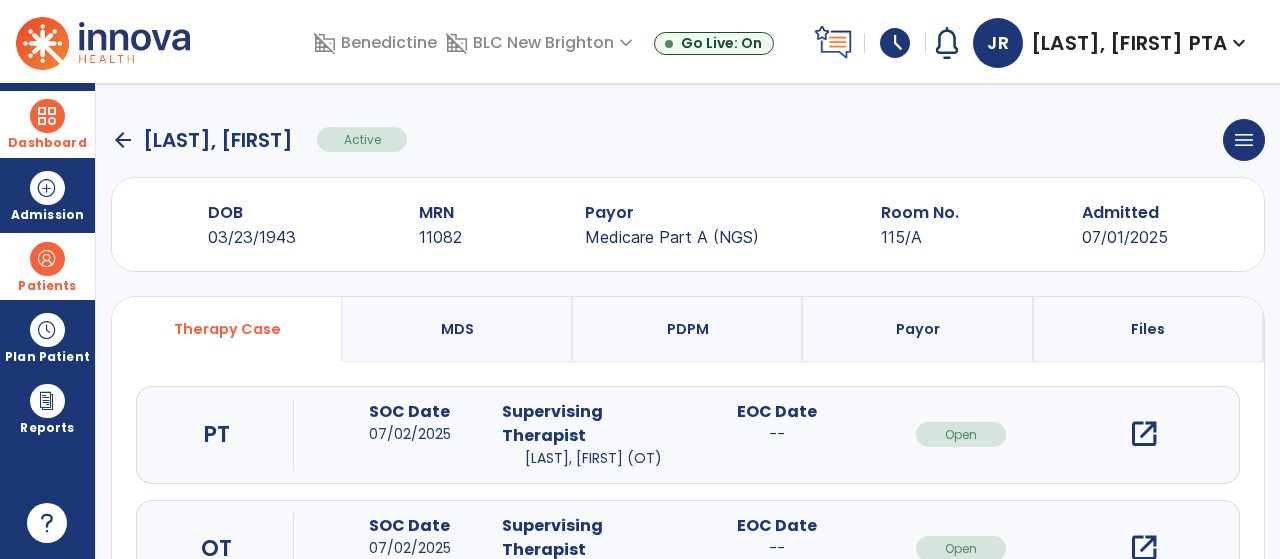 click on "open_in_new" at bounding box center [1144, 434] 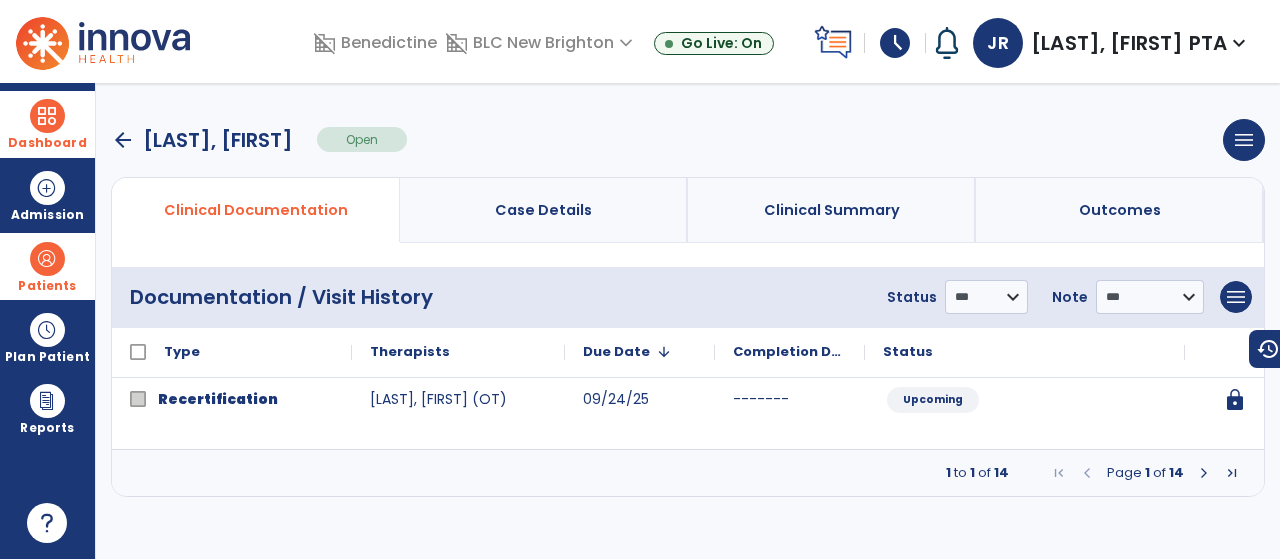 click at bounding box center (1204, 473) 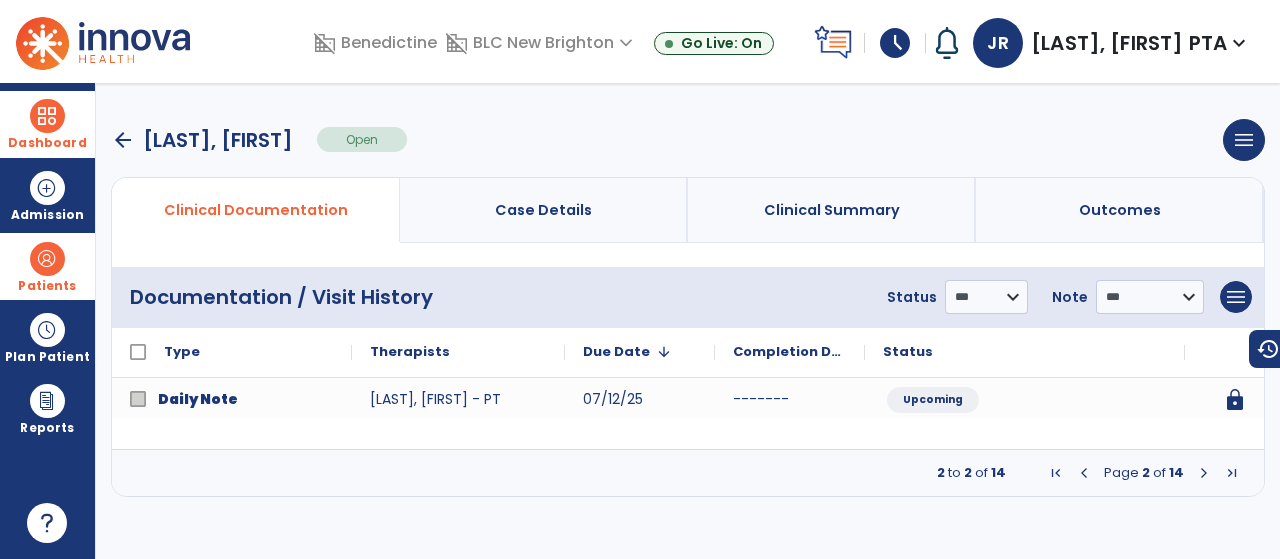 click at bounding box center (1204, 473) 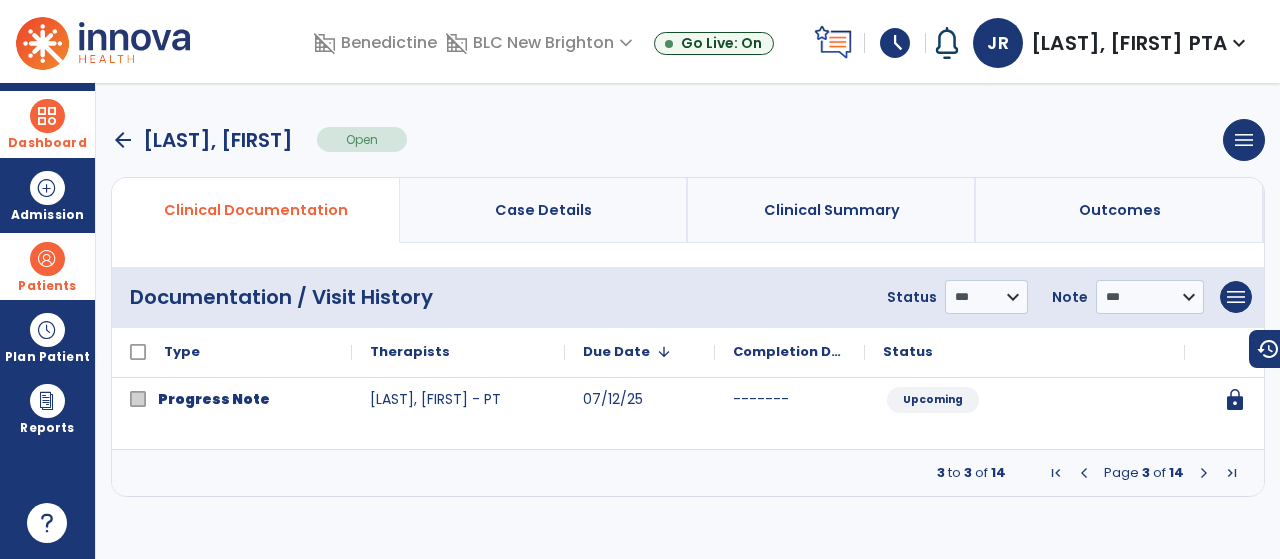 click at bounding box center (1204, 473) 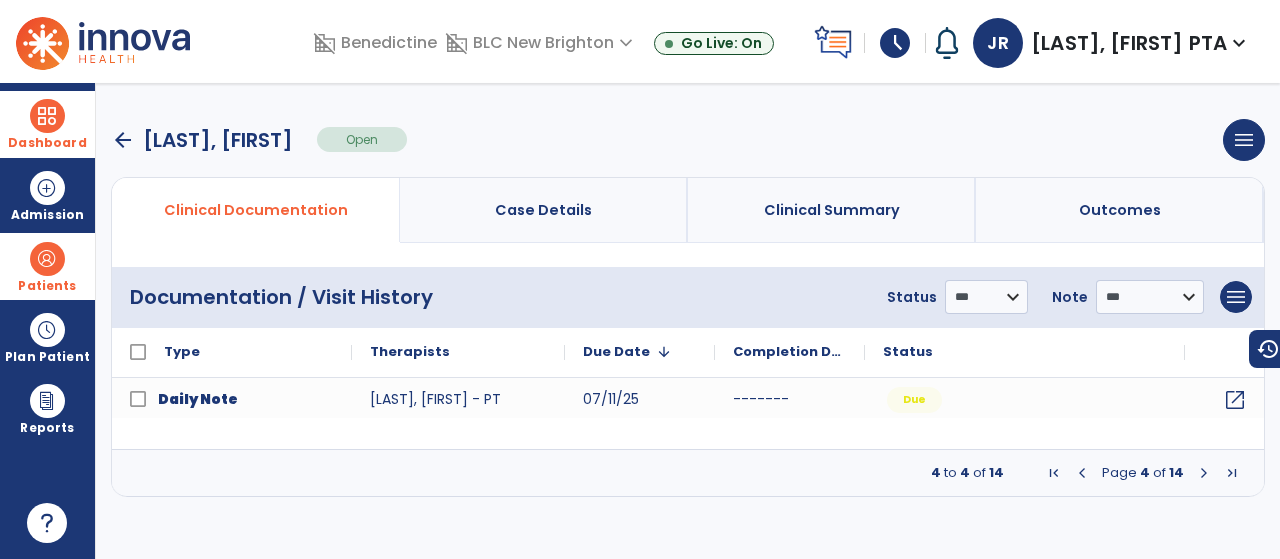 click at bounding box center [1204, 473] 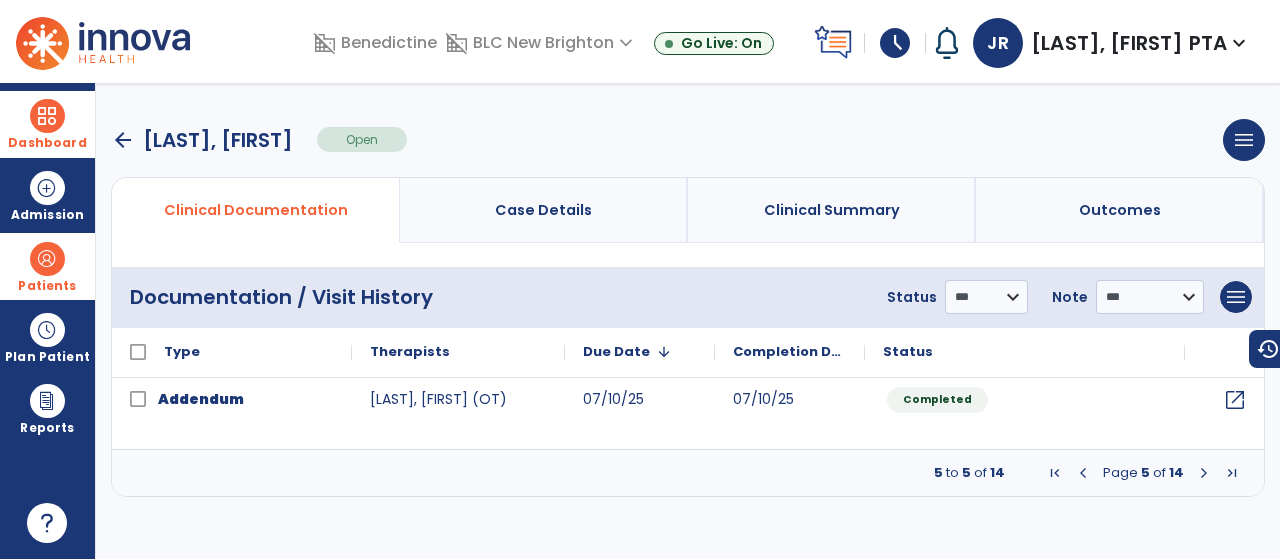 click at bounding box center [1204, 473] 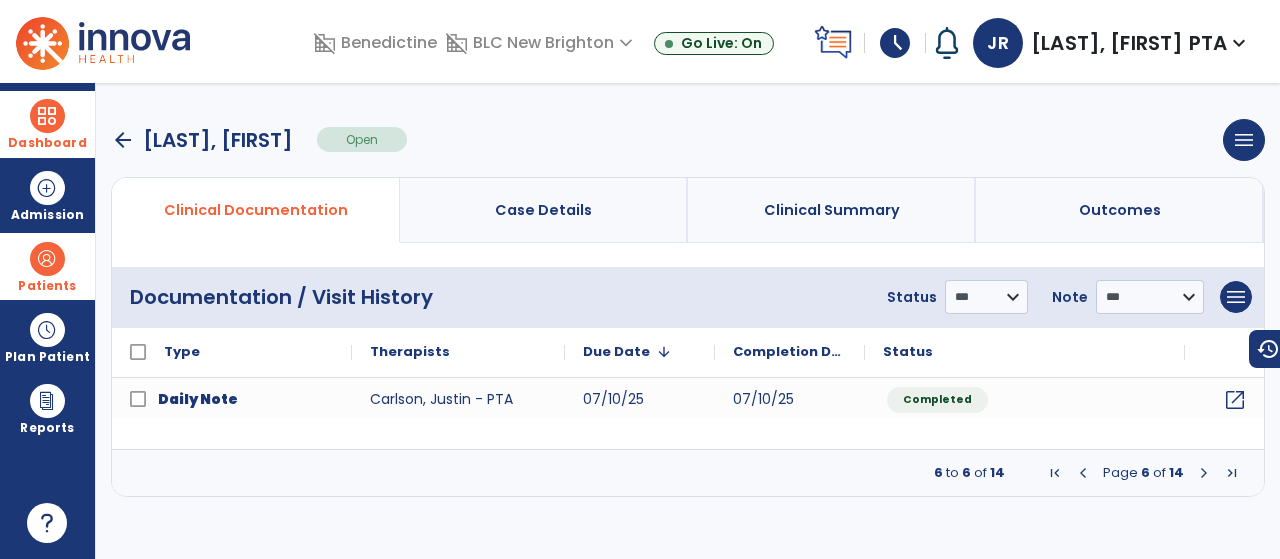 click at bounding box center [1204, 473] 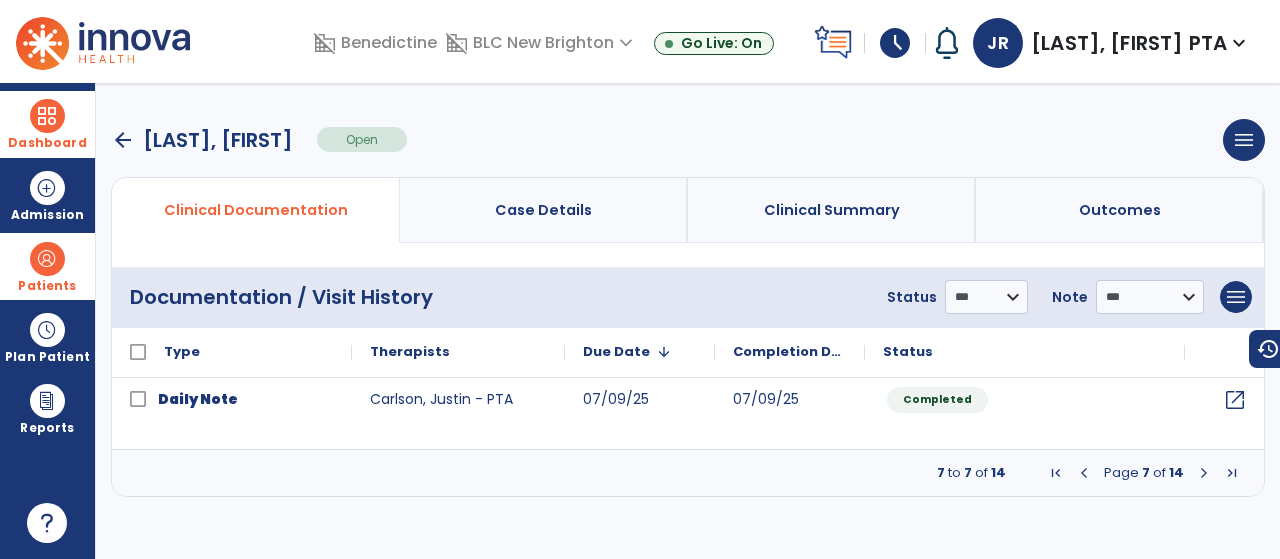click at bounding box center [1204, 473] 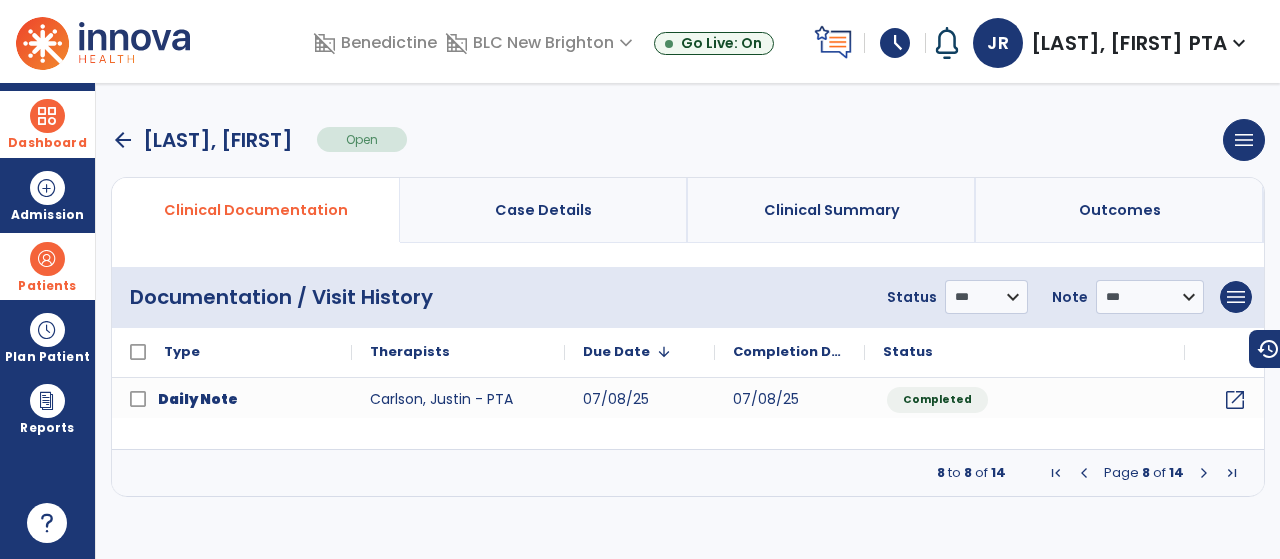 click at bounding box center (1204, 473) 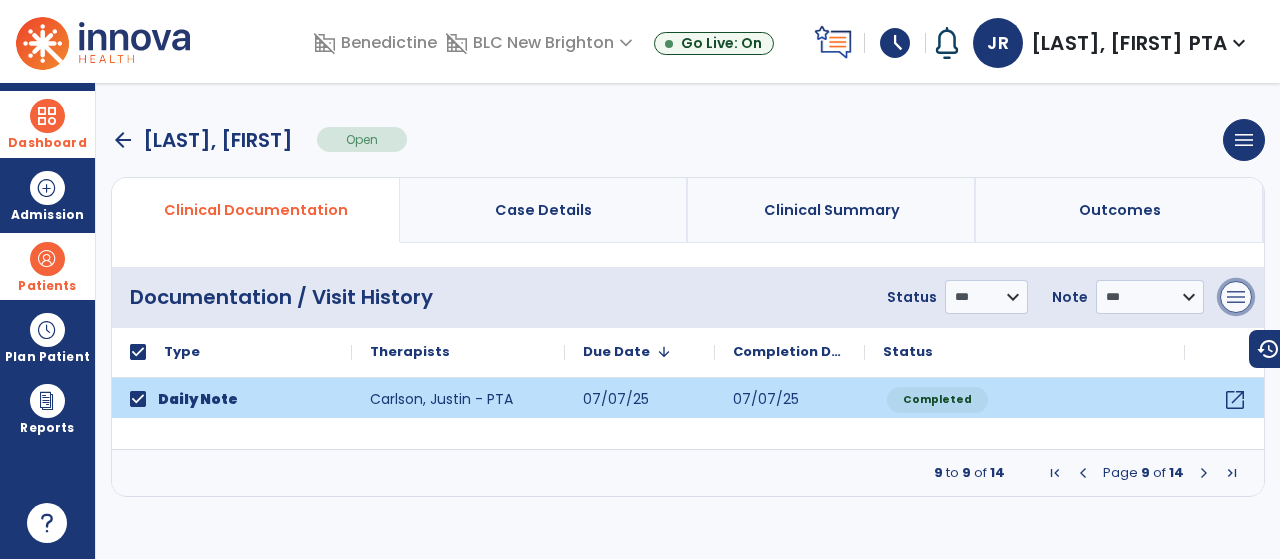 click on "menu" at bounding box center (1236, 297) 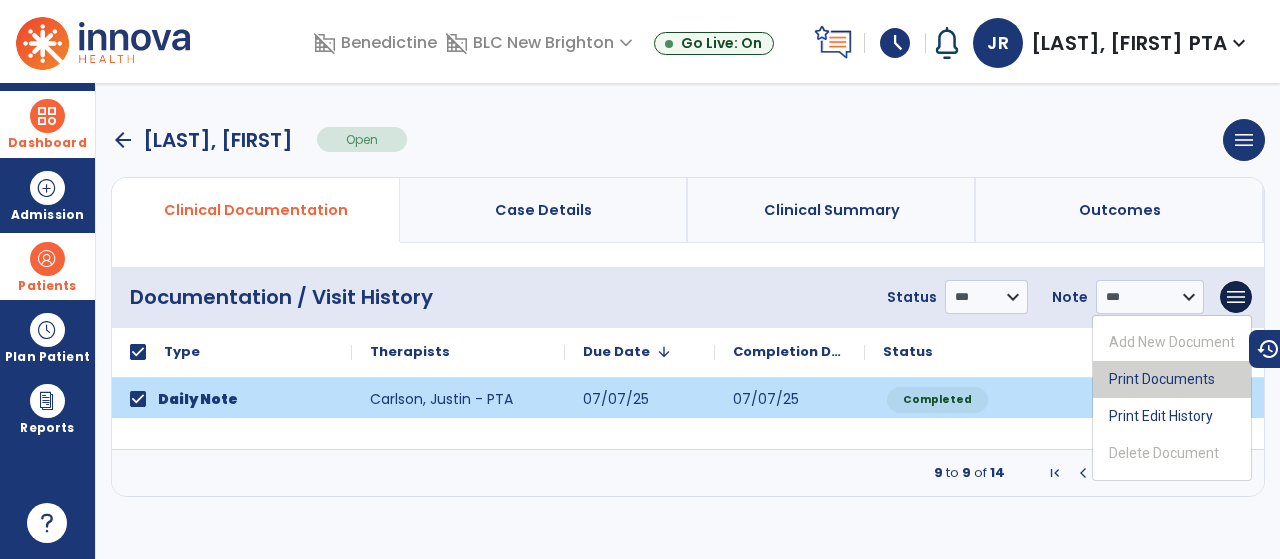 click on "Print Documents" at bounding box center (1172, 379) 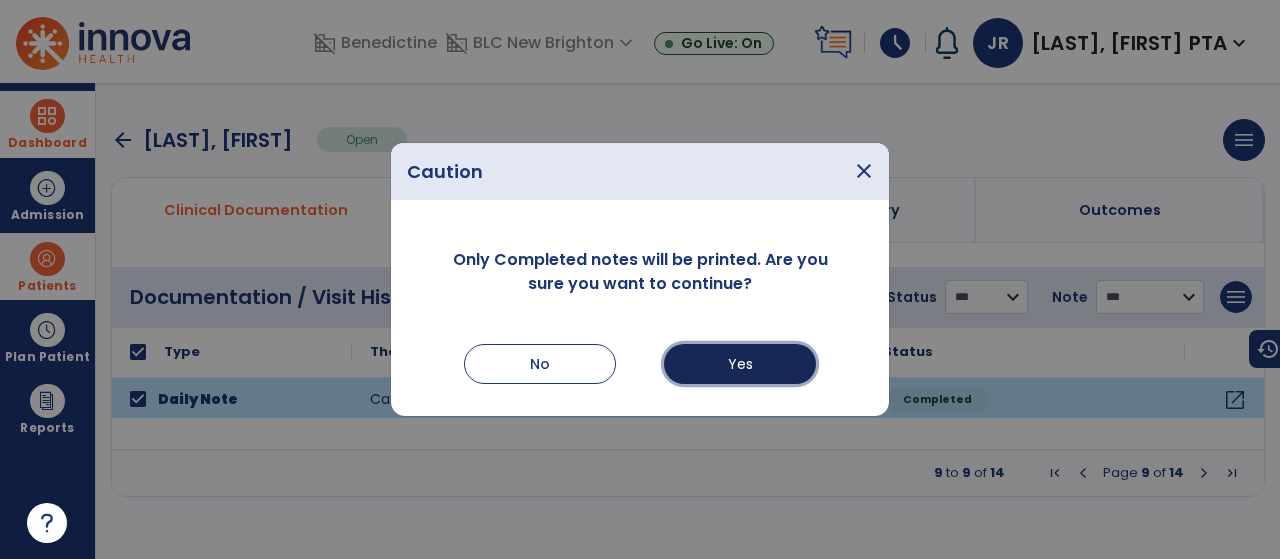 click on "Yes" at bounding box center [740, 364] 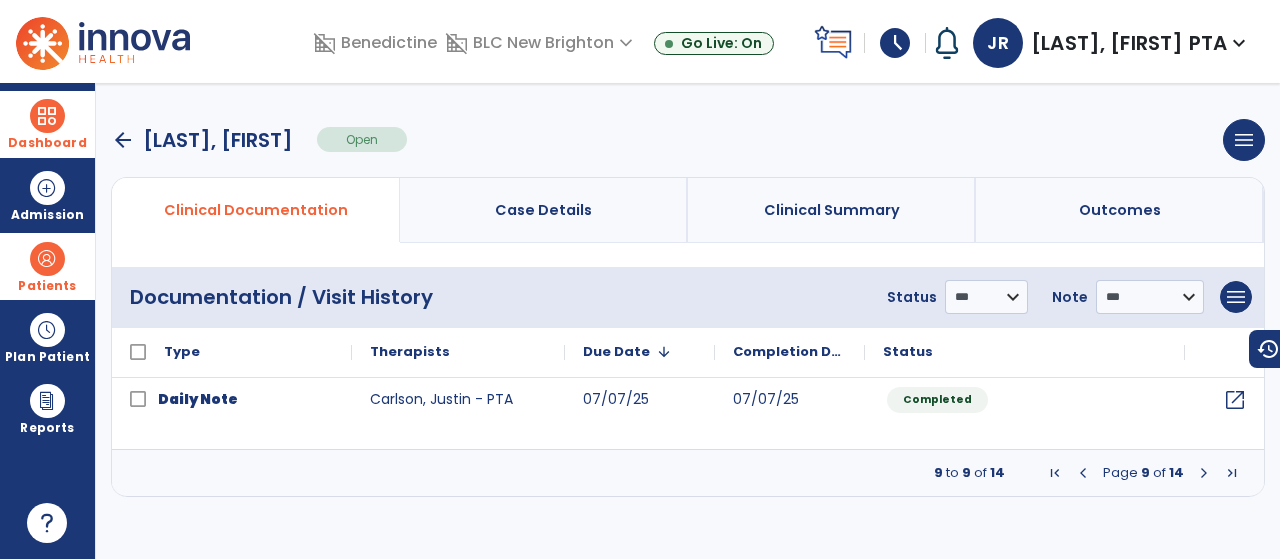 click on "arrow_back" at bounding box center [123, 140] 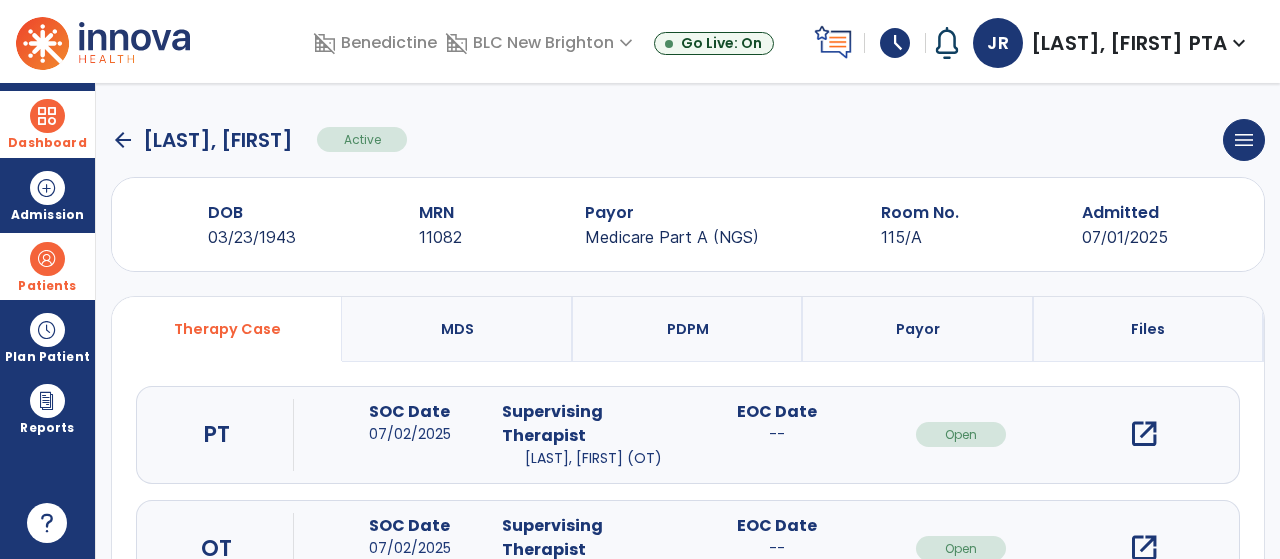 click on "arrow_back" 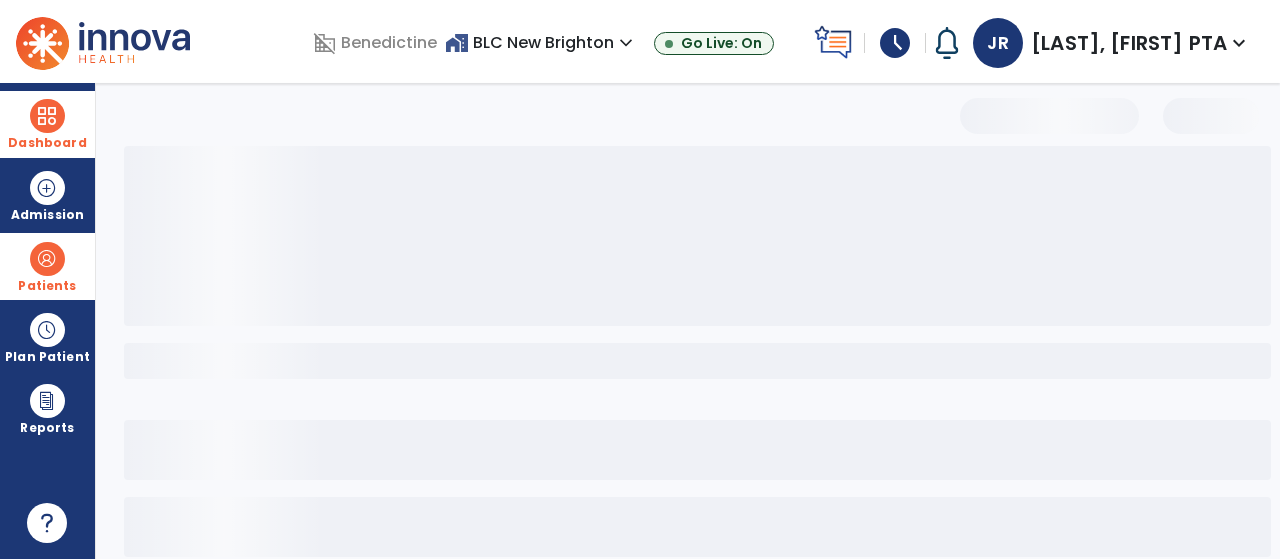select on "***" 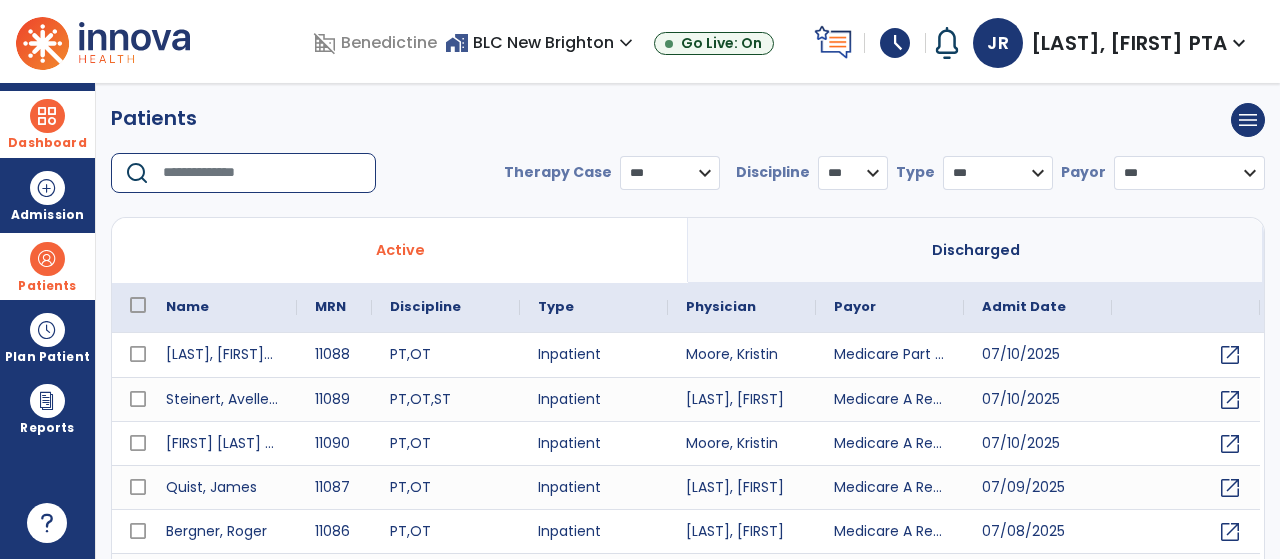 click at bounding box center [262, 173] 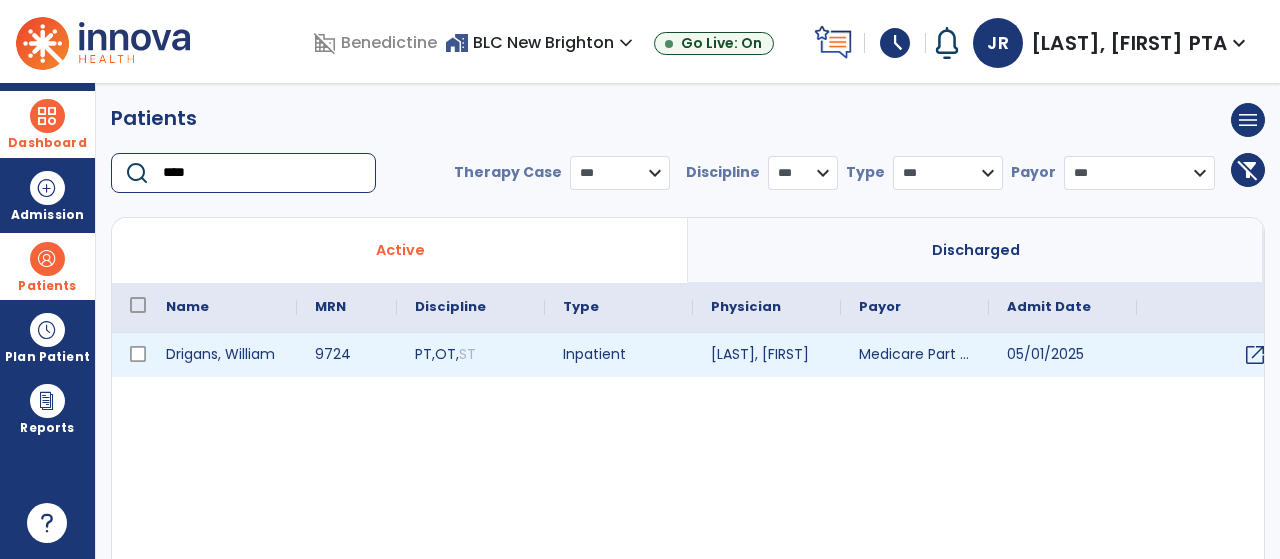type on "****" 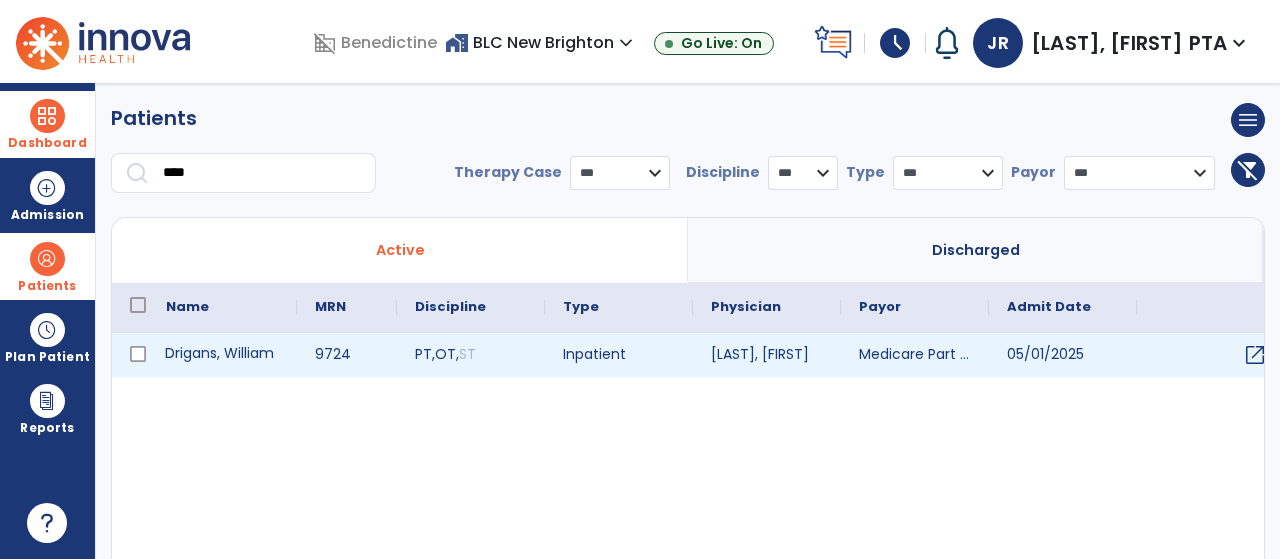 click on "Drigans, William" at bounding box center (222, 355) 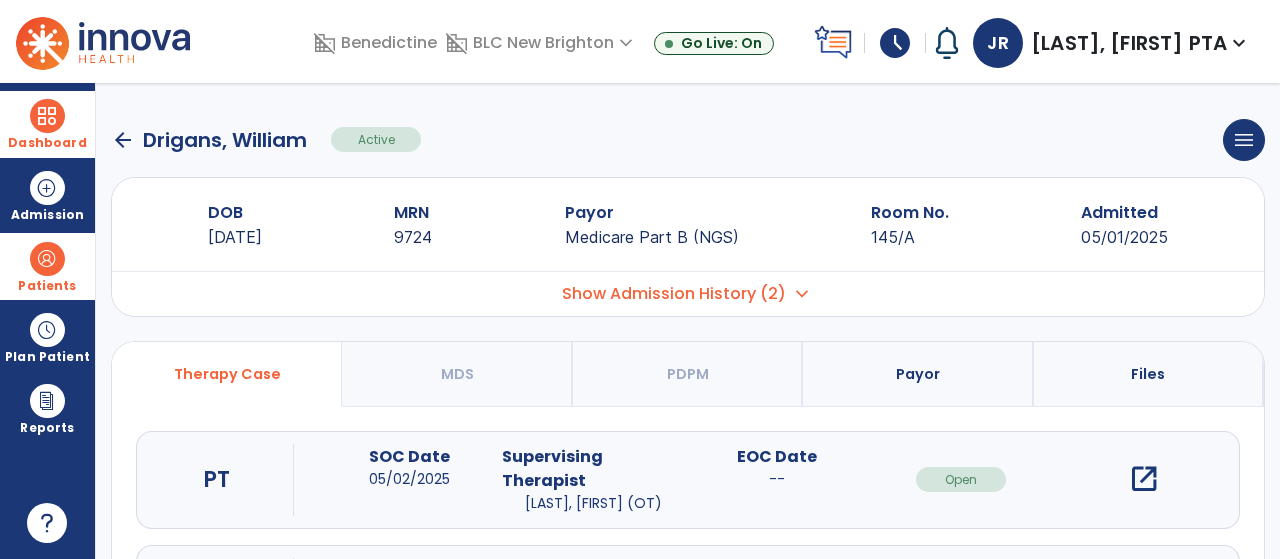 click on "open_in_new" at bounding box center [1144, 479] 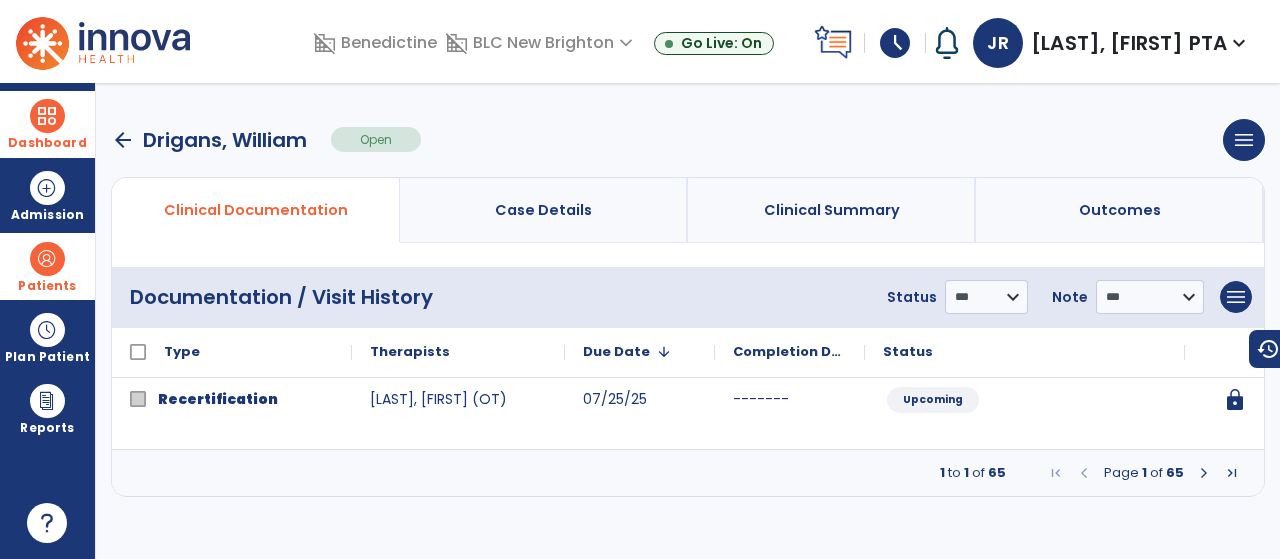 click at bounding box center (1204, 473) 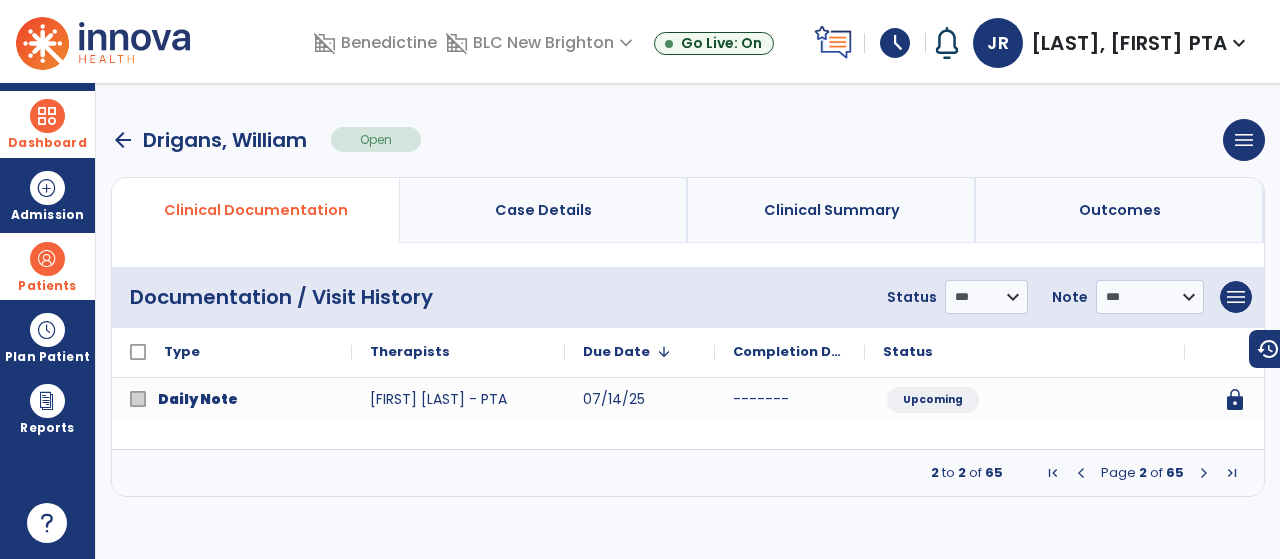click at bounding box center [1204, 473] 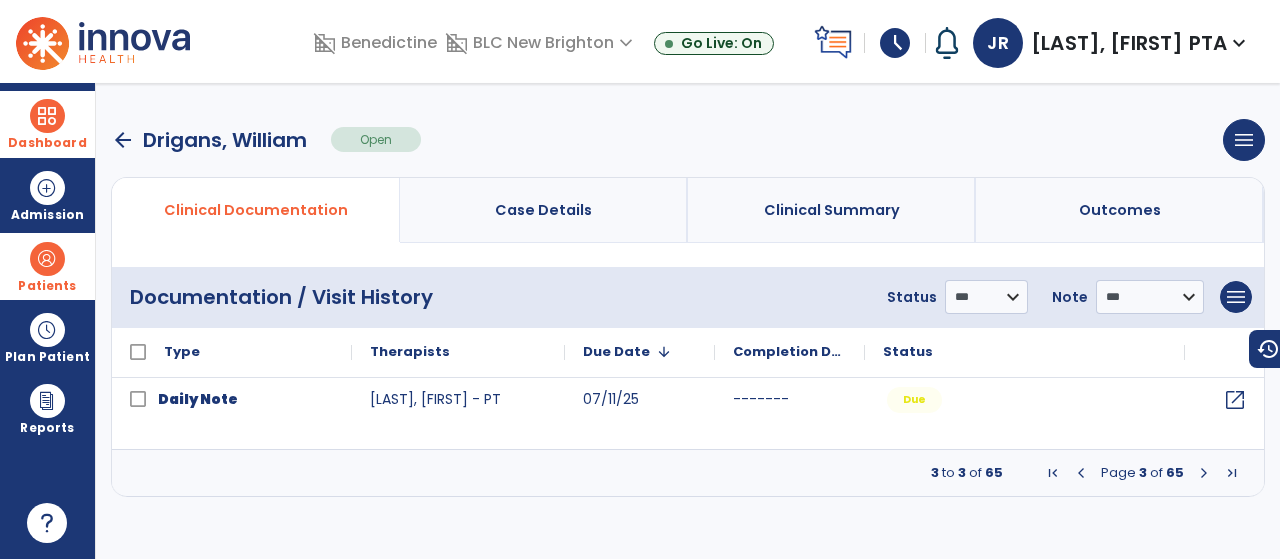 click at bounding box center [1204, 473] 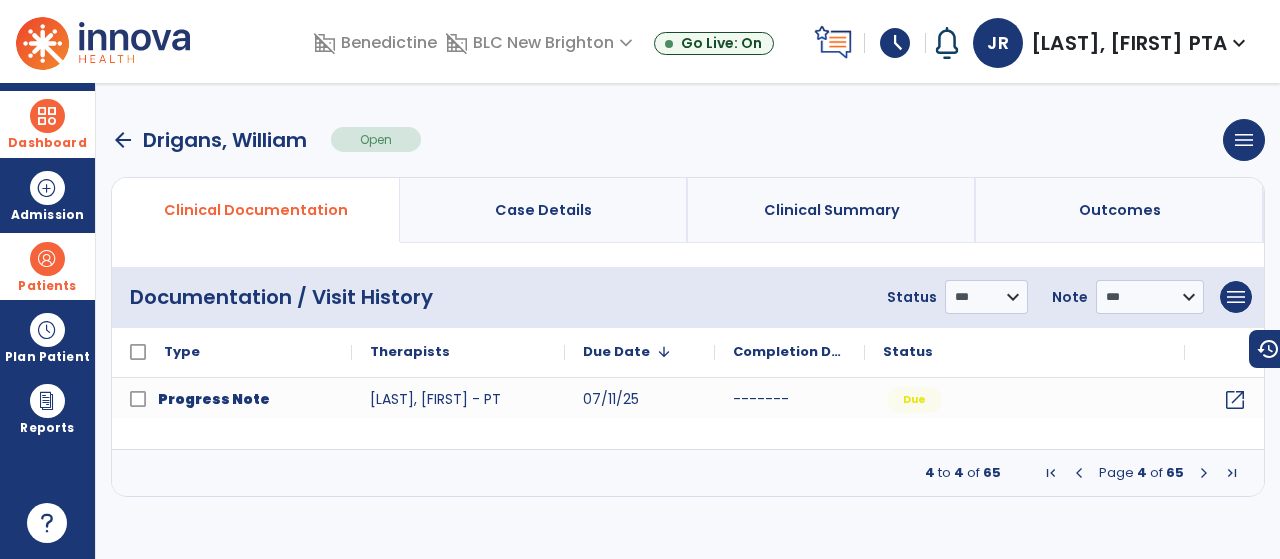 click at bounding box center [1204, 473] 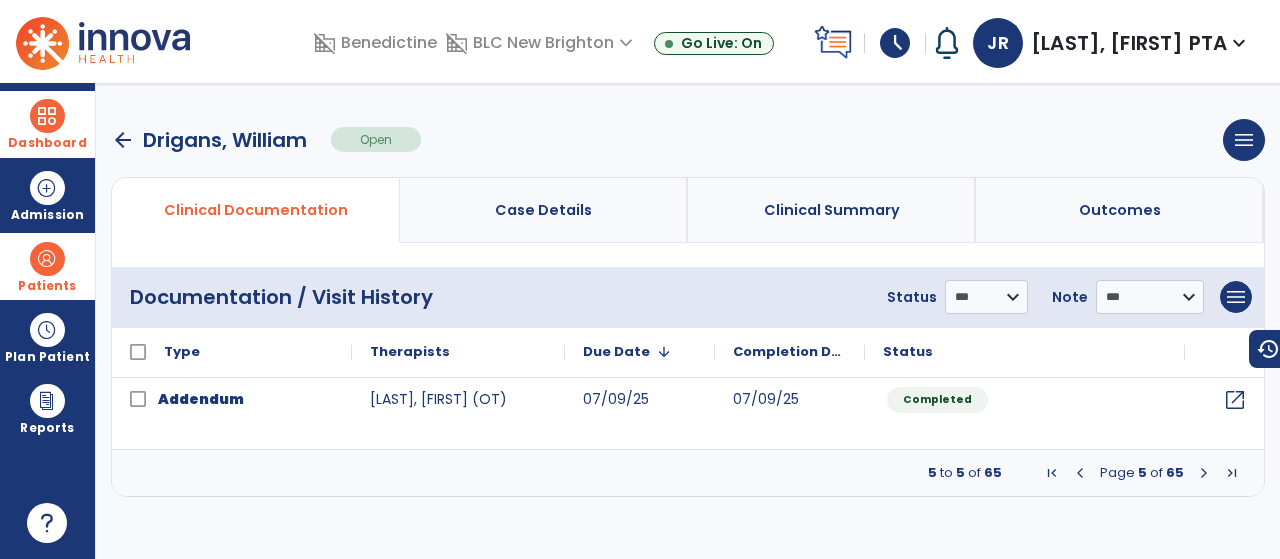 click at bounding box center [1204, 473] 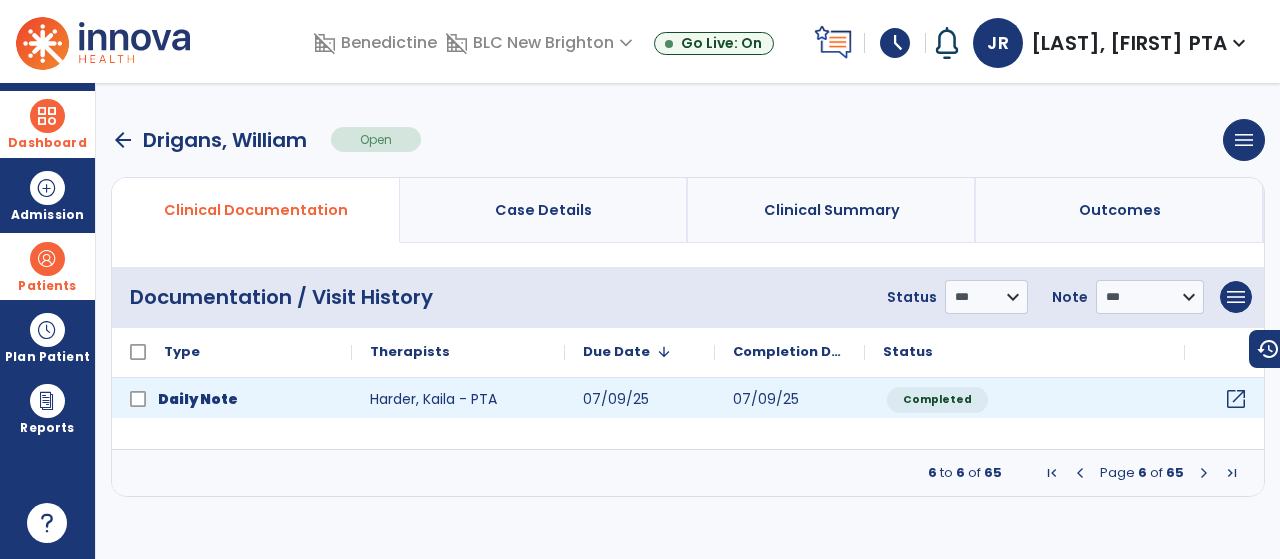 click on "open_in_new" 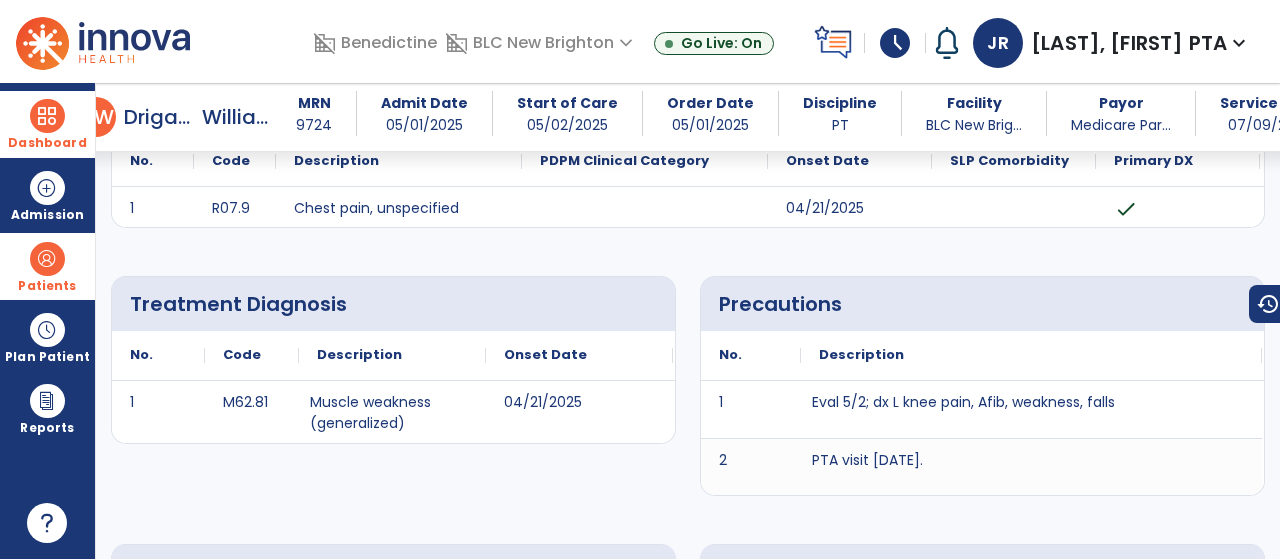 scroll, scrollTop: 0, scrollLeft: 0, axis: both 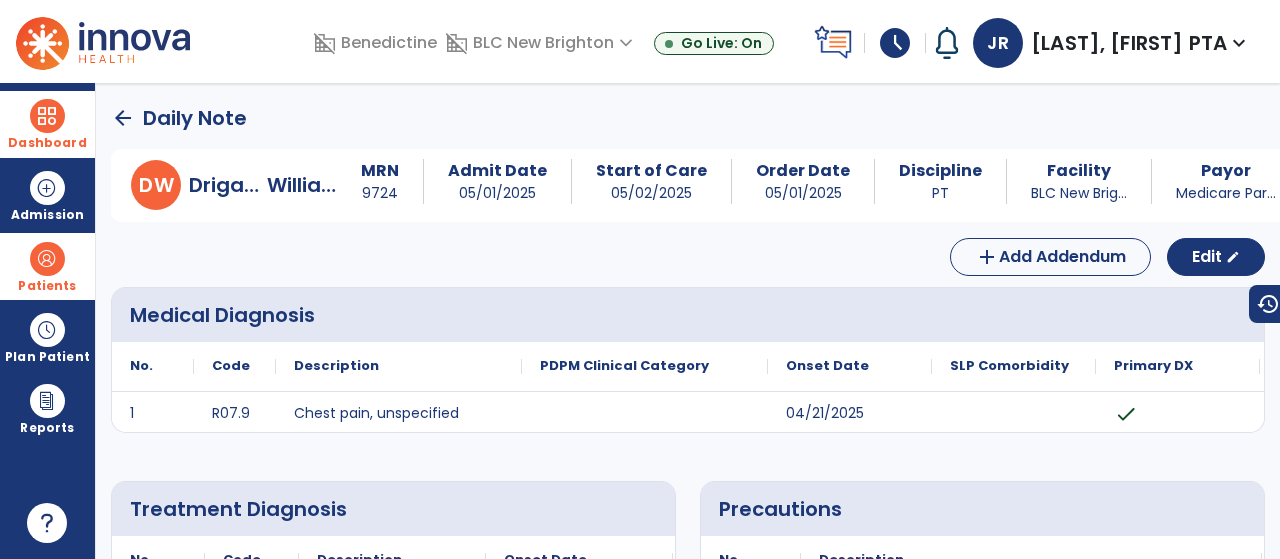 click on "arrow_back" 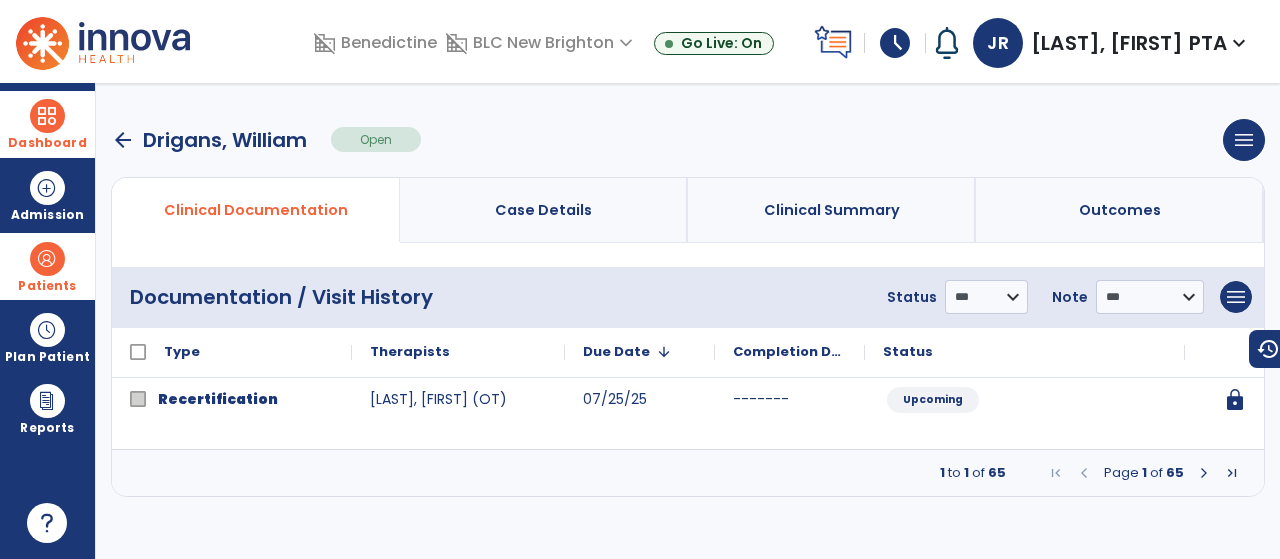 click at bounding box center (1204, 473) 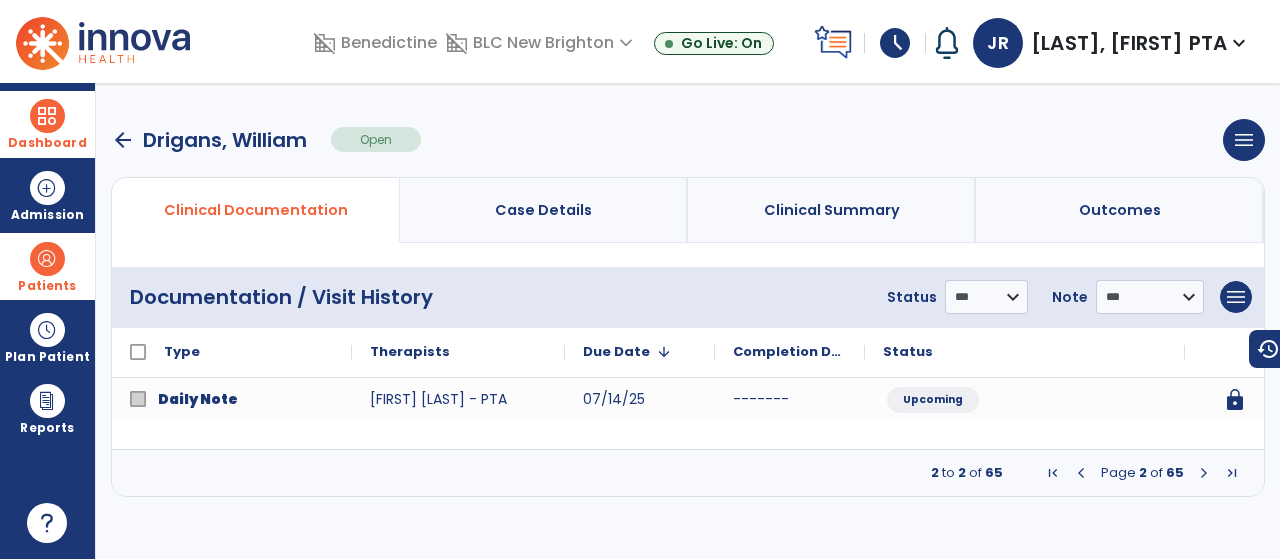 click at bounding box center [1204, 473] 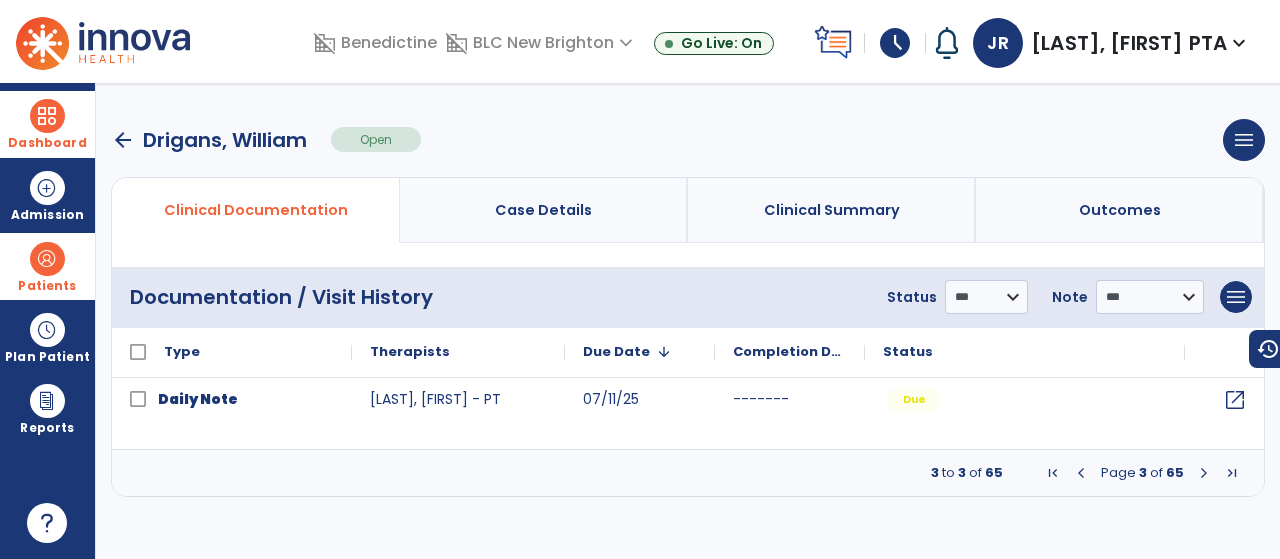 click at bounding box center (1204, 473) 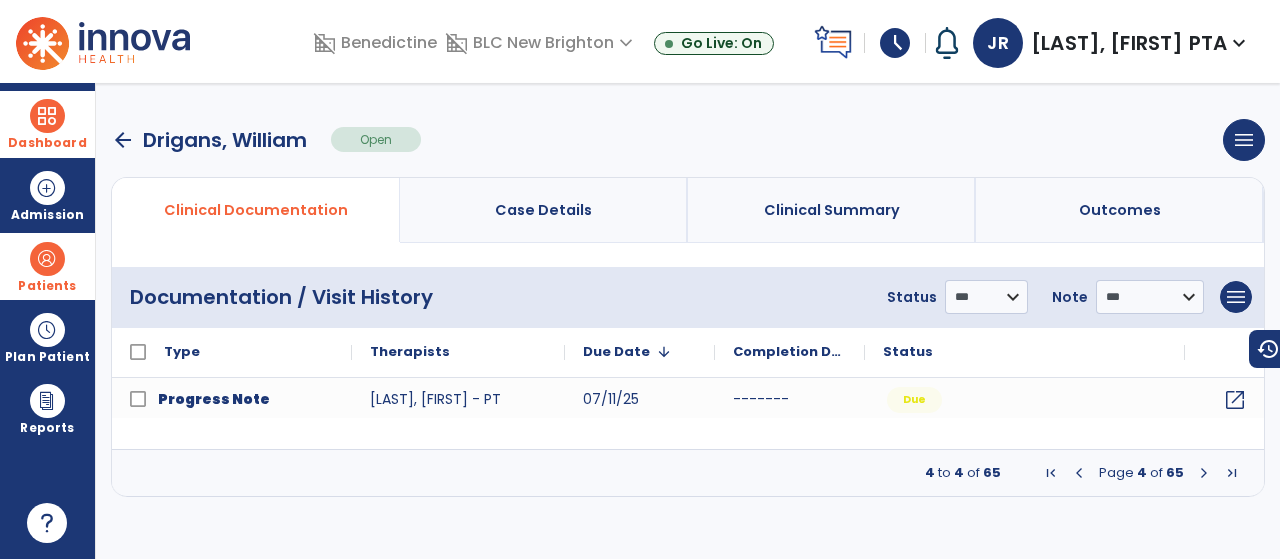 click at bounding box center (1204, 473) 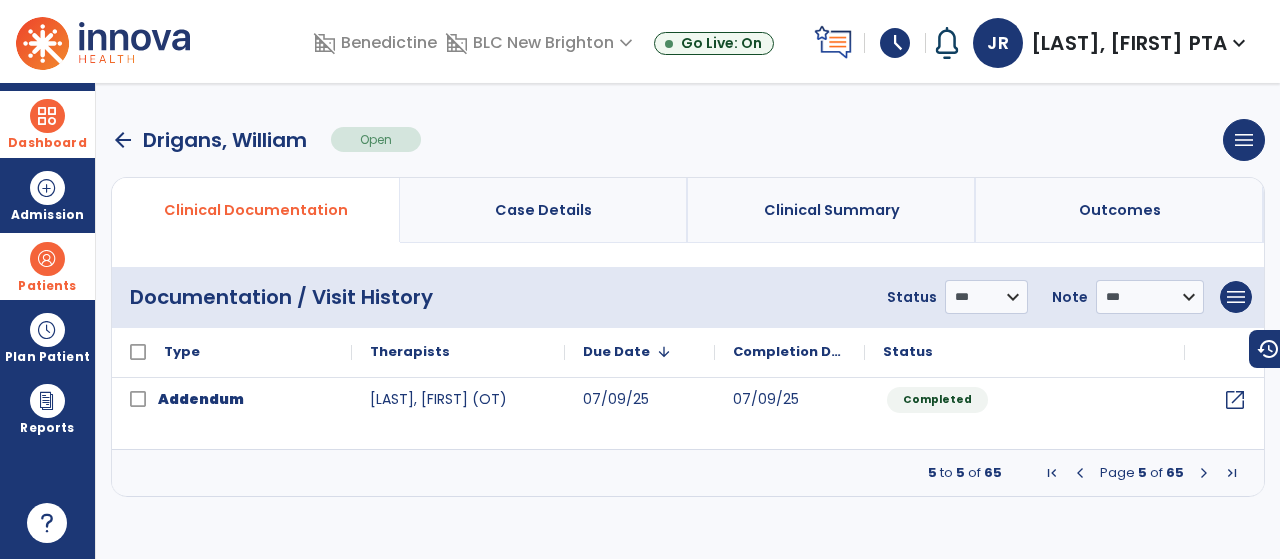 click at bounding box center (1204, 473) 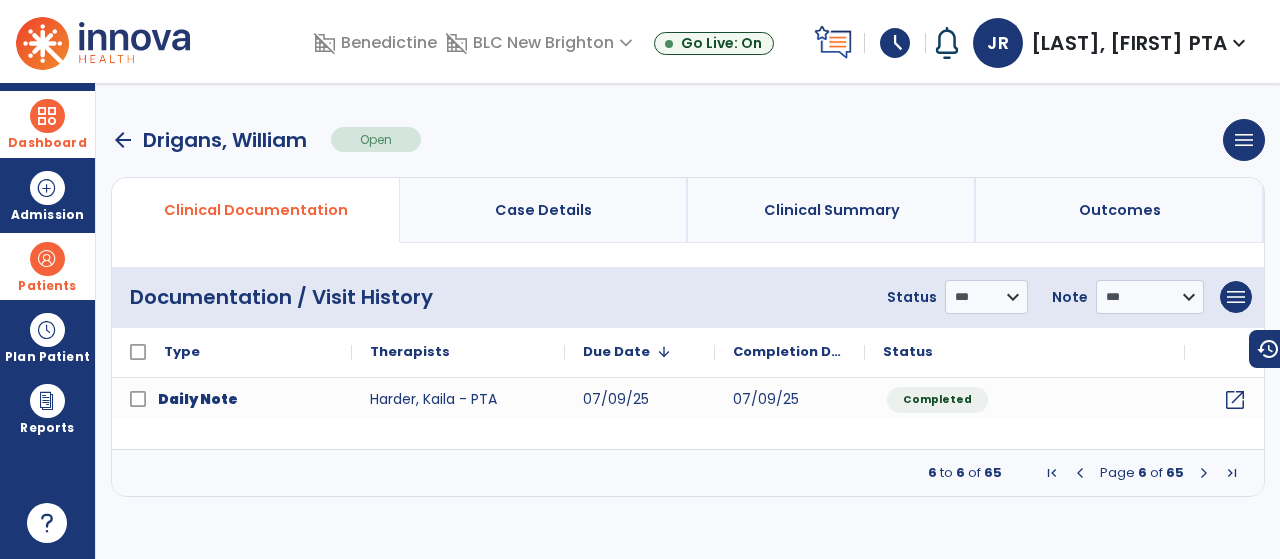 click at bounding box center (1204, 473) 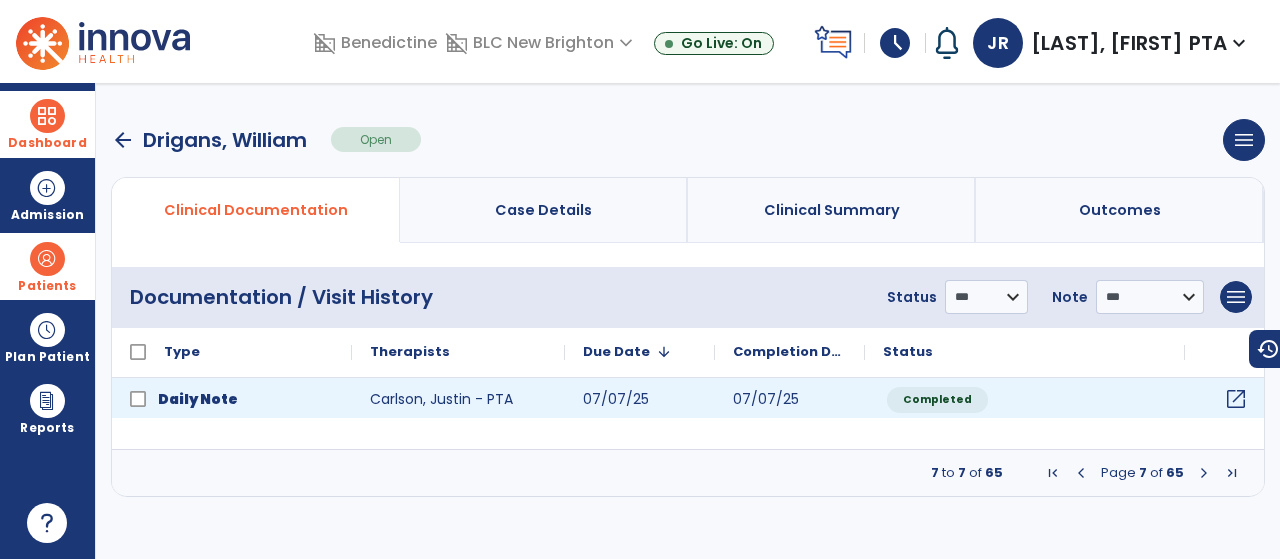 click on "open_in_new" 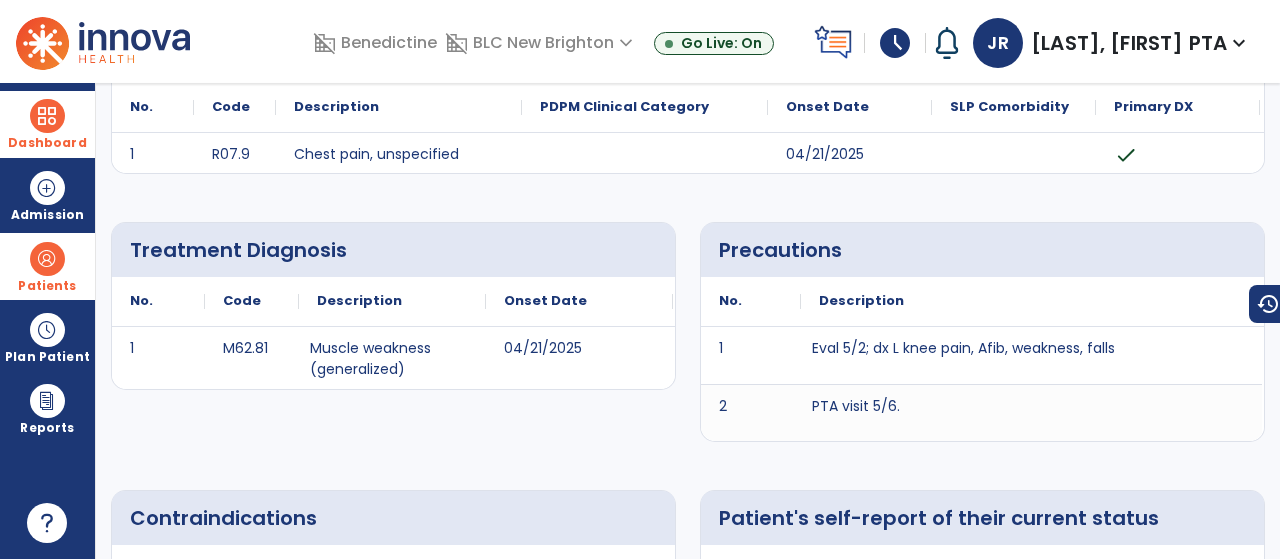 scroll, scrollTop: 0, scrollLeft: 0, axis: both 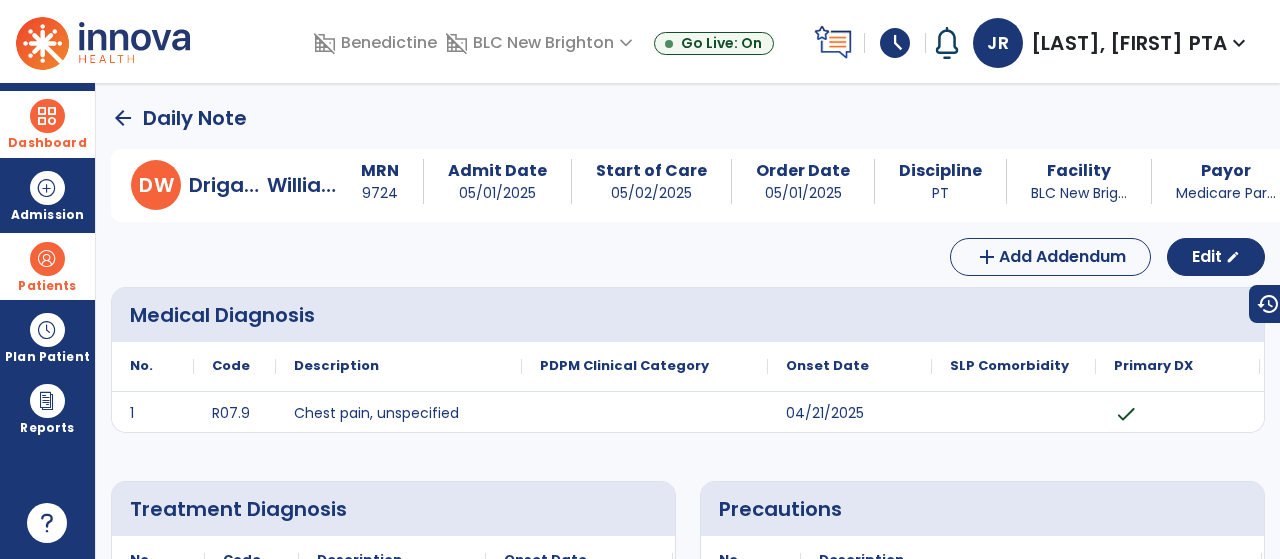 click on "arrow_back" 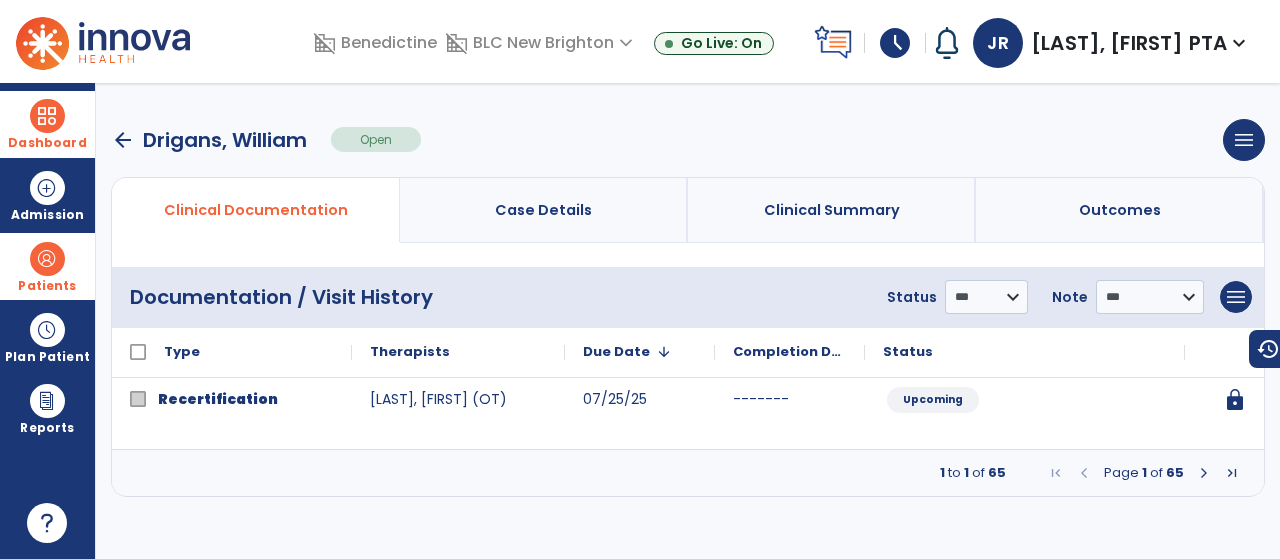 click on "arrow_back" at bounding box center (123, 140) 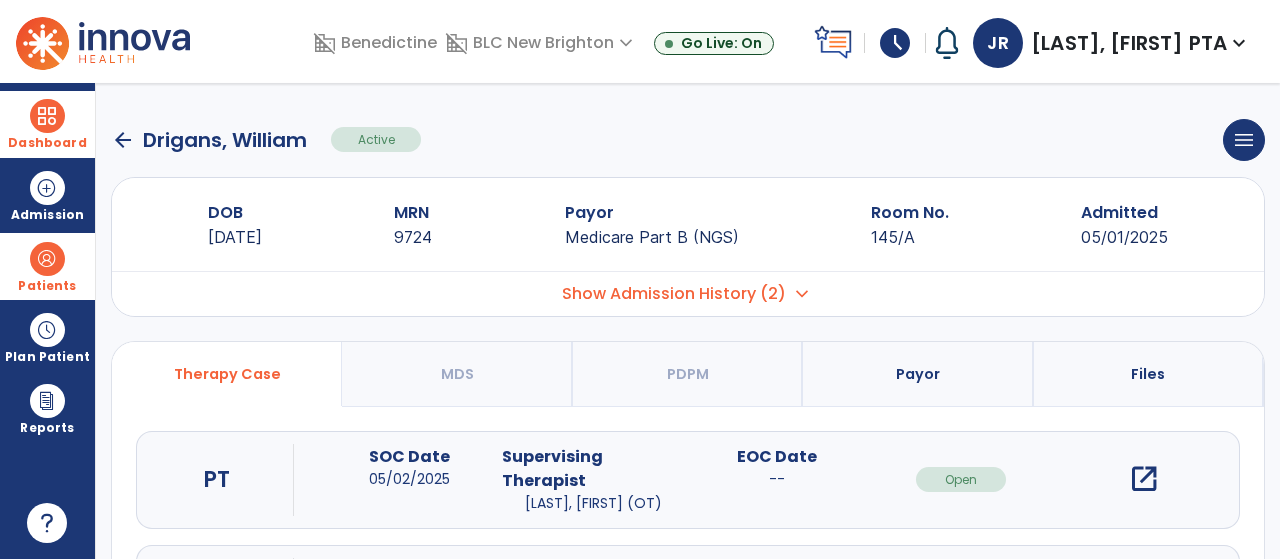 click on "arrow_back" 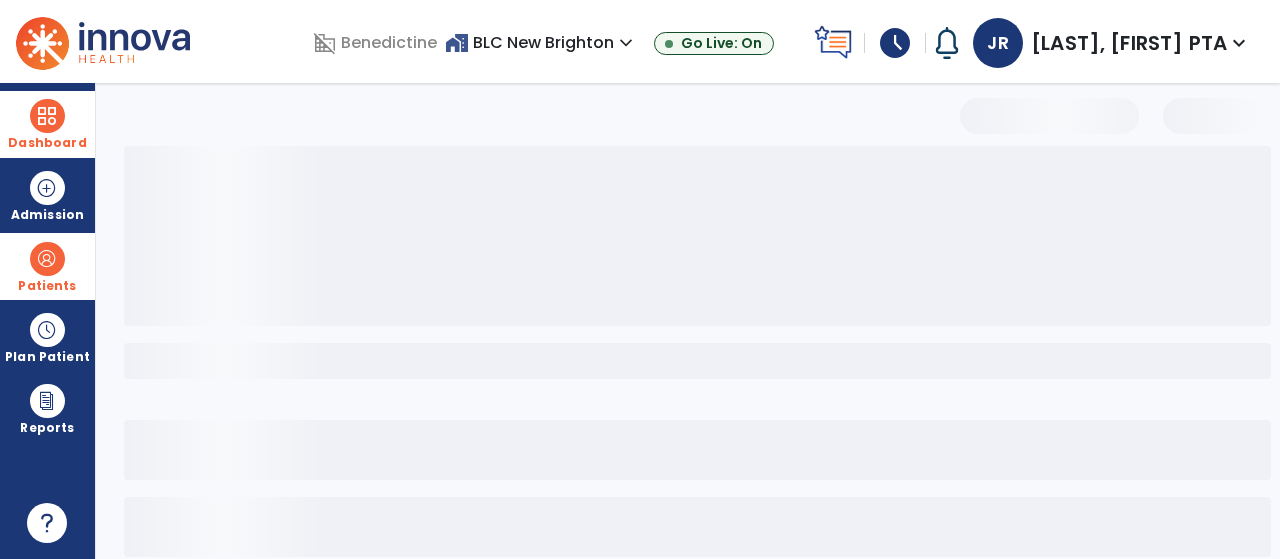 select on "***" 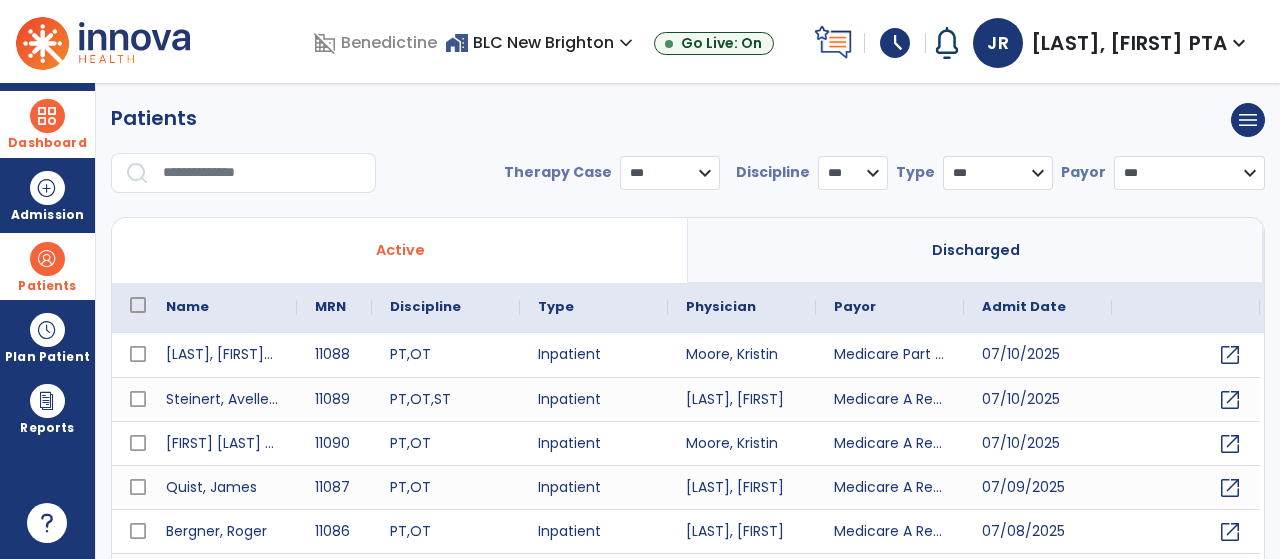 click at bounding box center [262, 173] 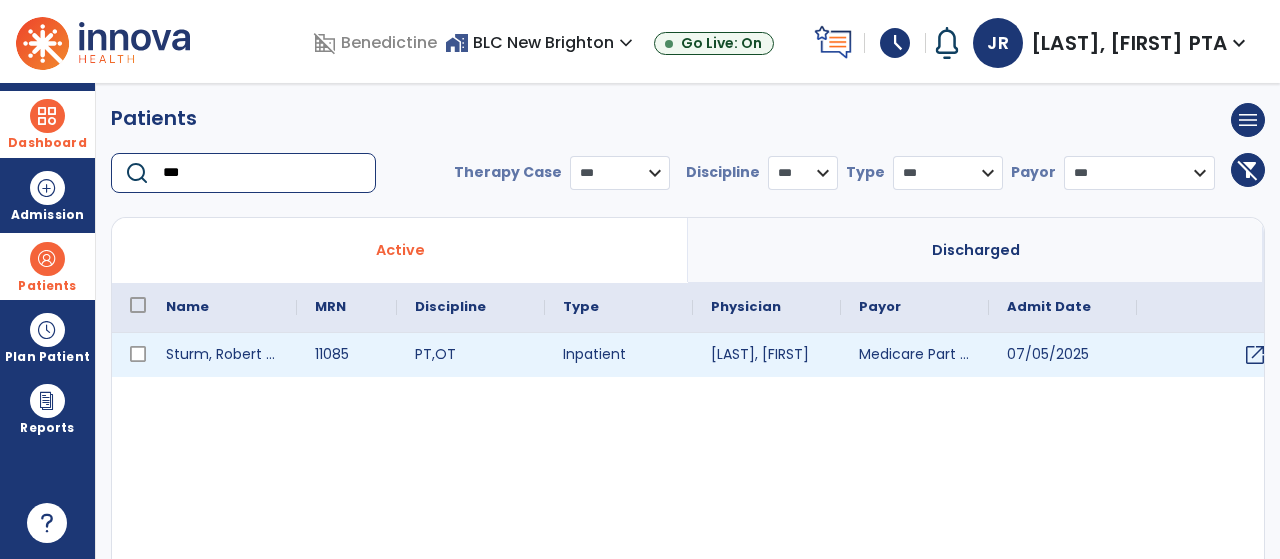 type on "***" 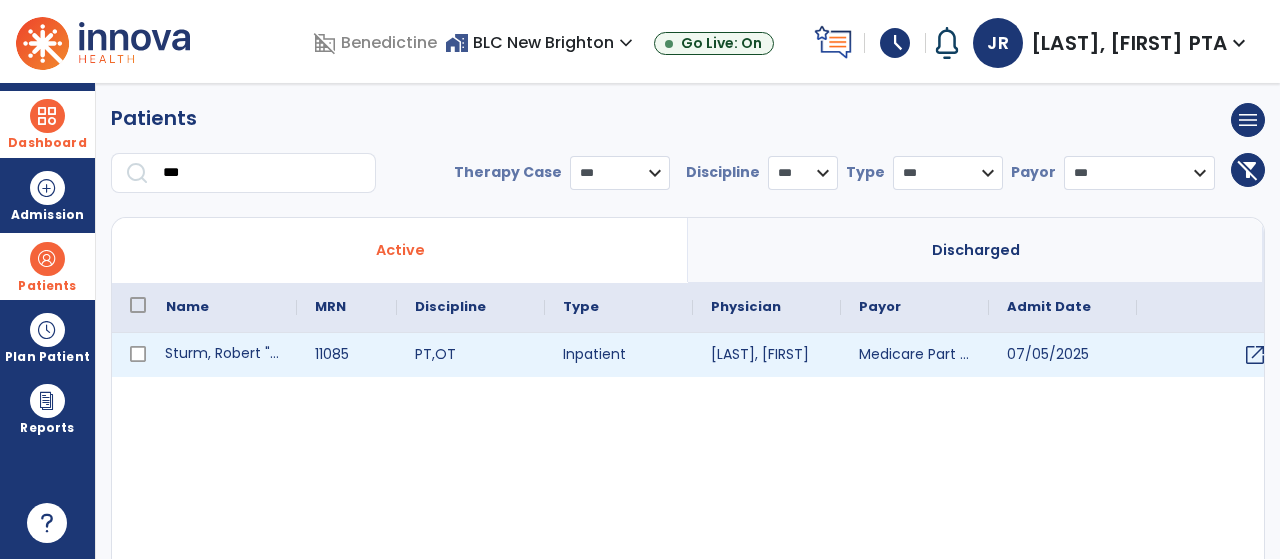 click on "Sturm, Robert "bob"" at bounding box center (222, 355) 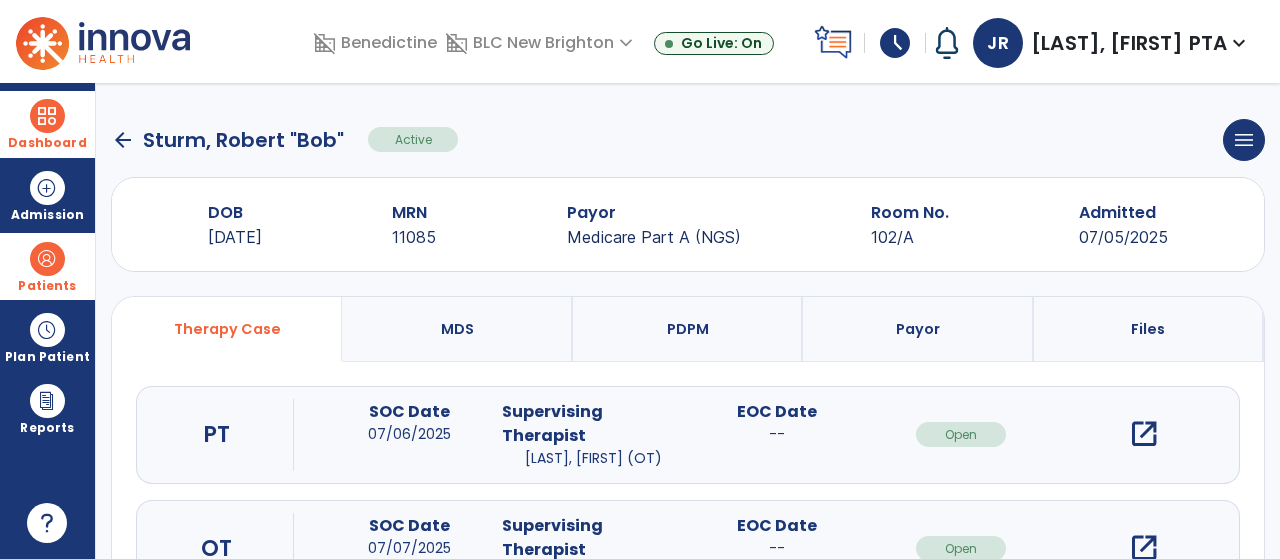 click on "open_in_new" at bounding box center (1144, 434) 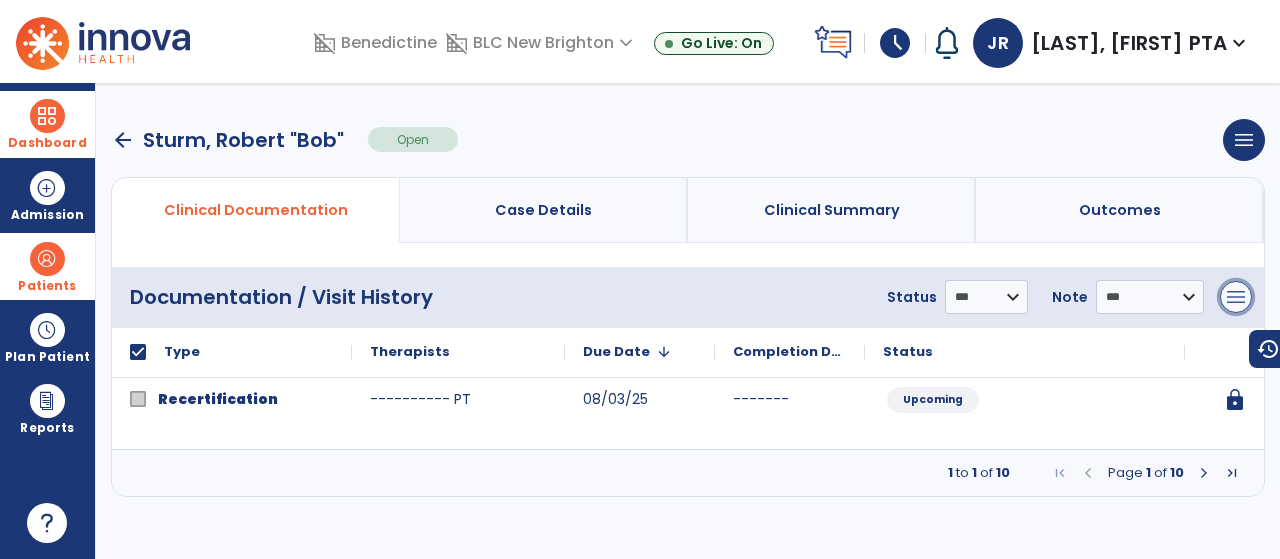 click on "menu" at bounding box center (1236, 297) 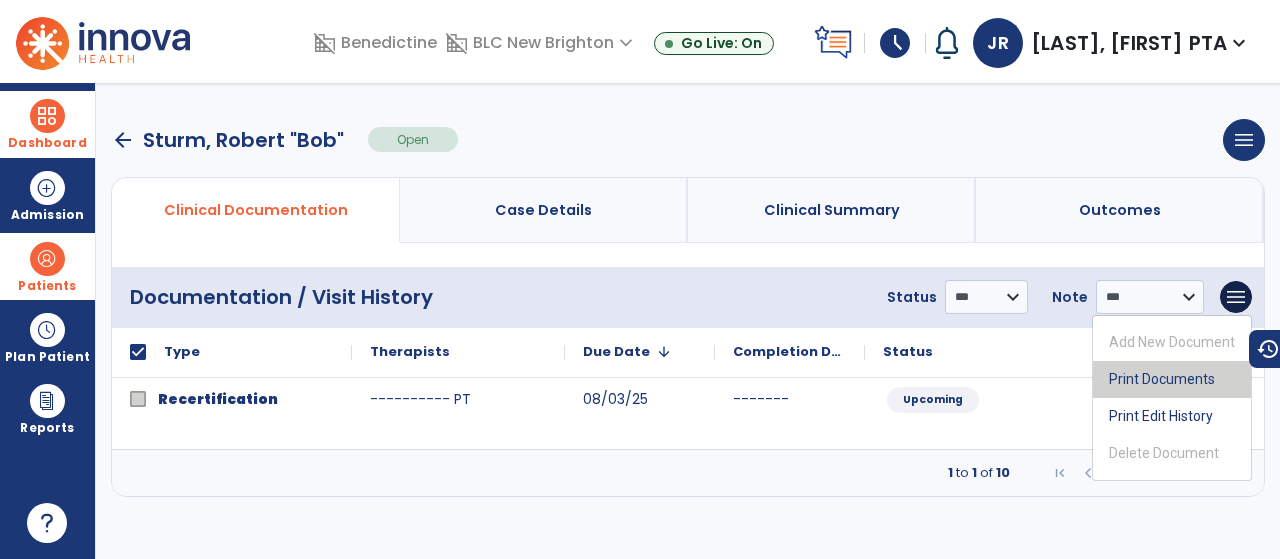 click on "Print Documents" at bounding box center [1172, 379] 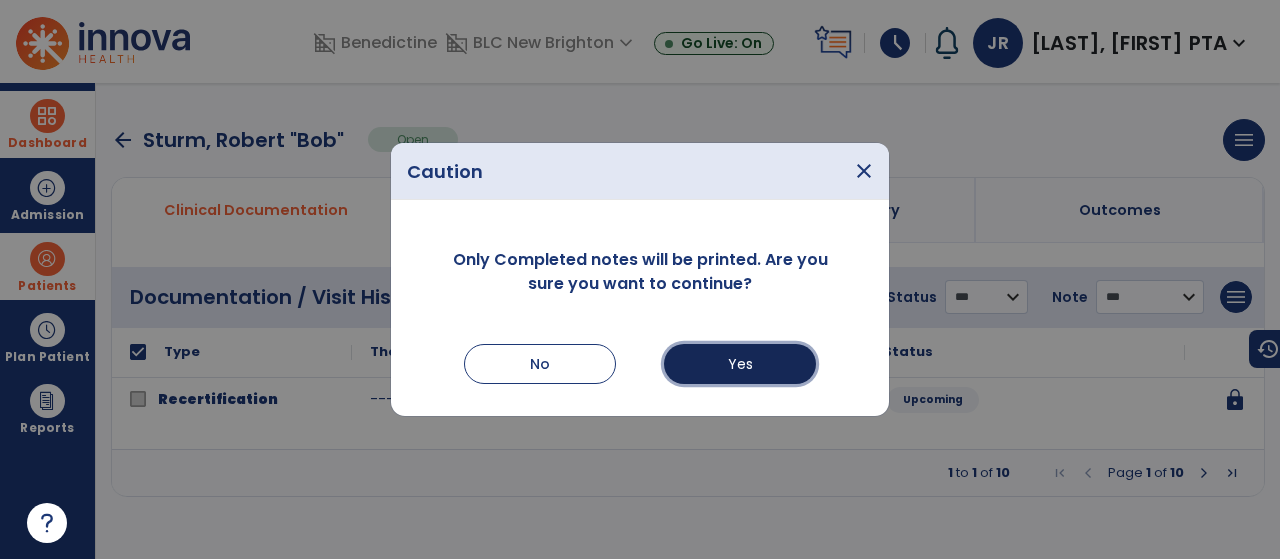 click on "Yes" at bounding box center [740, 364] 